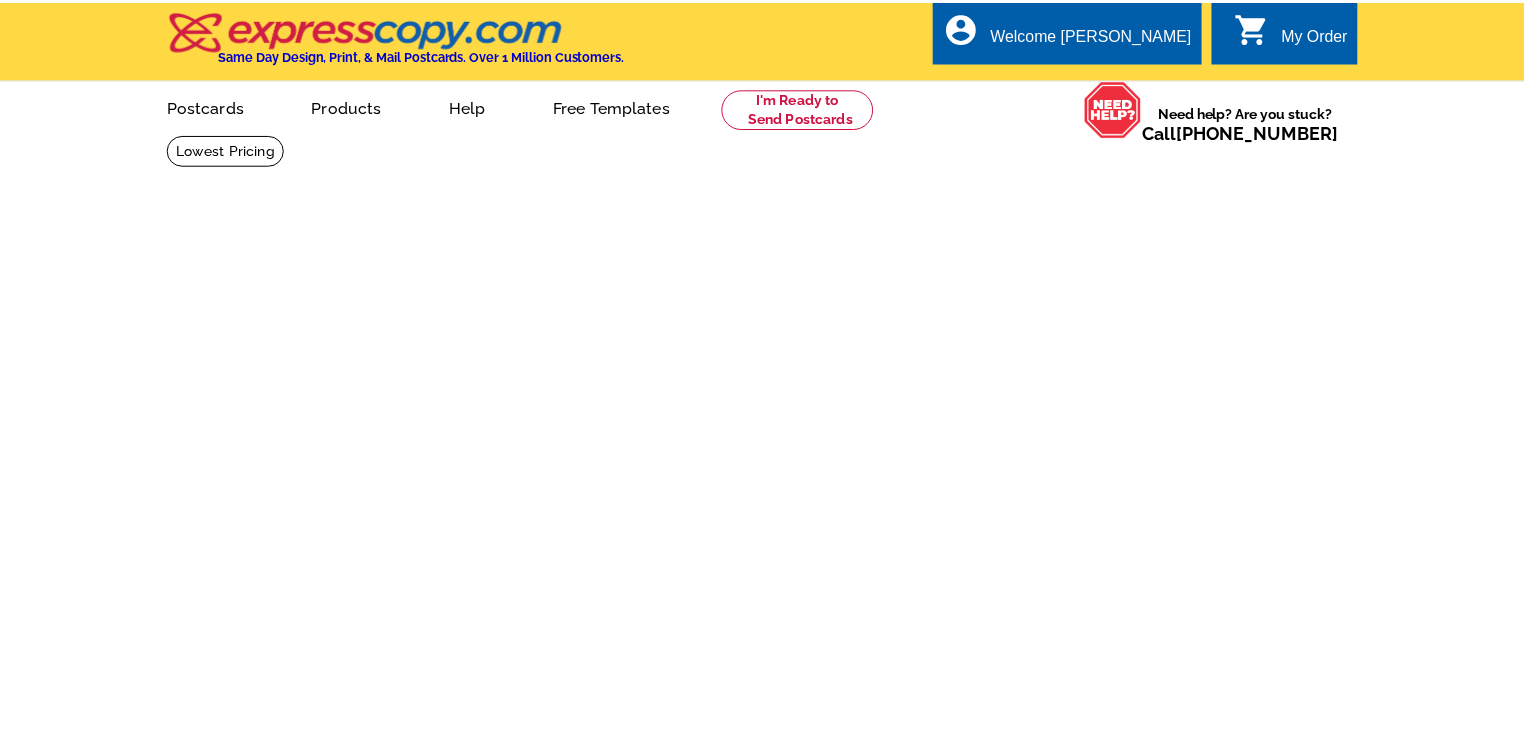 scroll, scrollTop: 0, scrollLeft: 0, axis: both 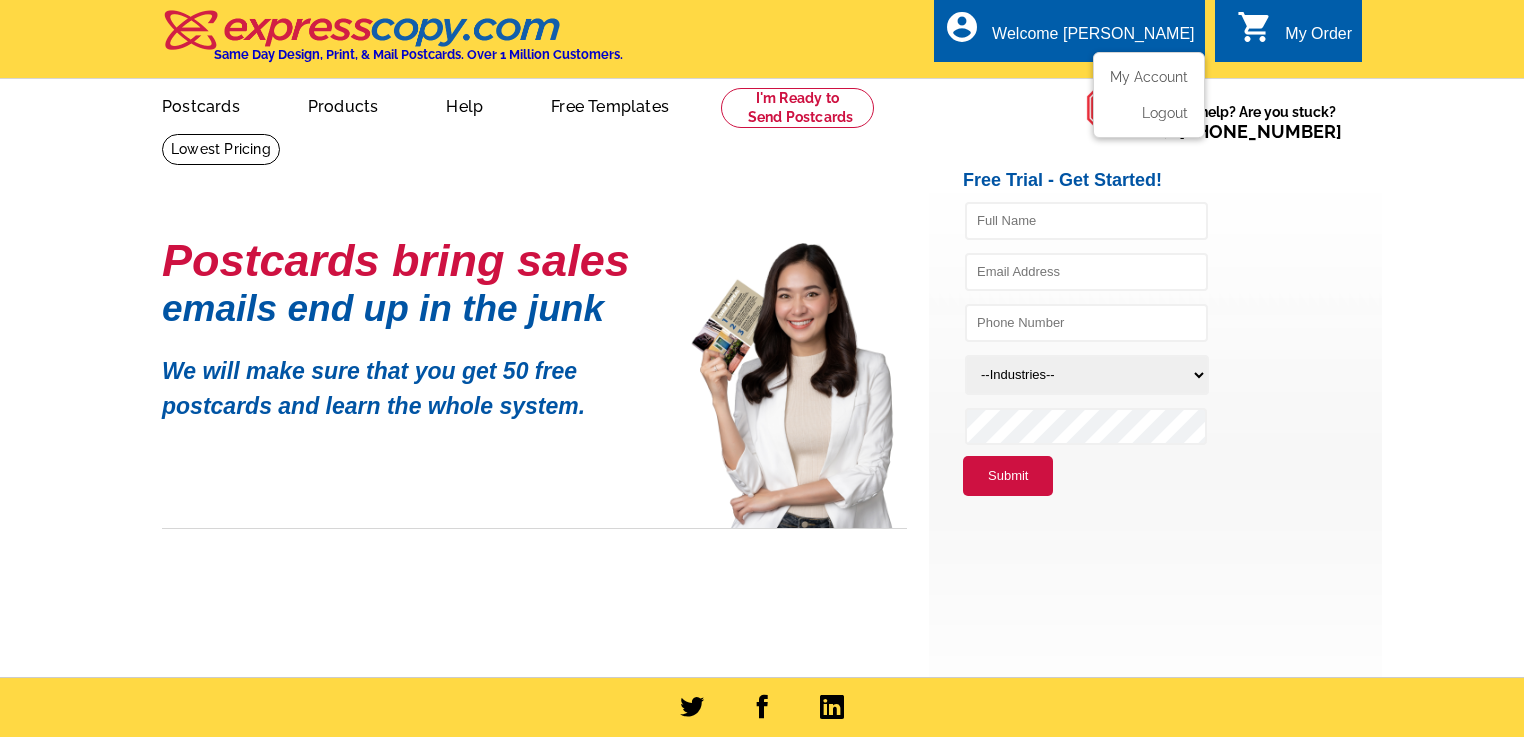 type on "[EMAIL_ADDRESS][DOMAIN_NAME]" 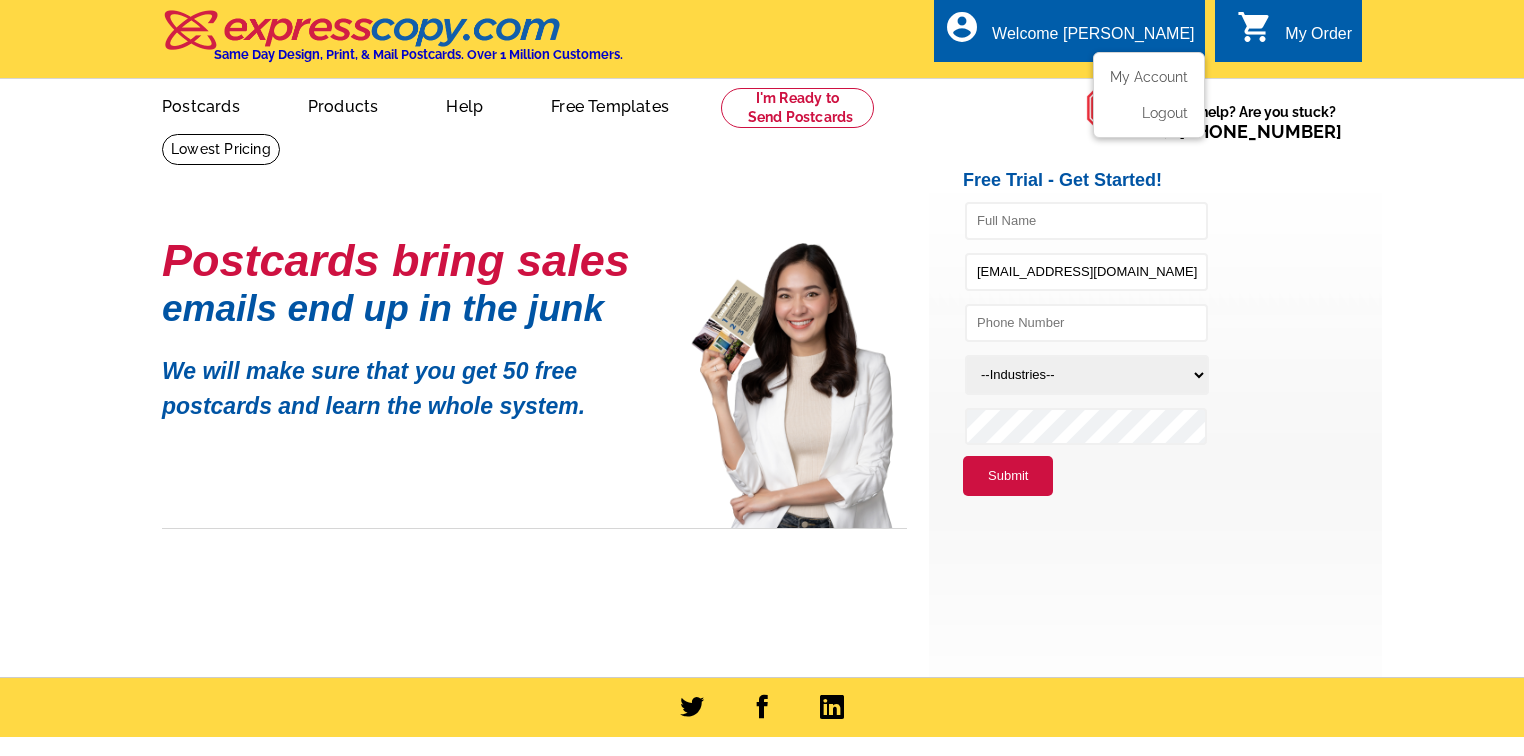 click on "Welcome [PERSON_NAME]" at bounding box center (1093, 39) 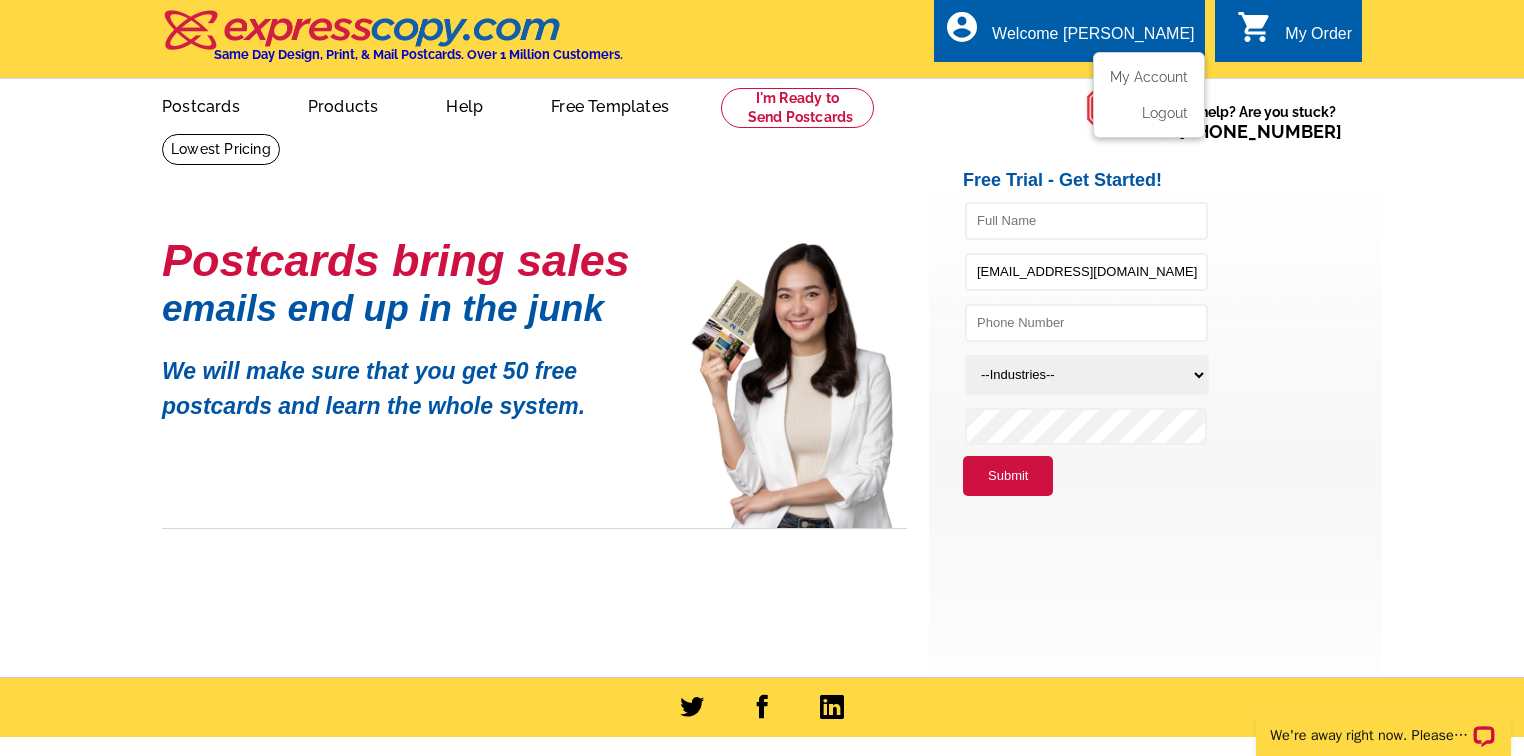 scroll, scrollTop: 0, scrollLeft: 0, axis: both 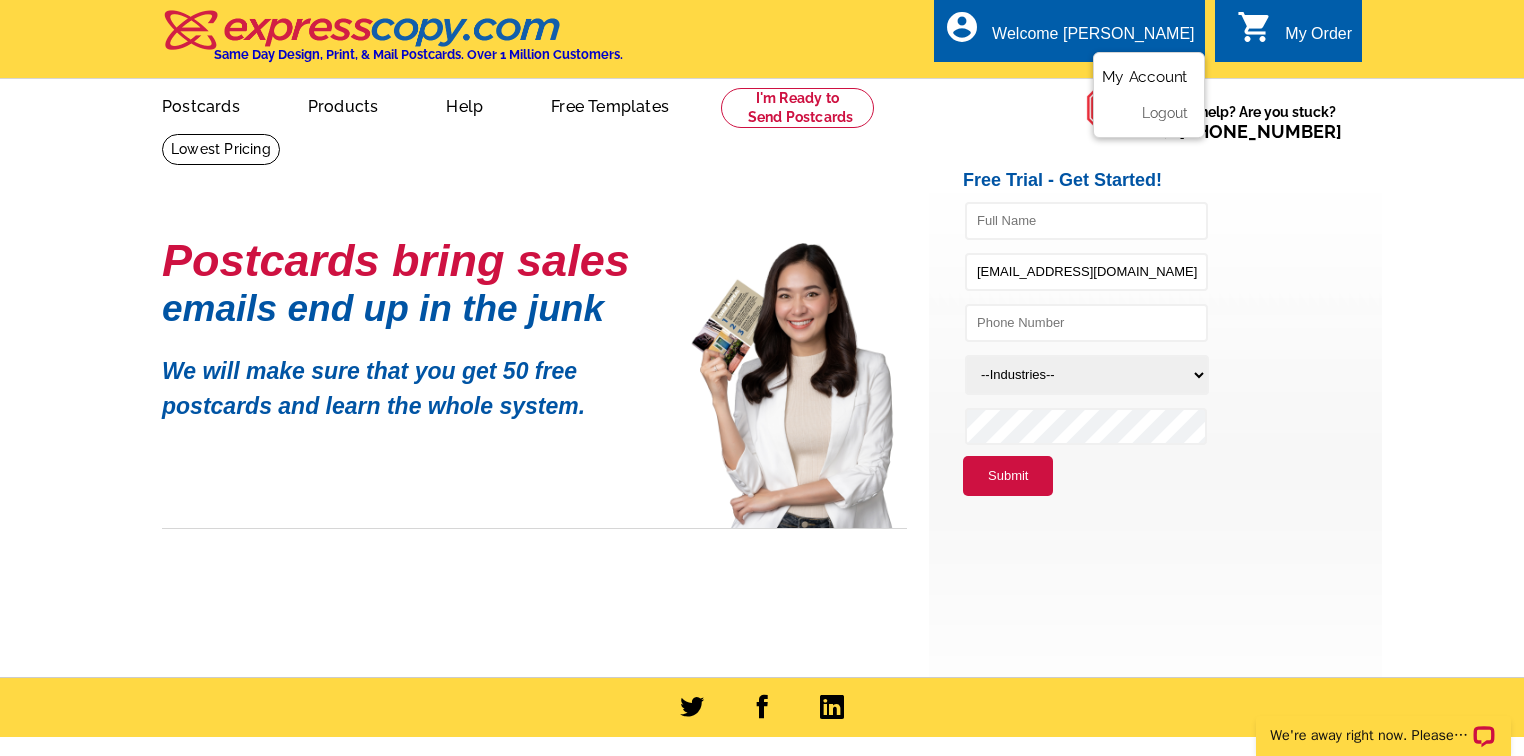 click on "My Account" at bounding box center [1145, 77] 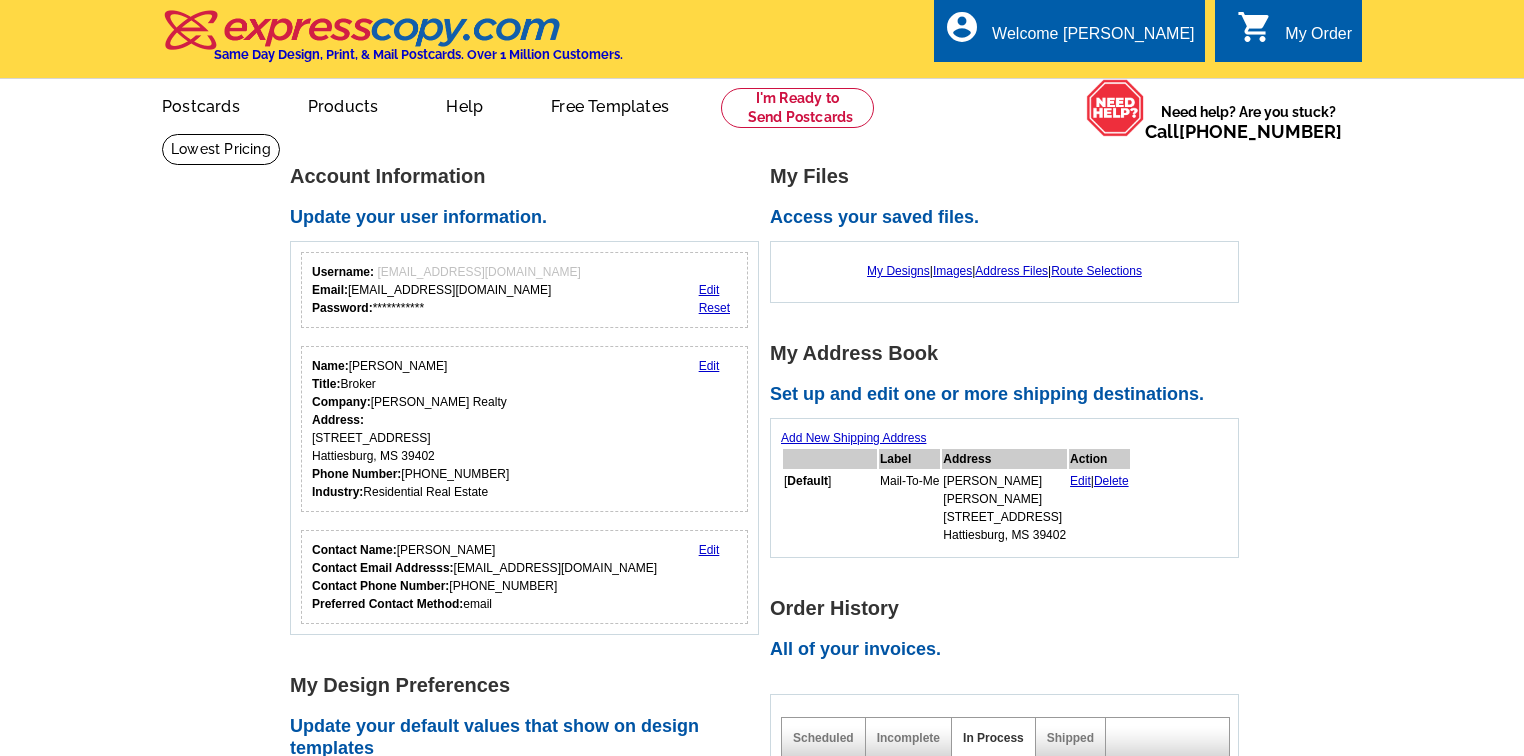 scroll, scrollTop: 0, scrollLeft: 0, axis: both 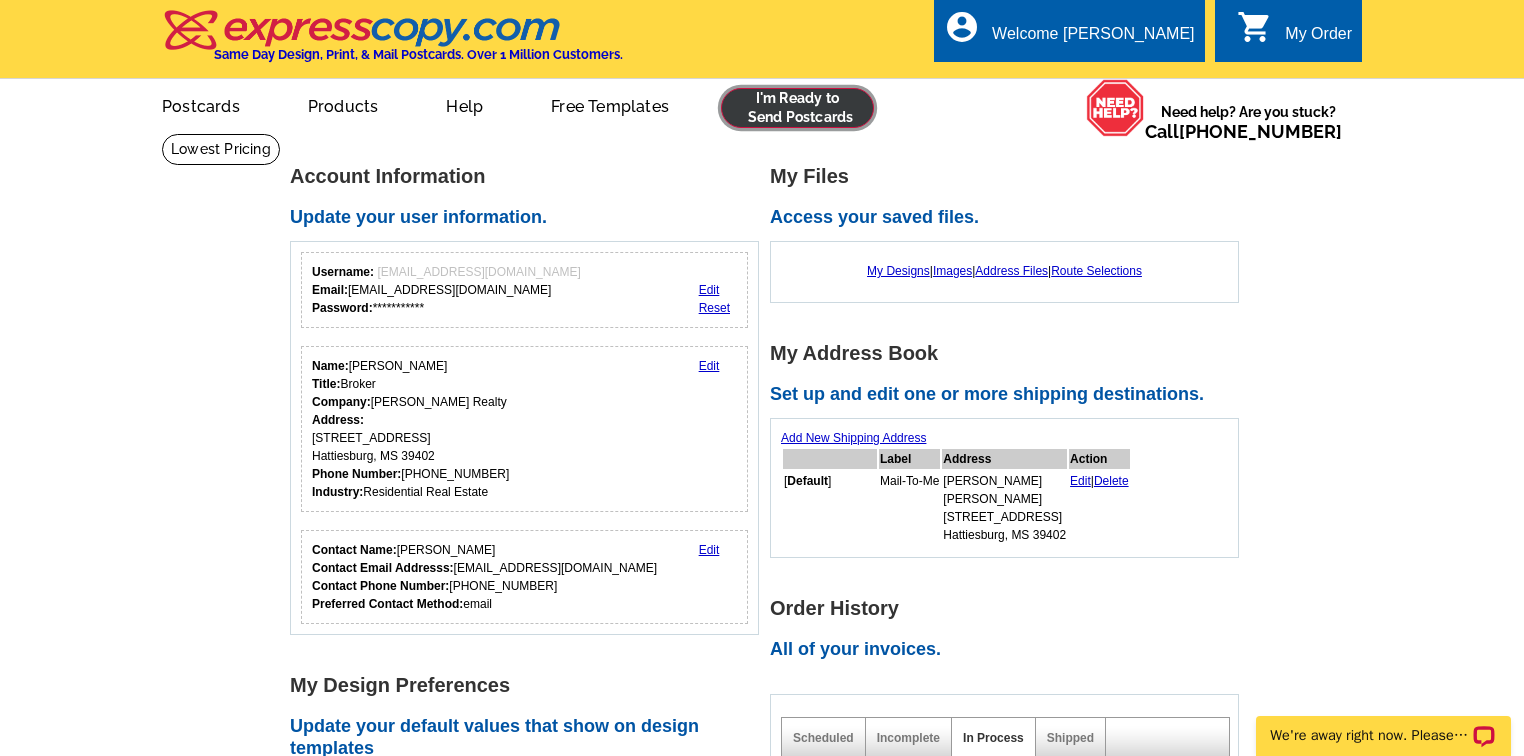 click at bounding box center [797, 108] 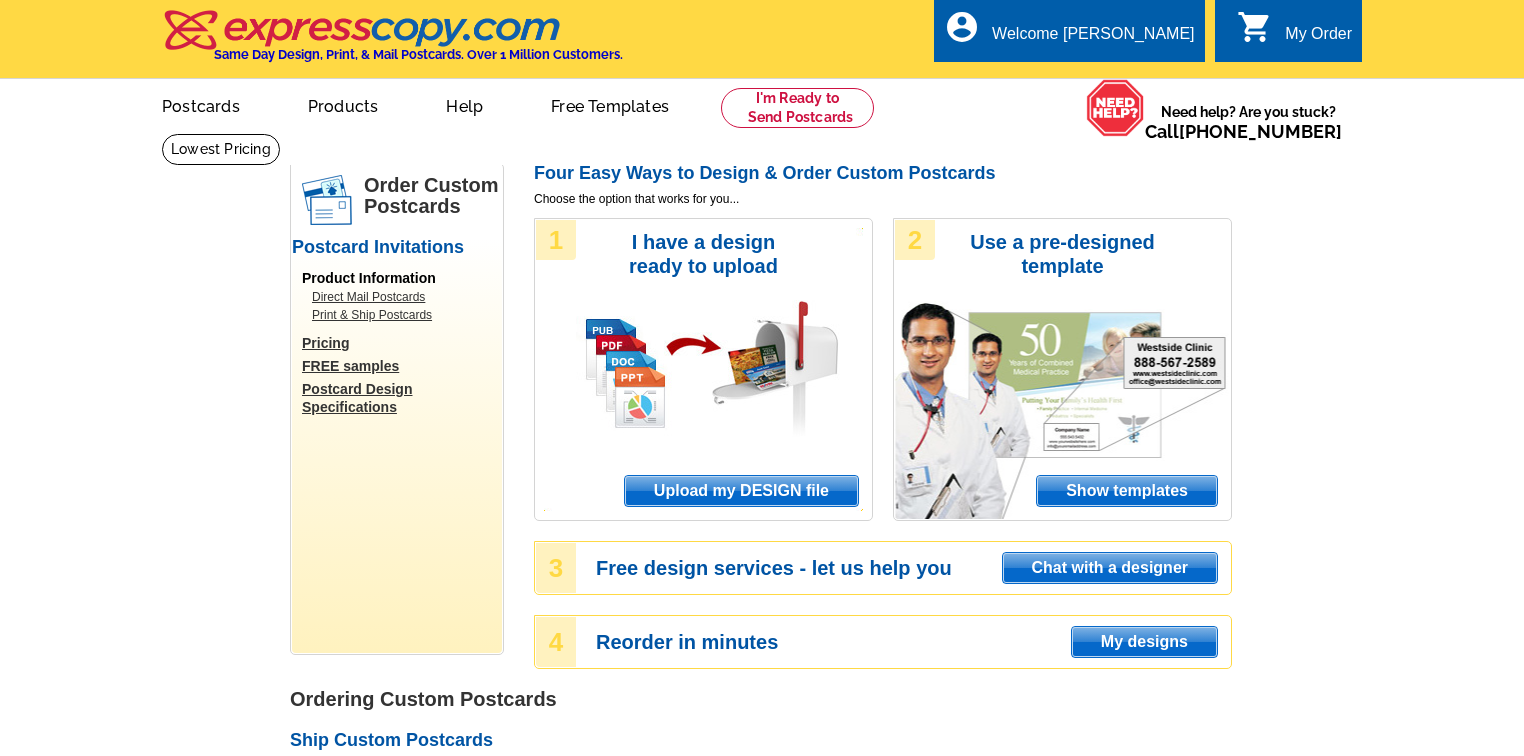 scroll, scrollTop: 0, scrollLeft: 0, axis: both 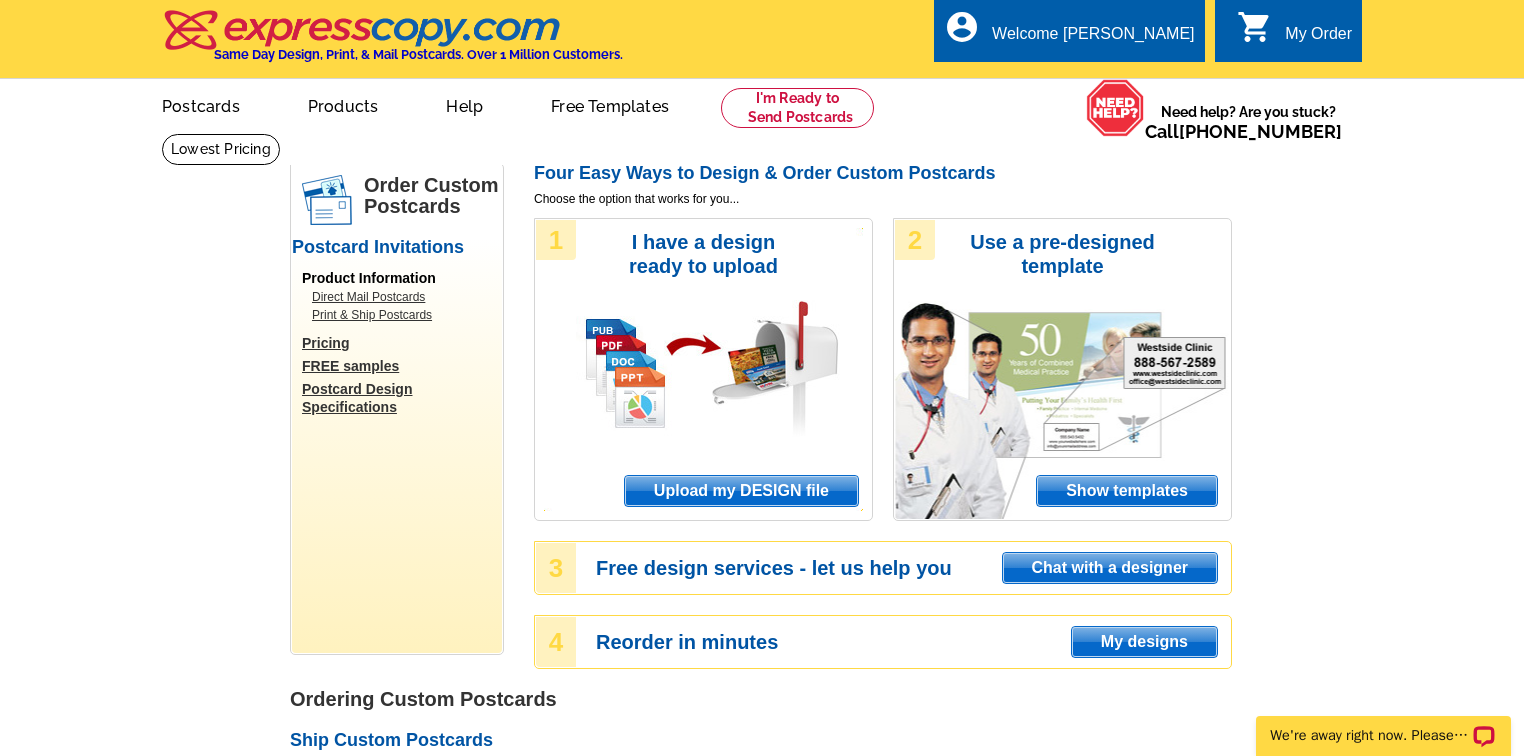 click on "My designs" at bounding box center (1144, 642) 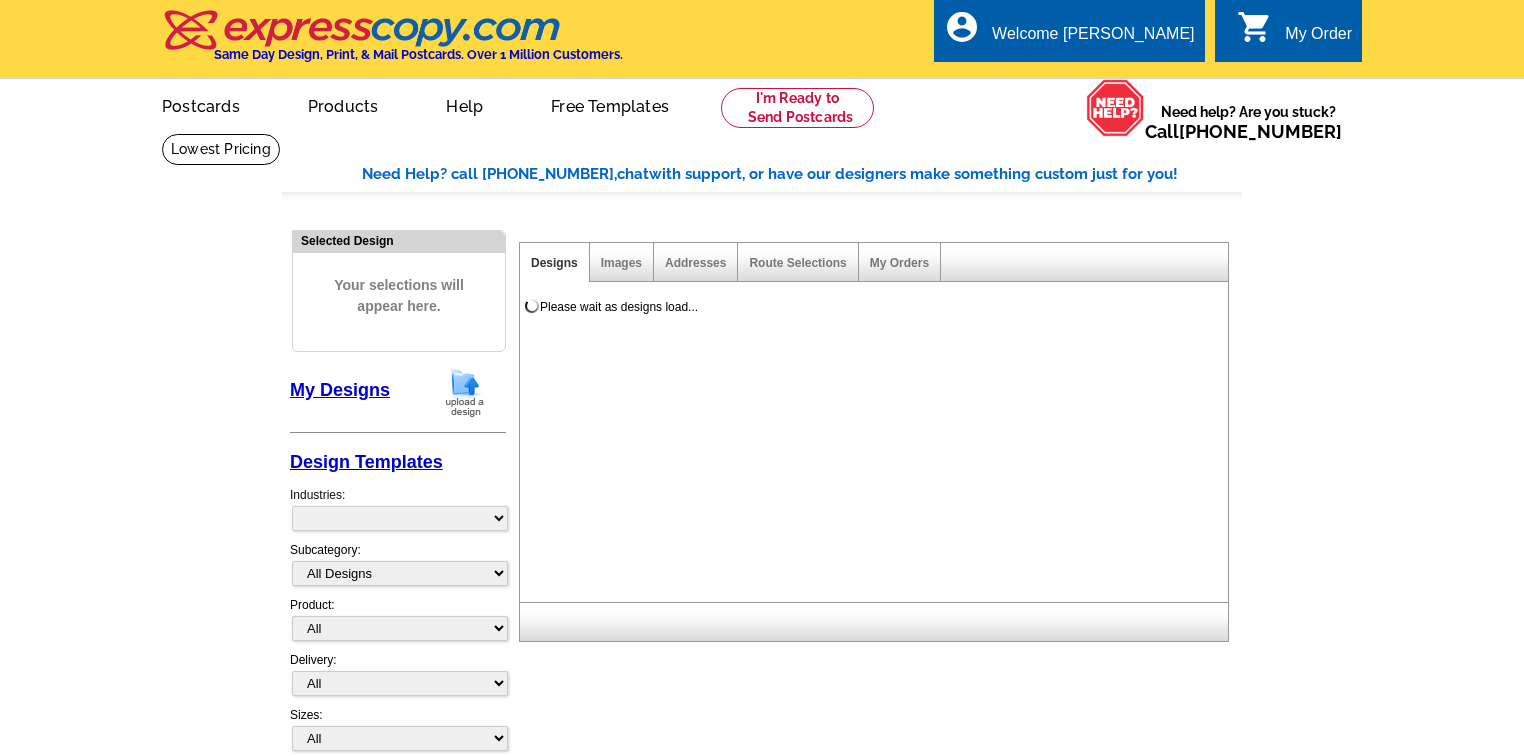 scroll, scrollTop: 0, scrollLeft: 0, axis: both 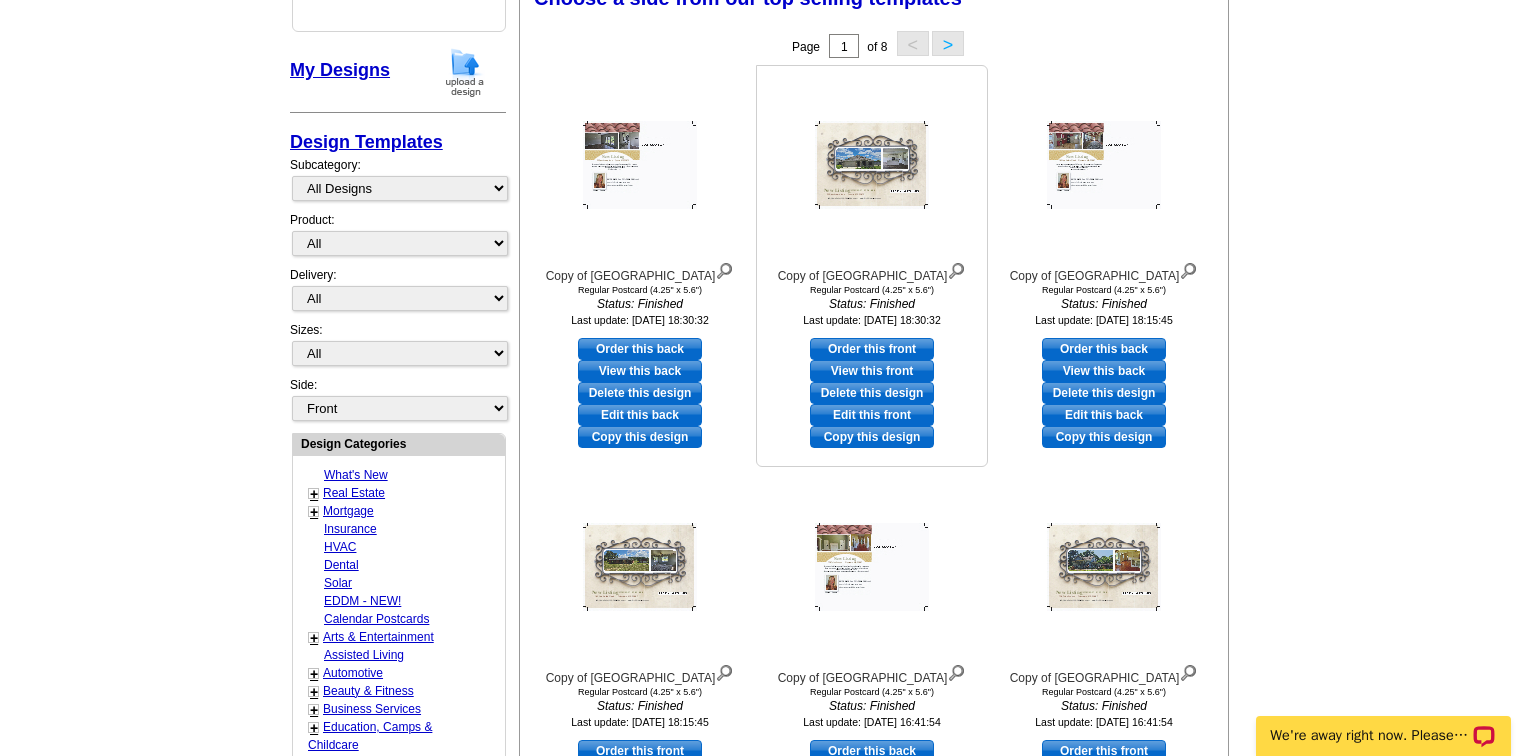 click on "Edit this front" at bounding box center (872, 415) 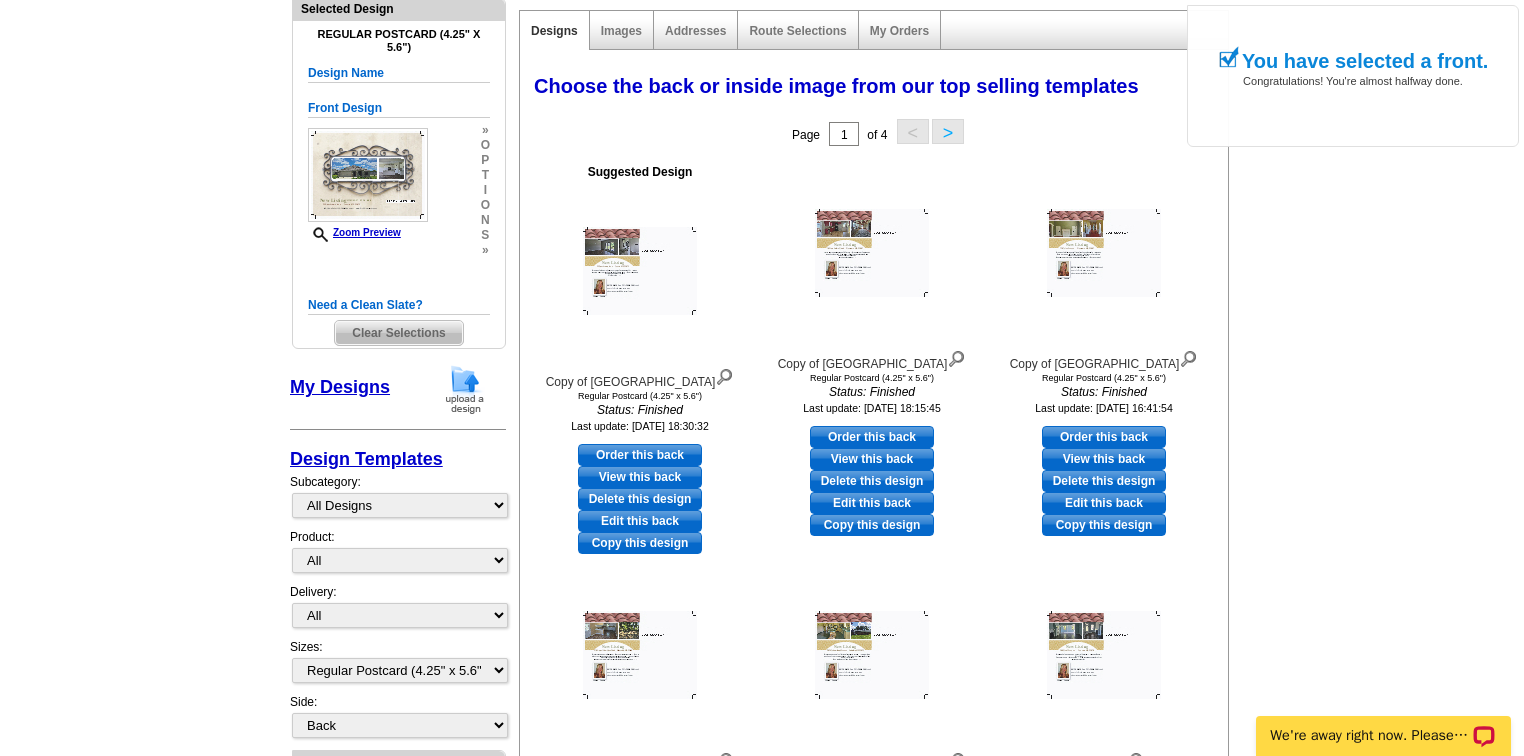 scroll, scrollTop: 240, scrollLeft: 0, axis: vertical 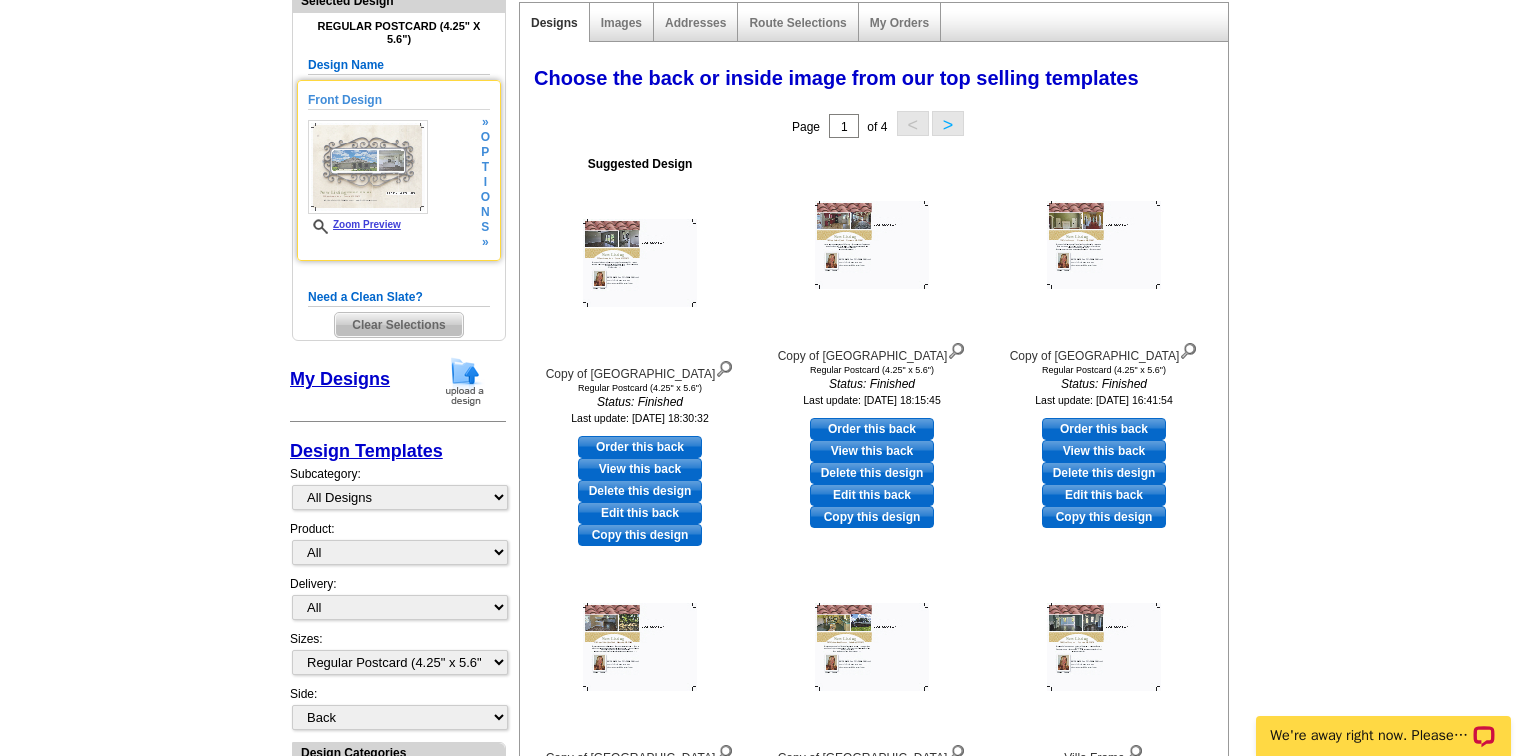 click at bounding box center [368, 167] 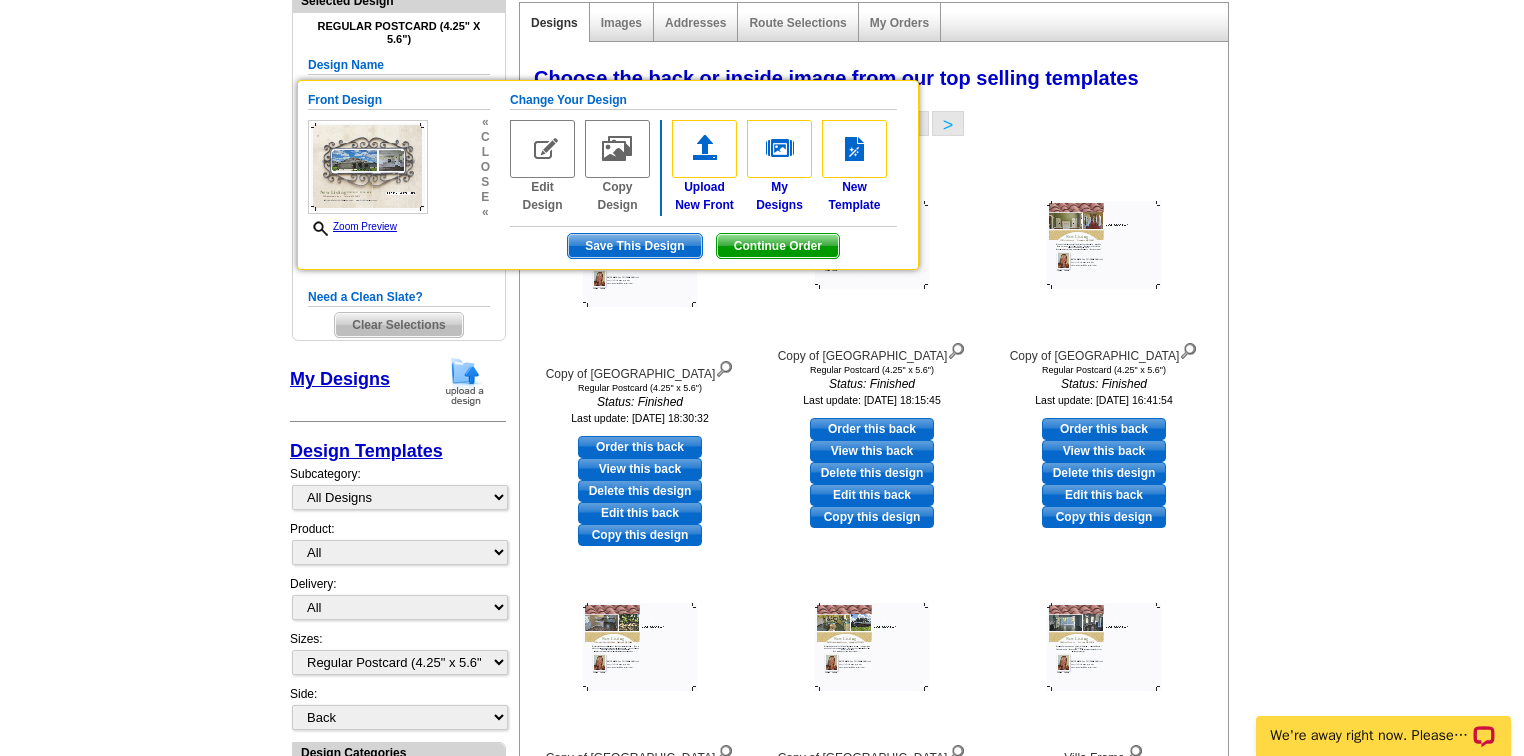 click on "Need Help? call 800-260-5887,  chat  with support, or have our designers make something custom just for you!
Got it, no need for the selection guide next time.
Show Results
Selected Design
Regular Postcard (4.25" x 5.6")
Design Name
Front Design
Zoom Preview
« c l o s e «
Change Your Design
Edit Design" at bounding box center [762, 718] 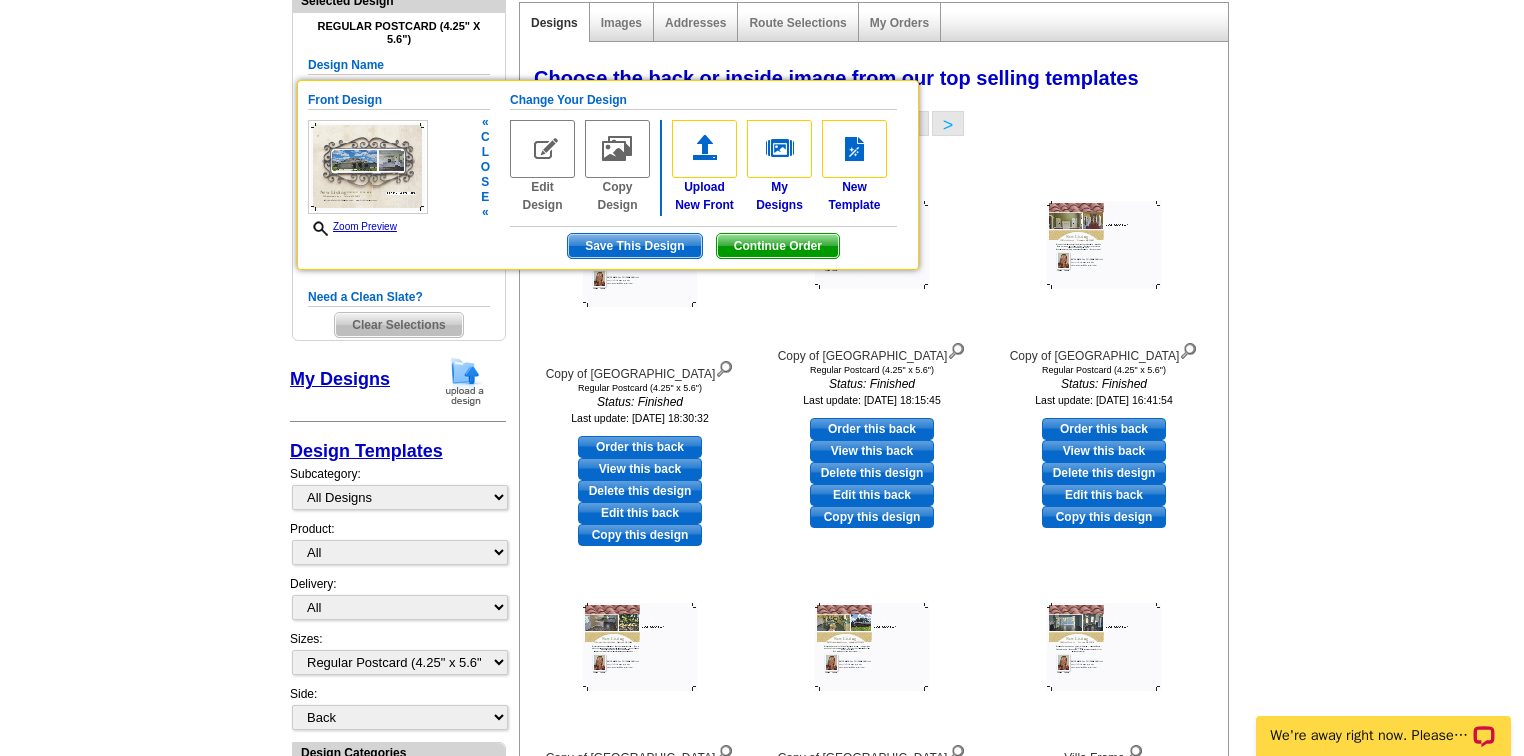 click on "Continue Order" at bounding box center (778, 246) 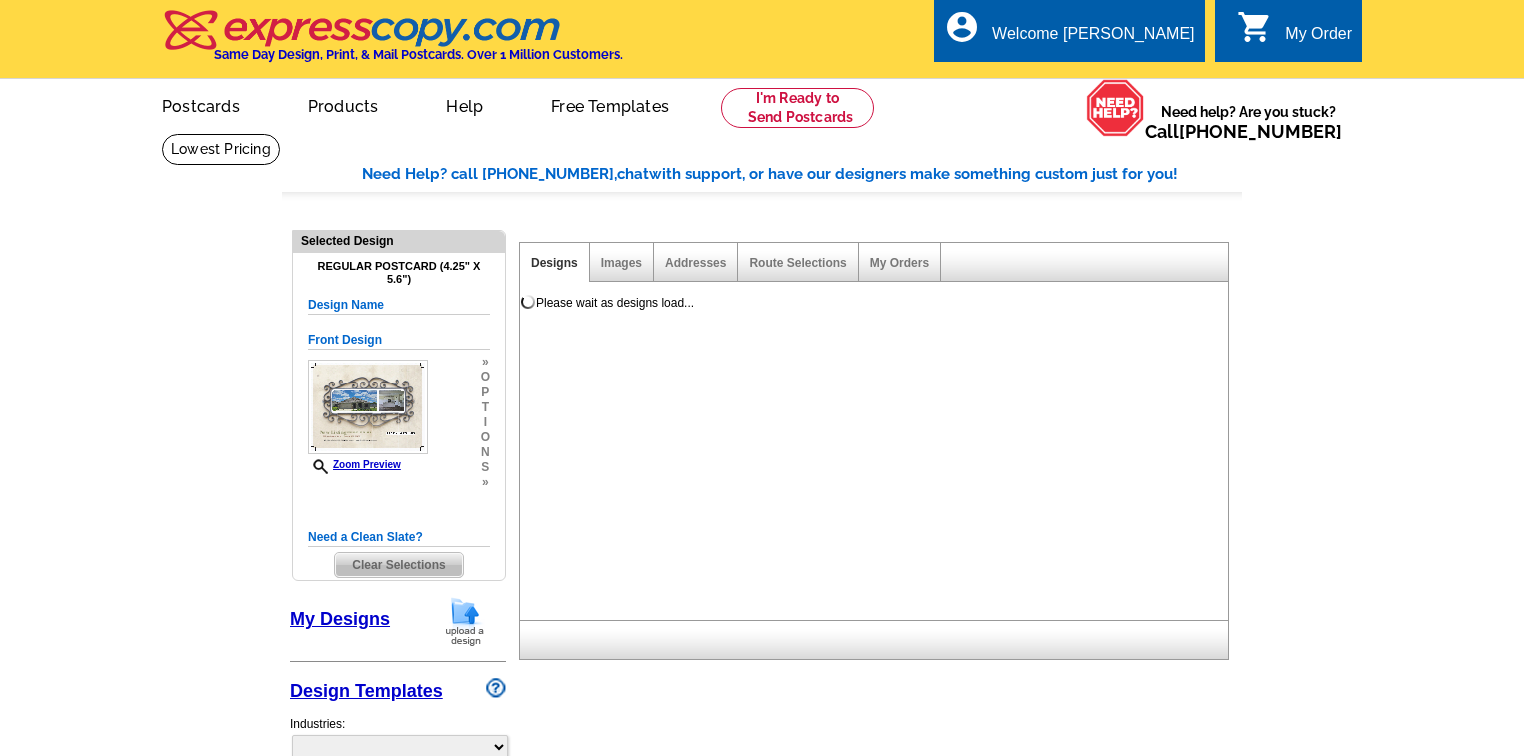 select on "1" 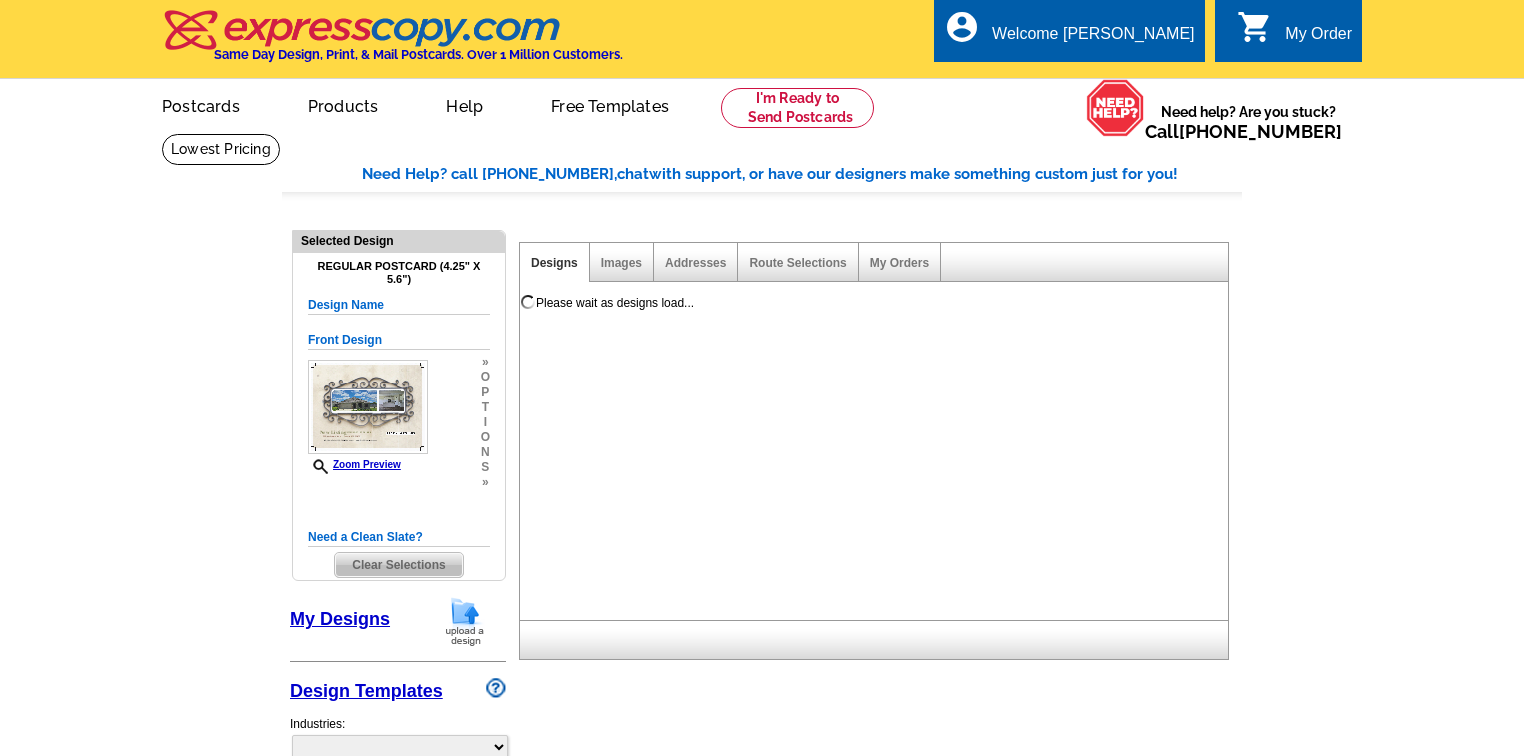 select on "1" 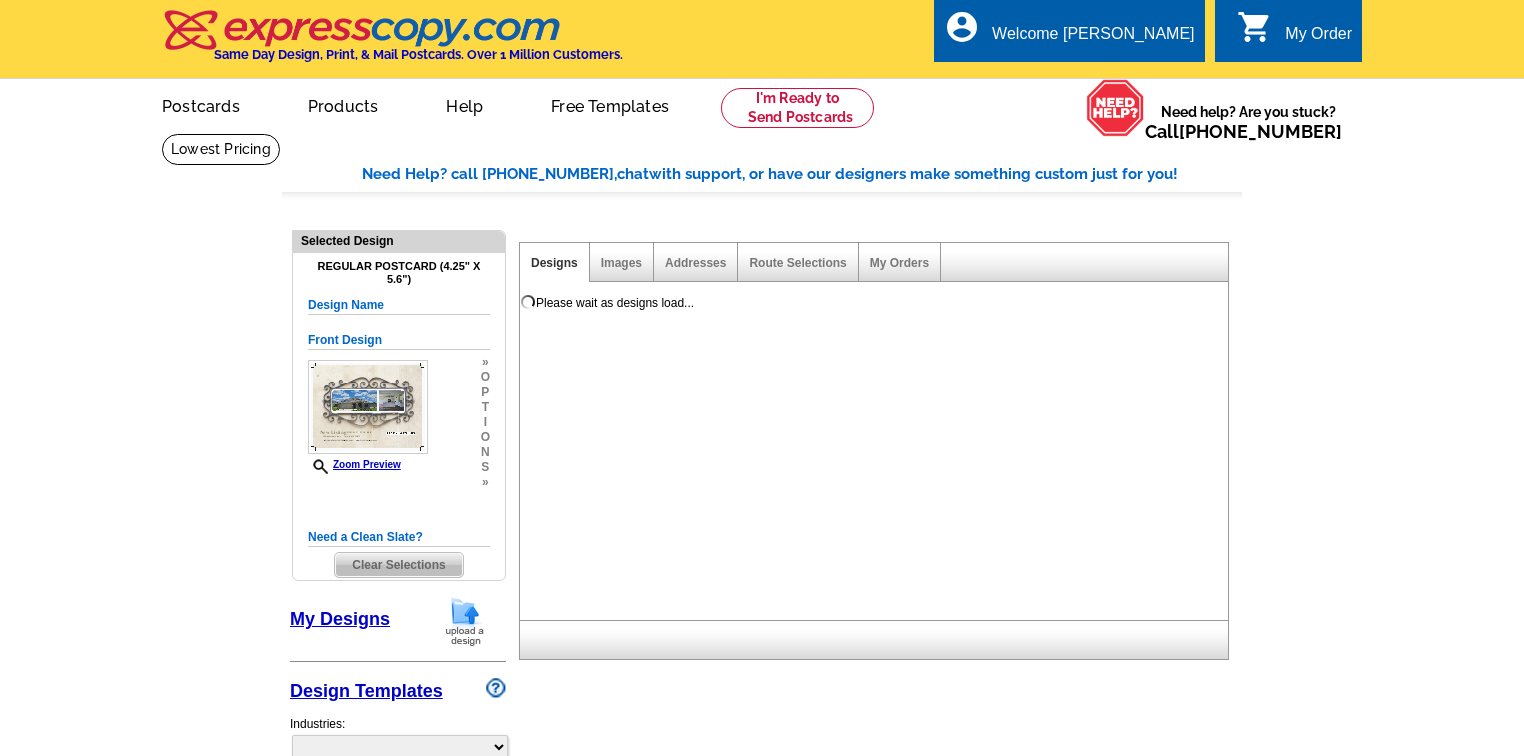 select on "back" 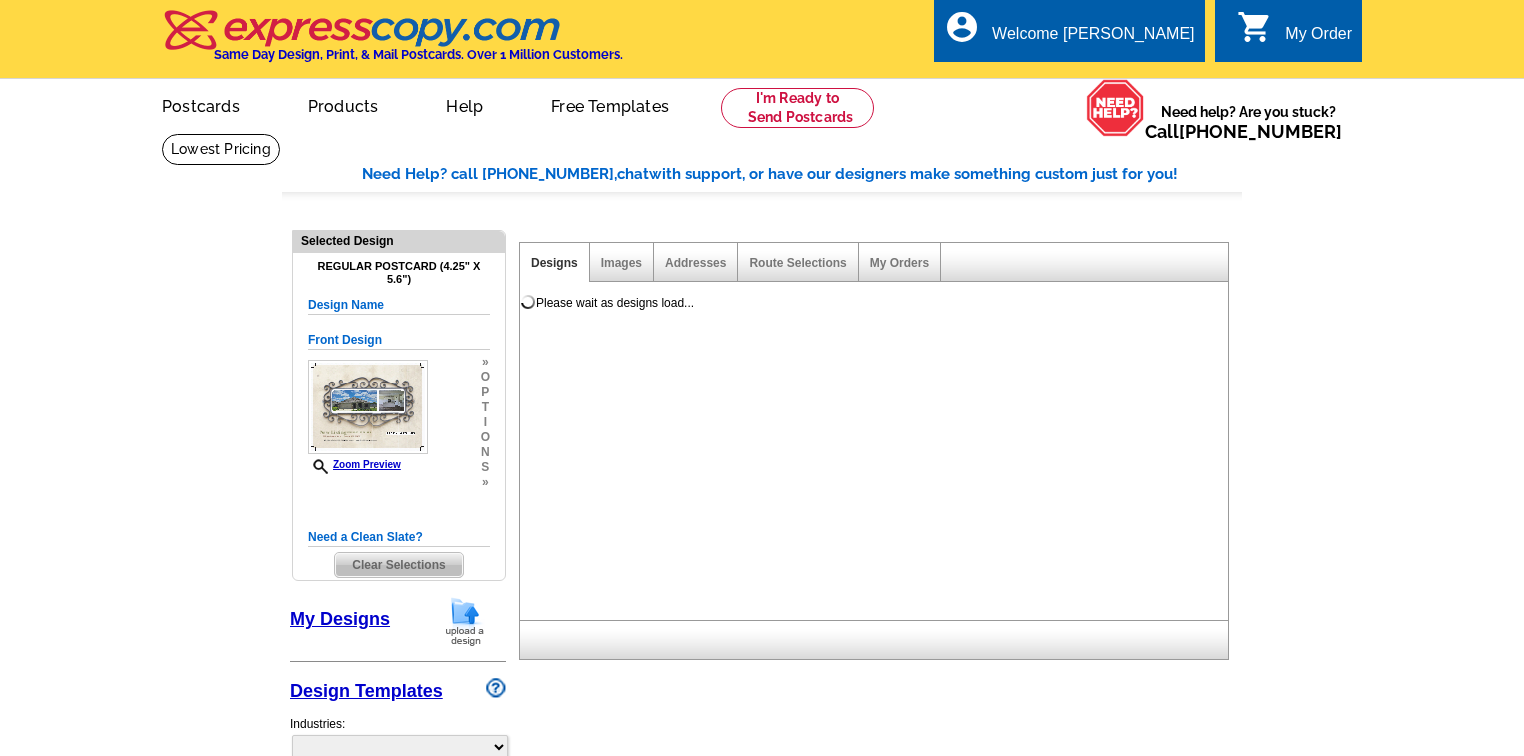 scroll, scrollTop: 0, scrollLeft: 0, axis: both 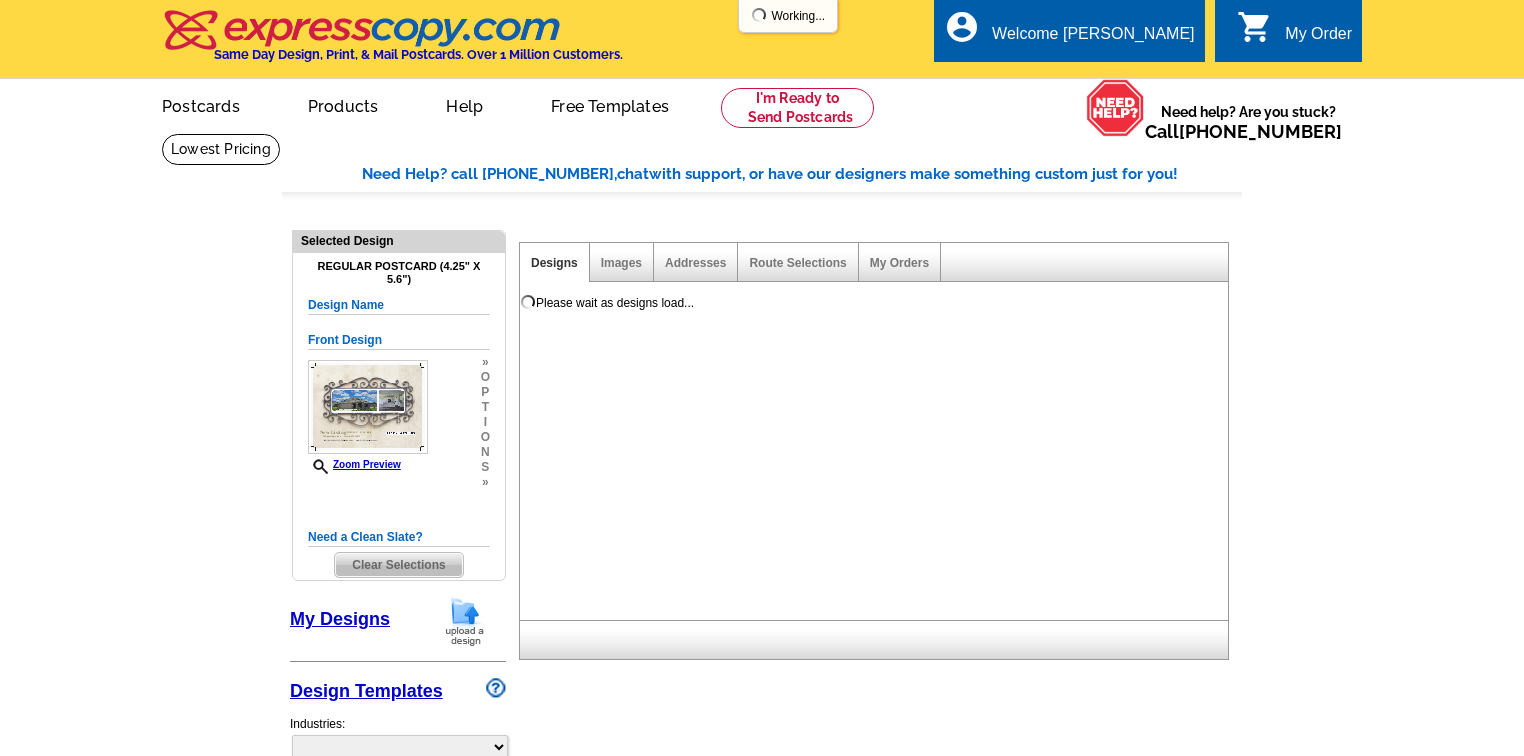 select on "785" 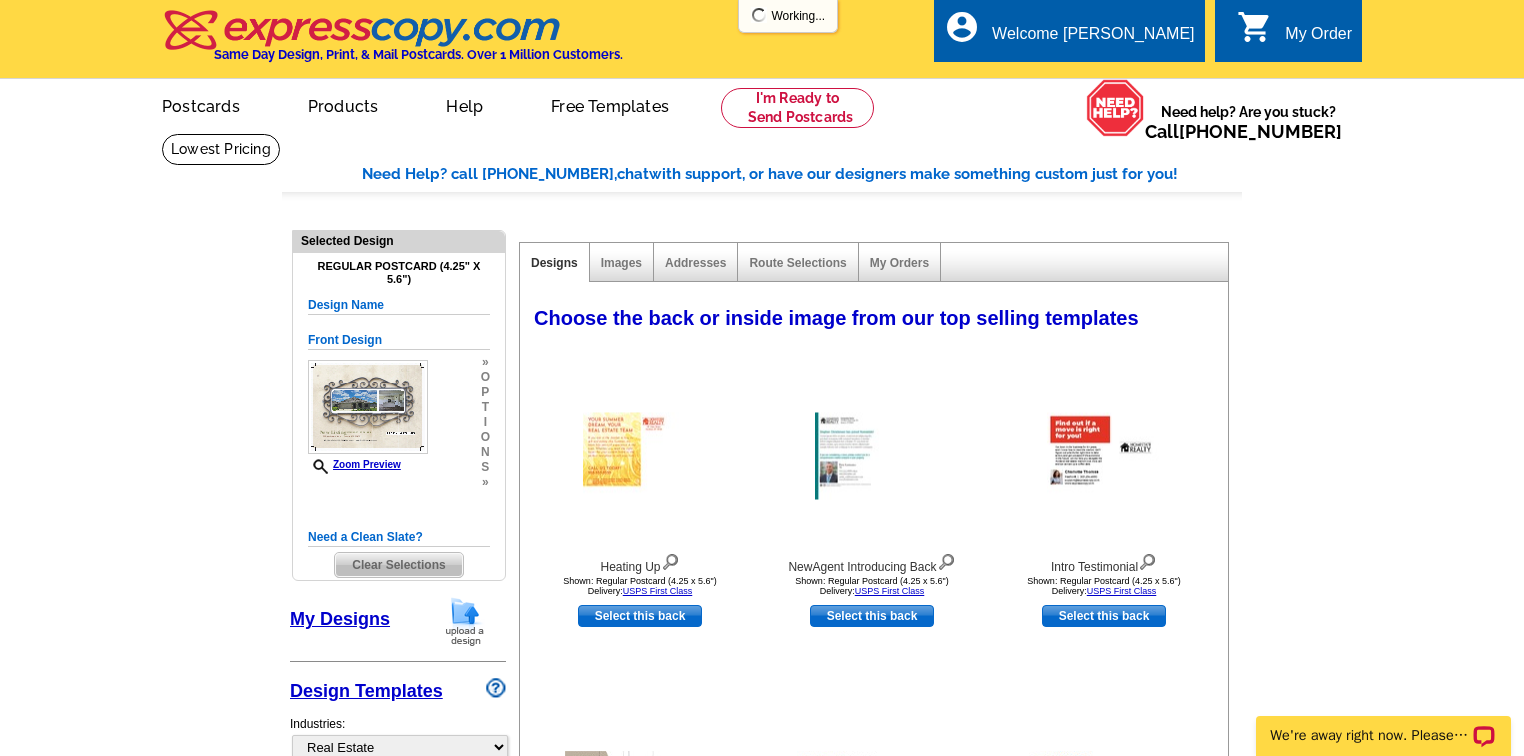 scroll, scrollTop: 0, scrollLeft: 0, axis: both 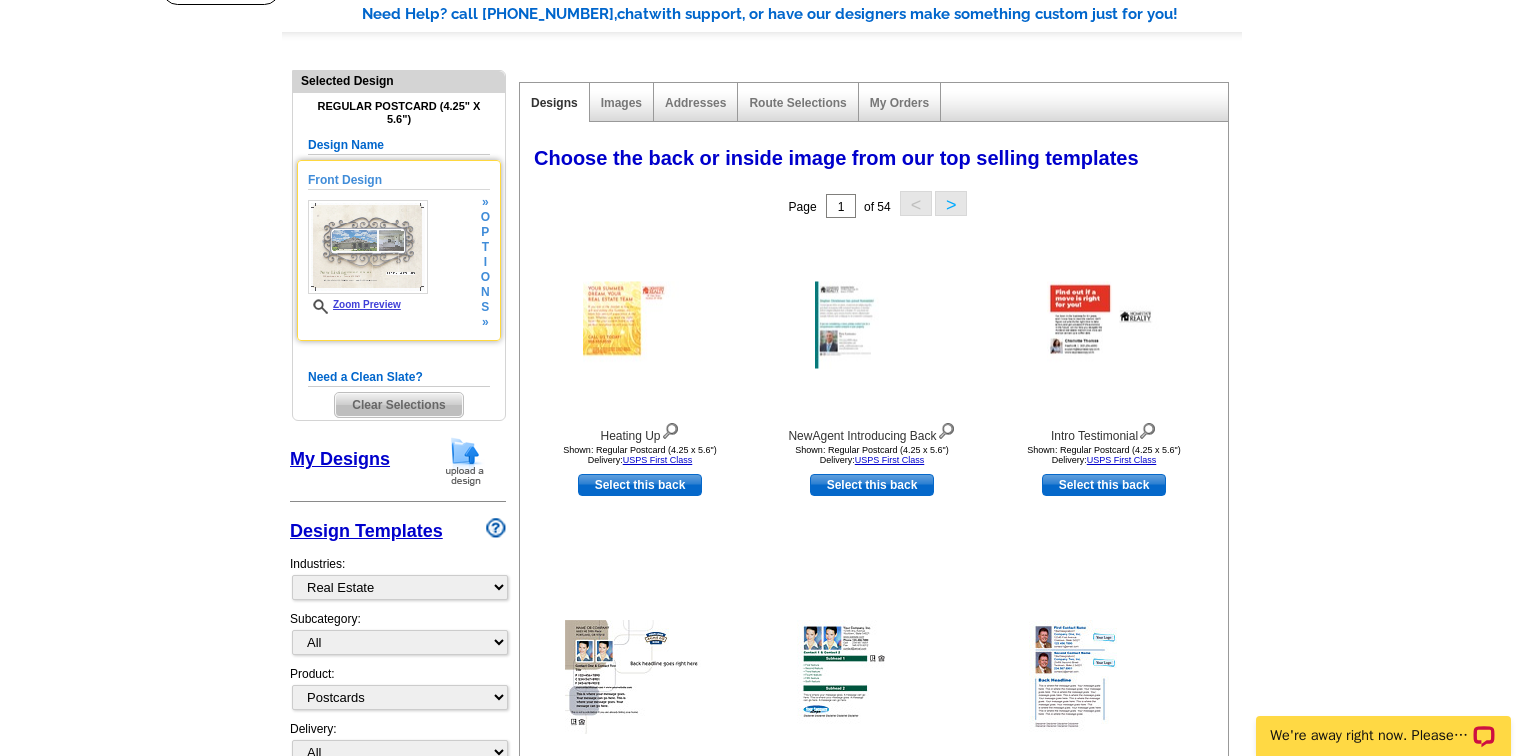 click on "Front Design
Zoom Preview
»
o
p
t
i
o
n
s
»" at bounding box center (399, 250) 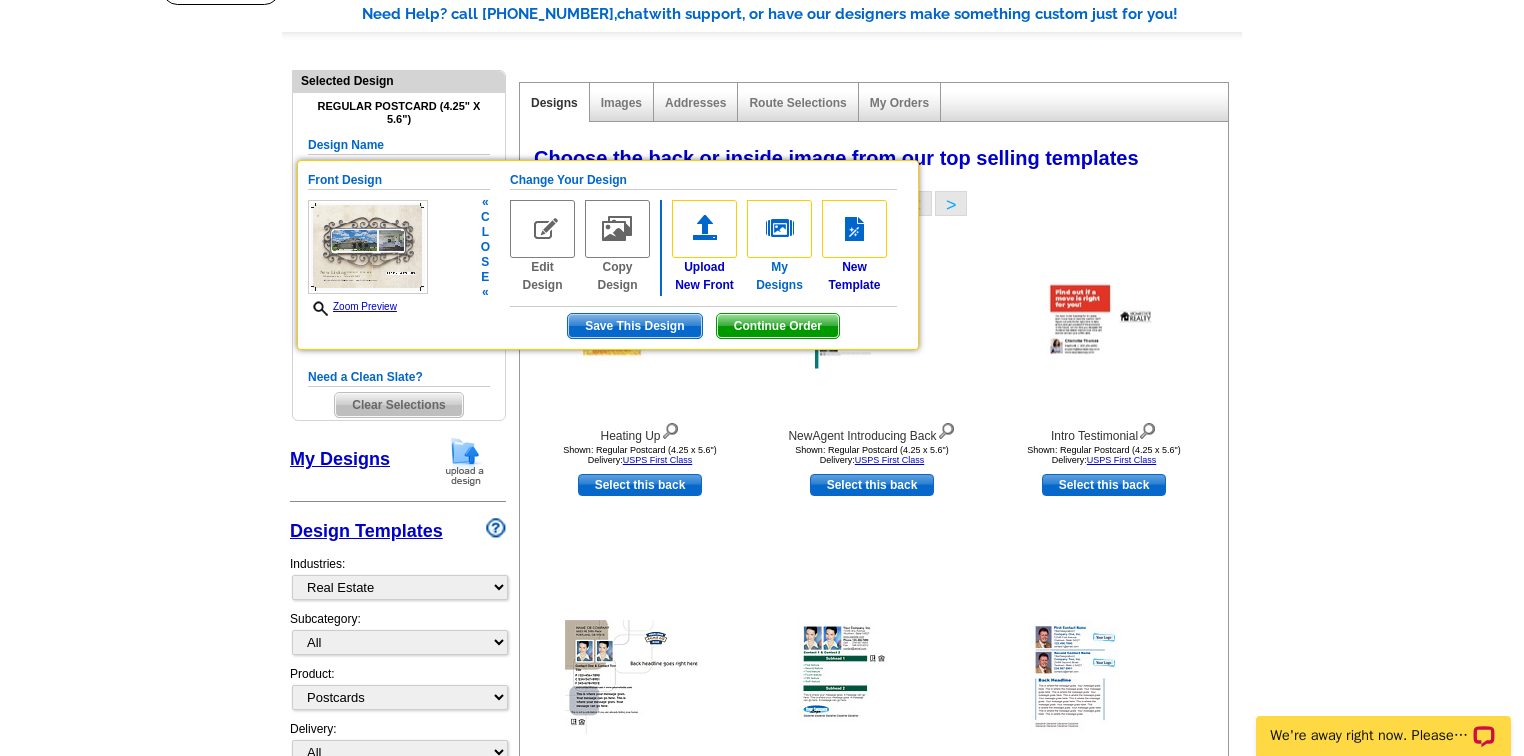 click at bounding box center (779, 229) 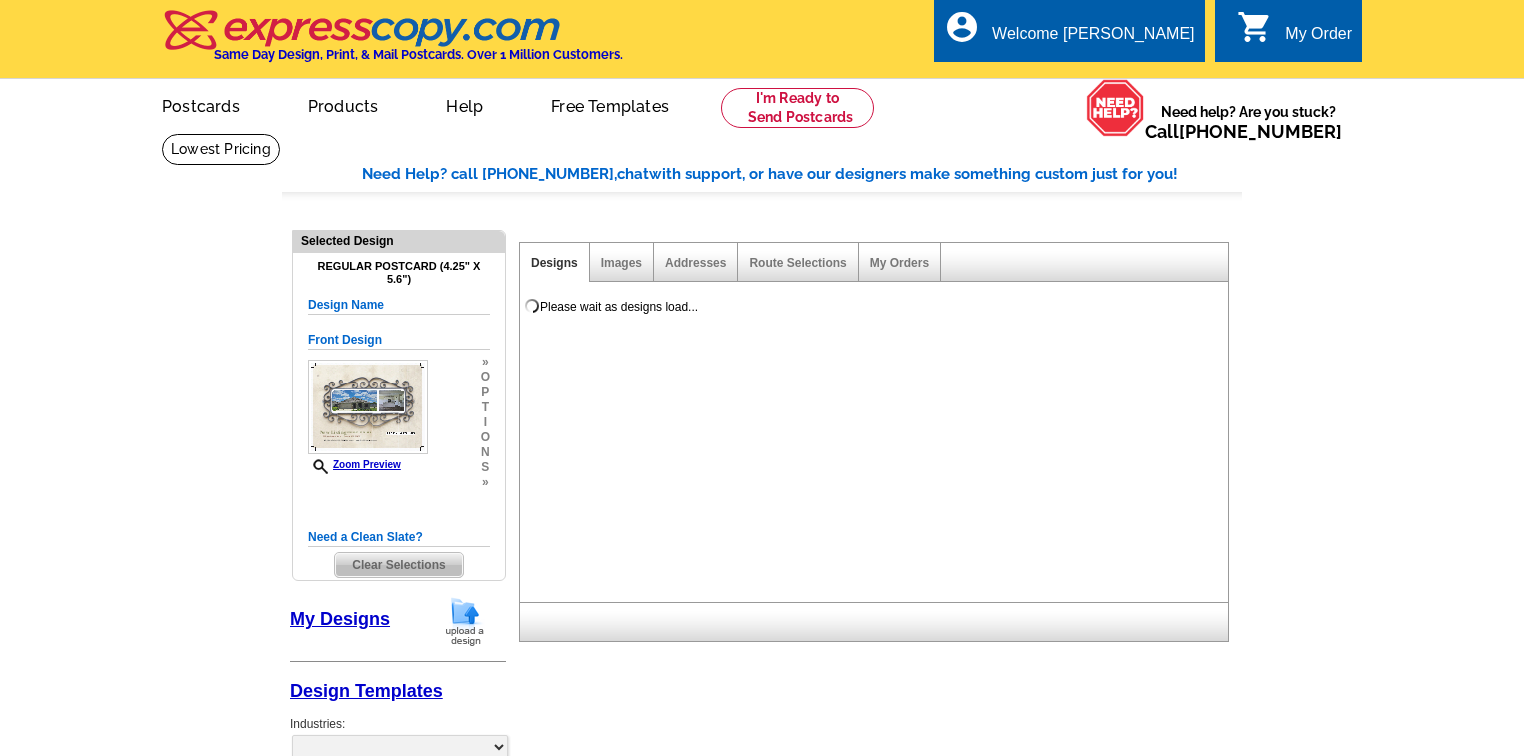 select on "1" 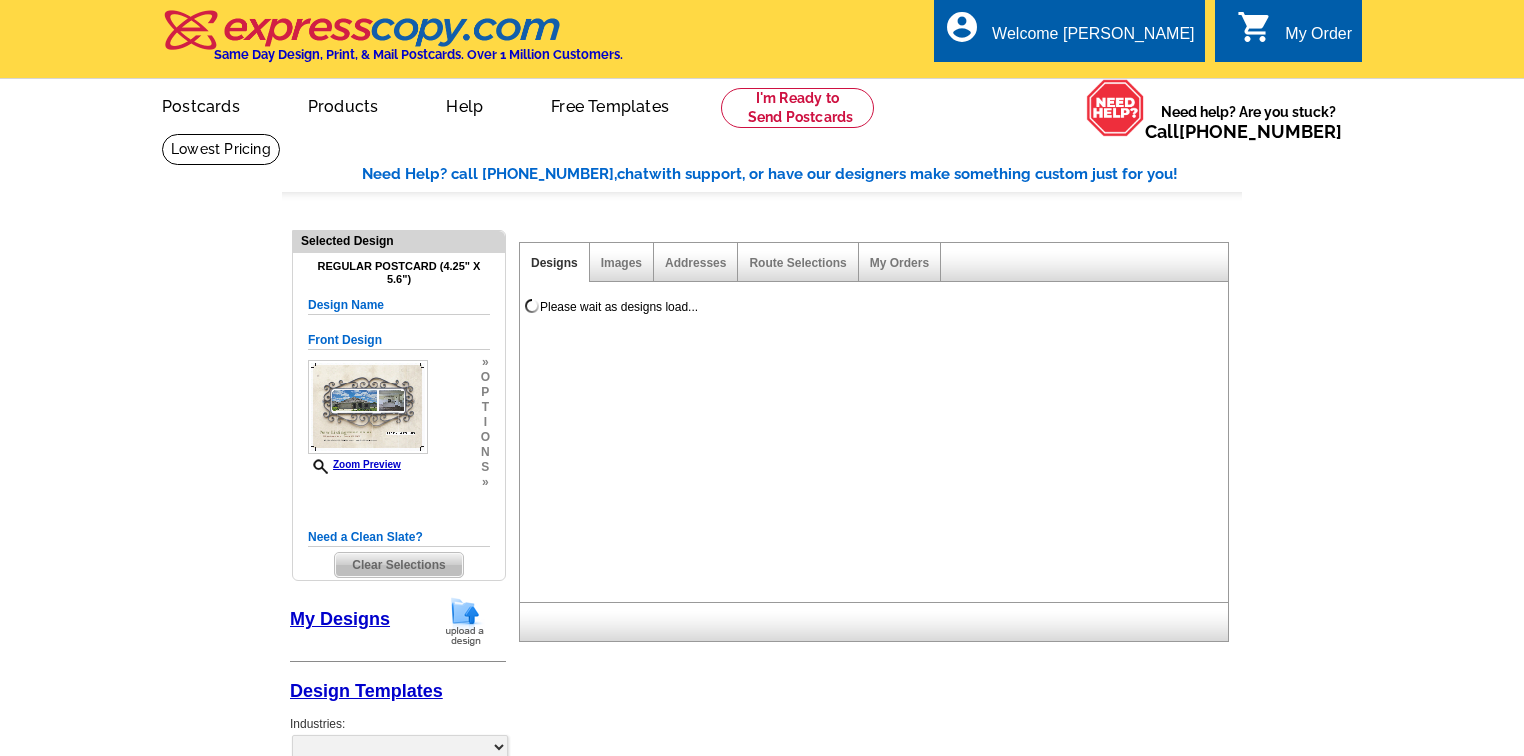 select on "1" 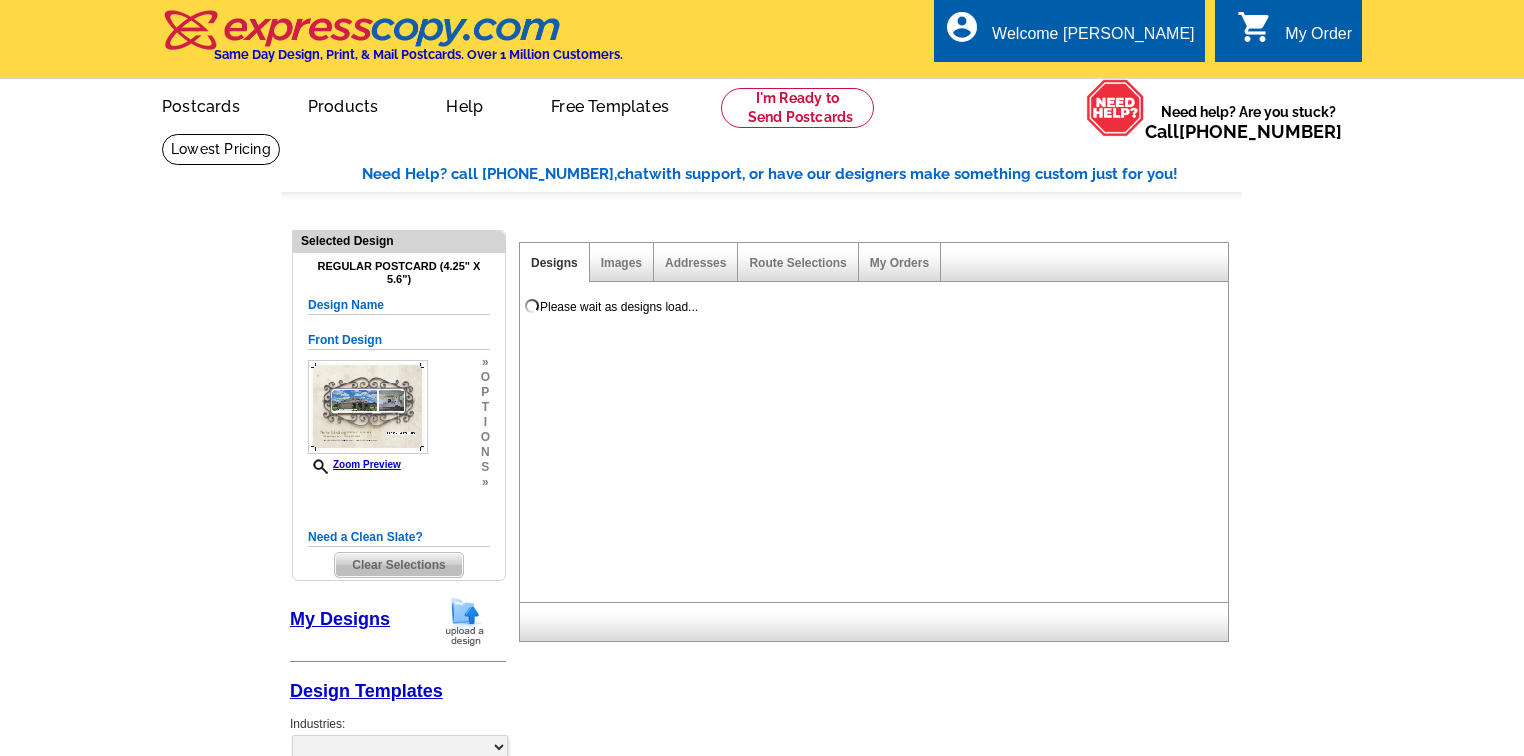 scroll, scrollTop: 0, scrollLeft: 0, axis: both 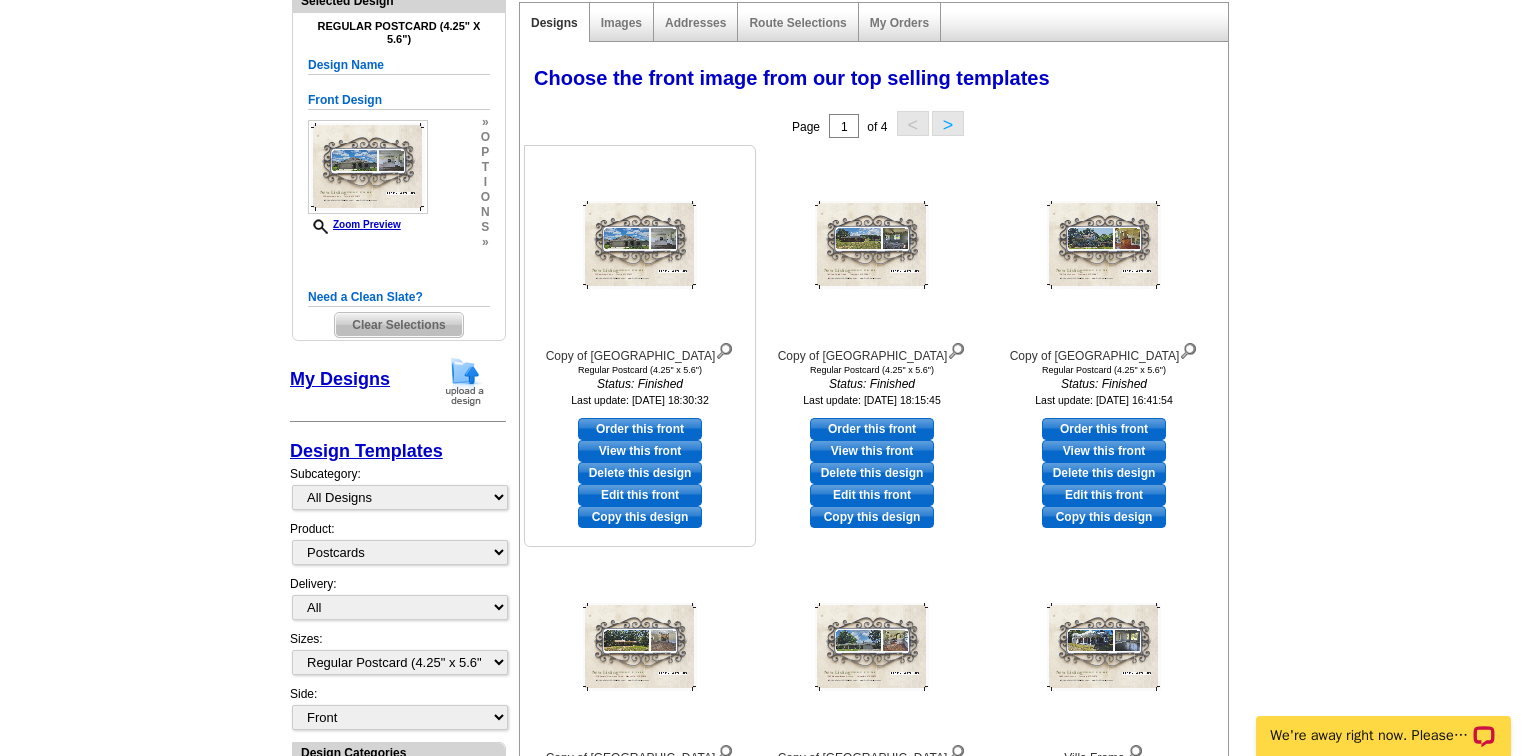 click at bounding box center (640, 245) 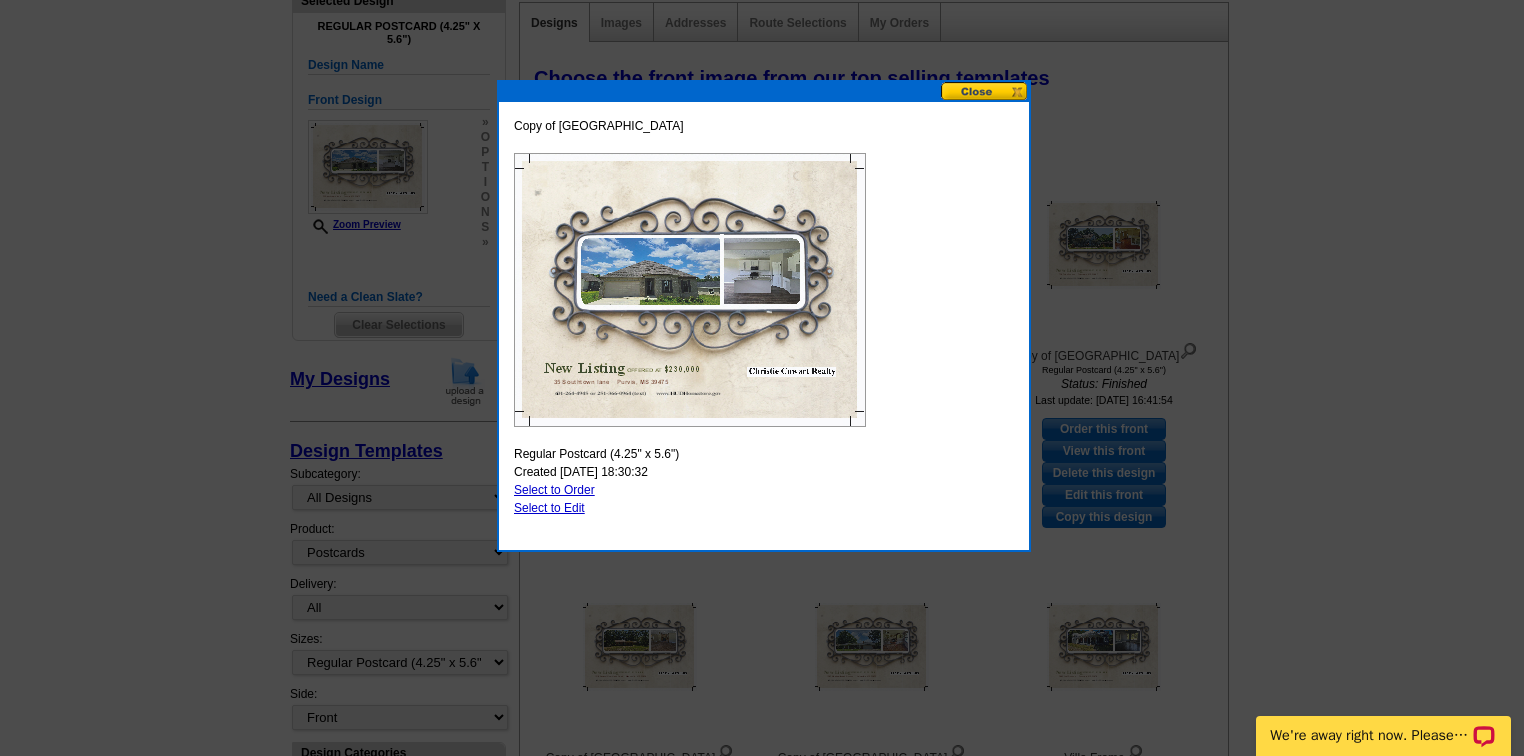 click on "Select to Order" at bounding box center [554, 490] 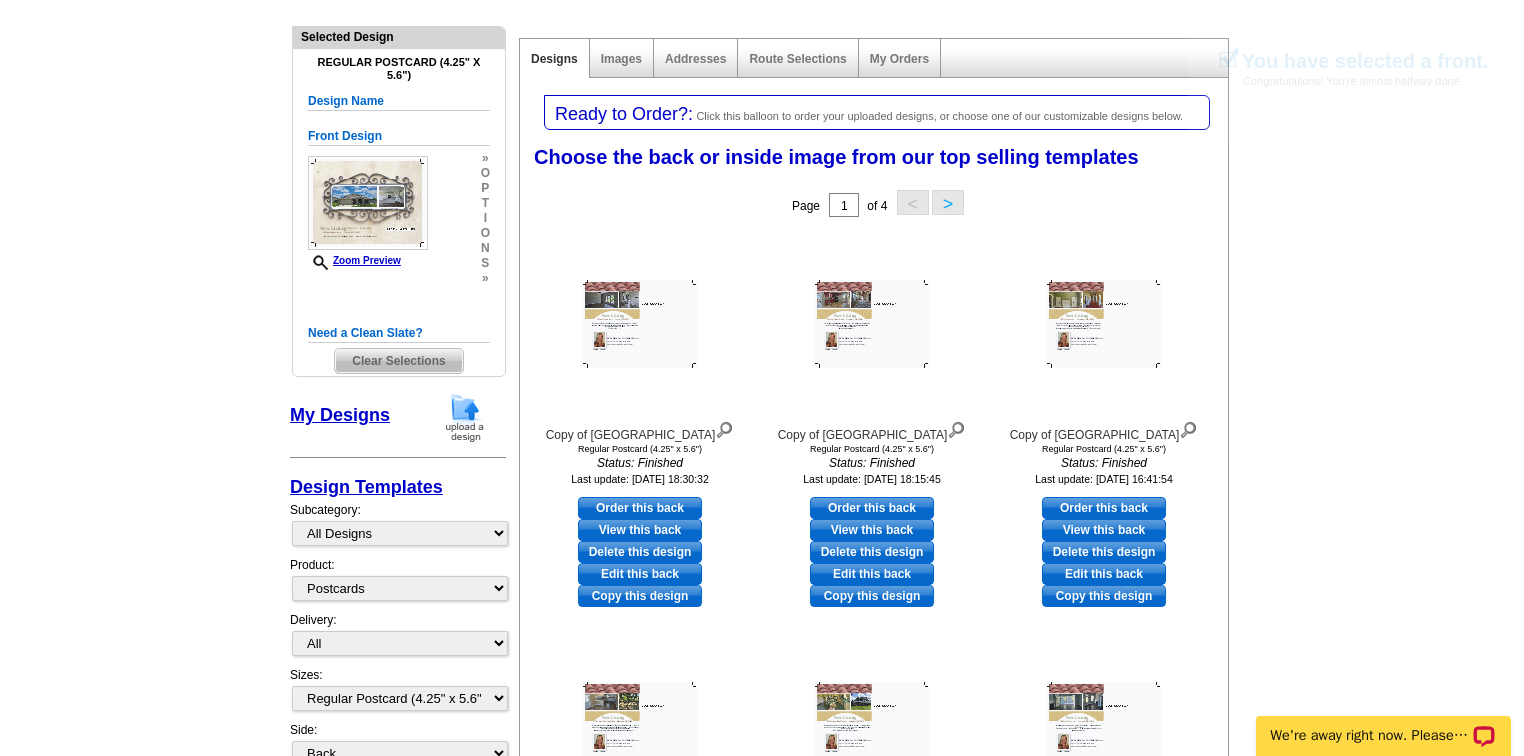 scroll, scrollTop: 240, scrollLeft: 0, axis: vertical 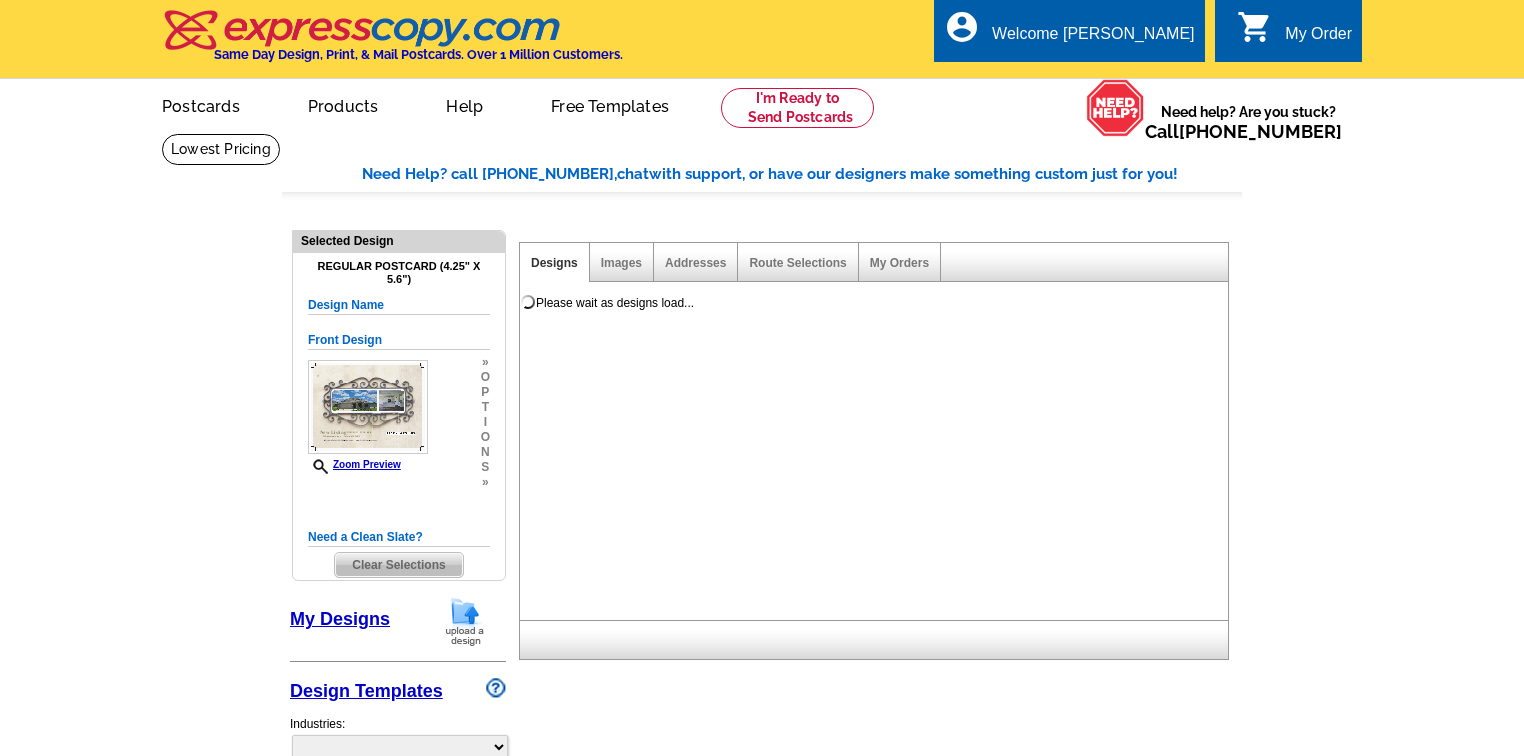 select 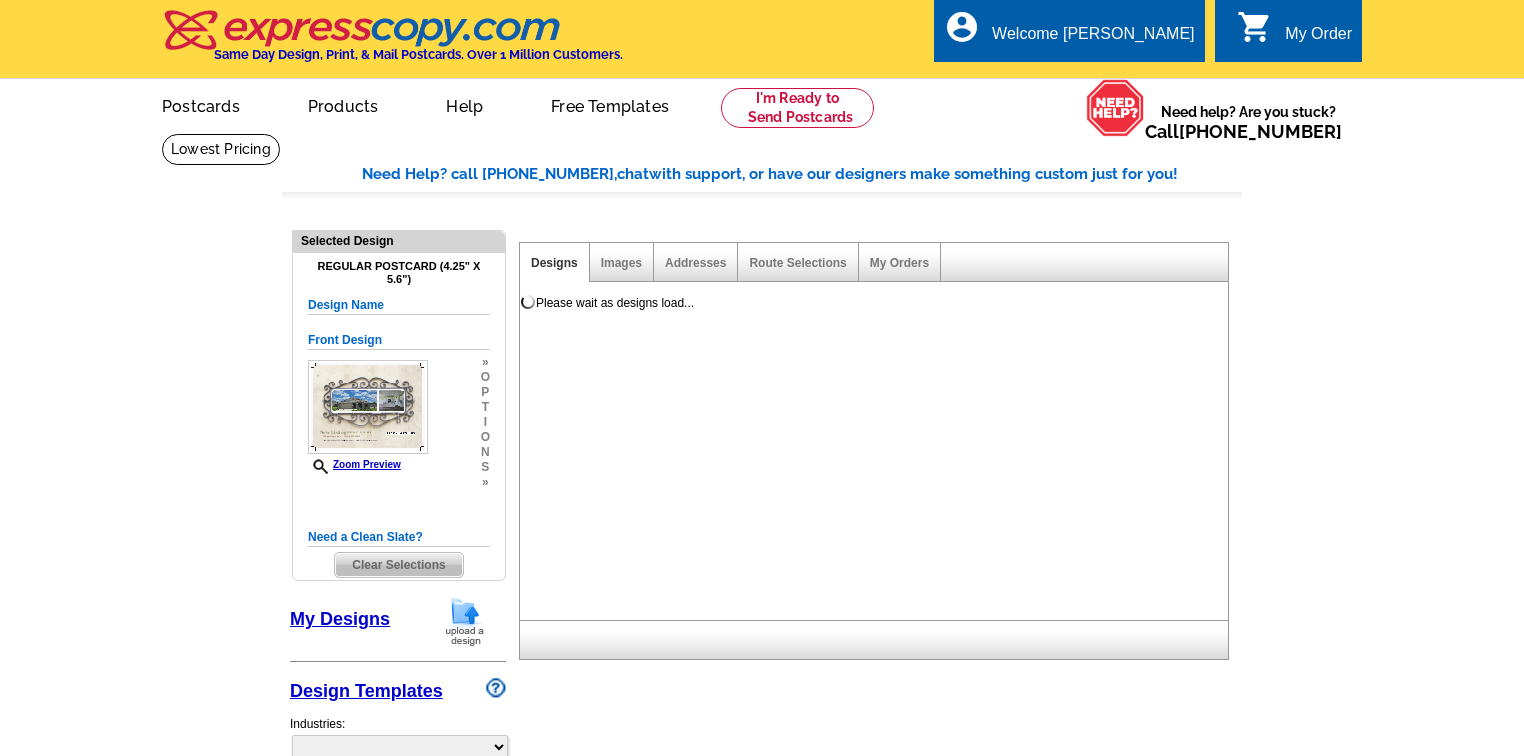 select on "1" 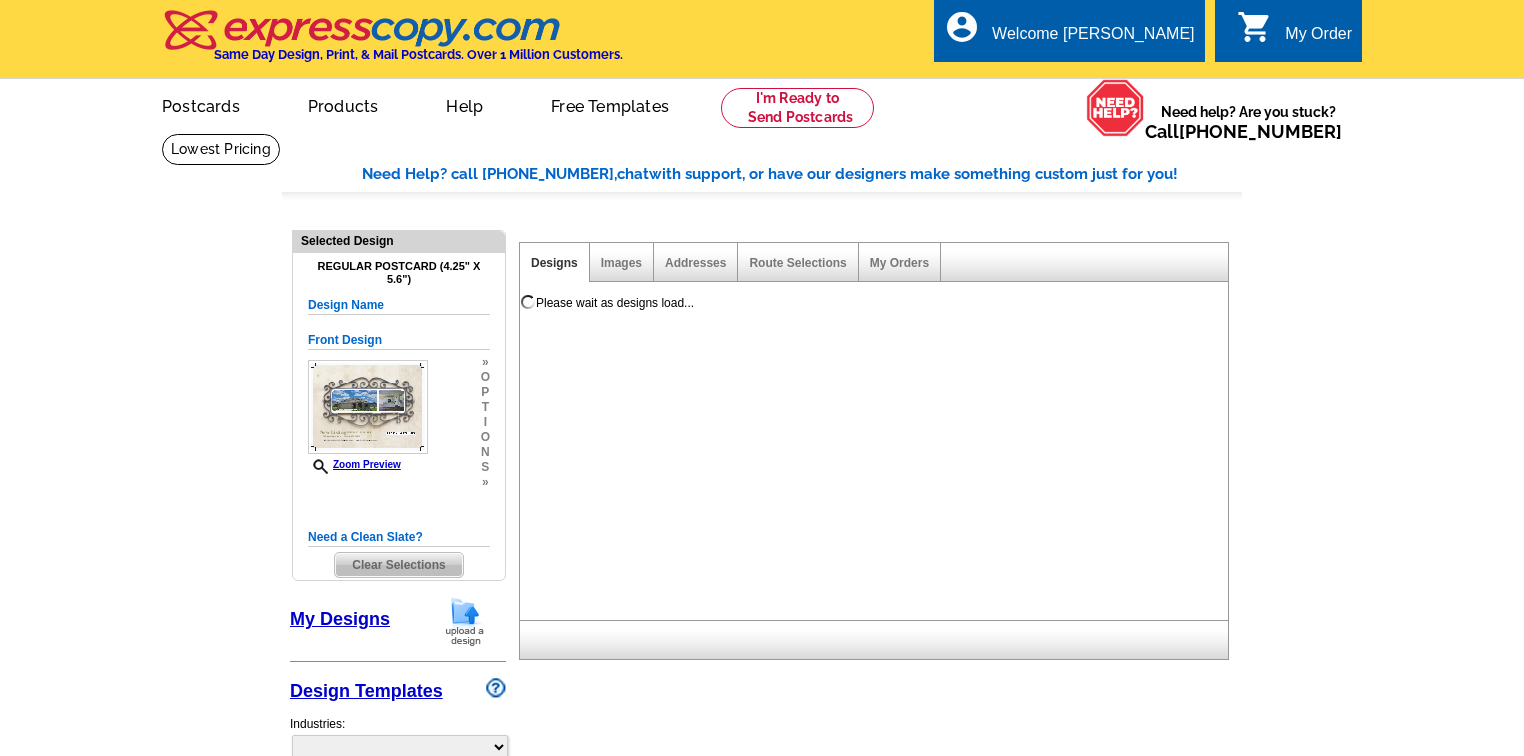 select on "1" 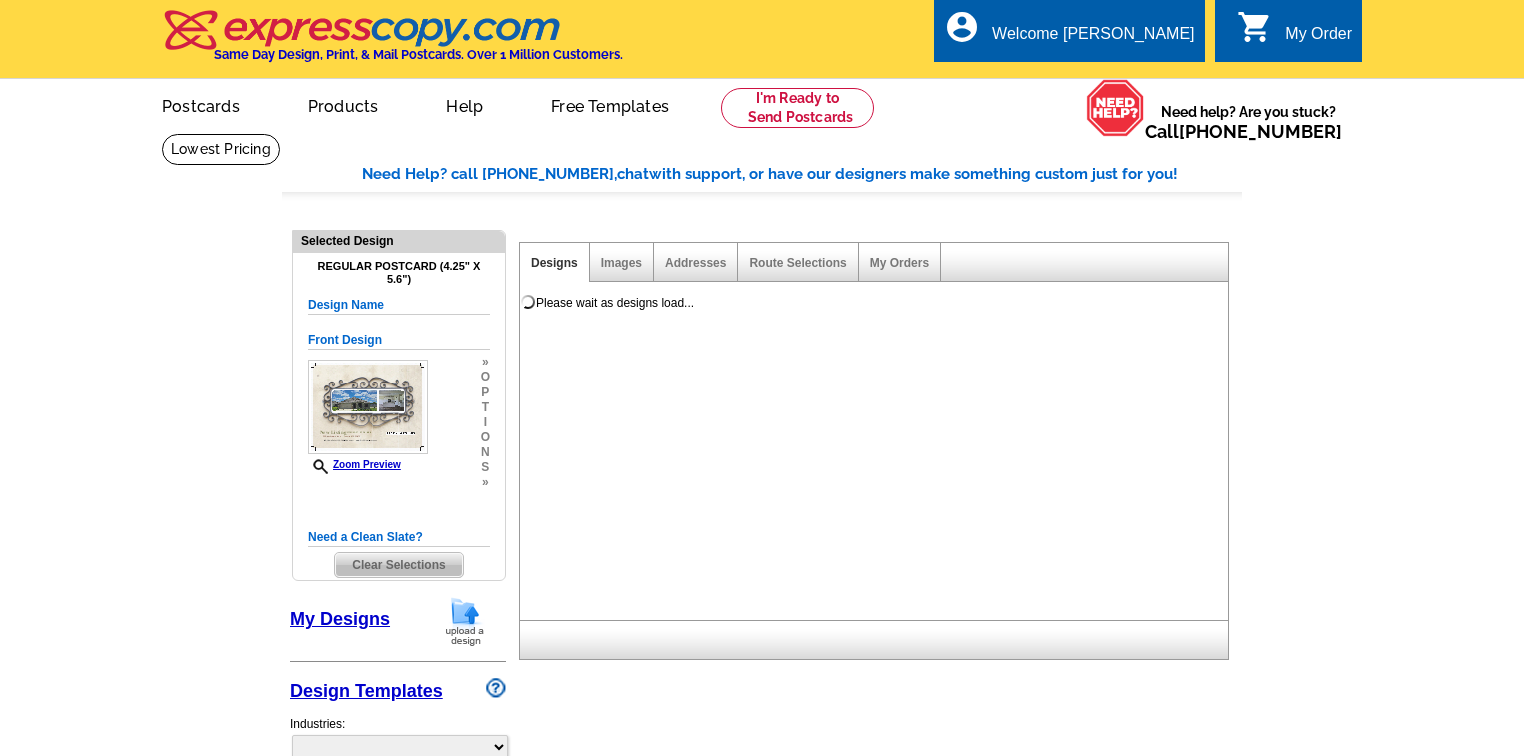 select on "back" 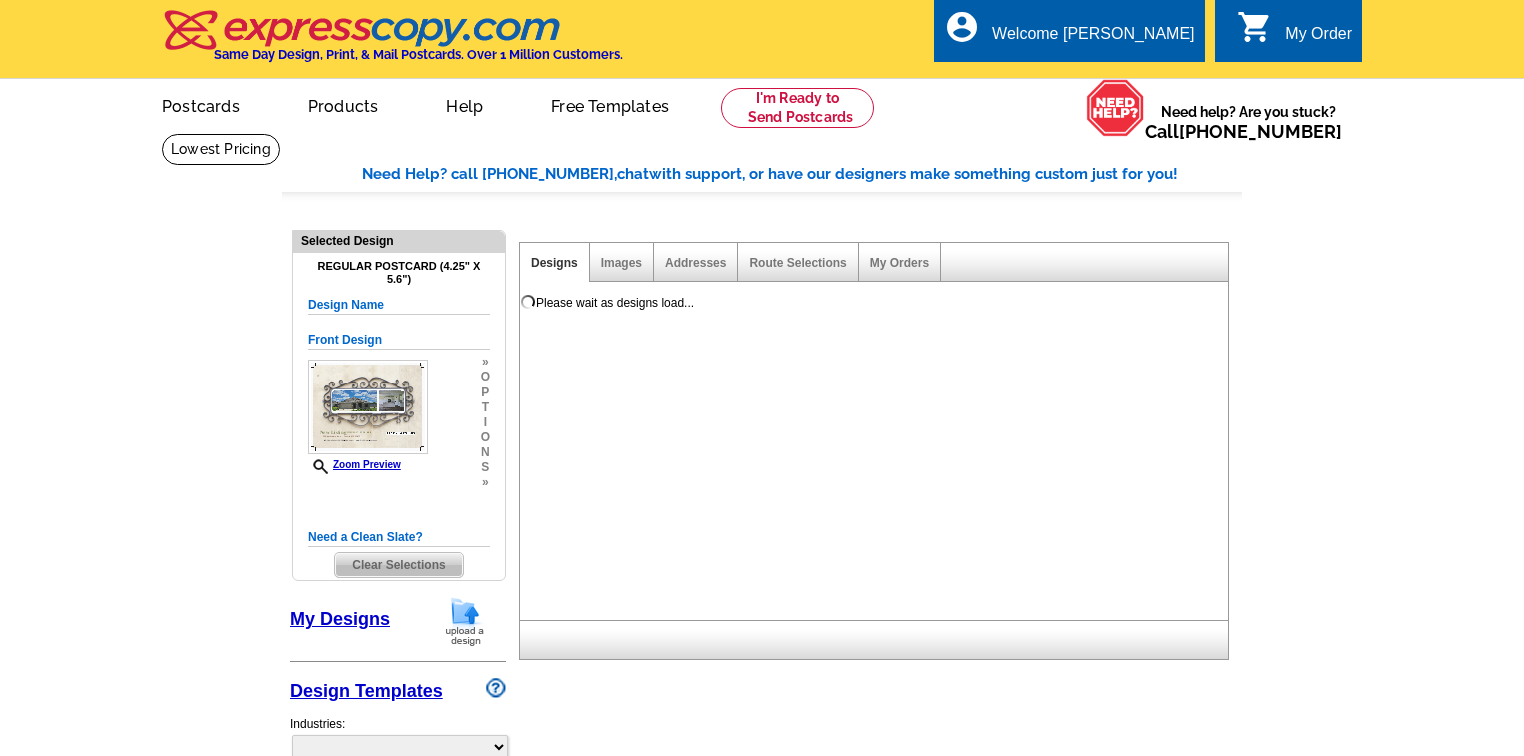 scroll, scrollTop: 160, scrollLeft: 0, axis: vertical 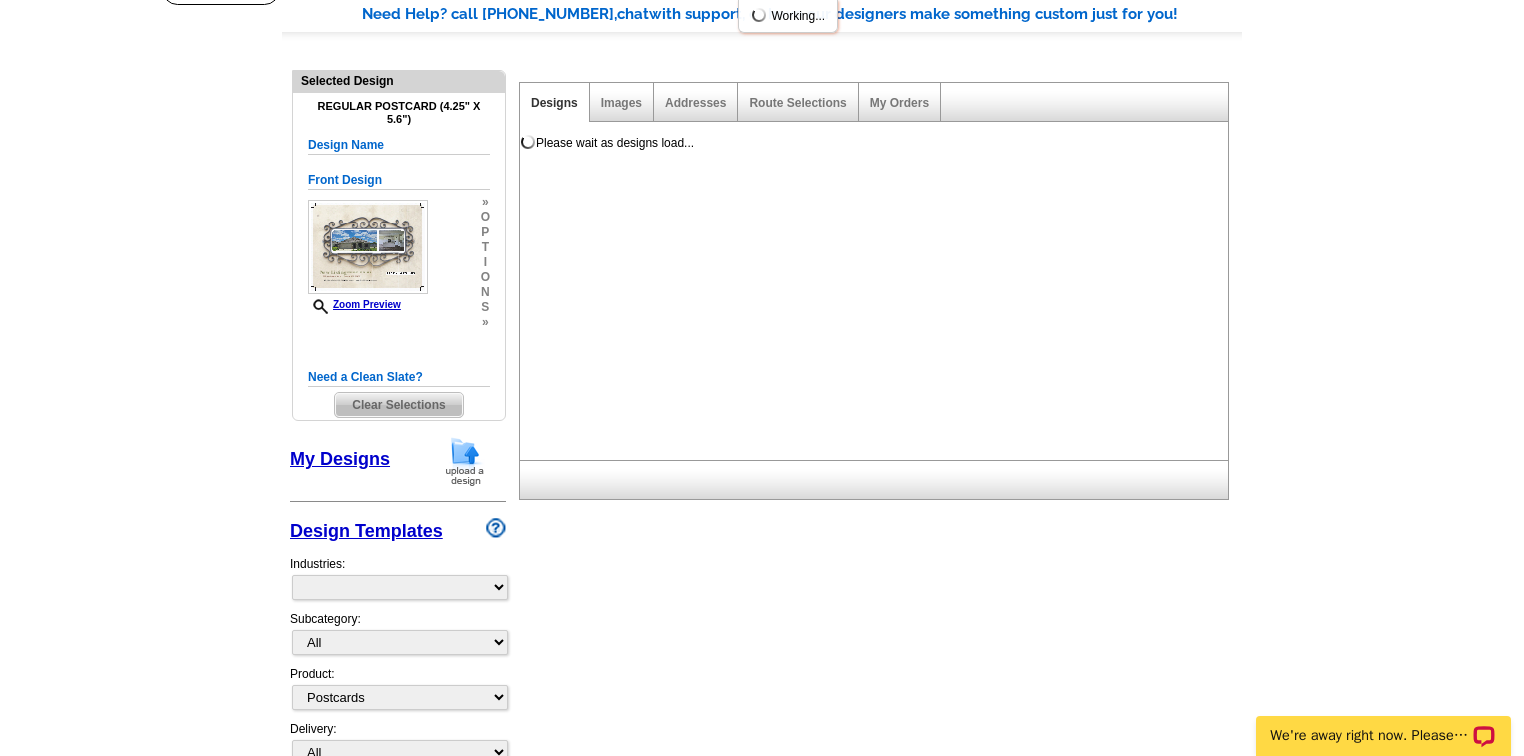 select on "785" 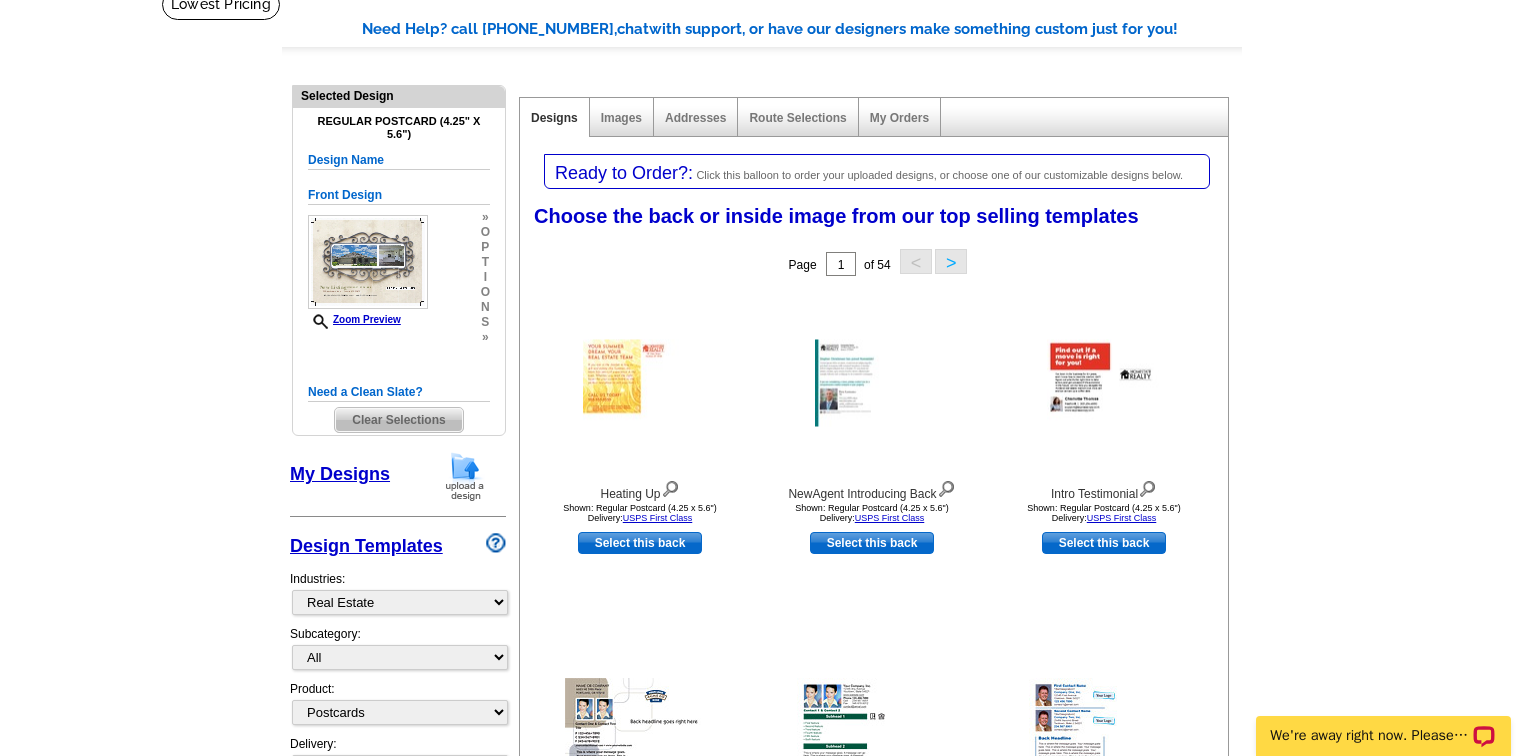 scroll, scrollTop: 0, scrollLeft: 0, axis: both 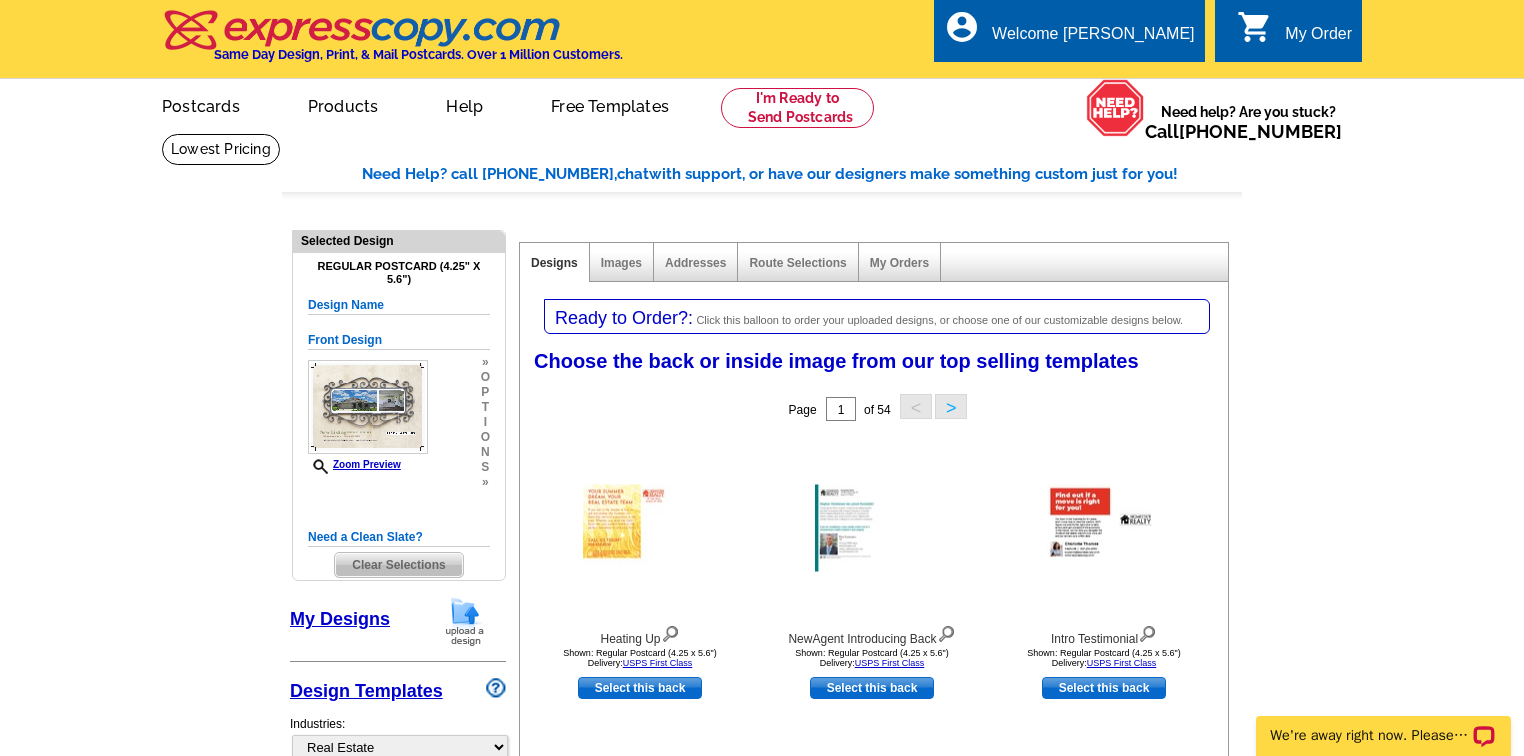 click on "Clear Selections" 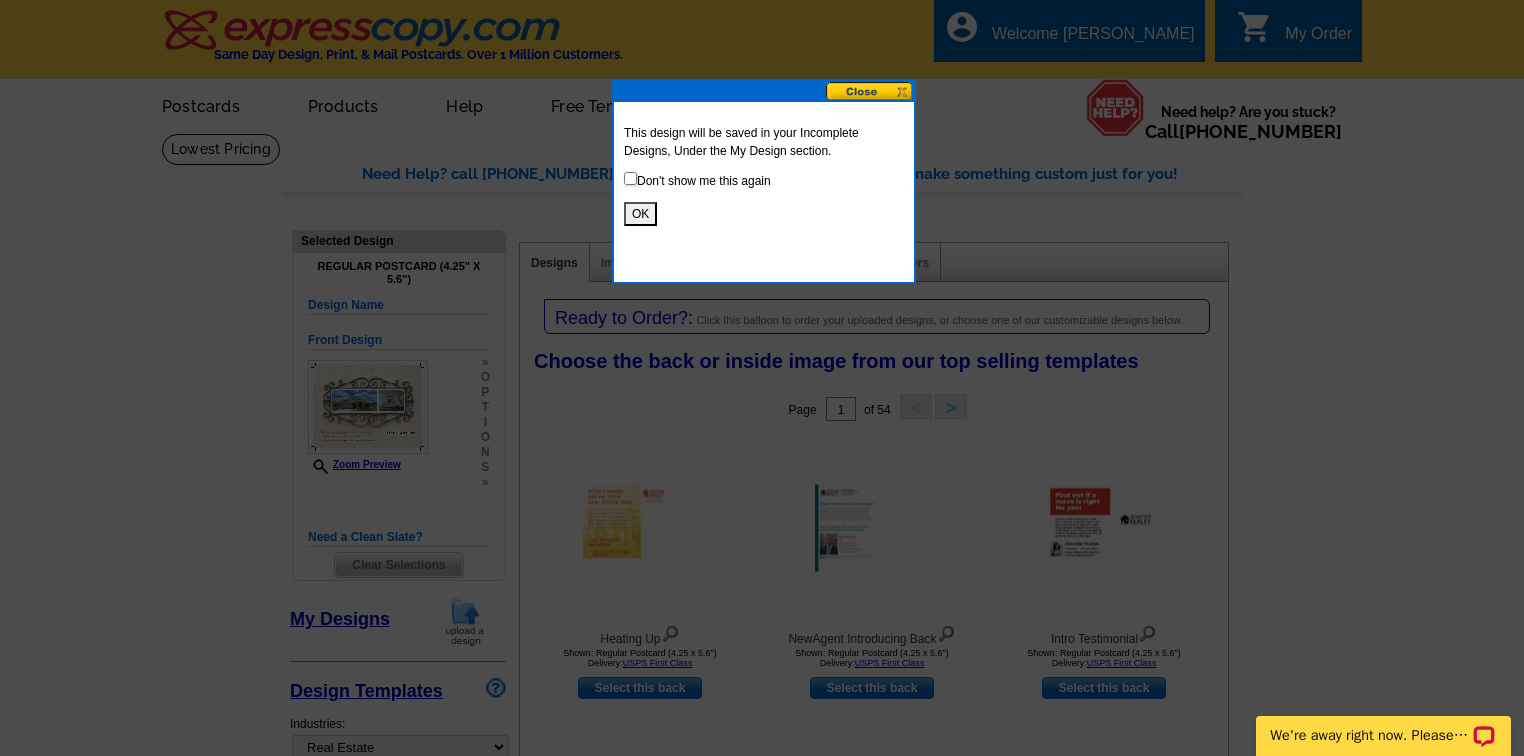 click 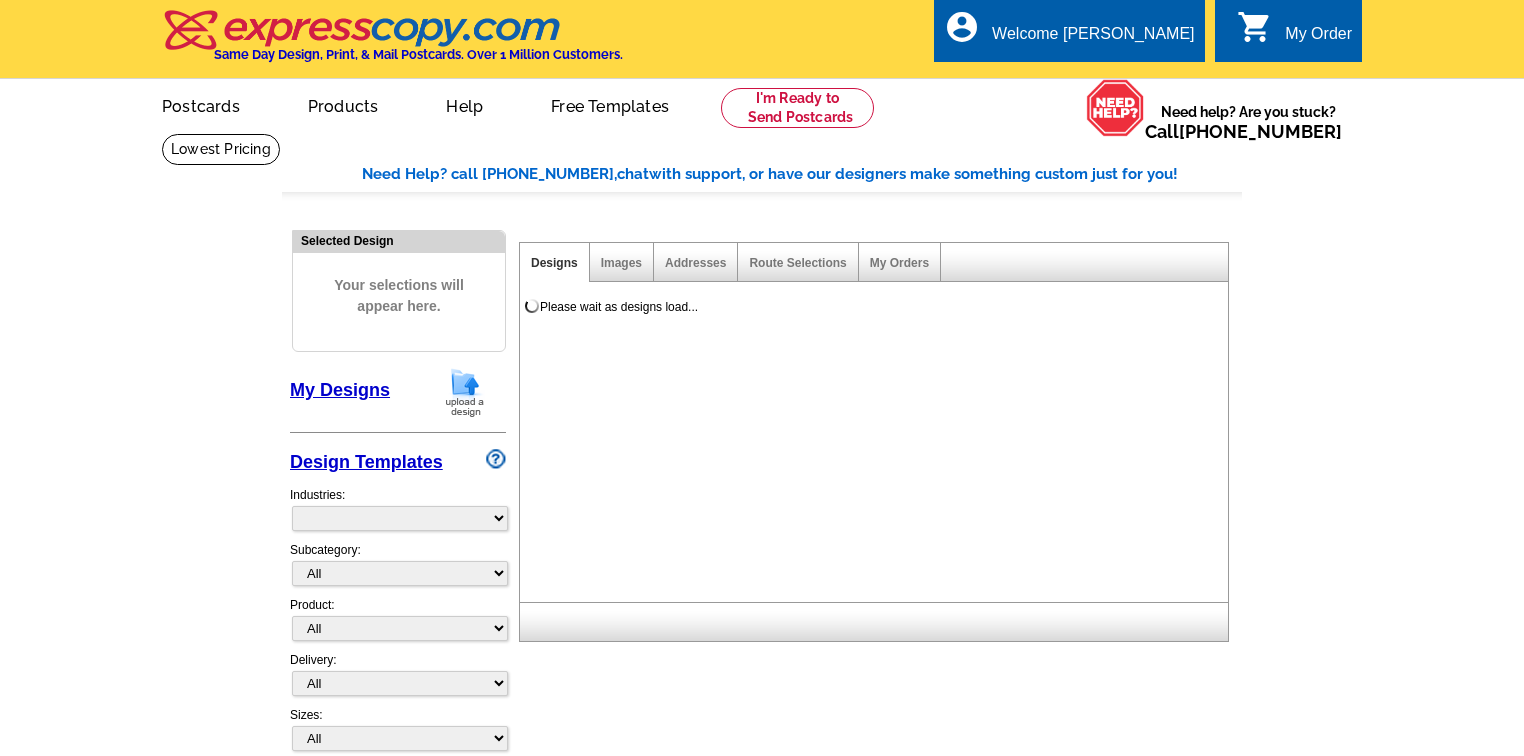 scroll, scrollTop: 0, scrollLeft: 0, axis: both 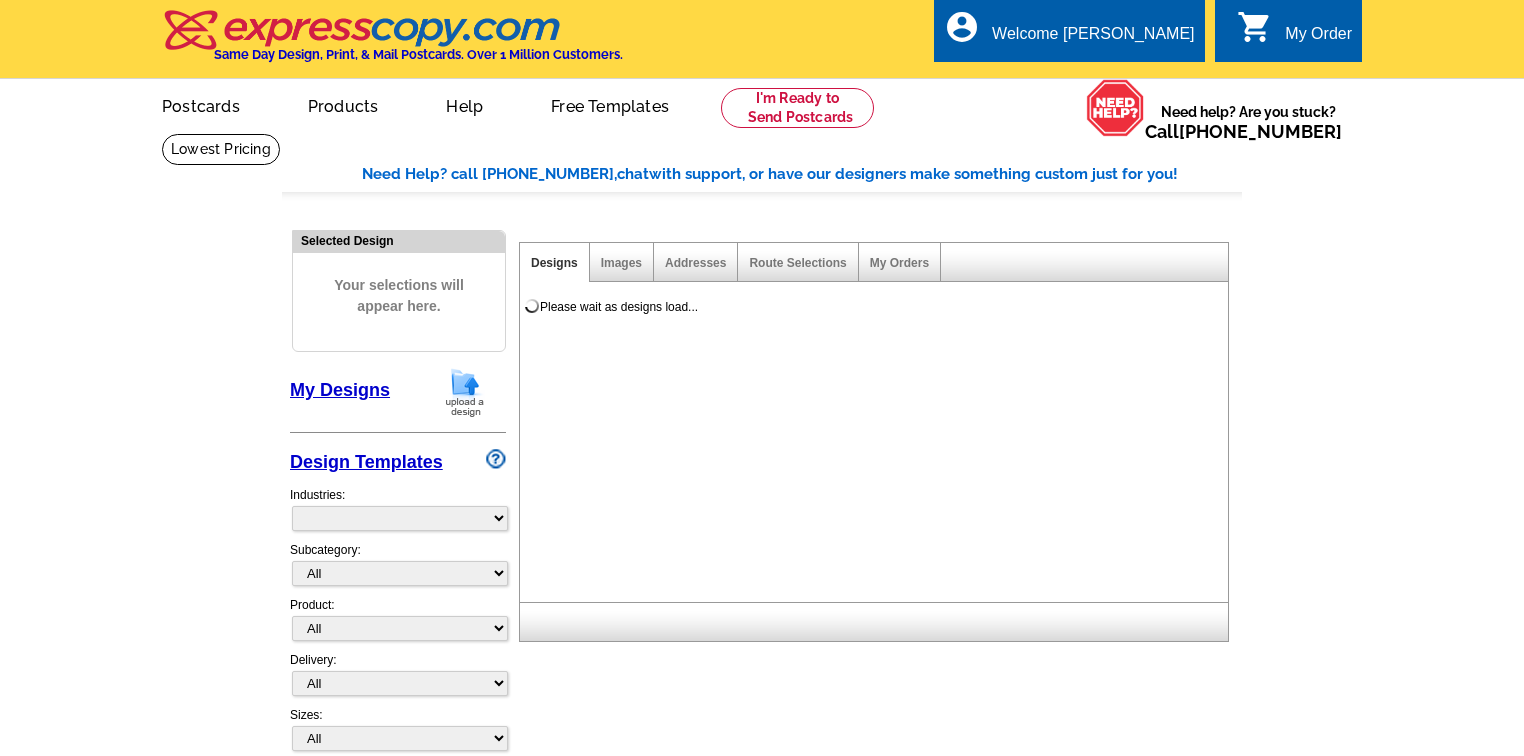 select on "785" 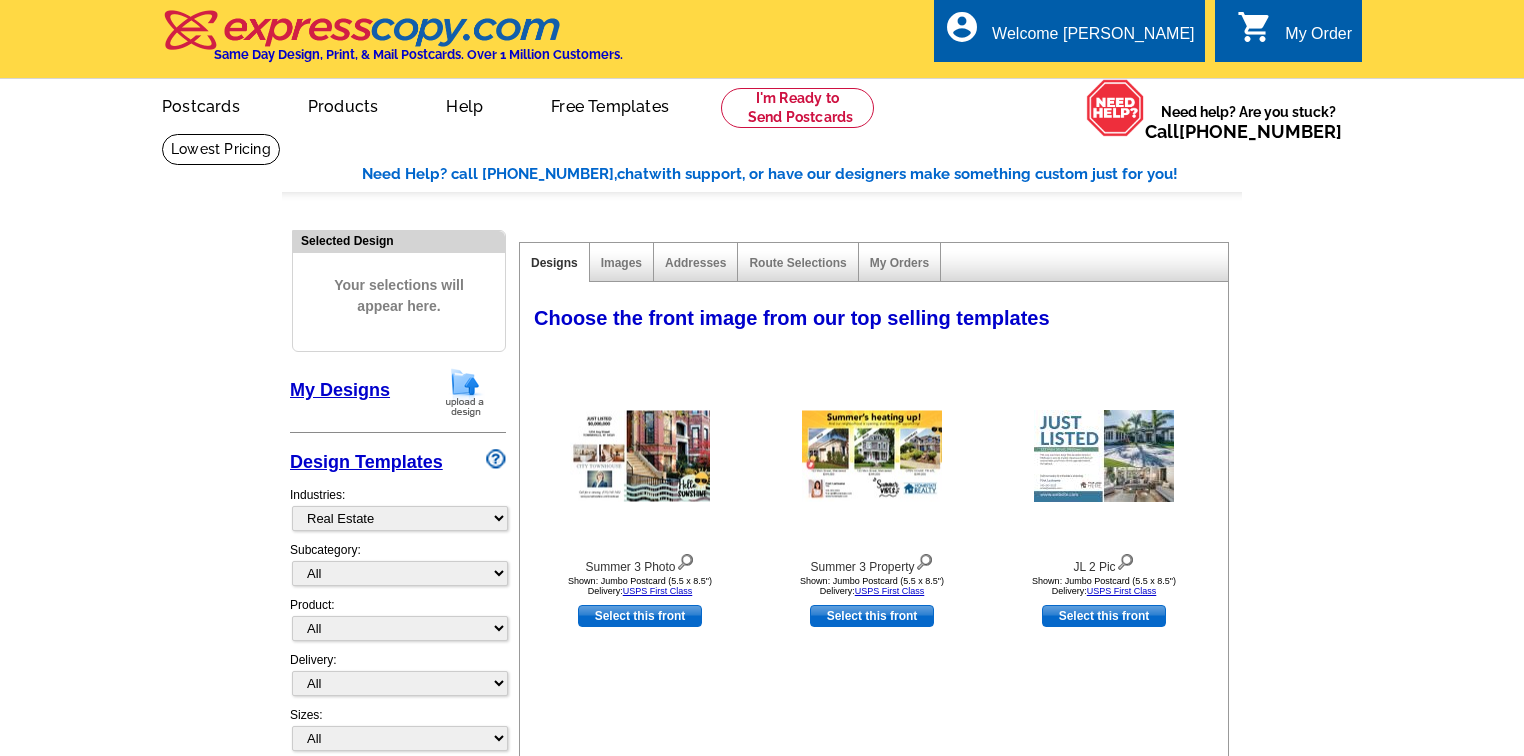 click on "My Designs" at bounding box center (398, 396) 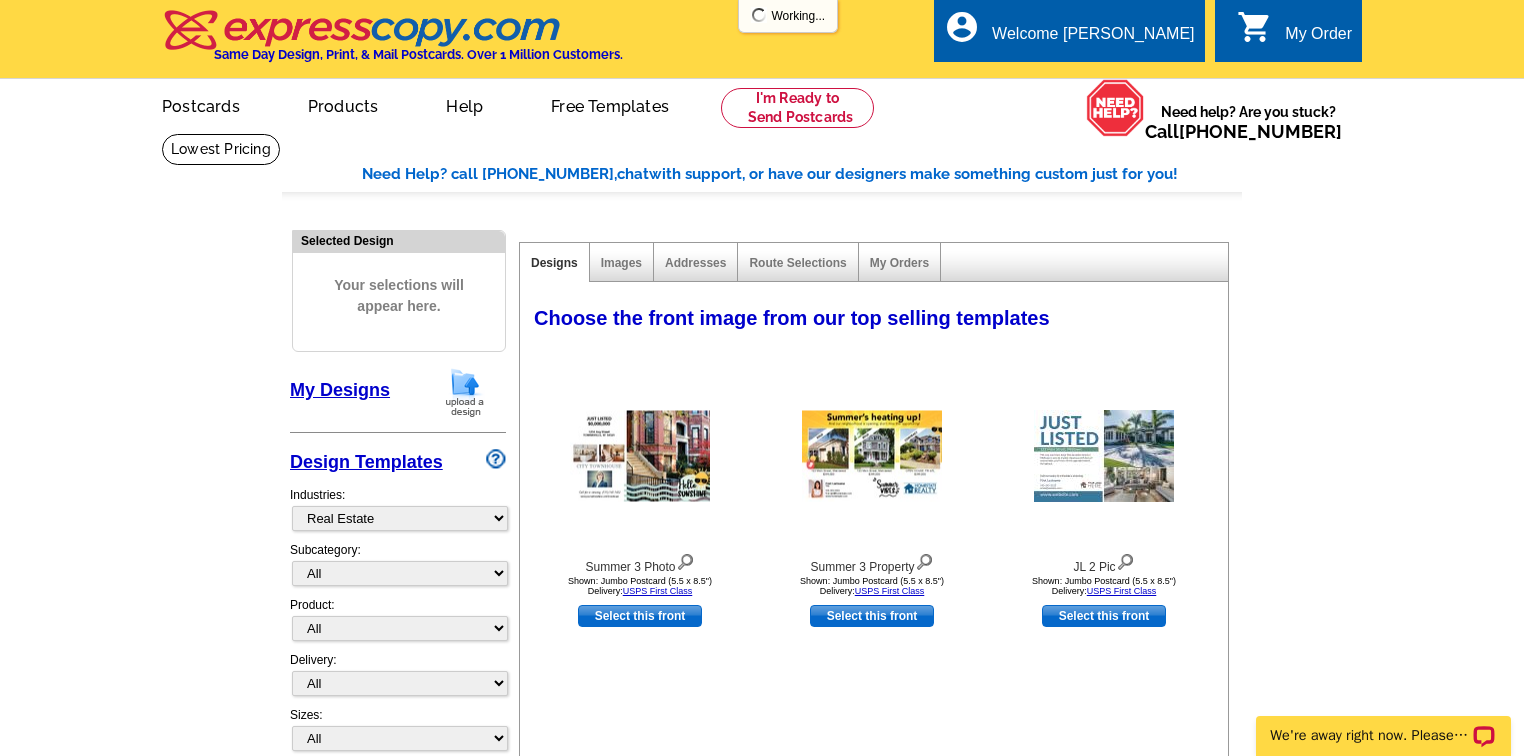 scroll, scrollTop: 0, scrollLeft: 0, axis: both 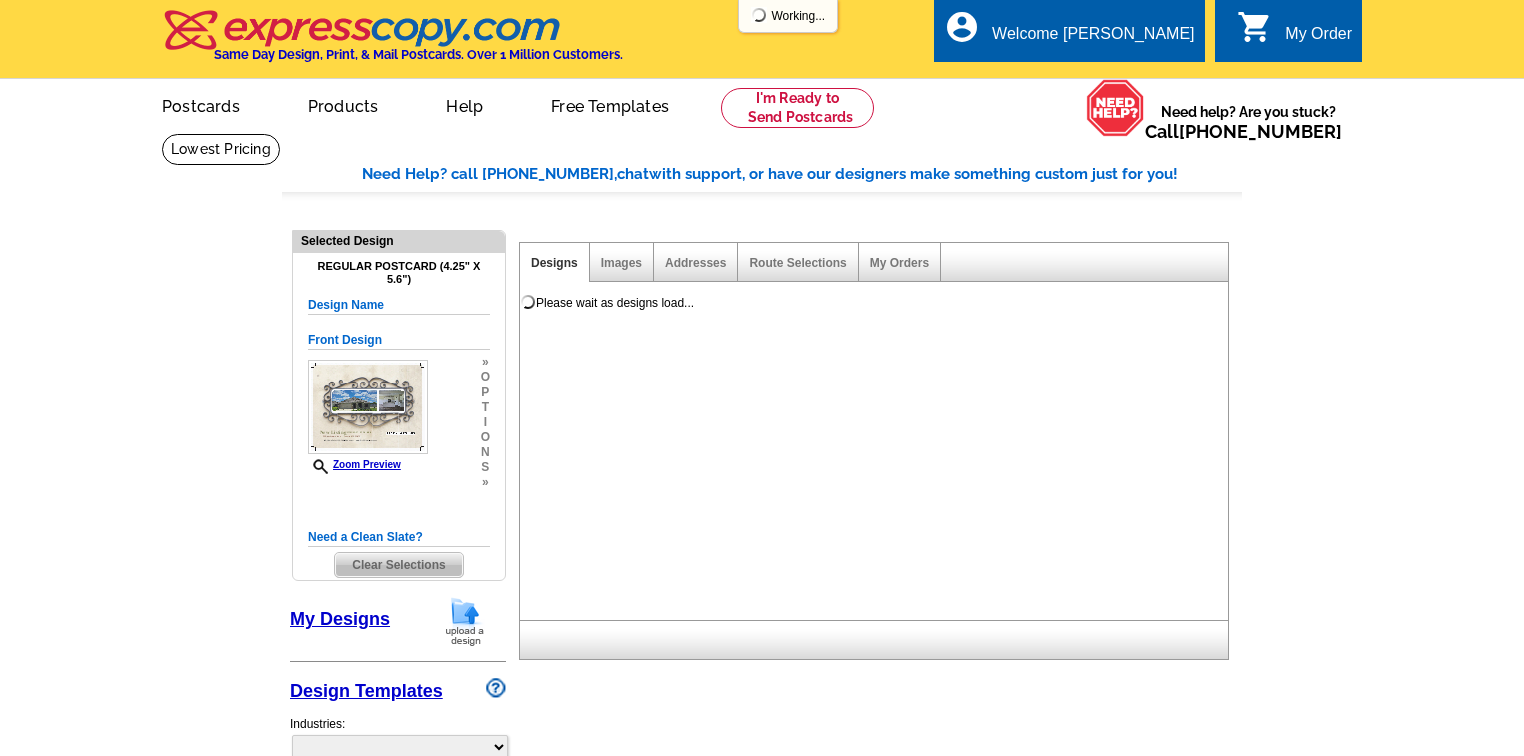 select 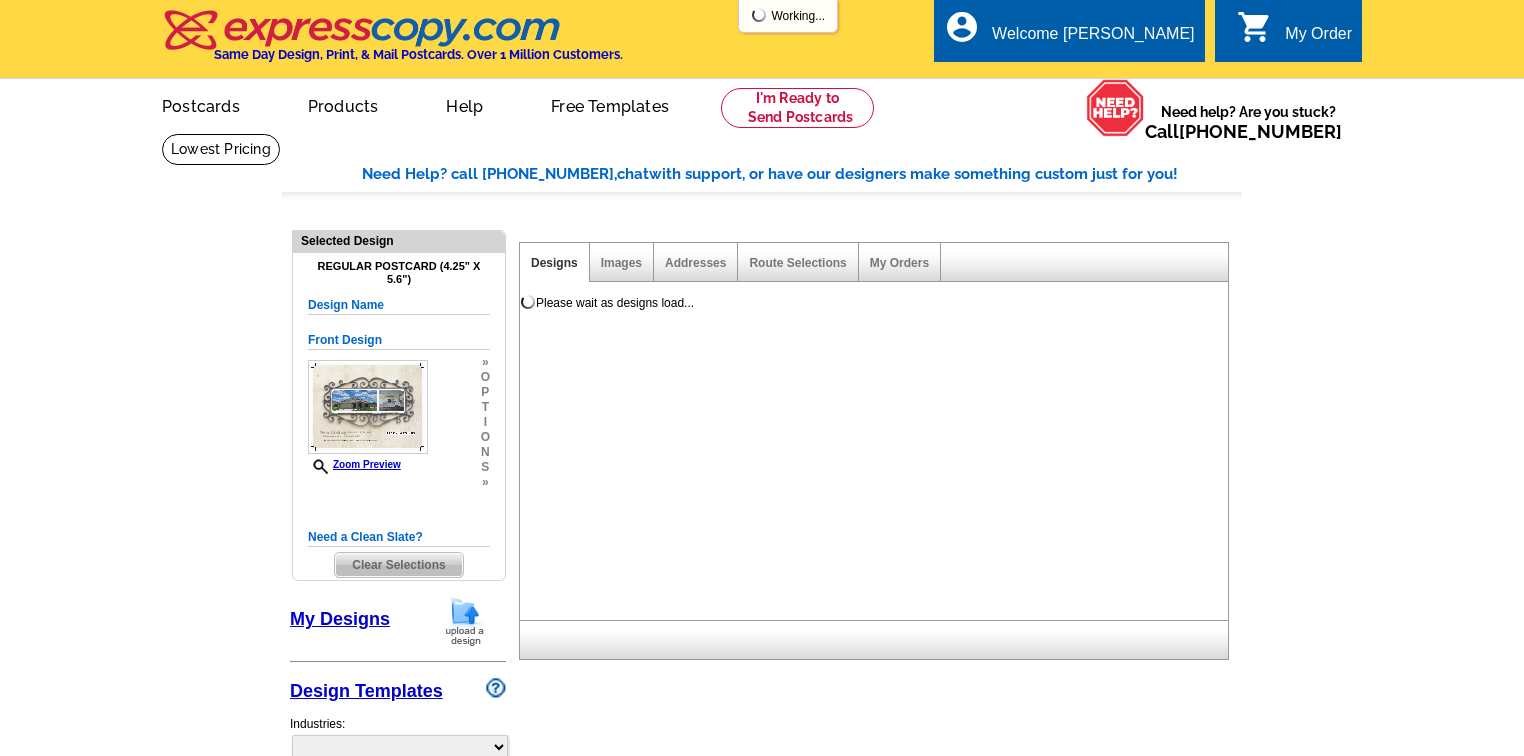 select on "1" 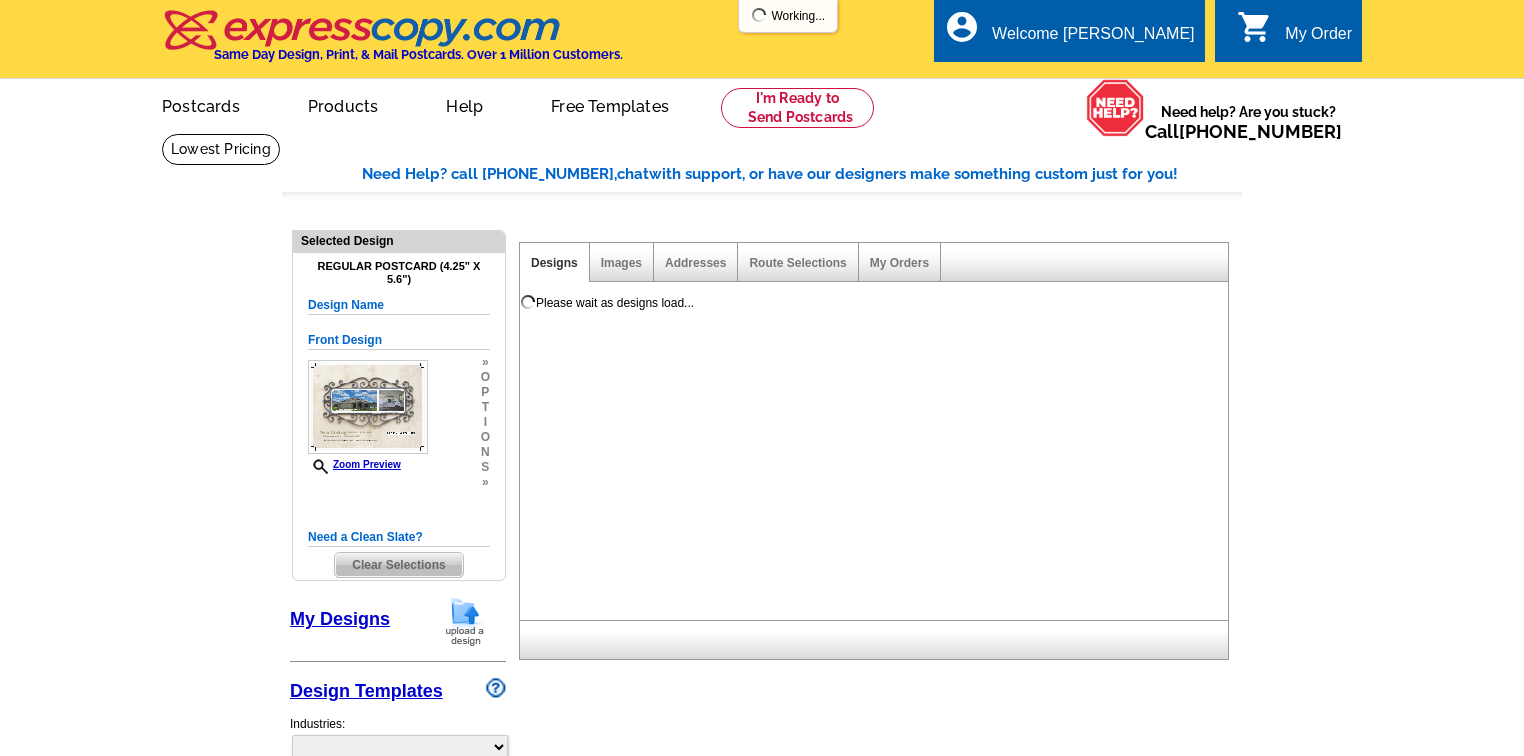 select on "1" 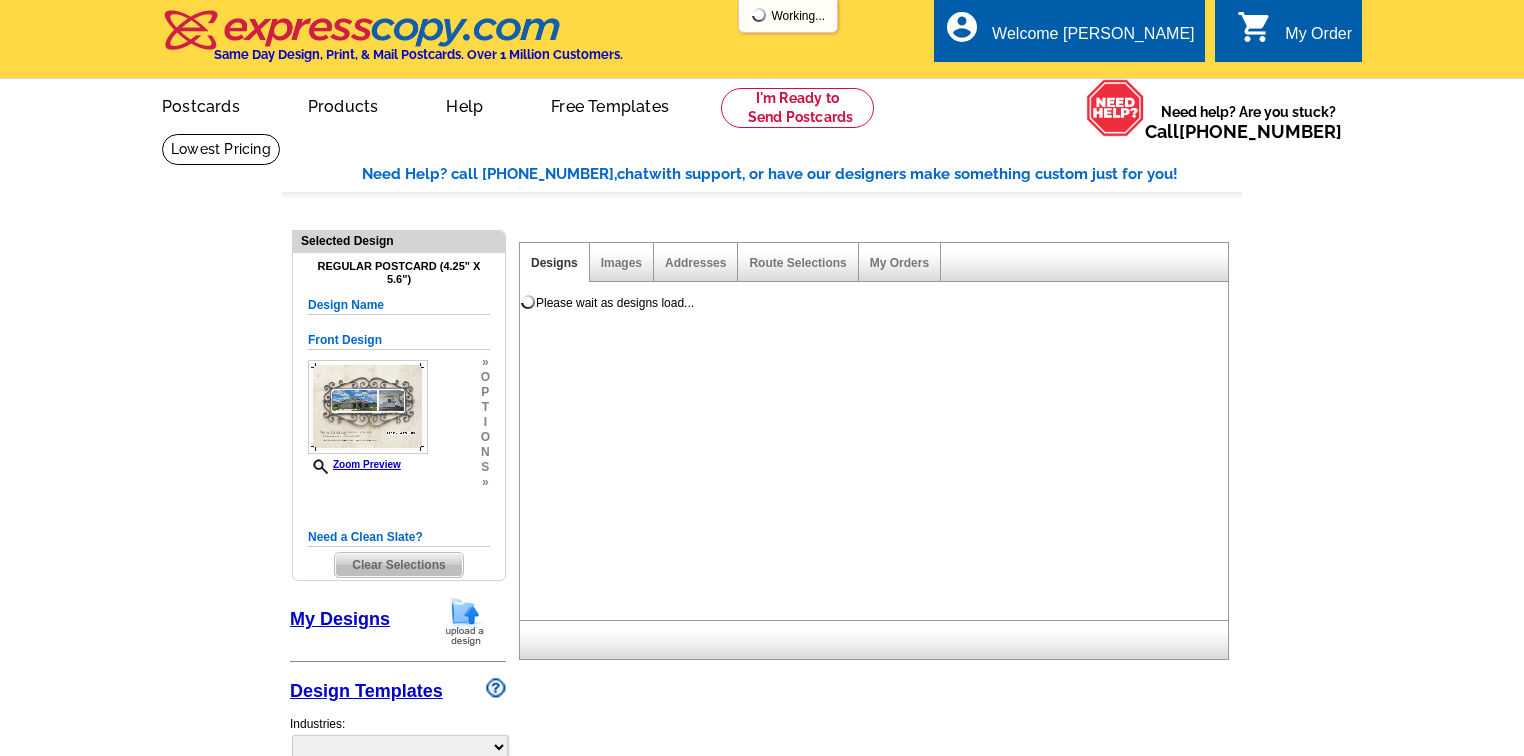 select on "back" 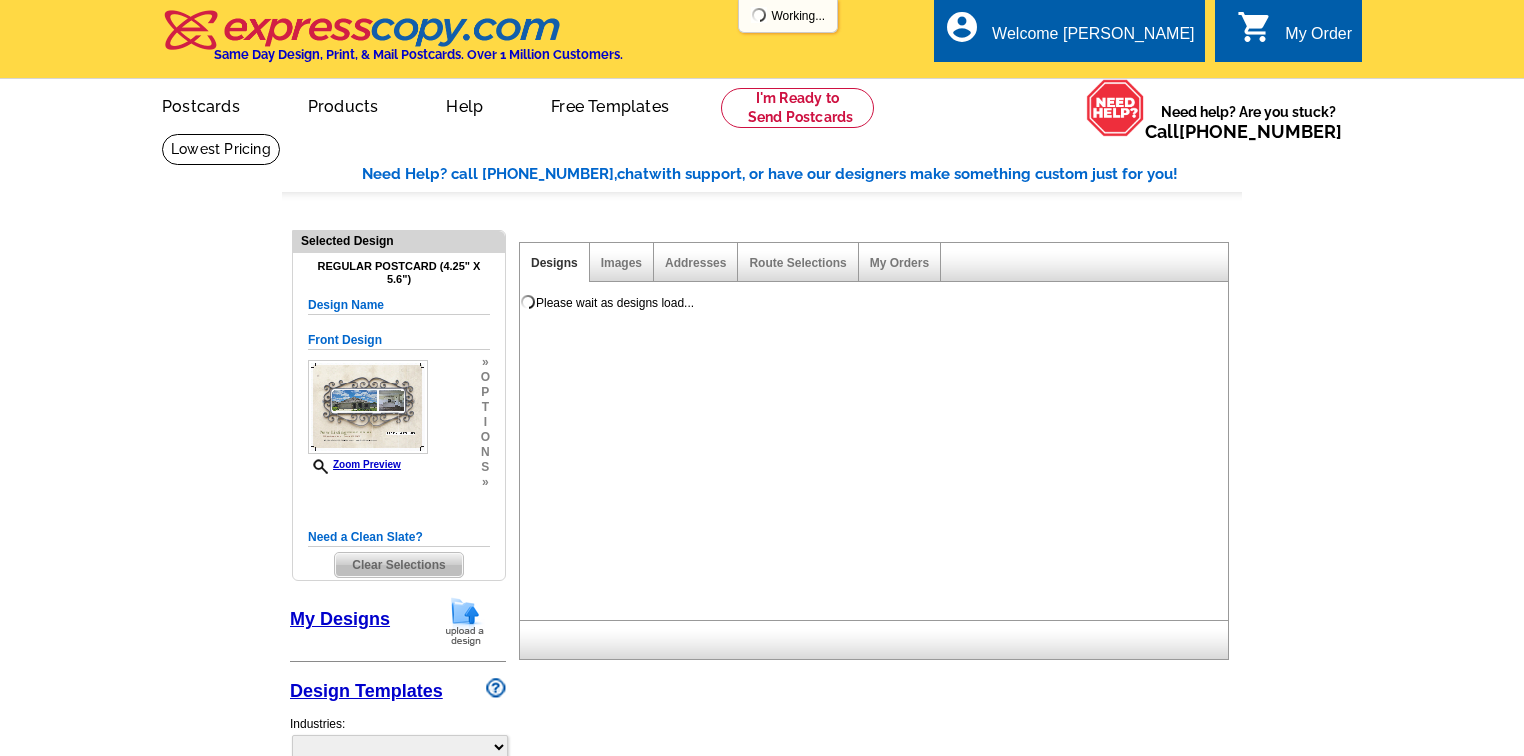 scroll, scrollTop: 0, scrollLeft: 0, axis: both 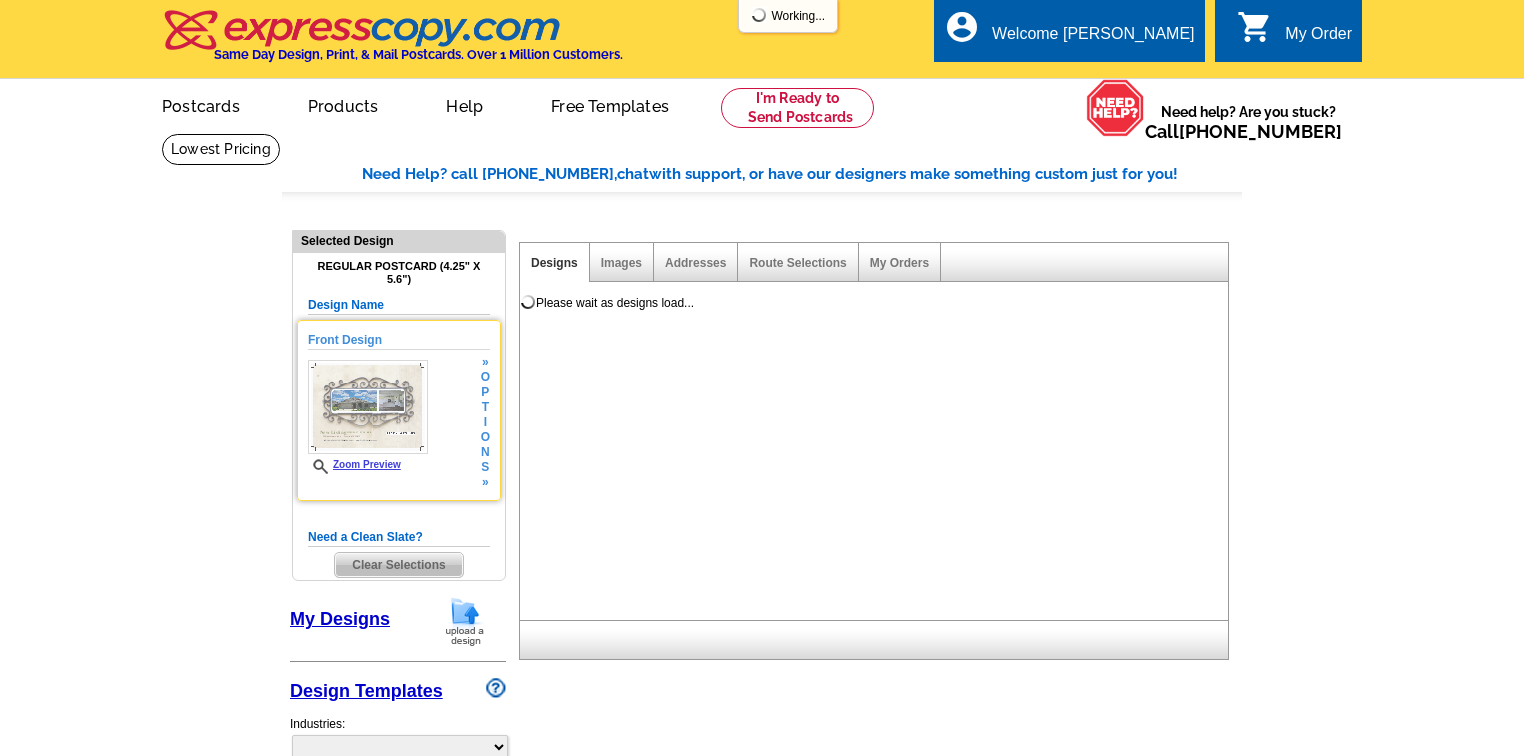 select on "785" 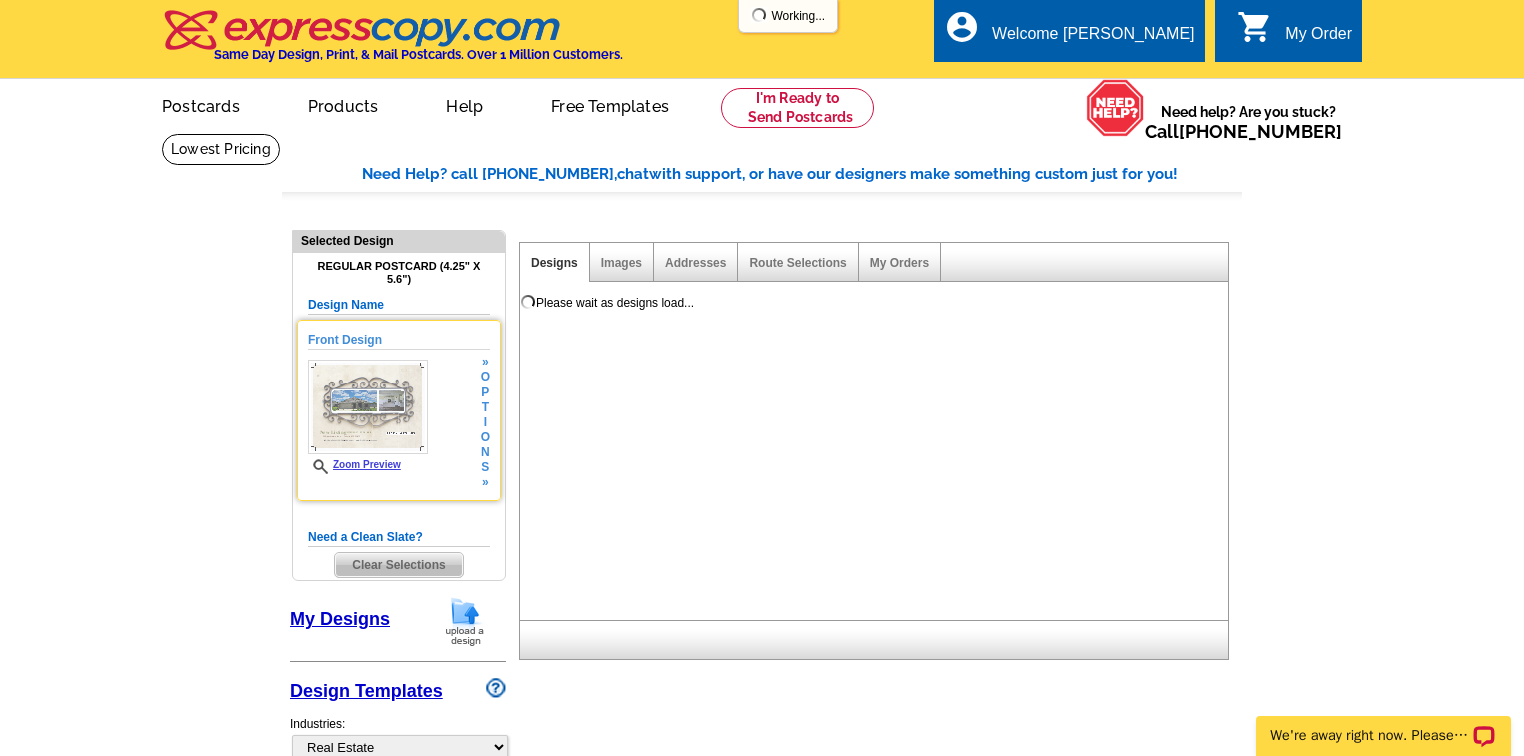 scroll, scrollTop: 0, scrollLeft: 0, axis: both 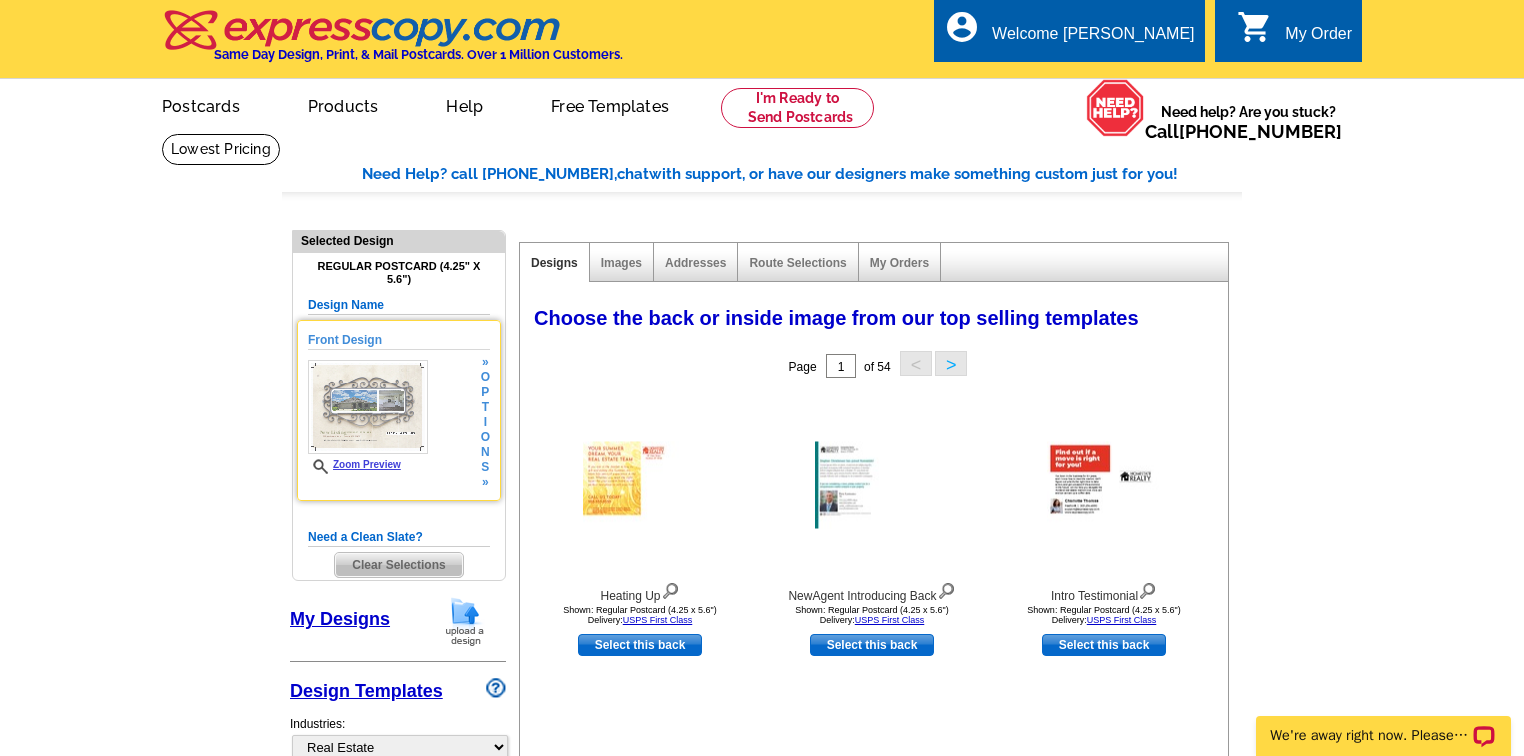 click on "t" at bounding box center (485, 407) 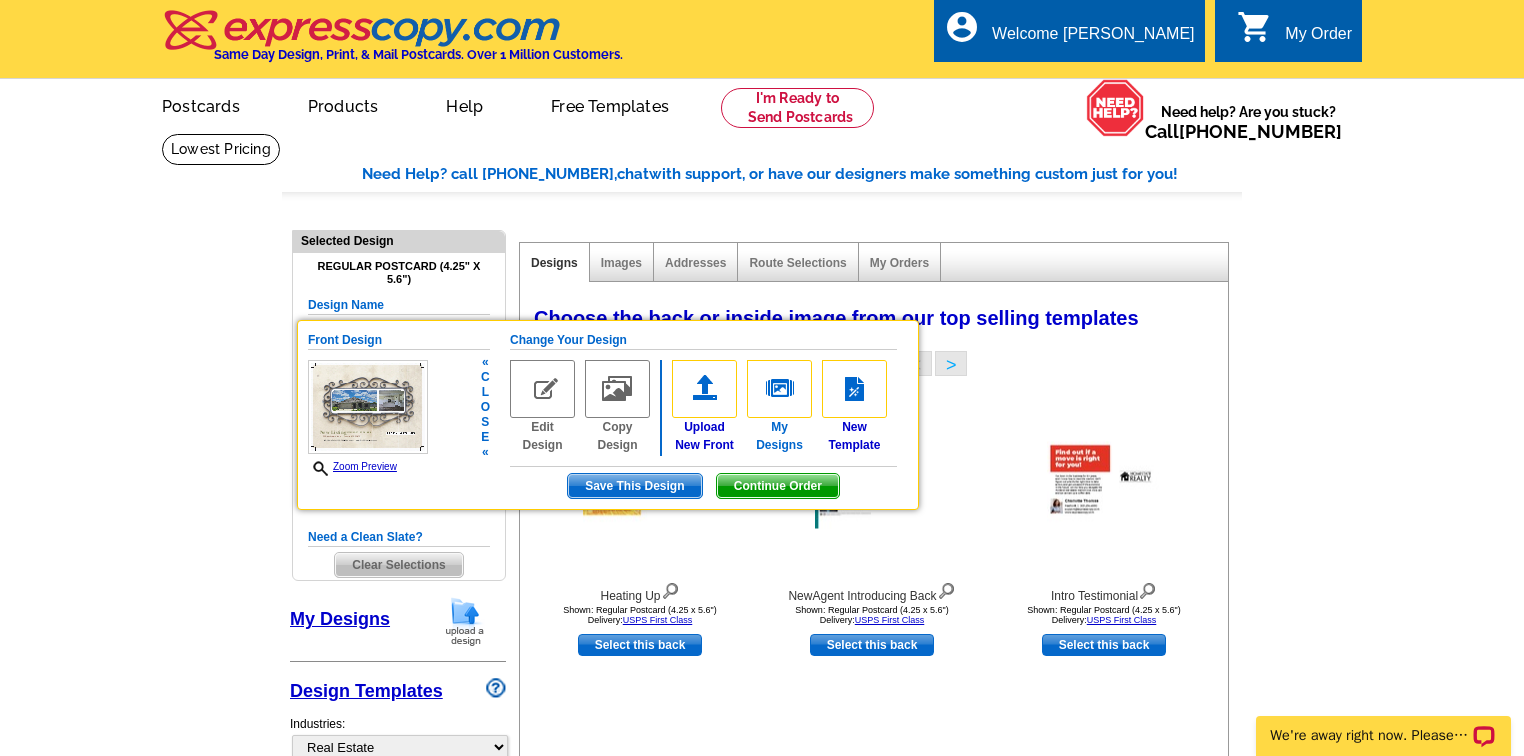 click at bounding box center [779, 389] 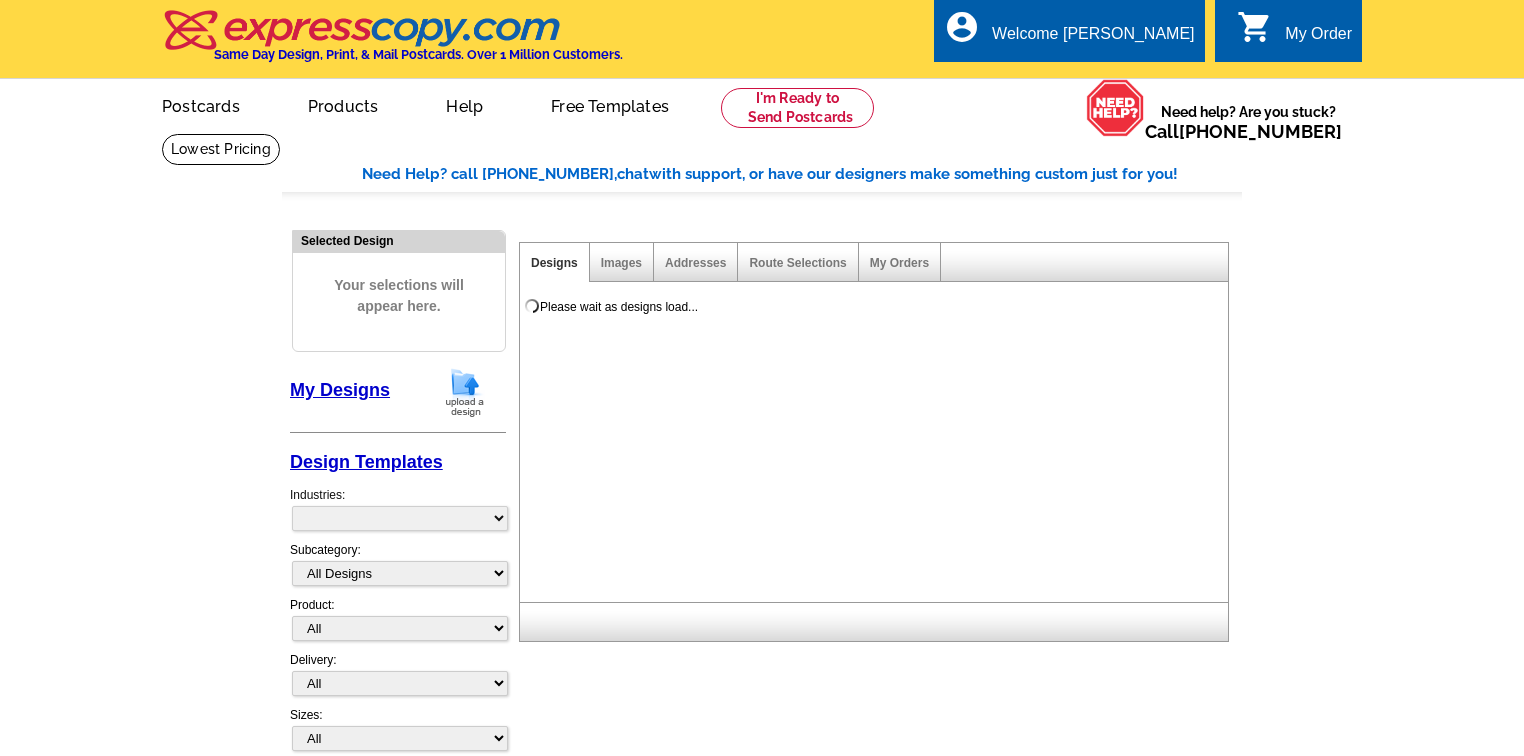 scroll, scrollTop: 0, scrollLeft: 0, axis: both 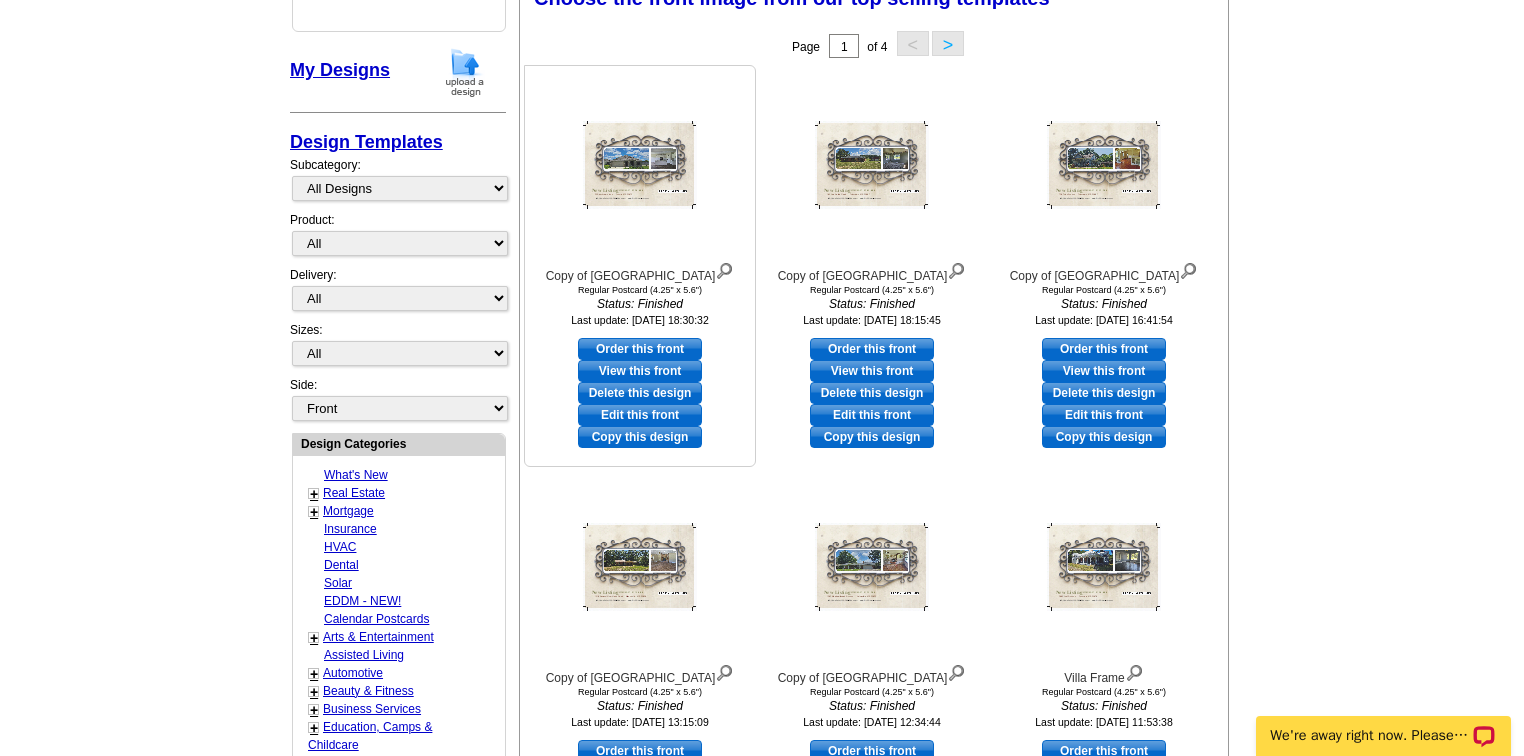 click on "Copy this design" at bounding box center (640, 437) 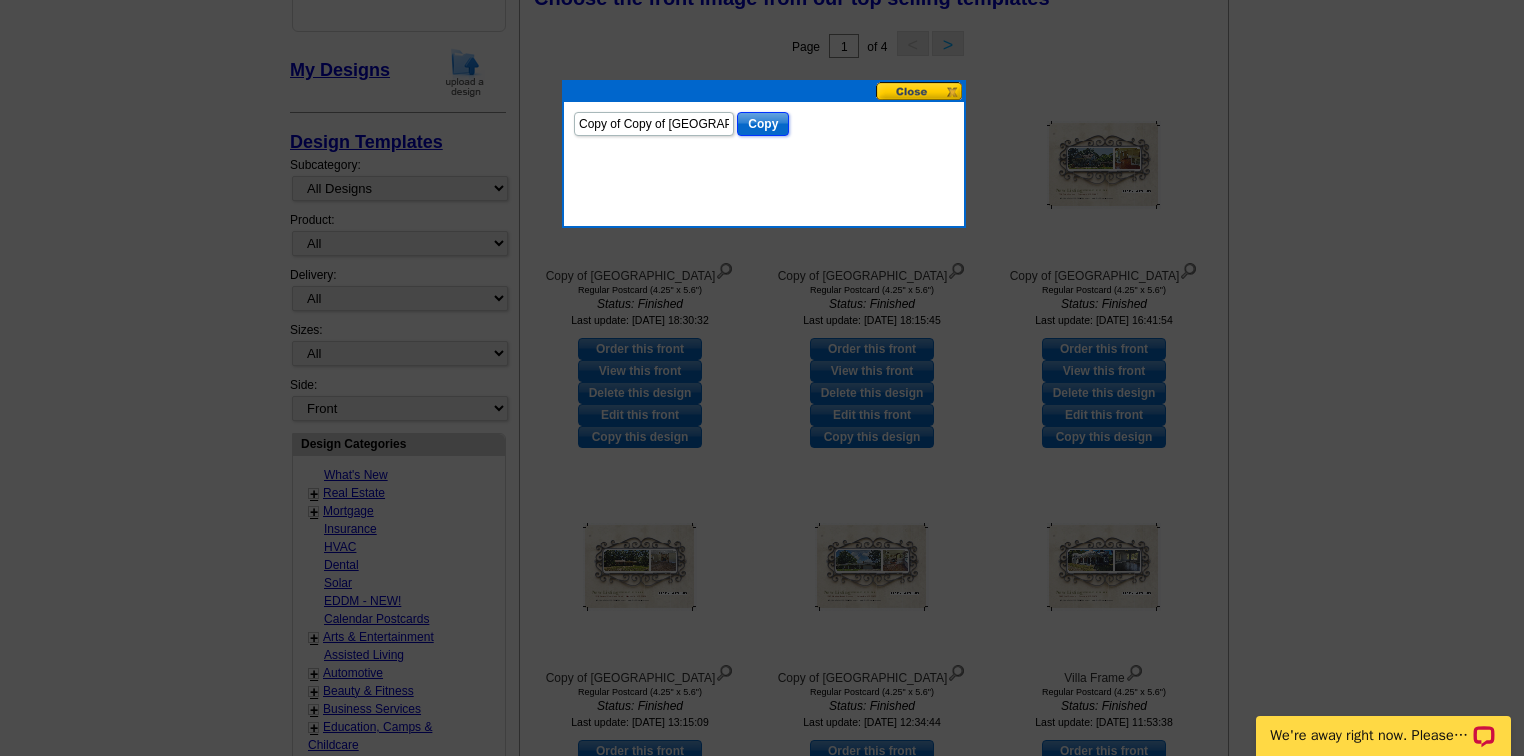 click on "Copy" at bounding box center (763, 124) 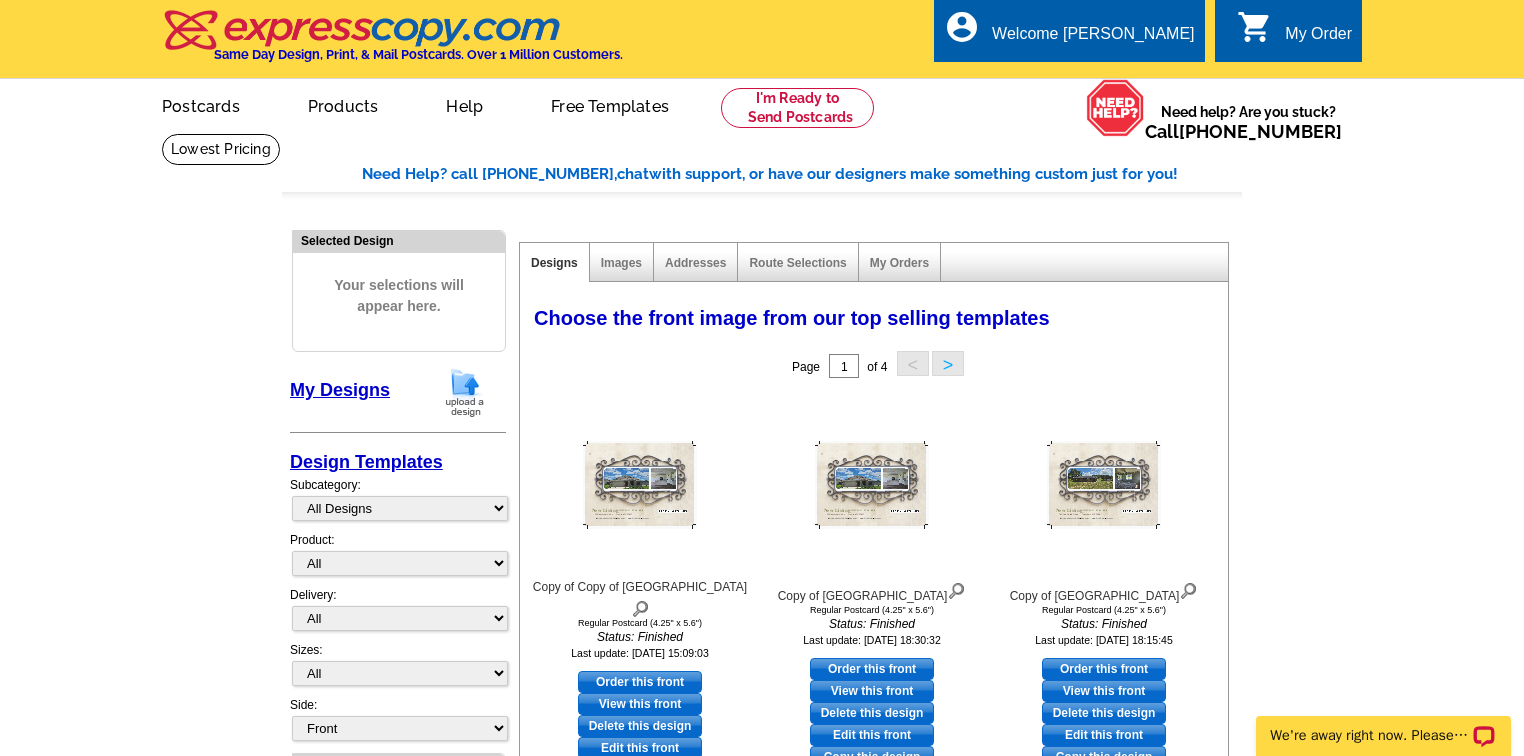 scroll, scrollTop: 80, scrollLeft: 0, axis: vertical 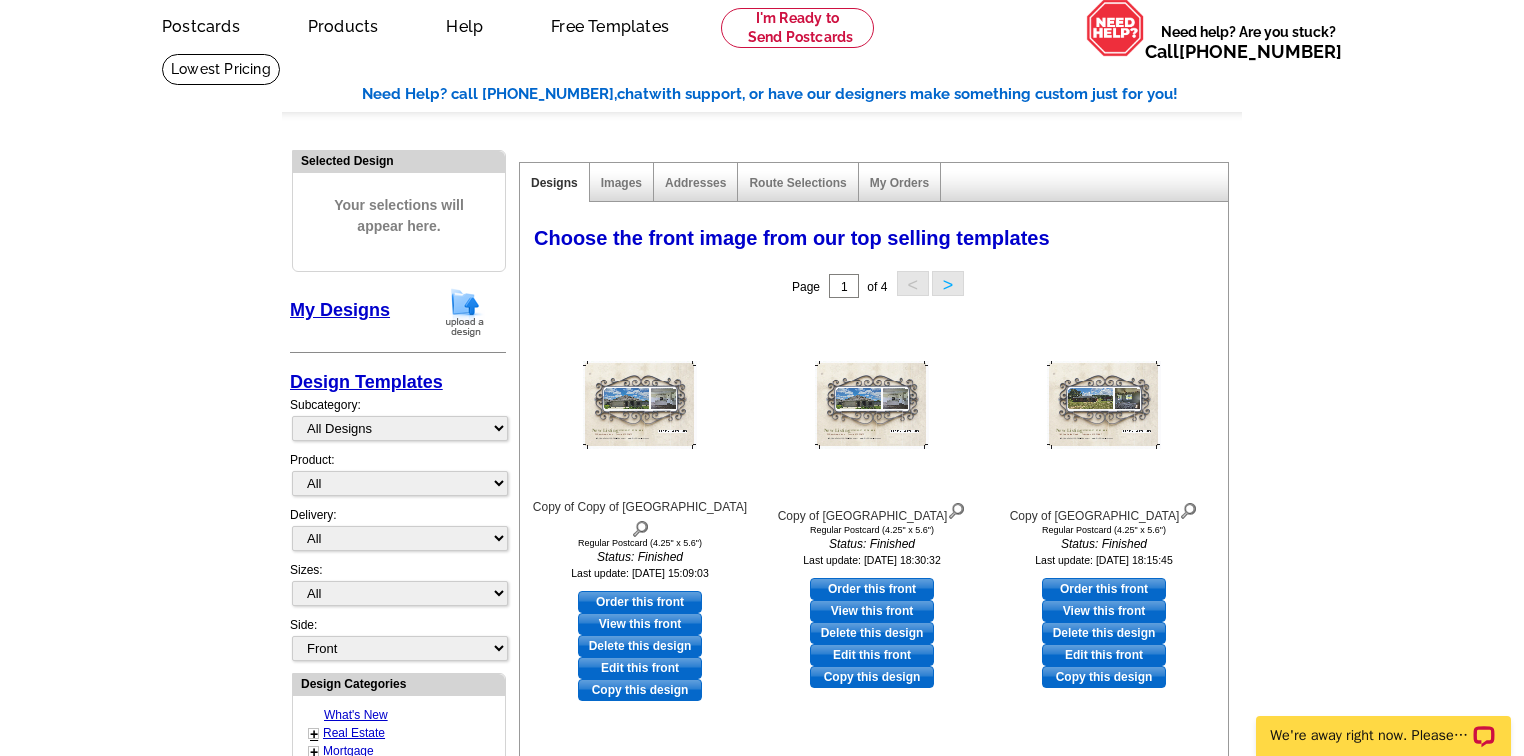 click on "My Designs" at bounding box center (340, 310) 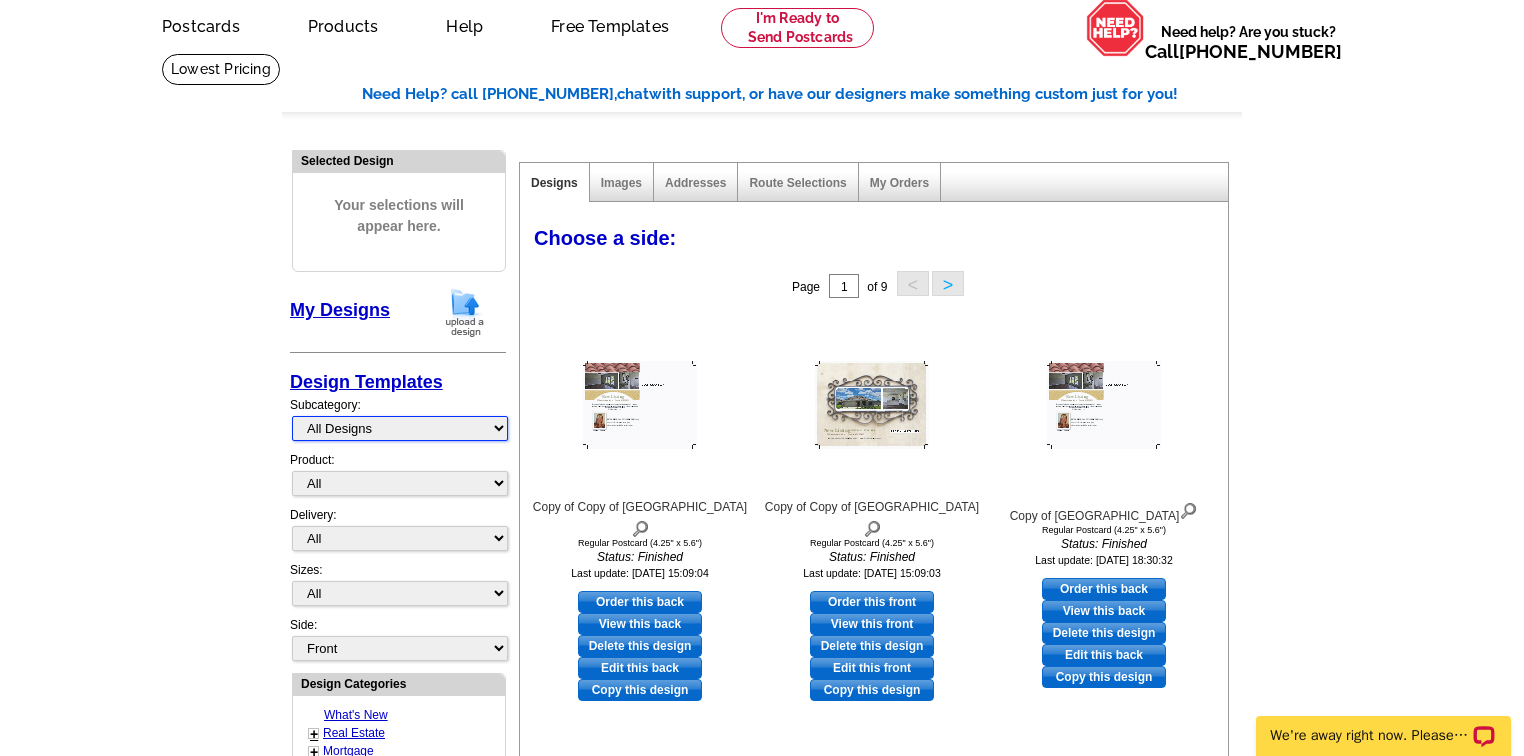 click on "All Designs Finished Designs Unfinished Designs" at bounding box center [400, 428] 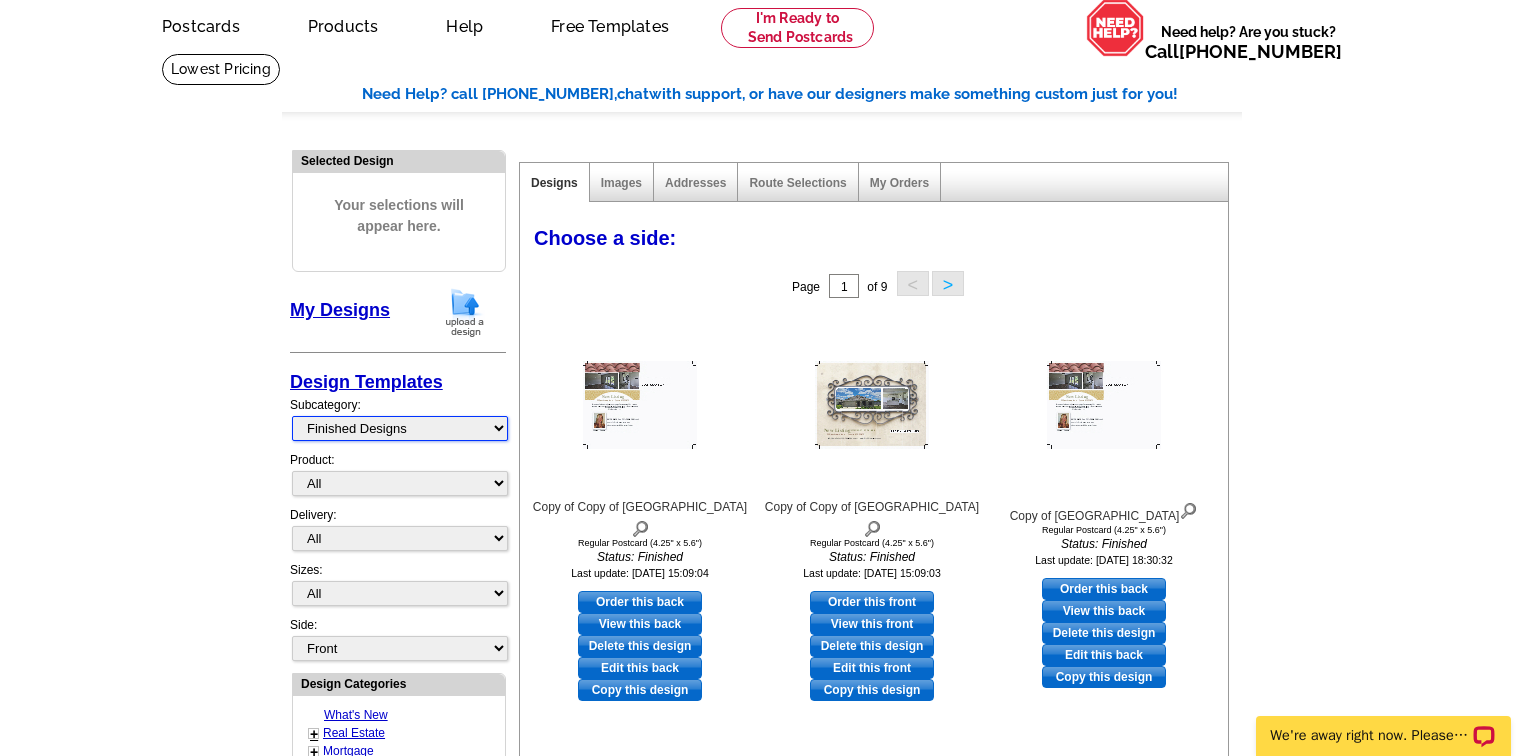 click on "All Designs Finished Designs Unfinished Designs" at bounding box center (400, 428) 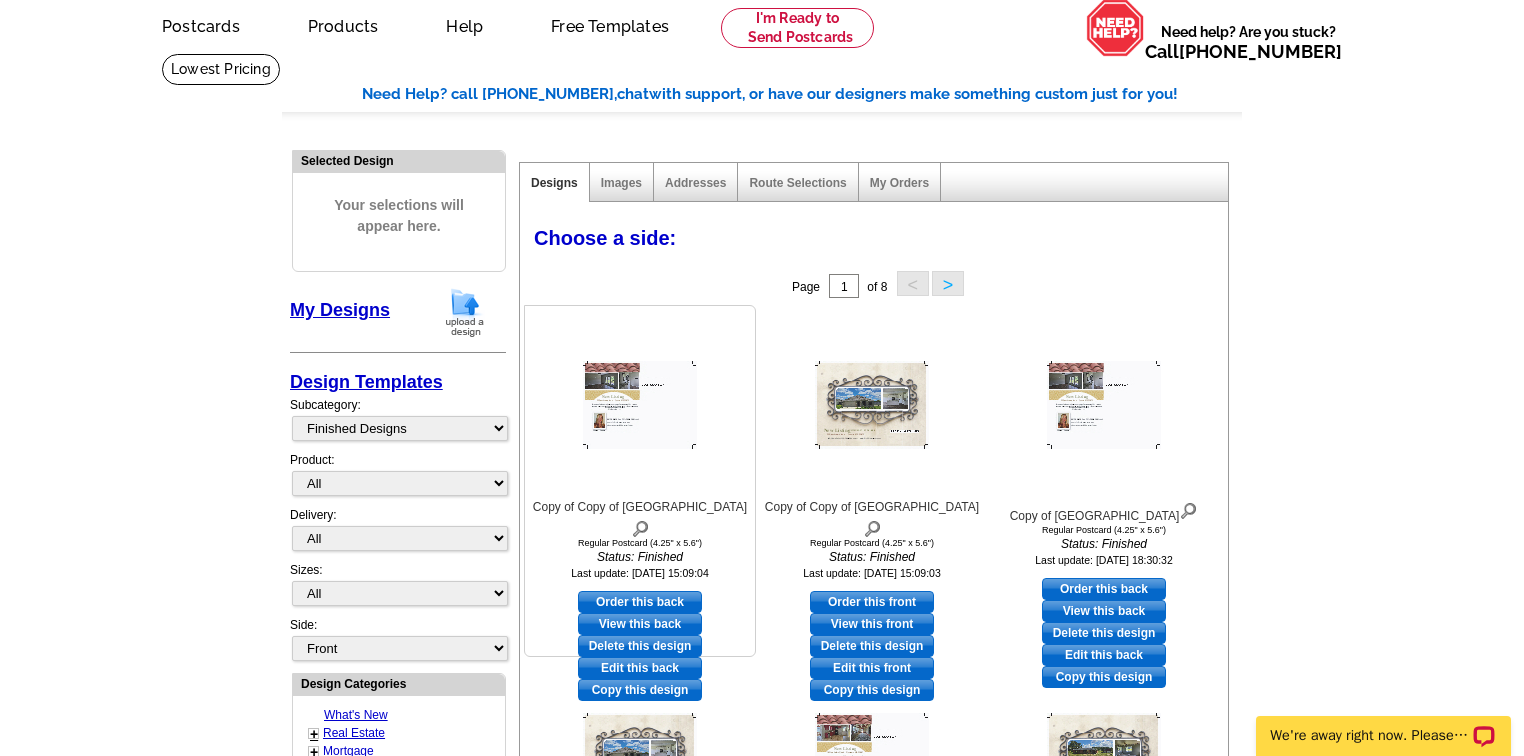 click at bounding box center (640, 405) 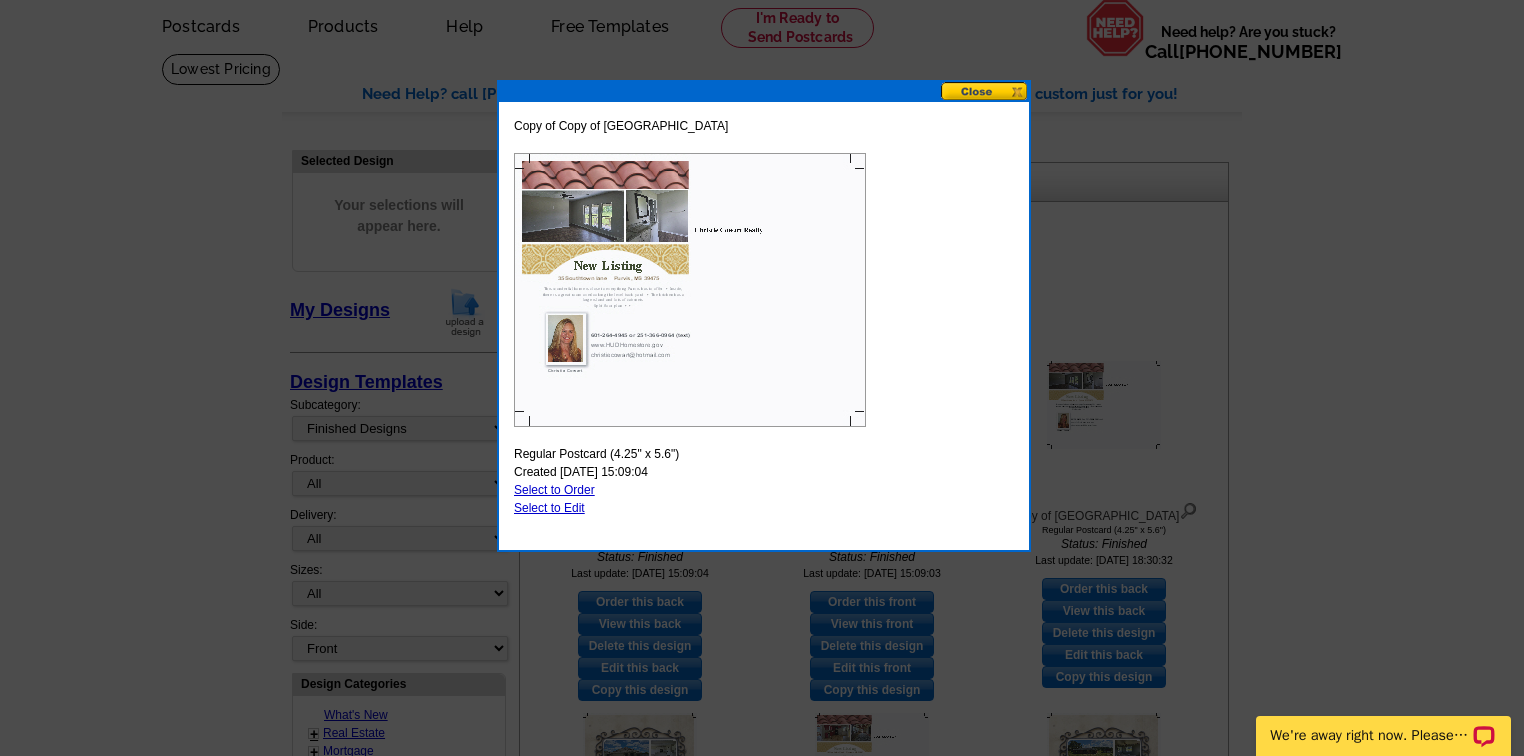click on "Select to Edit" at bounding box center [549, 508] 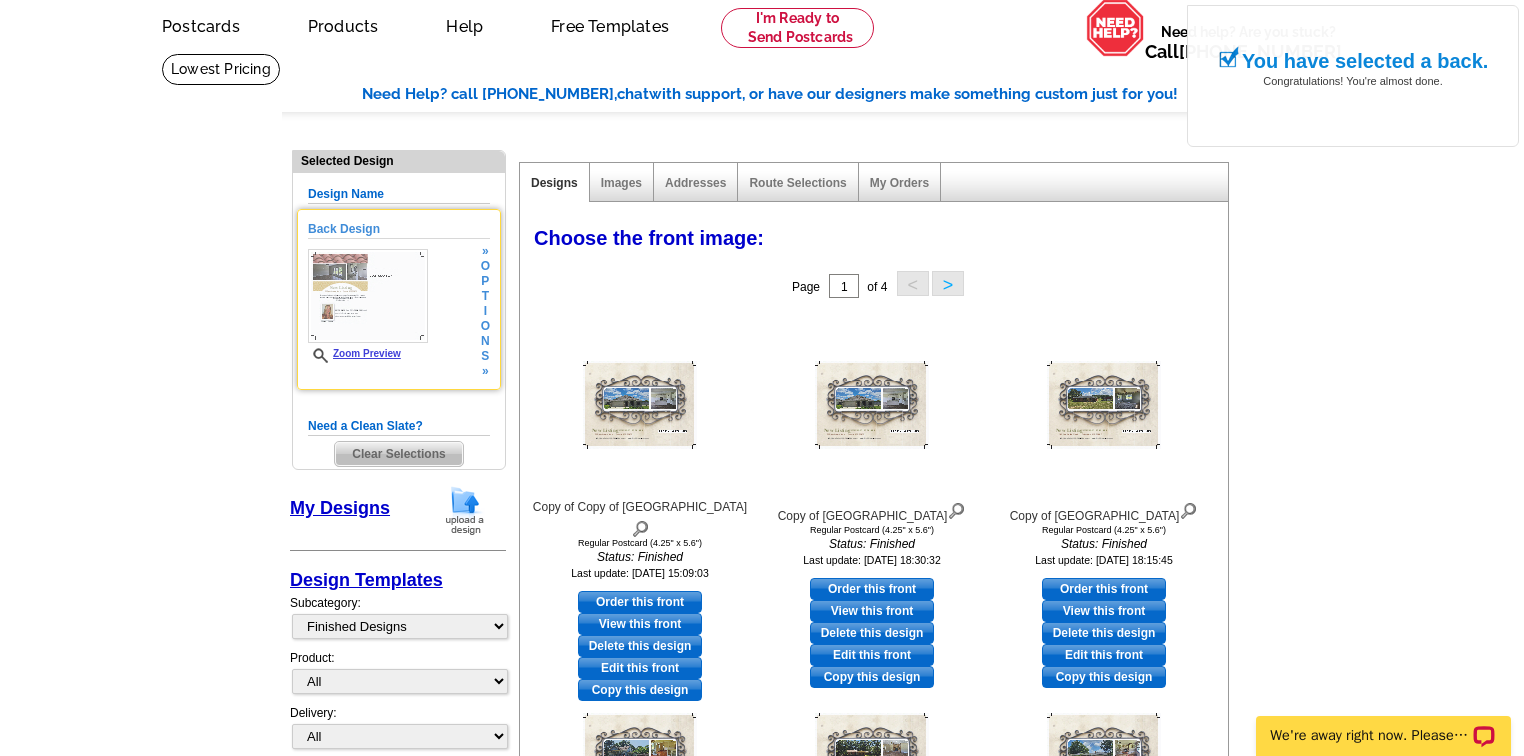 click at bounding box center [368, 296] 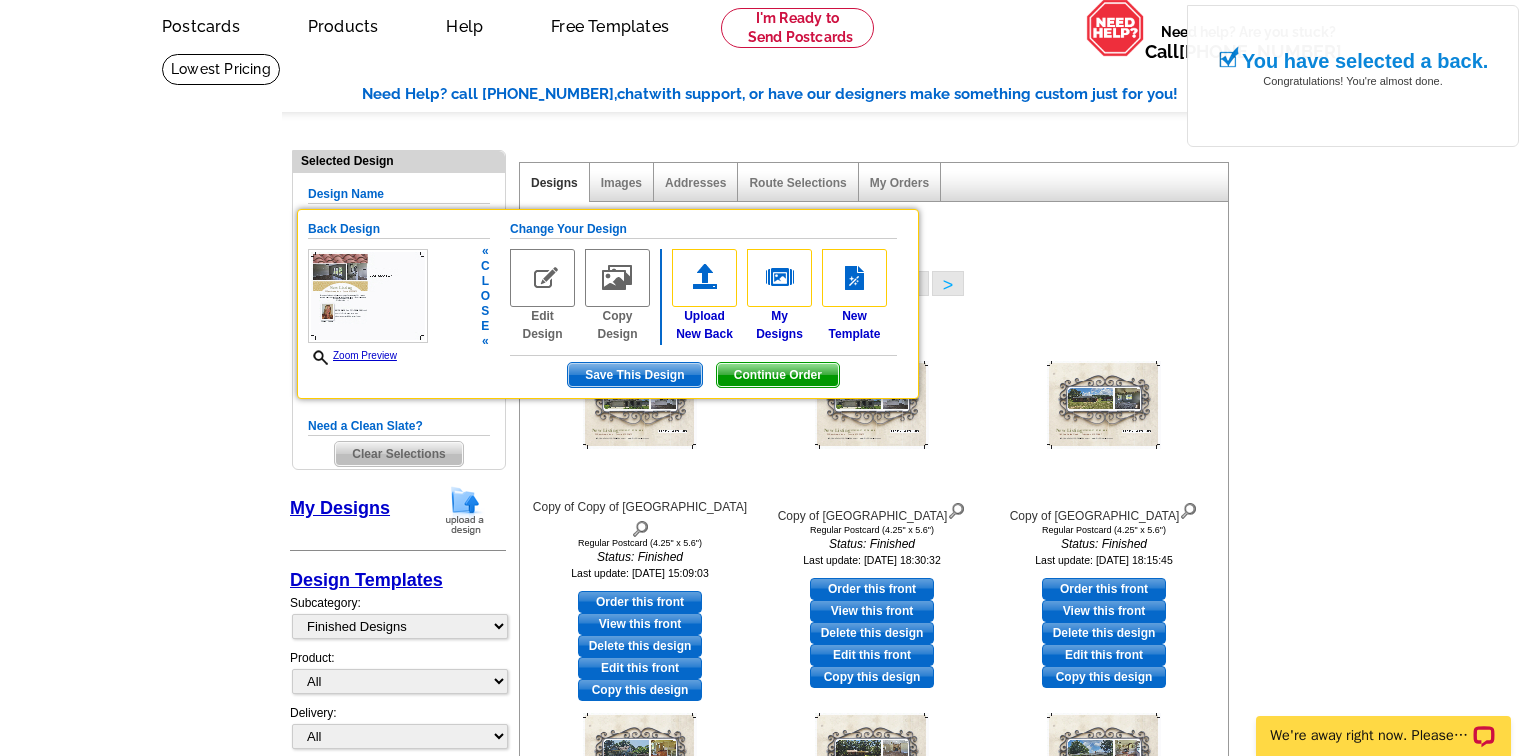 click at bounding box center [542, 278] 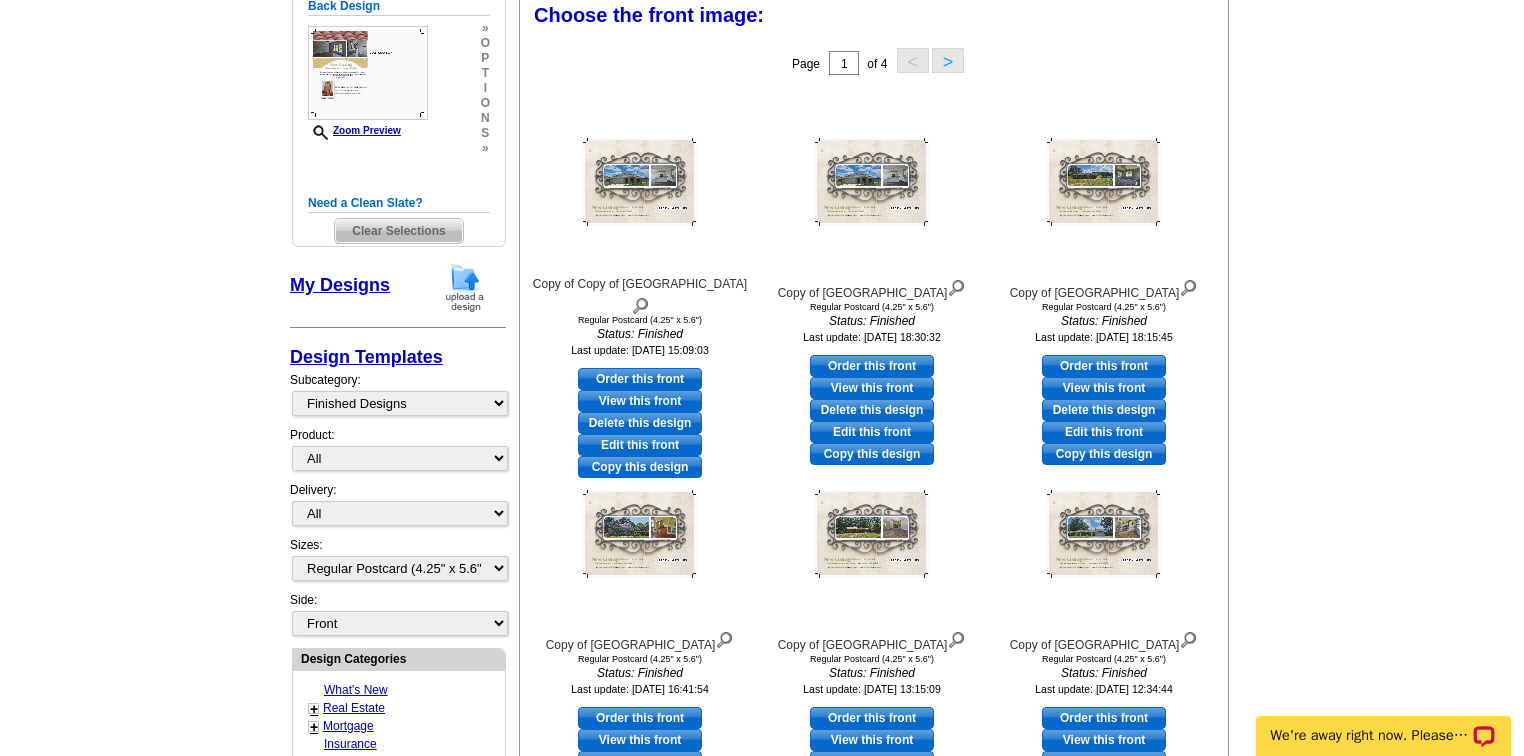 scroll, scrollTop: 400, scrollLeft: 0, axis: vertical 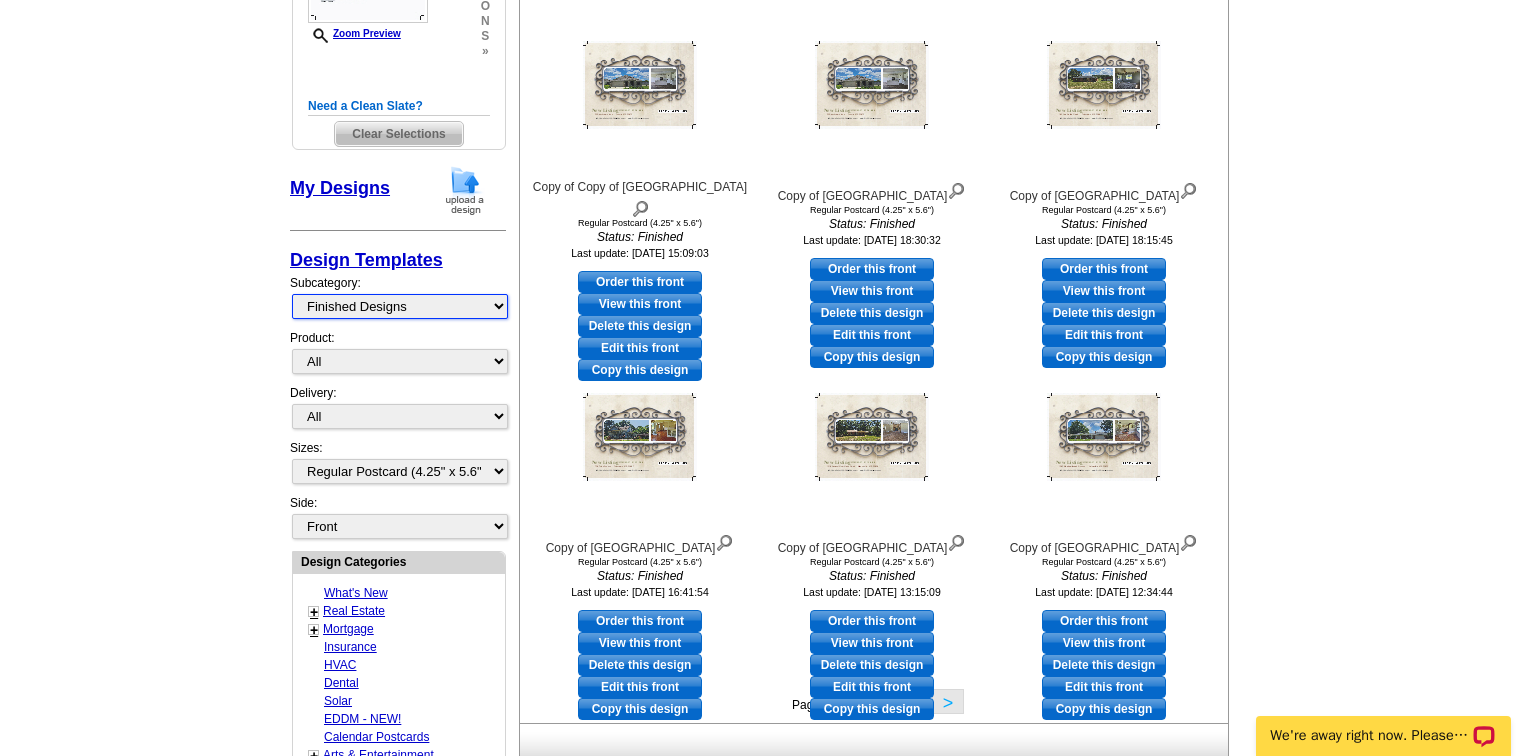 click on "All Designs Finished Designs Unfinished Designs" at bounding box center (400, 306) 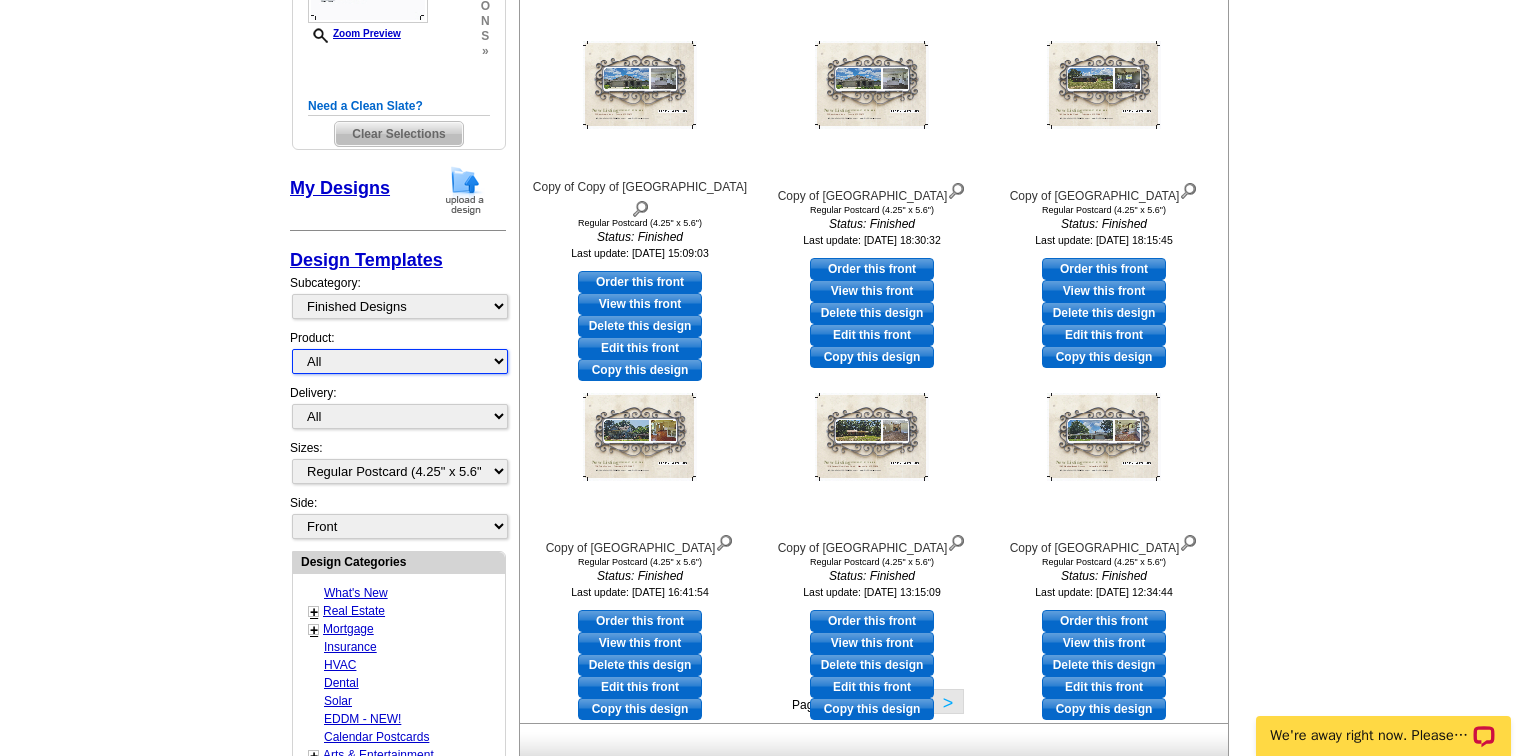 click on "All
Postcards
Letters and flyers
Business Cards
Door Hangers
Greeting Cards" at bounding box center [400, 361] 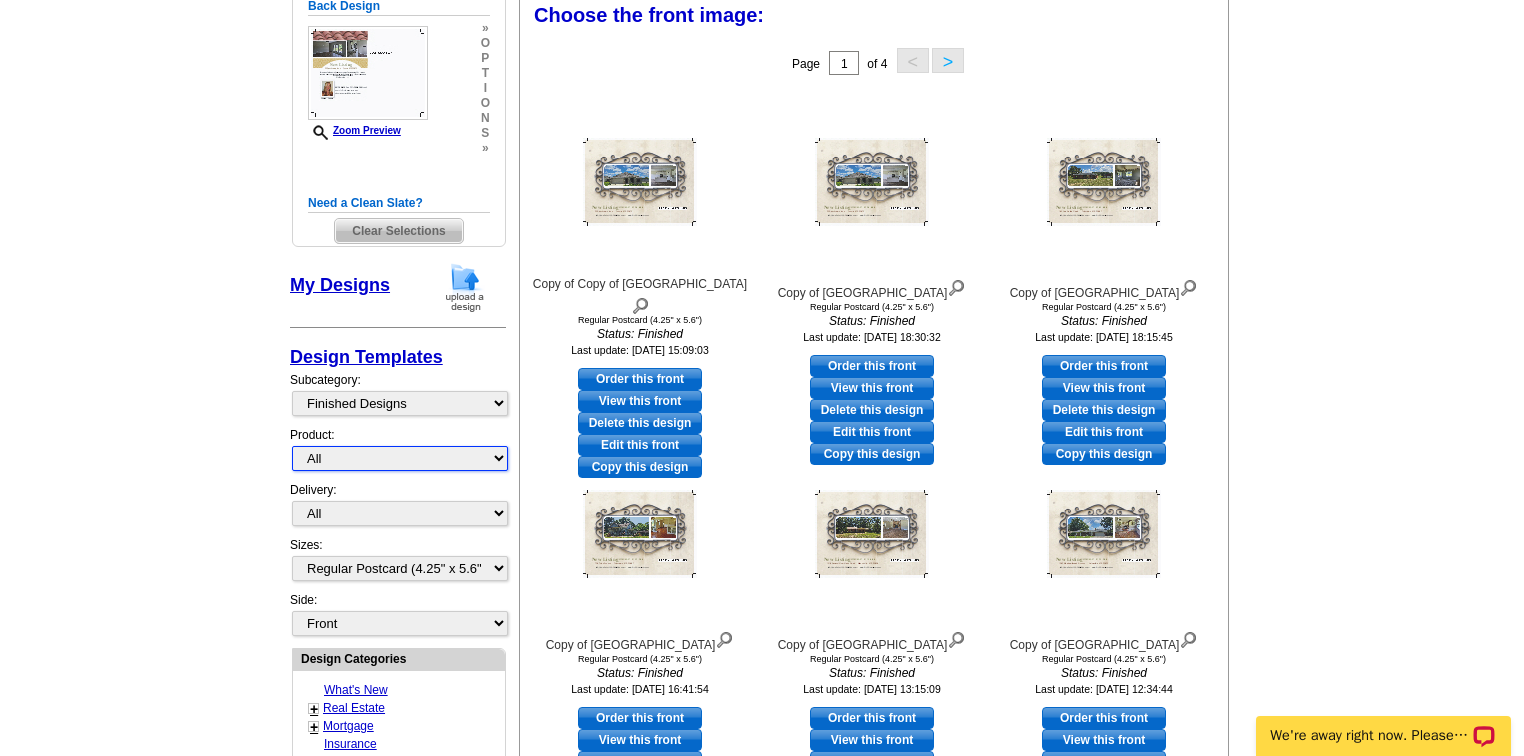 scroll, scrollTop: 160, scrollLeft: 0, axis: vertical 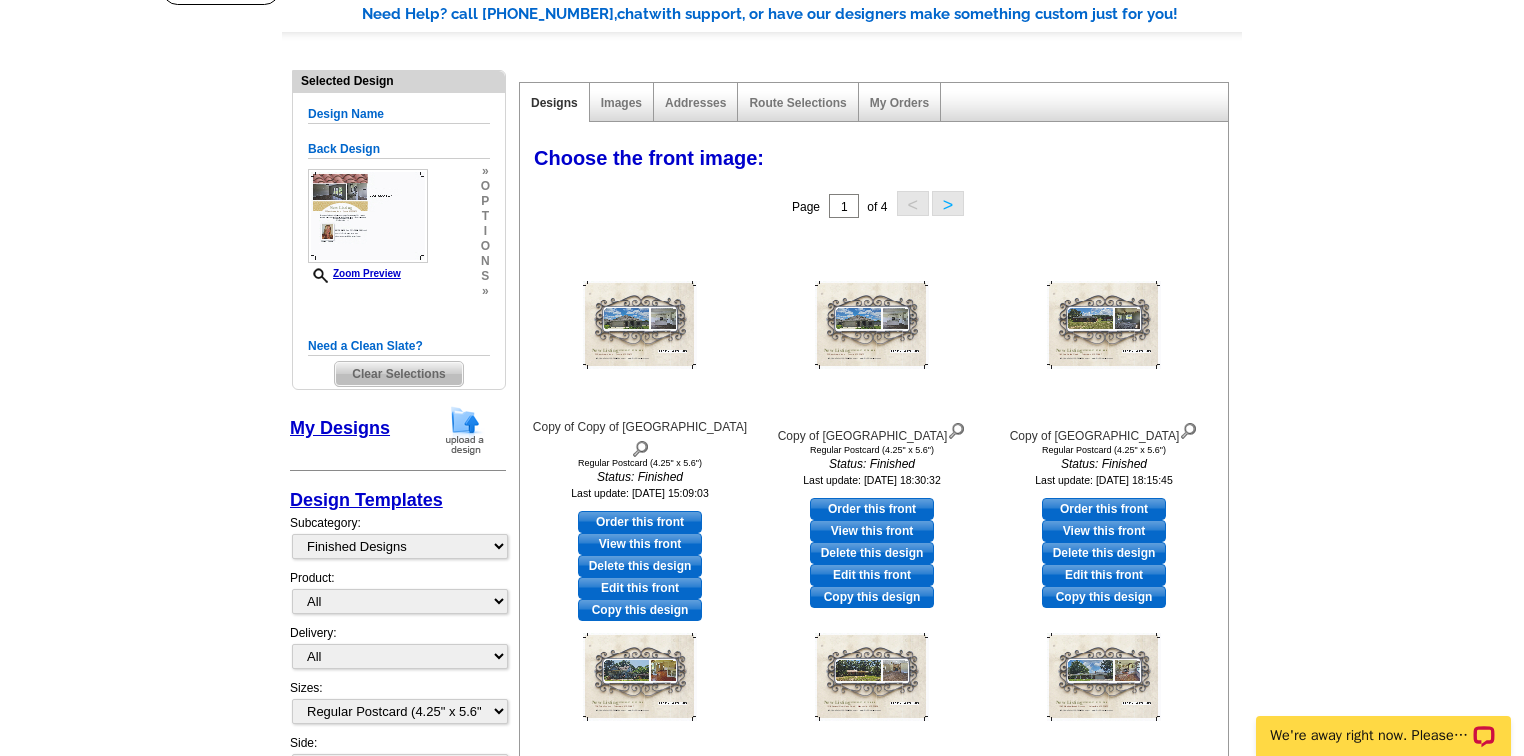 click on "Design Templates" at bounding box center (366, 500) 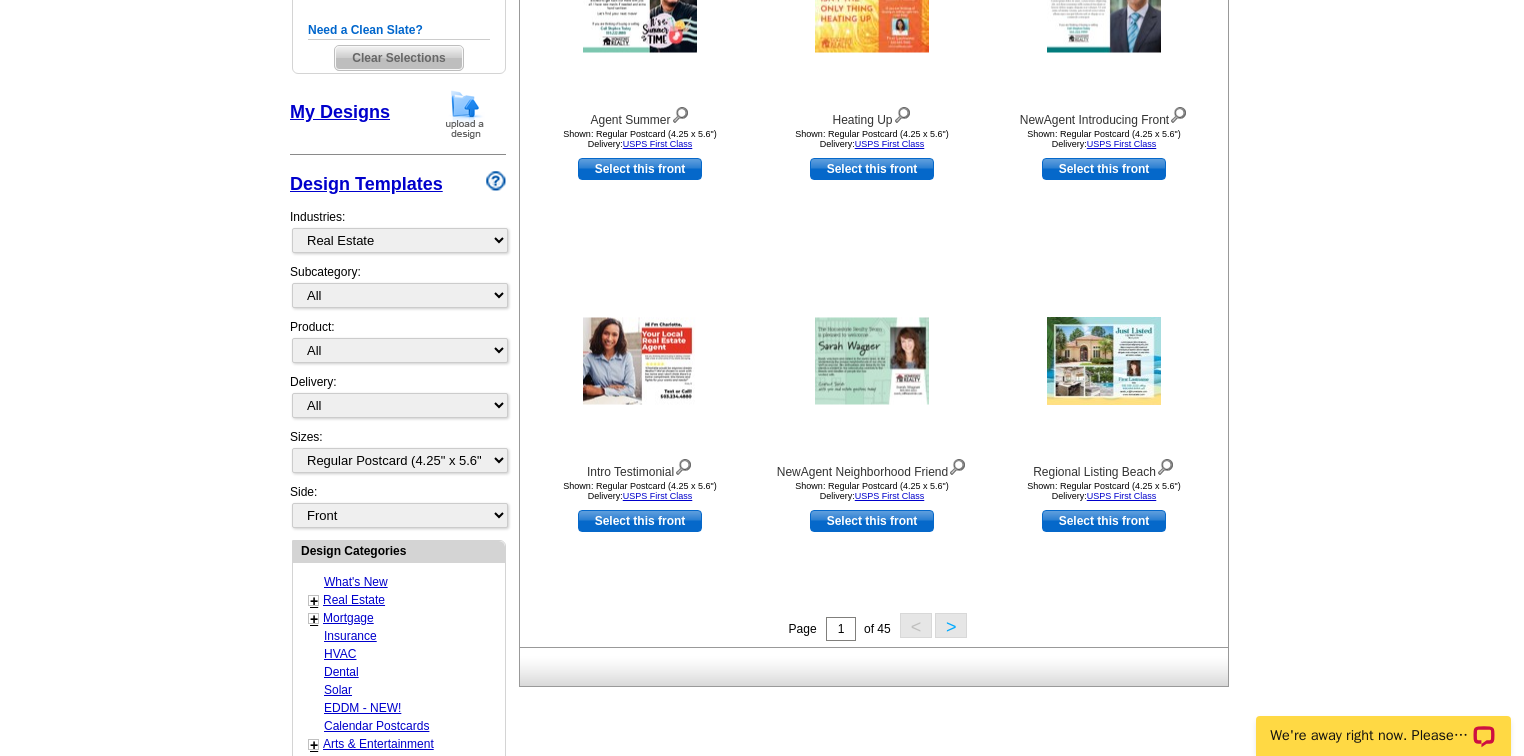 scroll, scrollTop: 480, scrollLeft: 0, axis: vertical 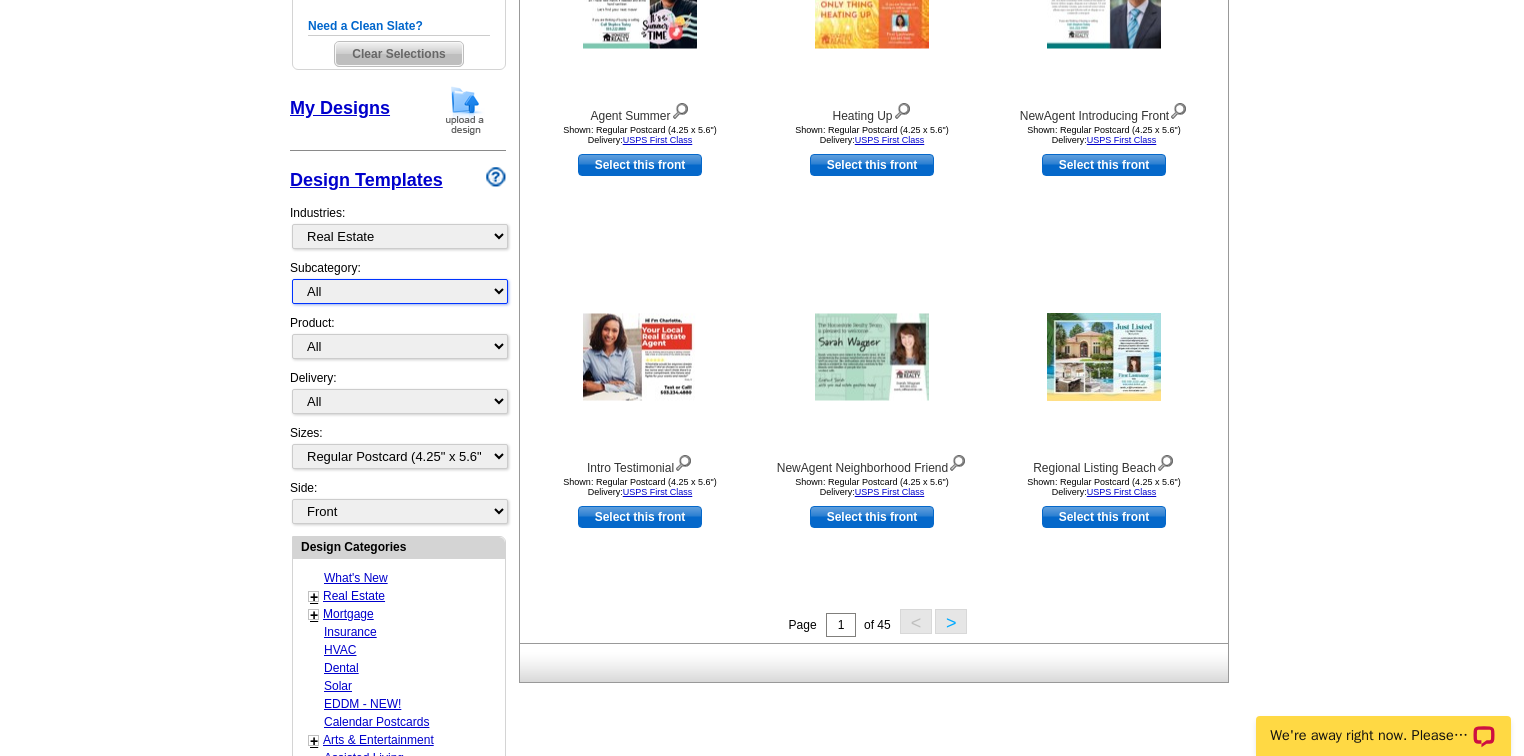 click on "All RE/MAX® Referrals Keller Williams® Berkshire Hathaway Home Services Century 21 Commercial Real Estate QR Code Cards 1st Time Home Buyer Distressed Homeowners Social Networking Farming Just Listed Just Sold Open House Market Report" at bounding box center (400, 291) 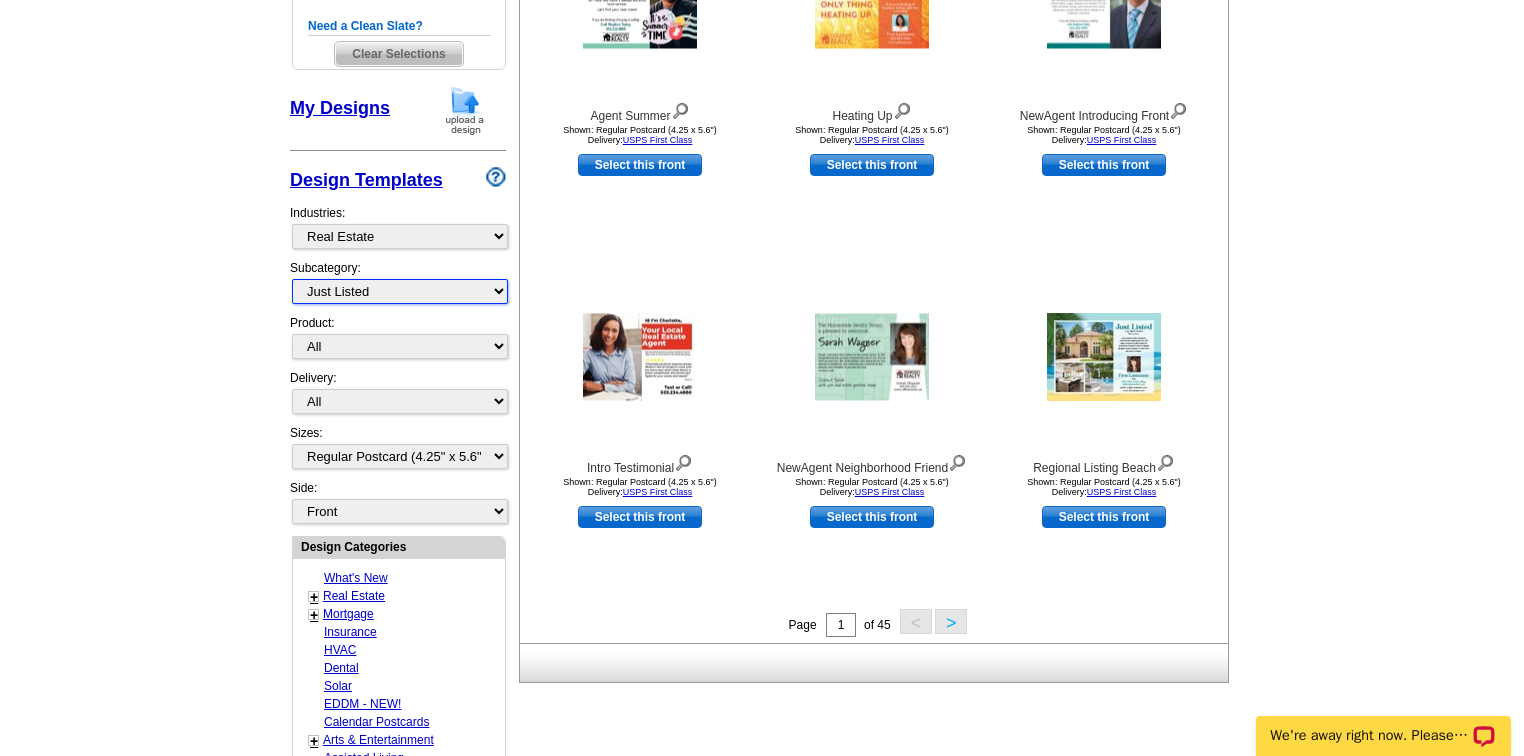 click on "All RE/MAX® Referrals Keller Williams® Berkshire Hathaway Home Services Century 21 Commercial Real Estate QR Code Cards 1st Time Home Buyer Distressed Homeowners Social Networking Farming Just Listed Just Sold Open House Market Report" at bounding box center (400, 291) 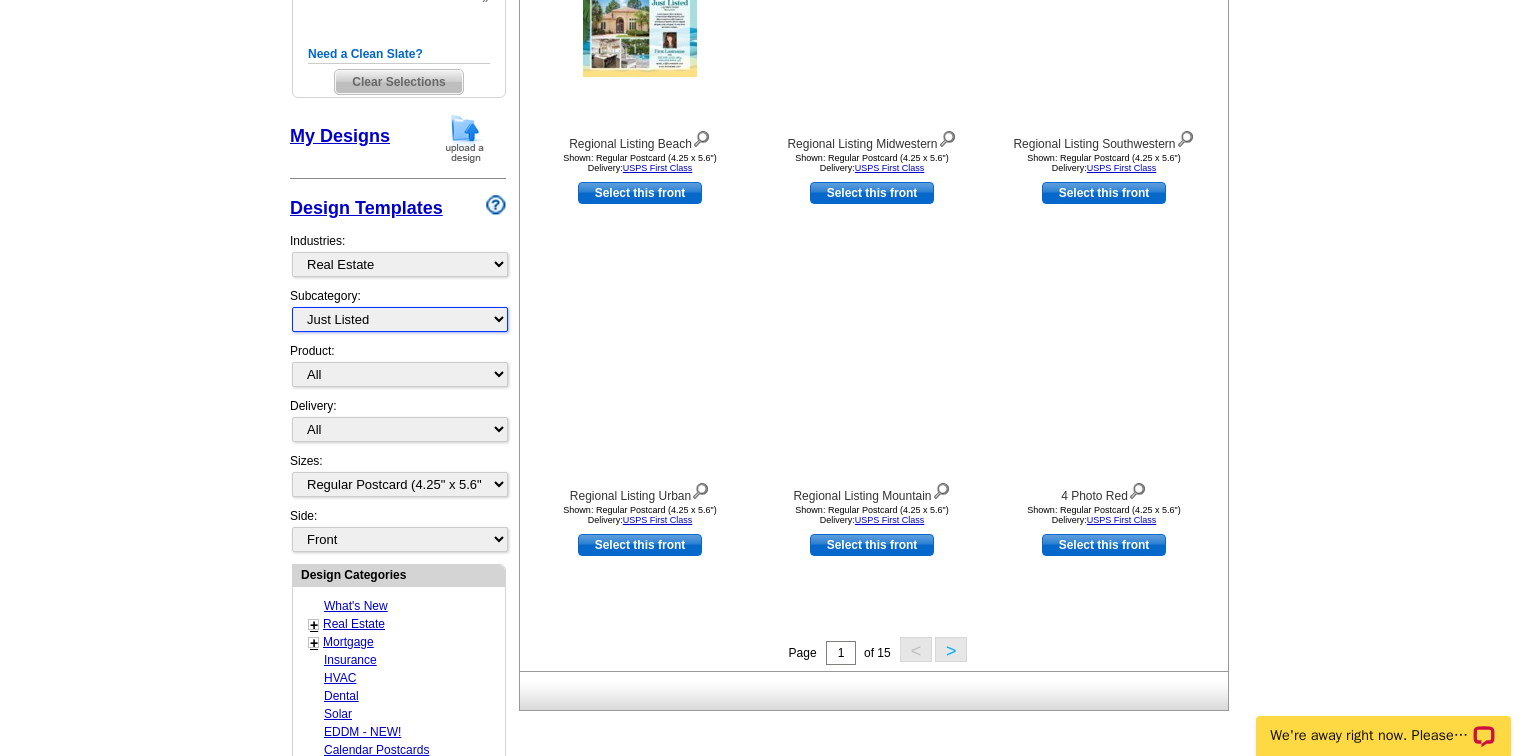 scroll, scrollTop: 455, scrollLeft: 0, axis: vertical 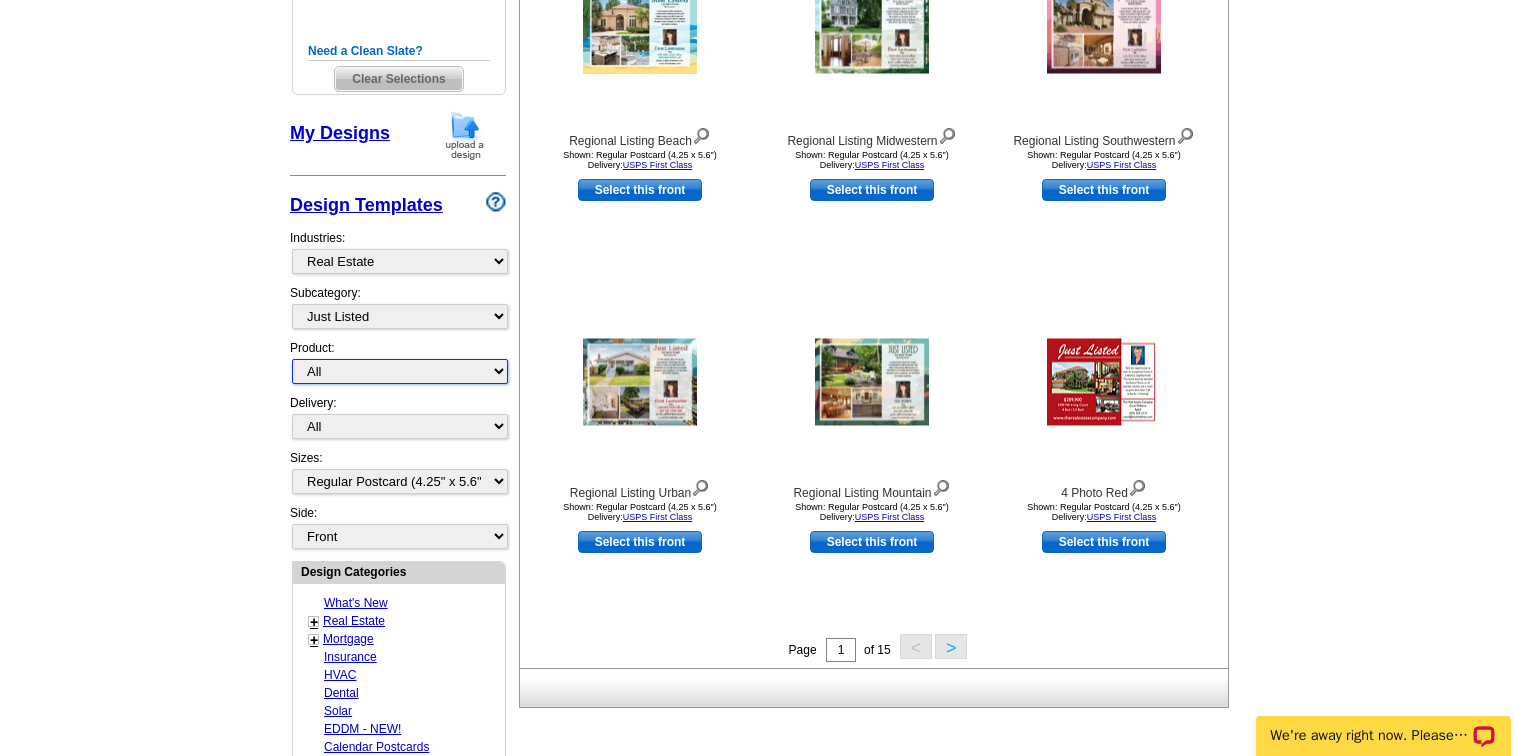 click on "All
Postcards
Letters and flyers
Business Cards
Door Hangers
Greeting Cards" at bounding box center (400, 371) 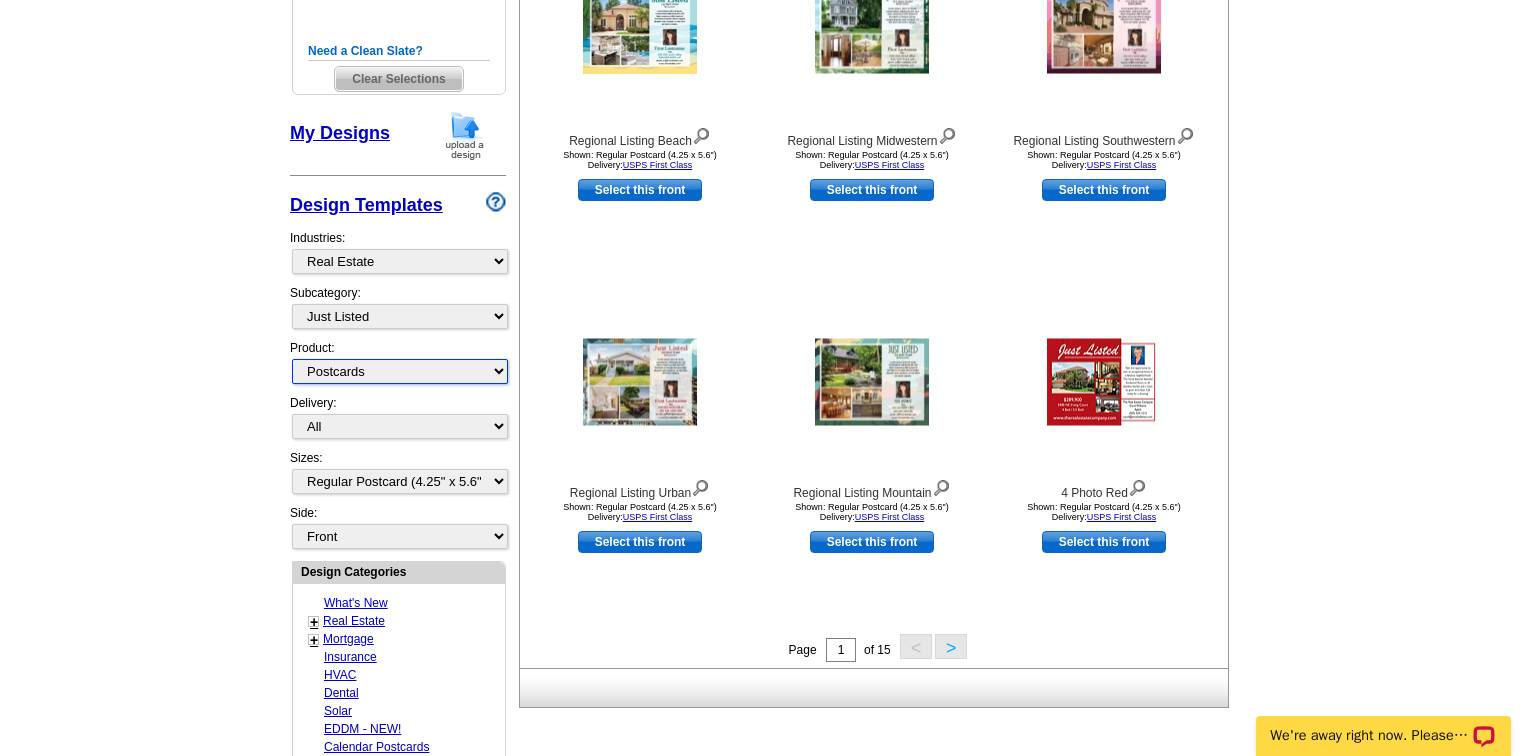 click on "All
Postcards
Letters and flyers
Business Cards
Door Hangers
Greeting Cards" at bounding box center (400, 371) 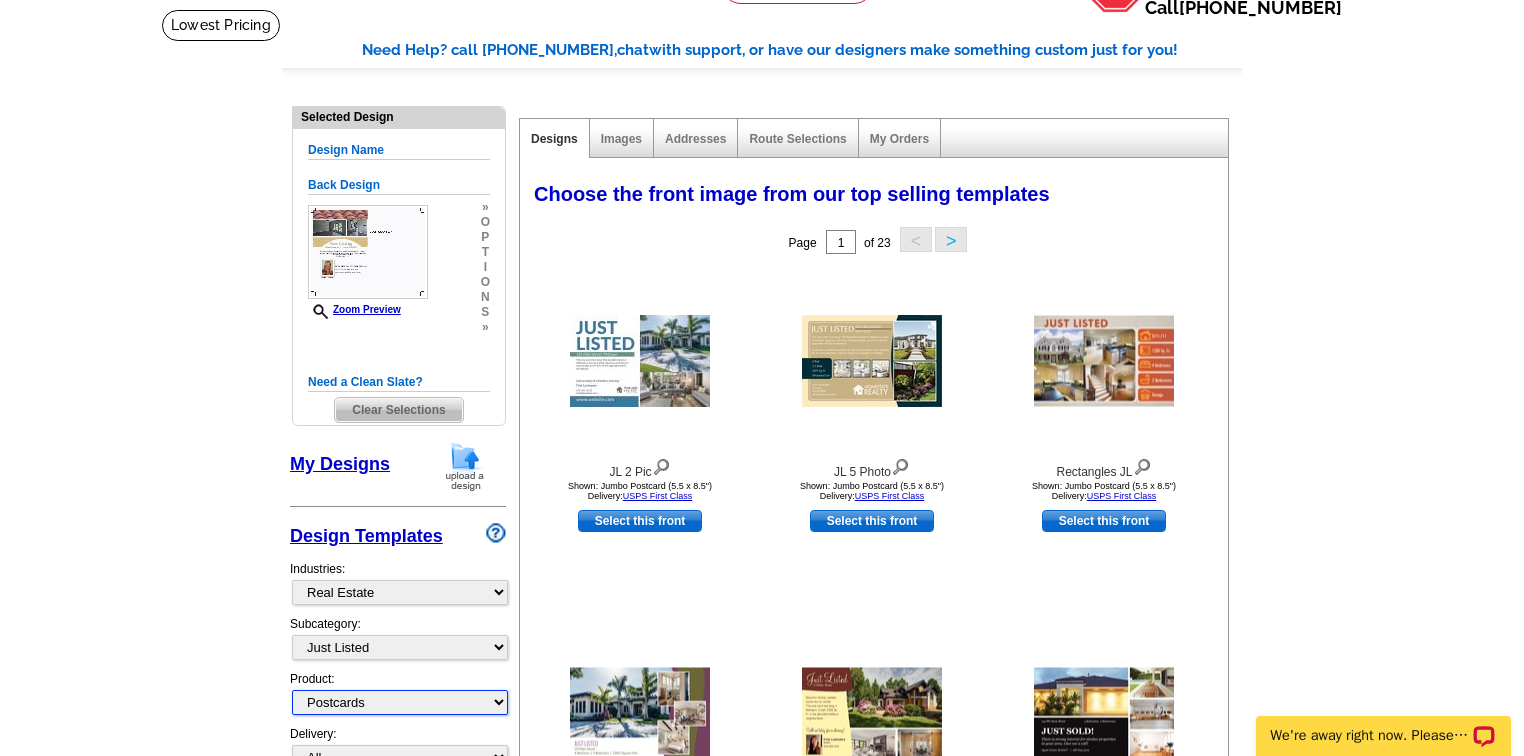 scroll, scrollTop: 0, scrollLeft: 0, axis: both 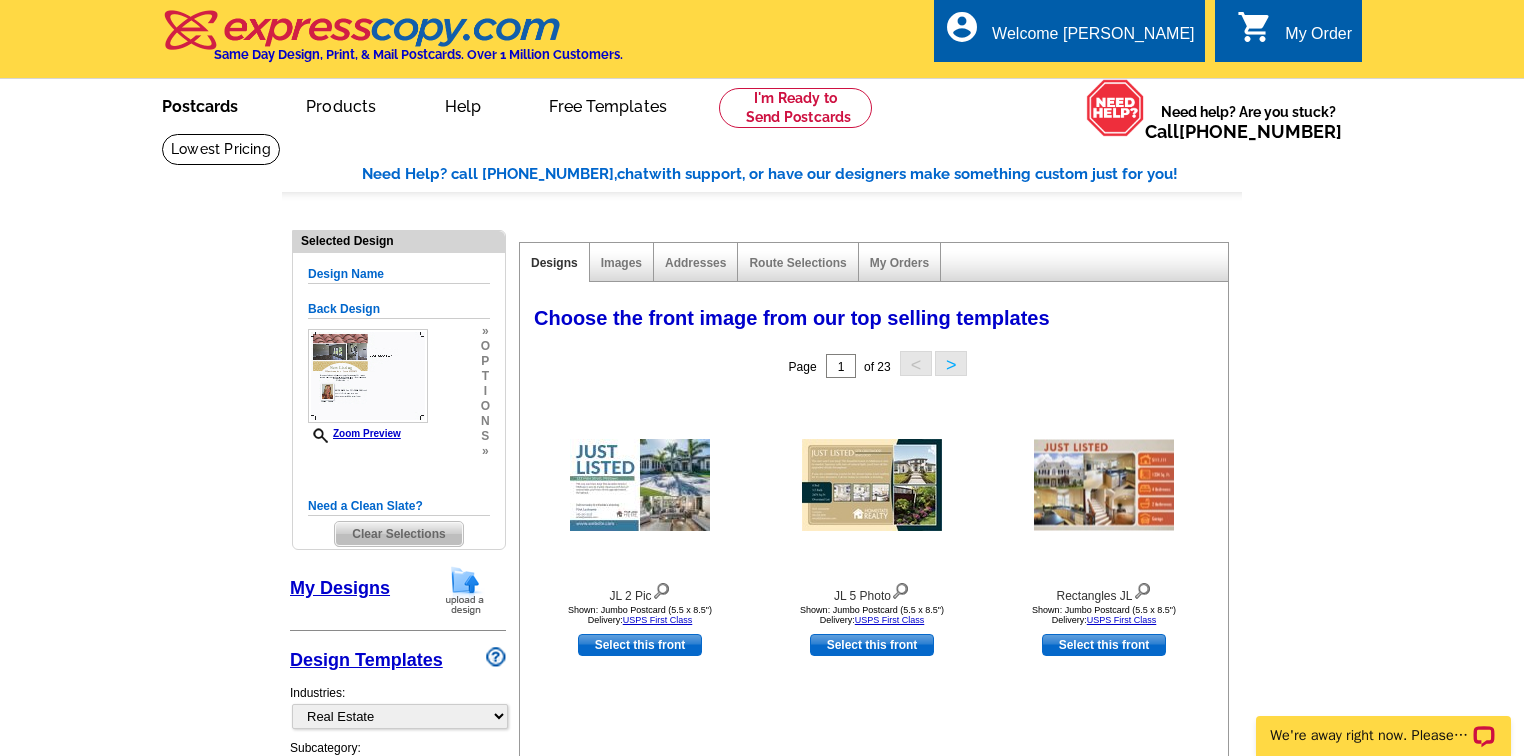 click on "Postcards" at bounding box center (200, 104) 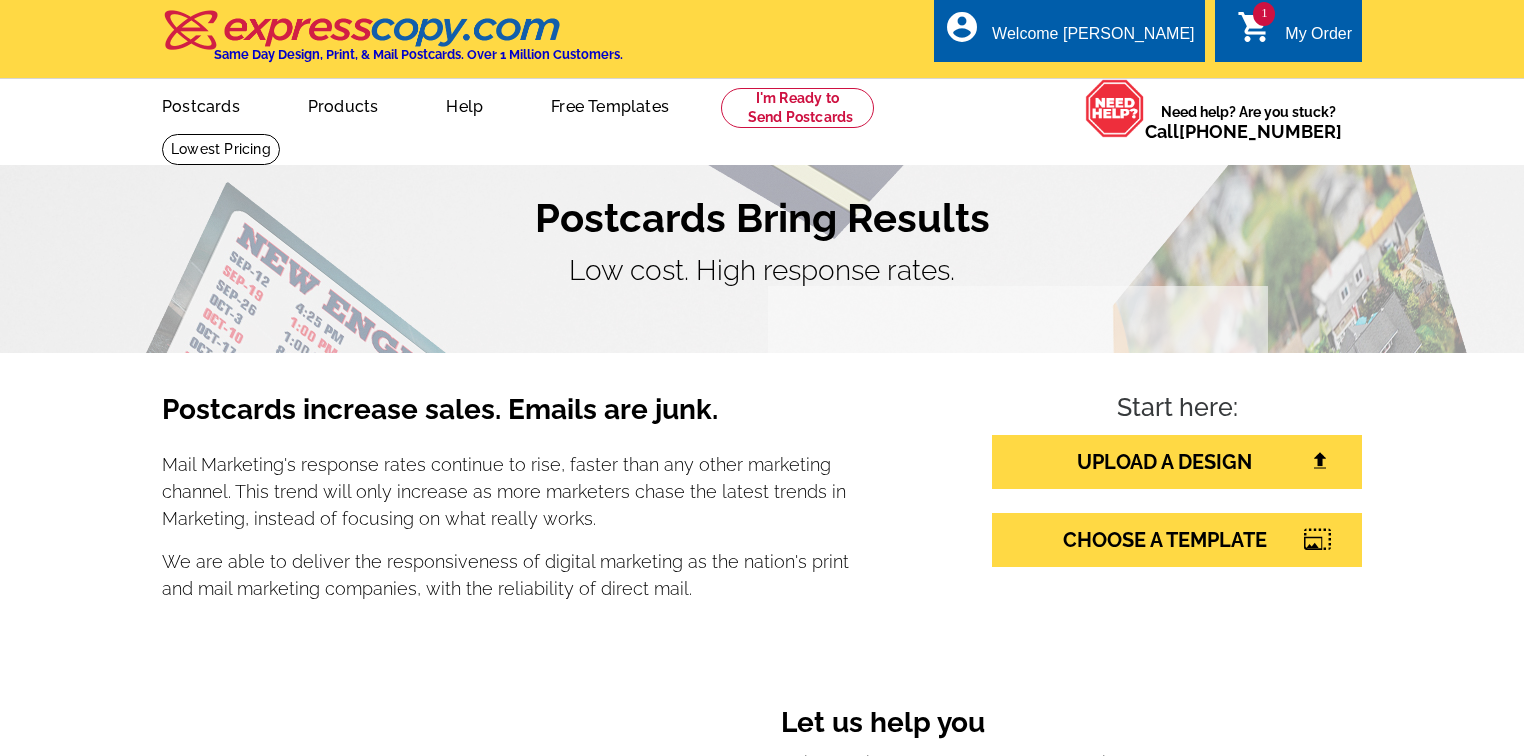 scroll, scrollTop: 0, scrollLeft: 0, axis: both 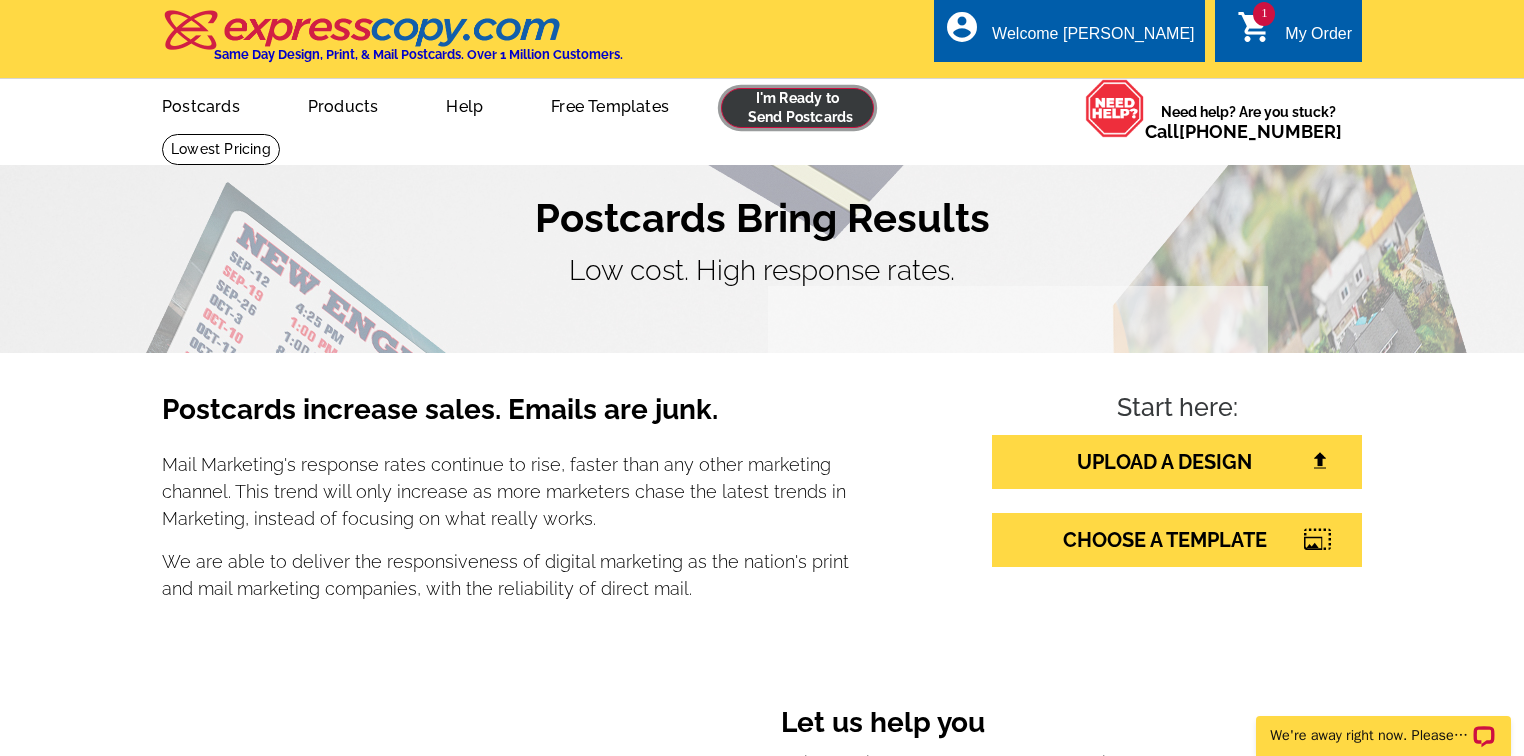 click at bounding box center (797, 108) 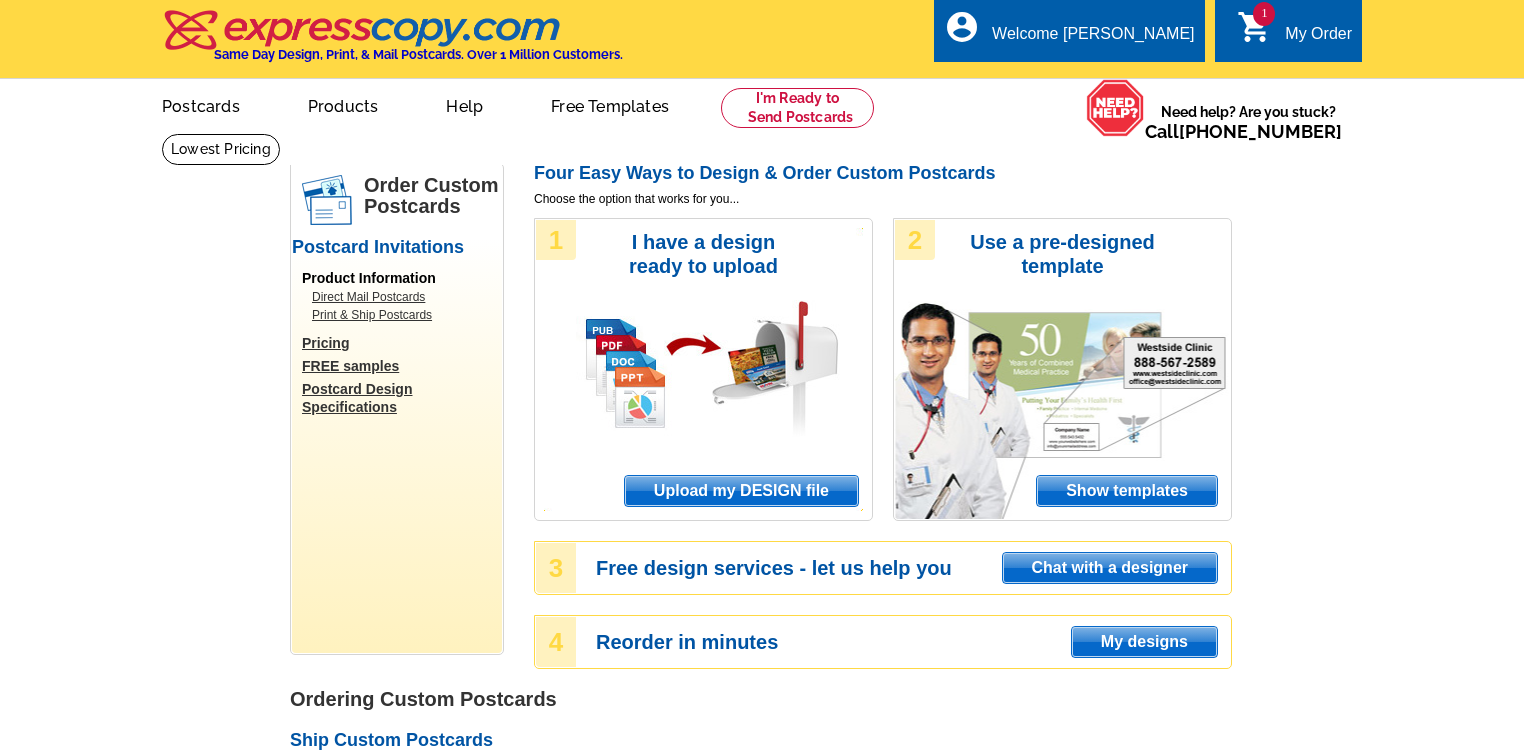 scroll, scrollTop: 0, scrollLeft: 0, axis: both 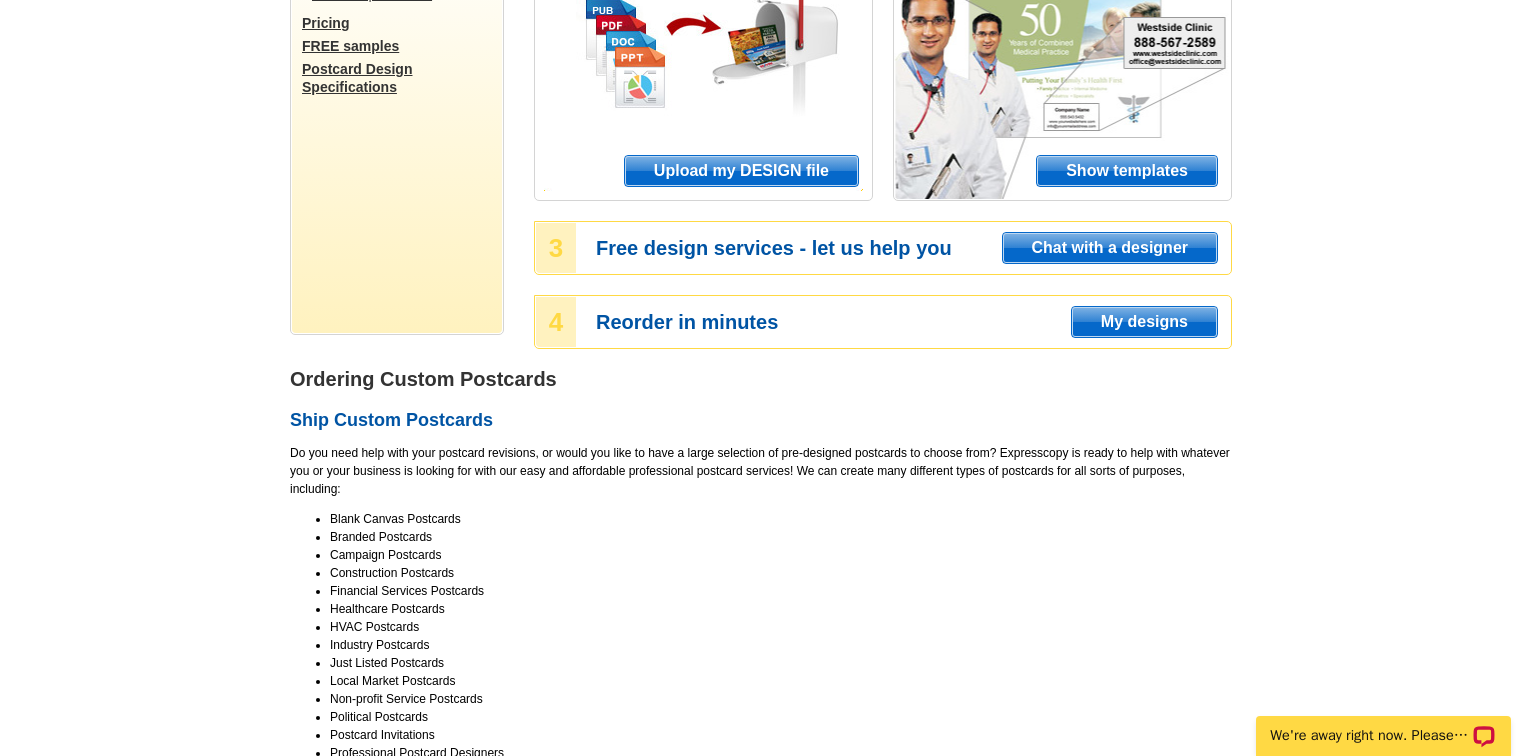 click on "My designs" at bounding box center [1144, 322] 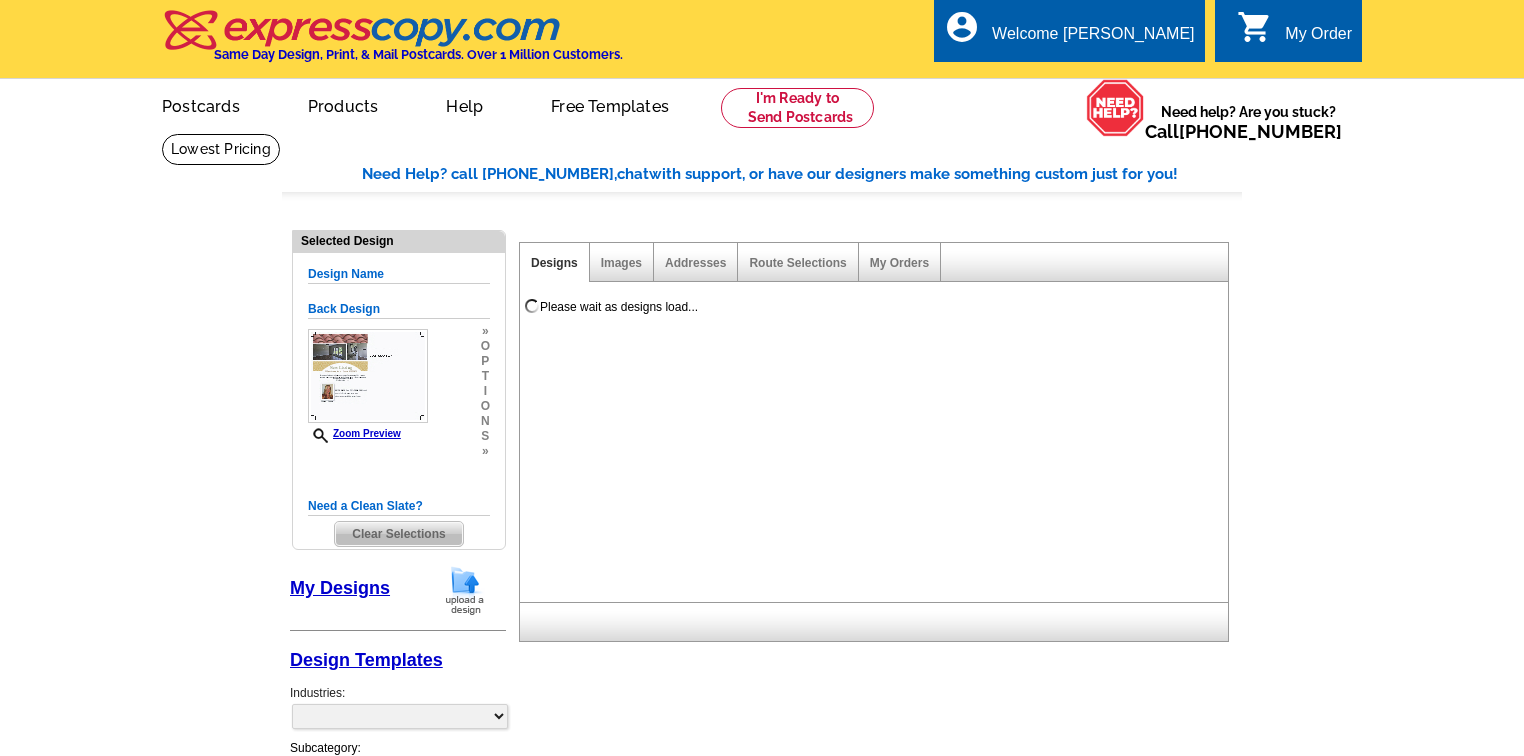 select on "1" 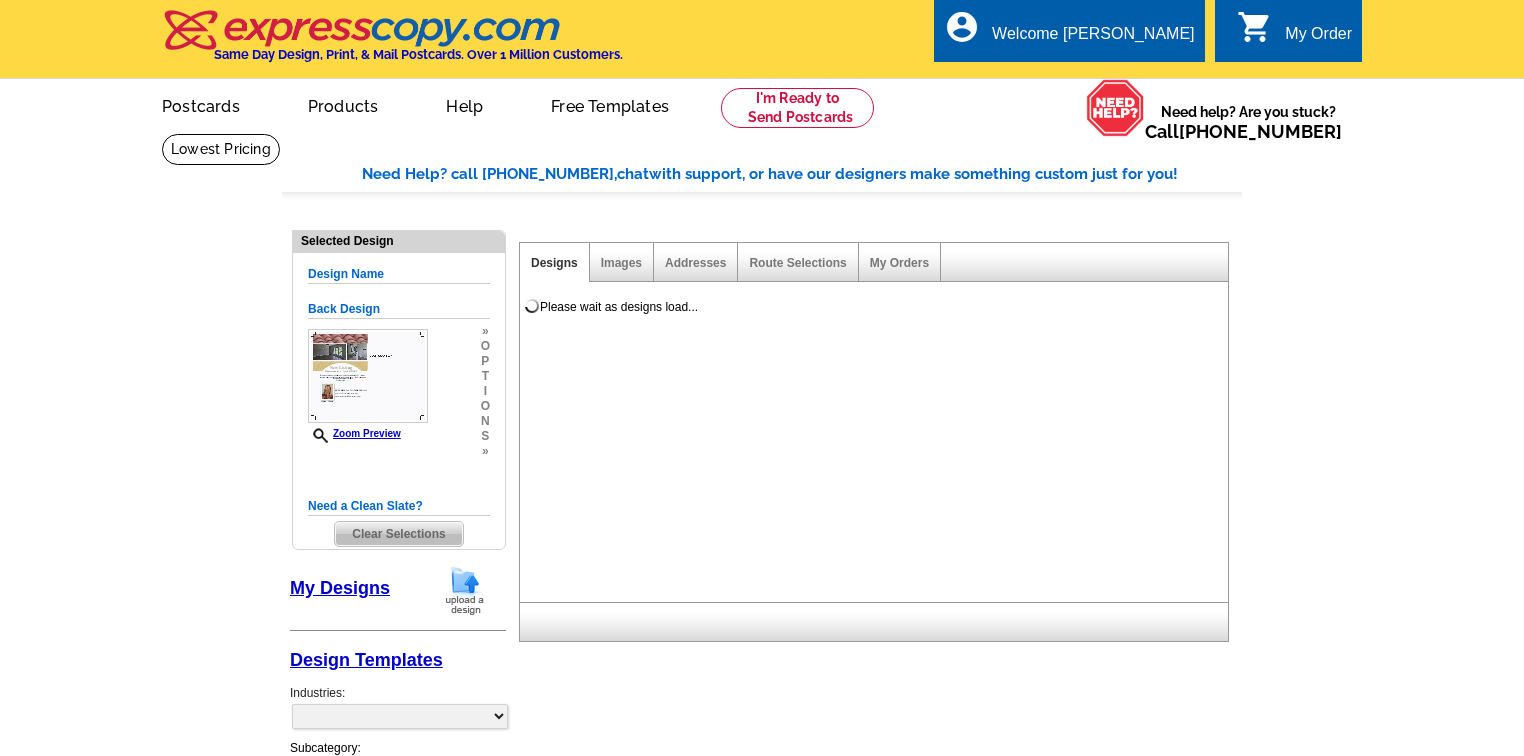 select on "1" 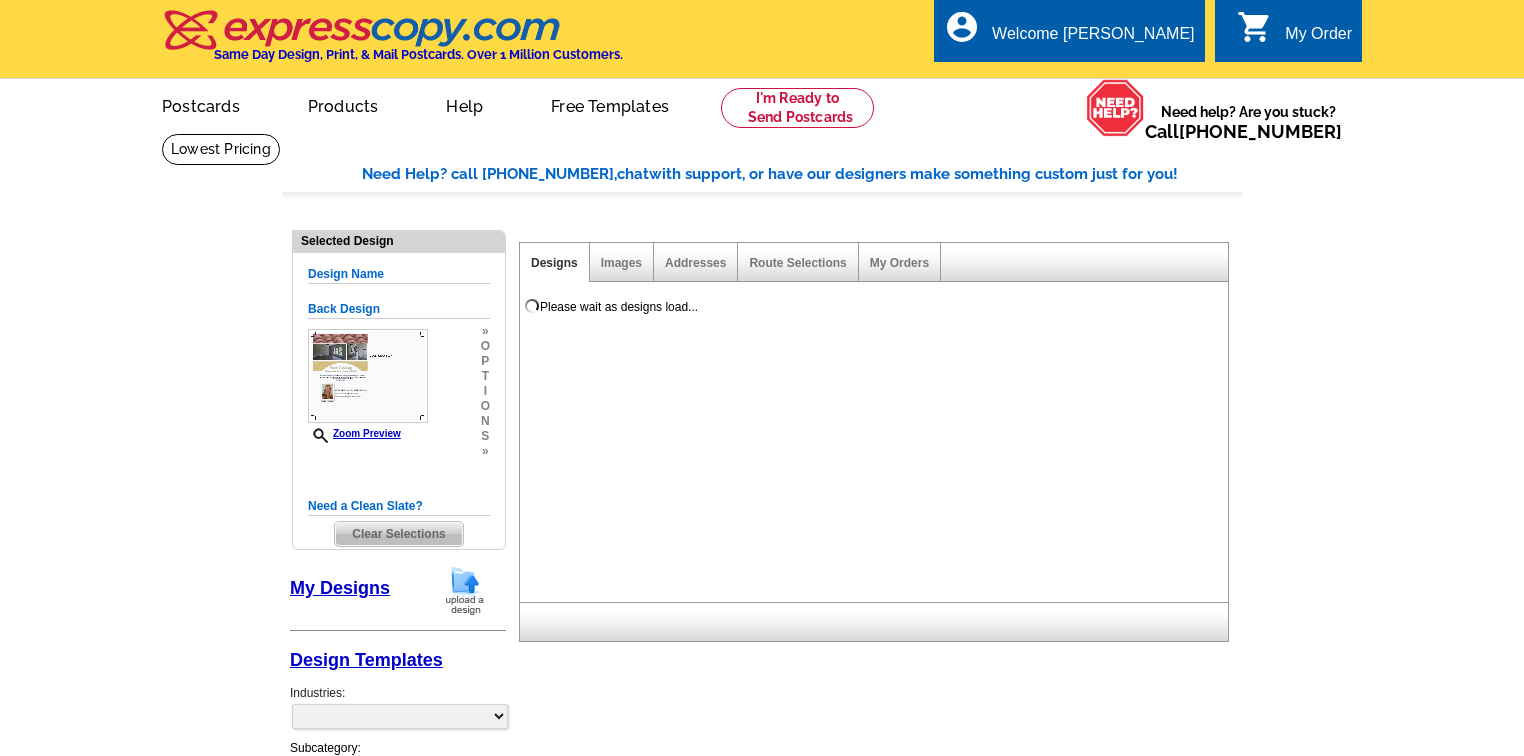 scroll, scrollTop: 0, scrollLeft: 0, axis: both 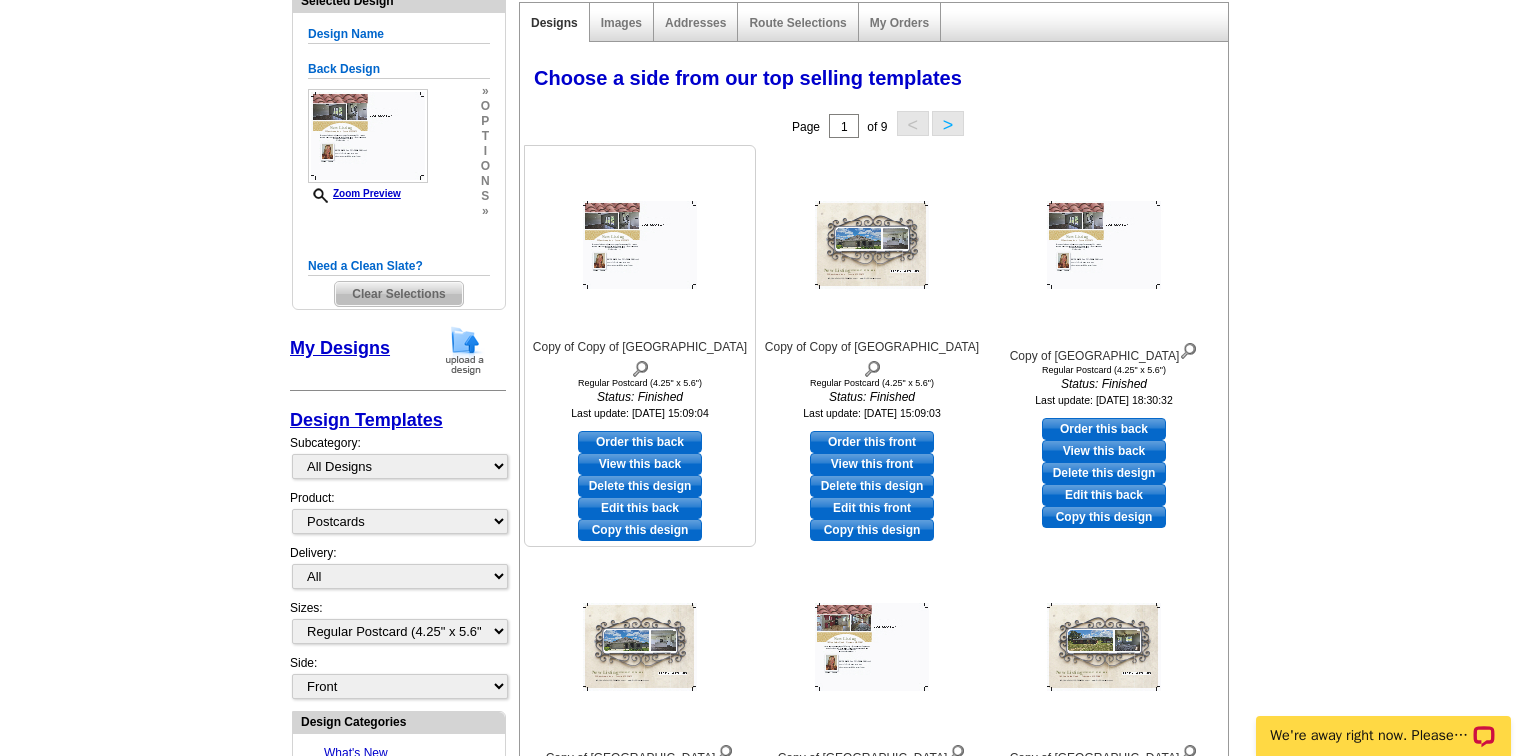 click on "Edit this back" at bounding box center [640, 508] 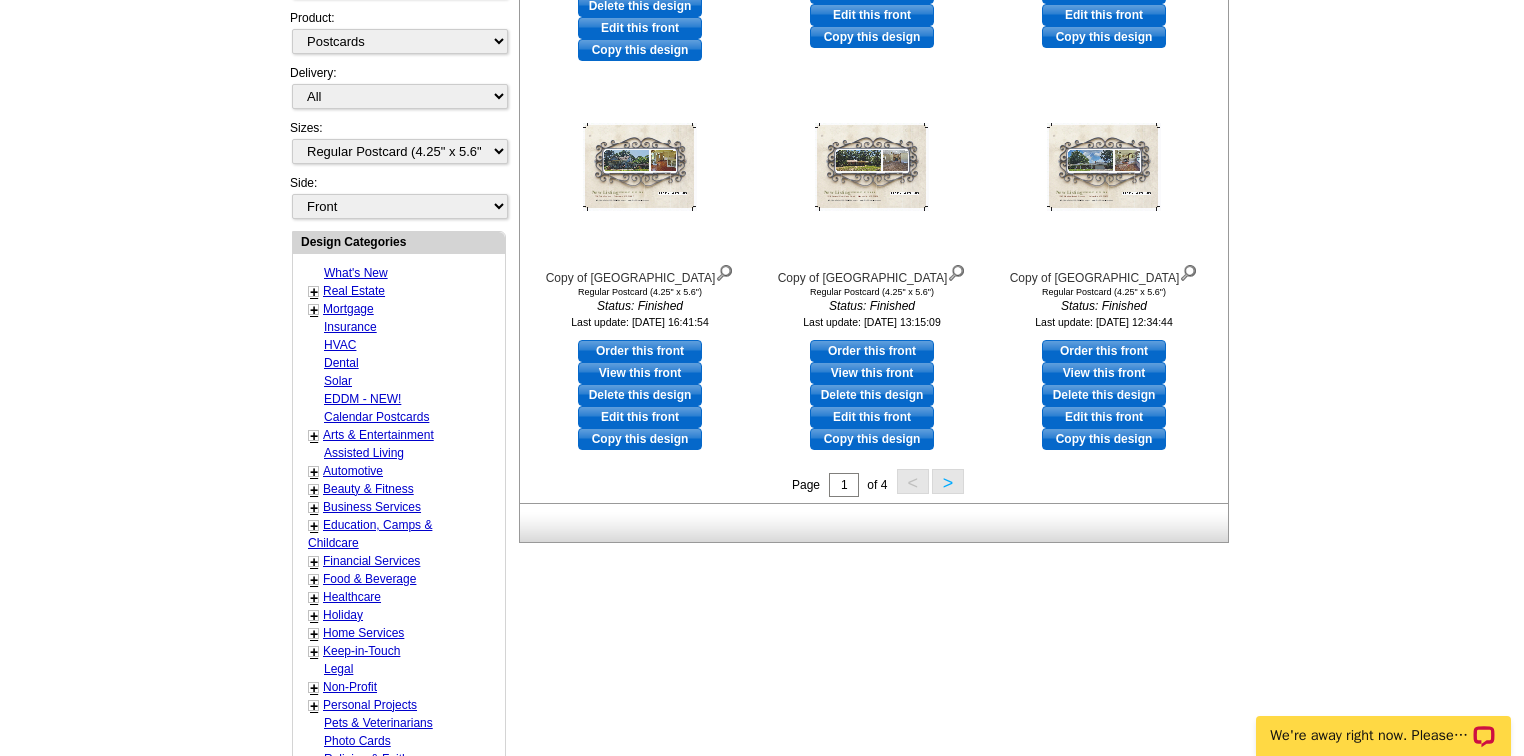 scroll, scrollTop: 800, scrollLeft: 0, axis: vertical 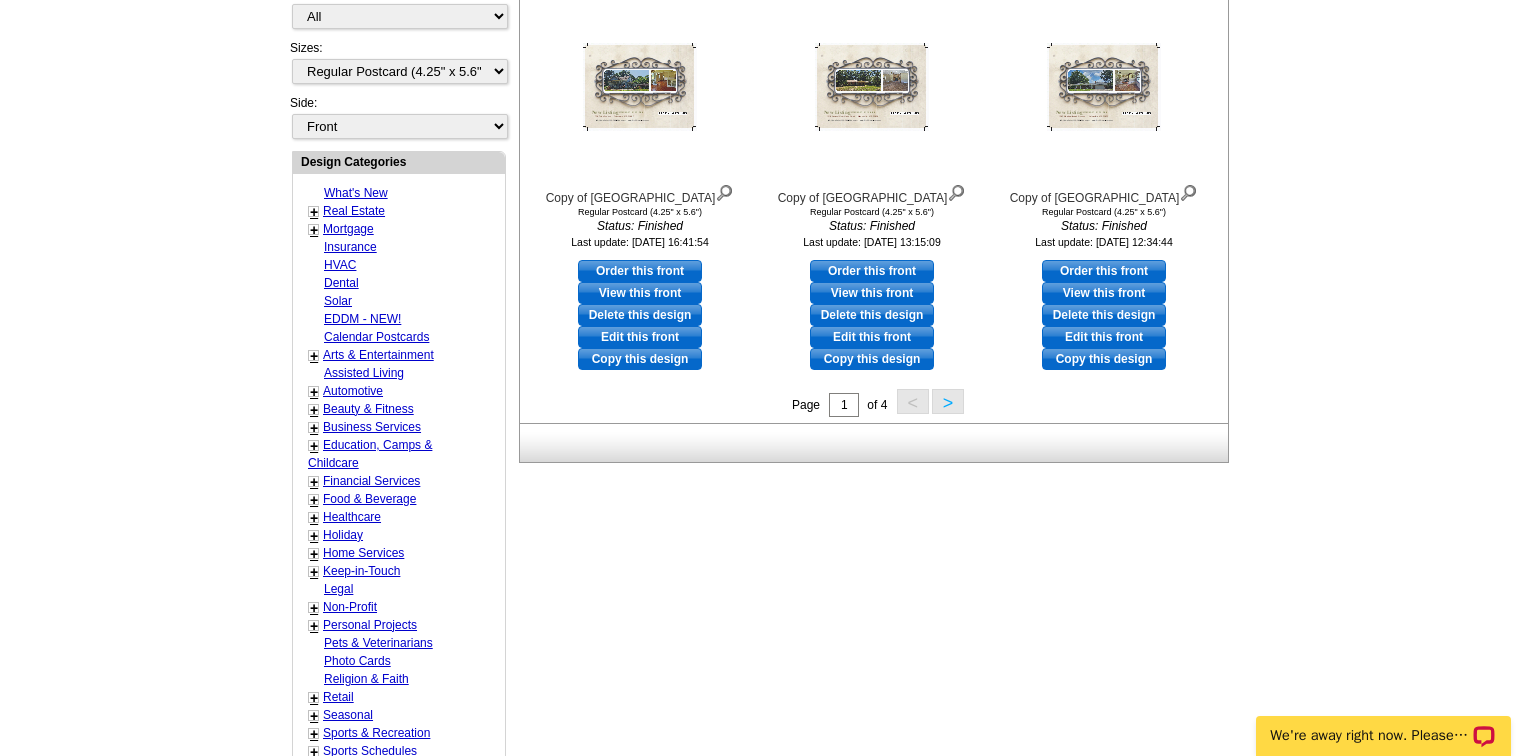 click on ">" at bounding box center (948, 401) 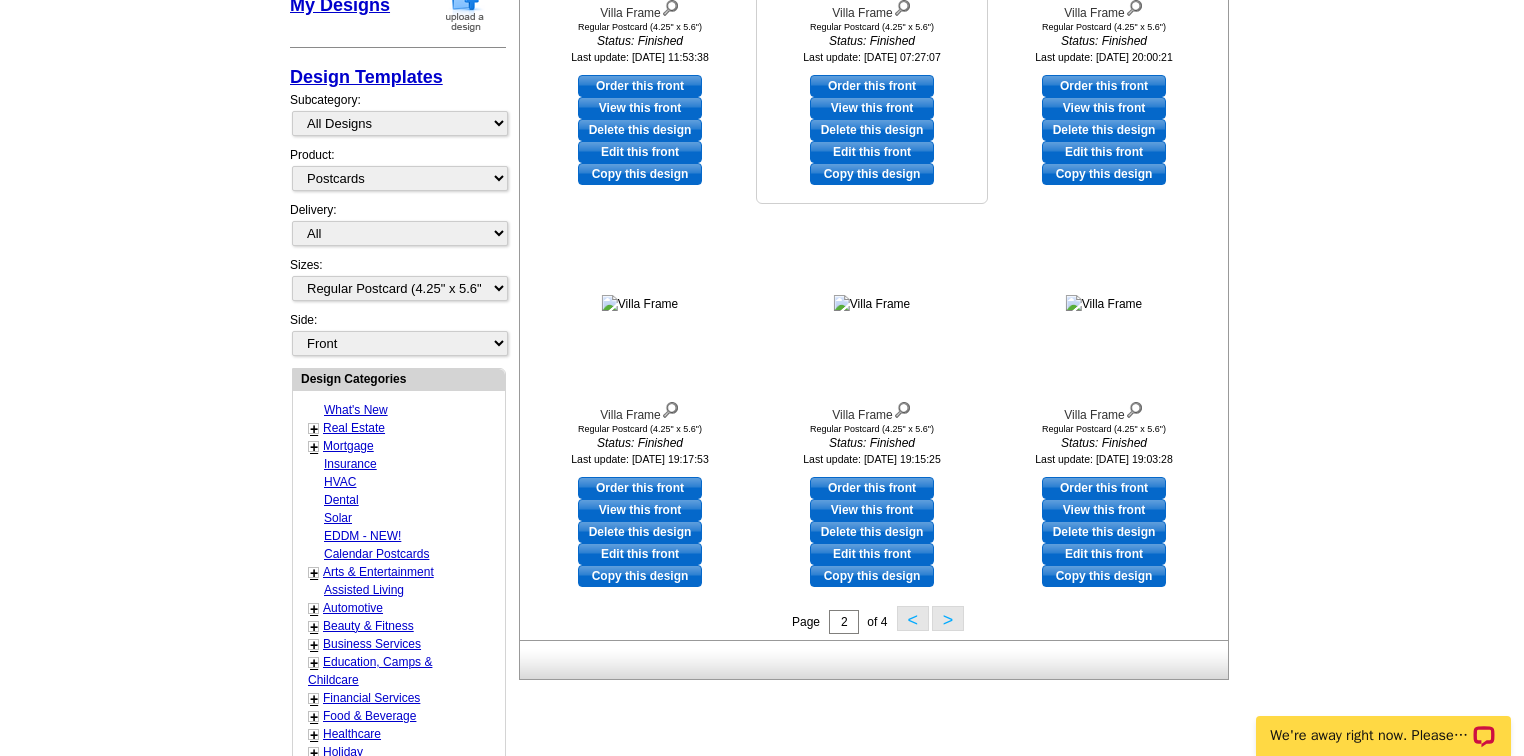 scroll, scrollTop: 695, scrollLeft: 0, axis: vertical 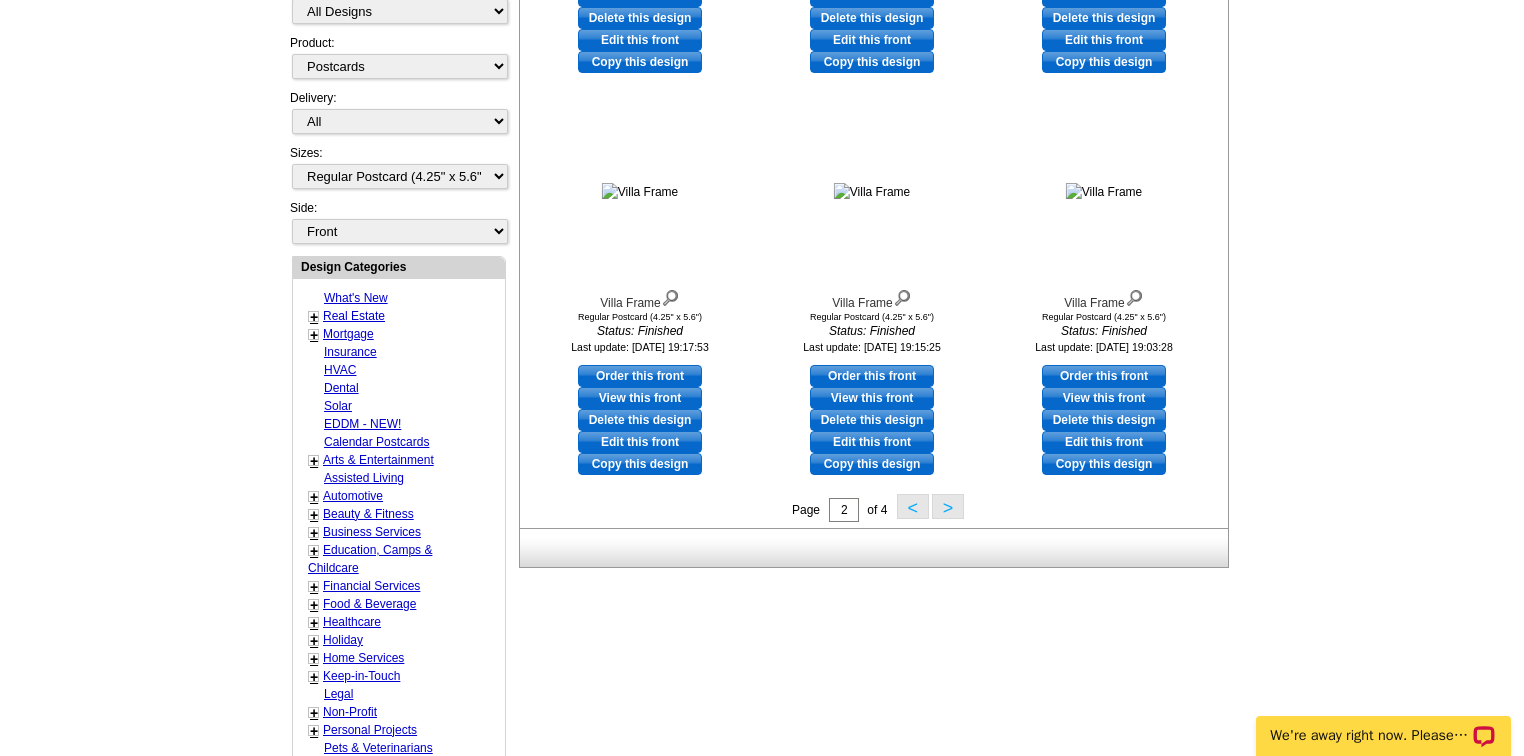 click on "<" at bounding box center (913, 506) 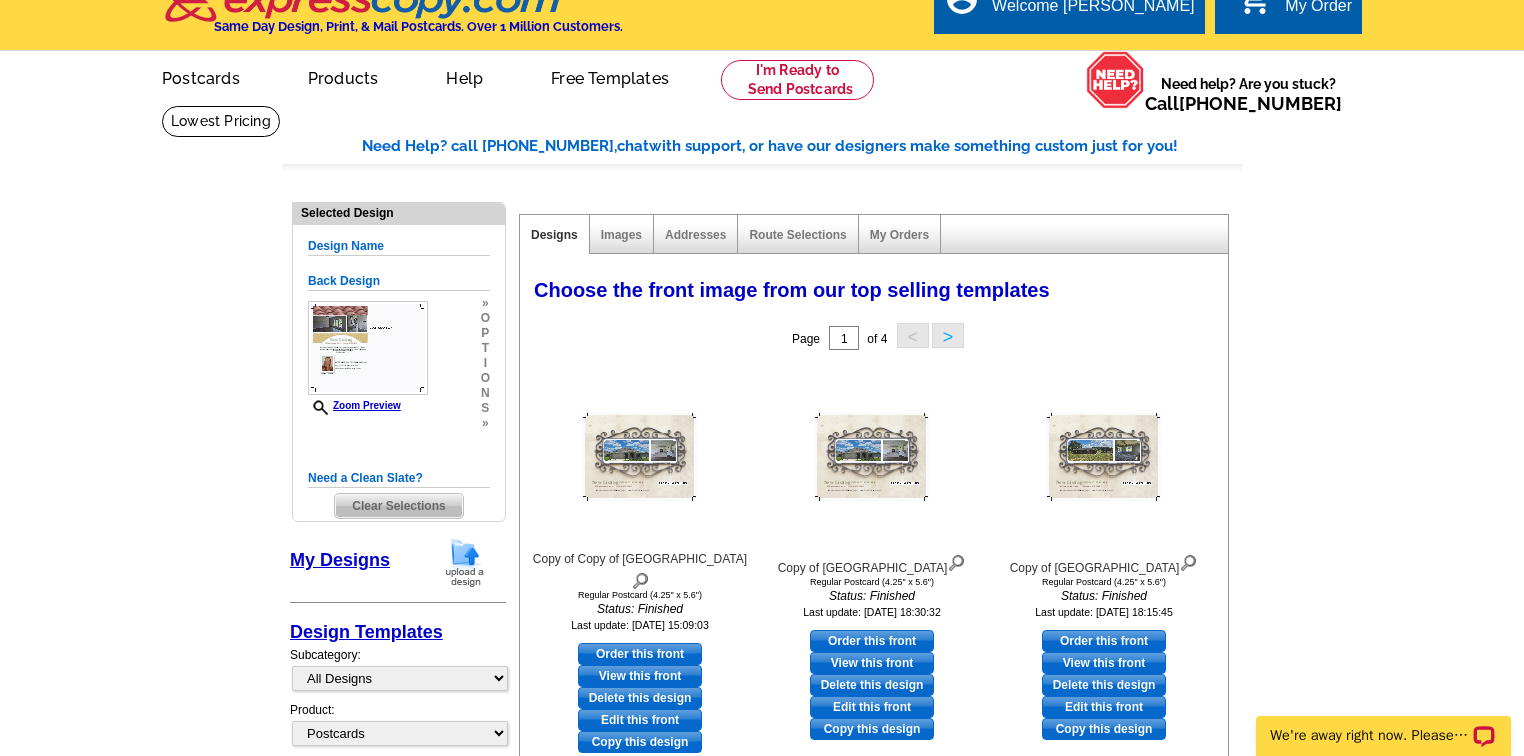 scroll, scrollTop: 0, scrollLeft: 0, axis: both 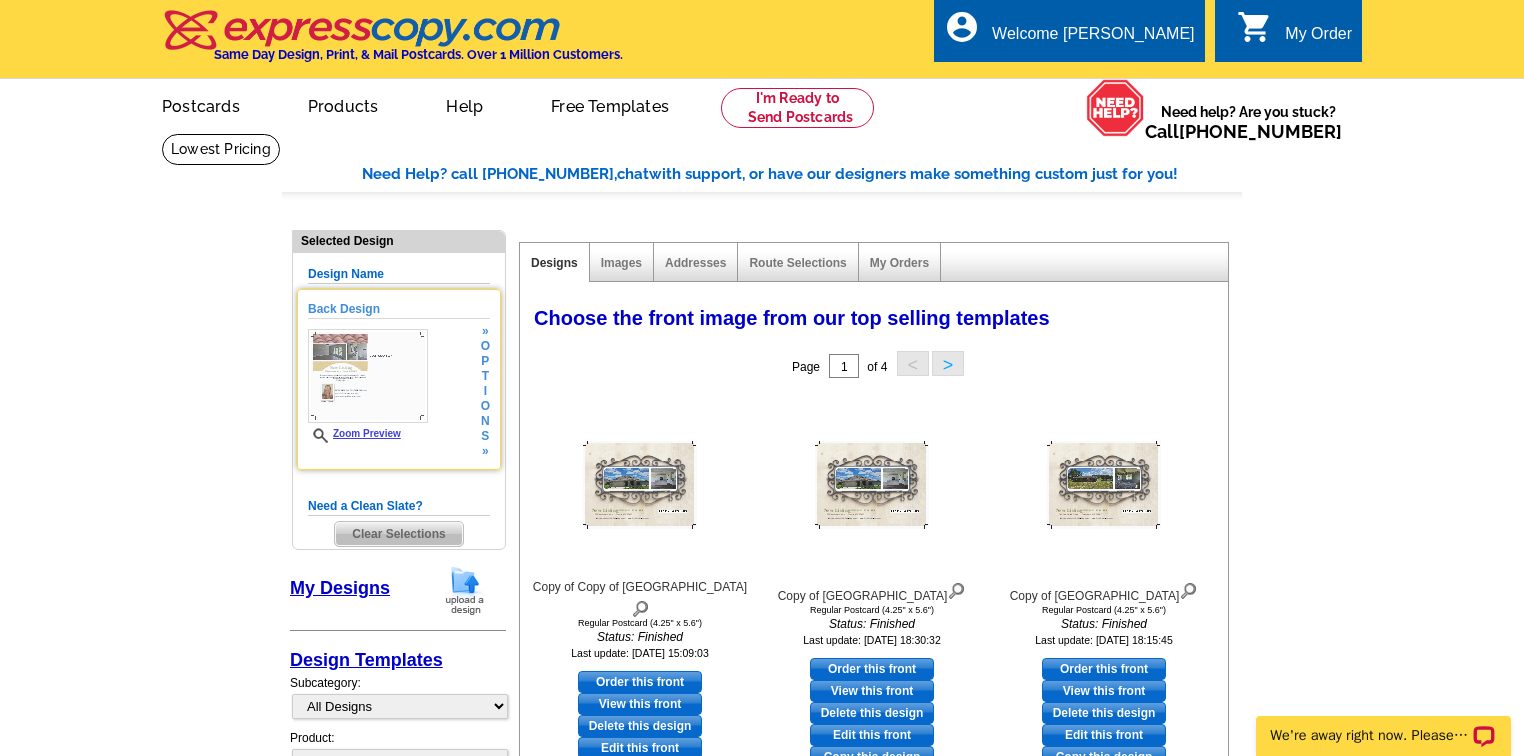 click at bounding box center (368, 376) 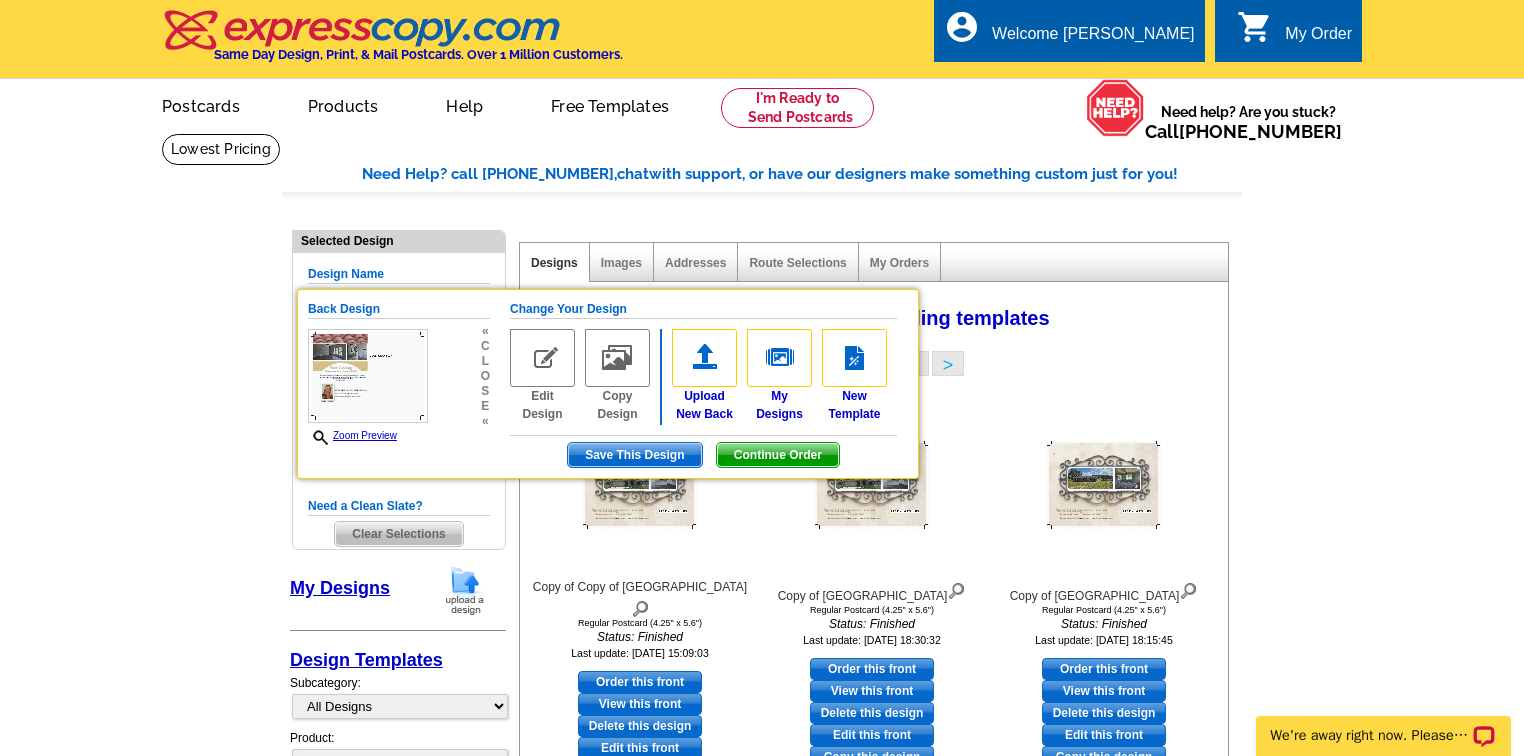 click on "Need Help? call 800-260-5887,  chat  with support, or have our designers make something custom just for you!
Got it, no need for the selection guide next time.
Show Results
Selected Design
Design Name
Back Design
Zoom Preview
« c l o s e «
Change Your Design
Edit Design
All" at bounding box center (762, 943) 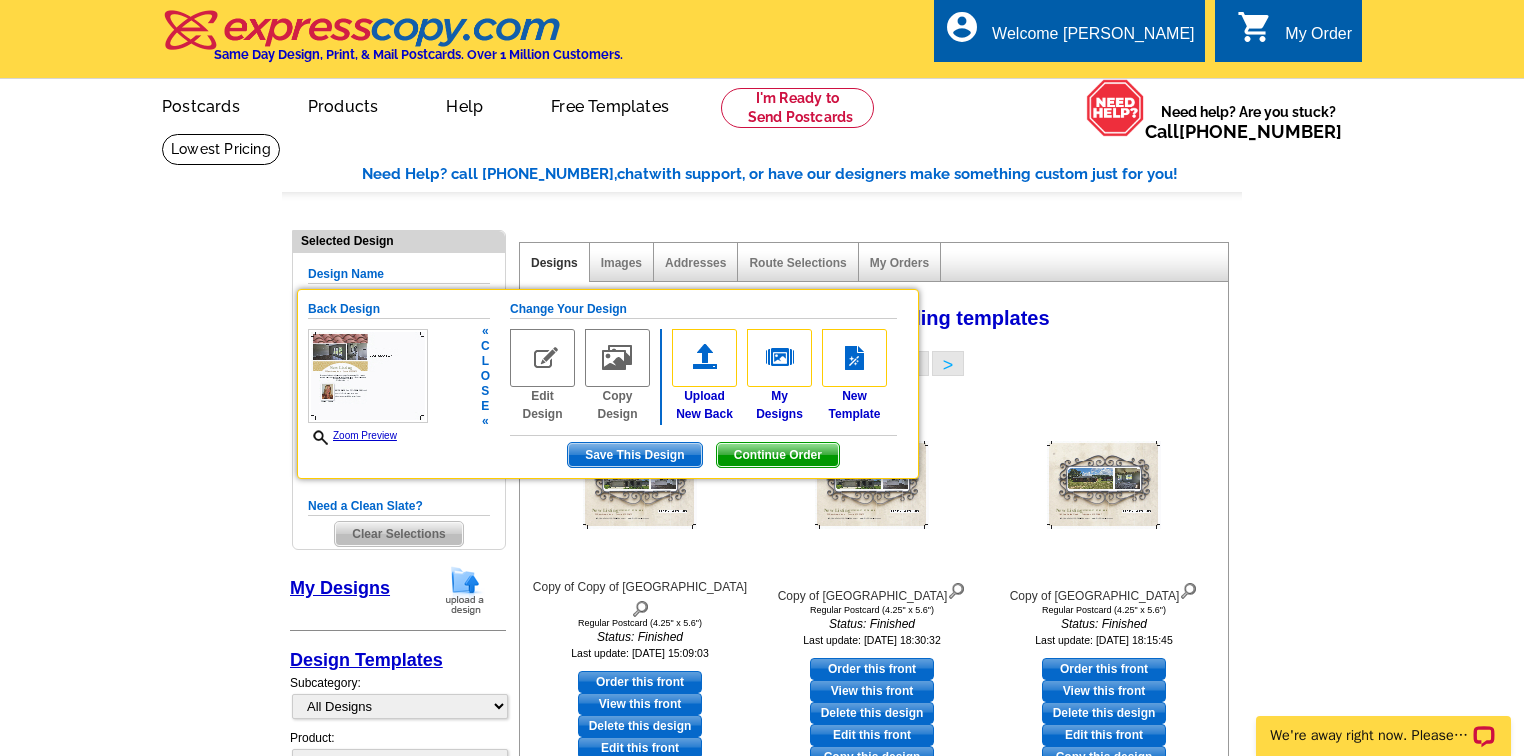 click on "Continue Order" at bounding box center (778, 455) 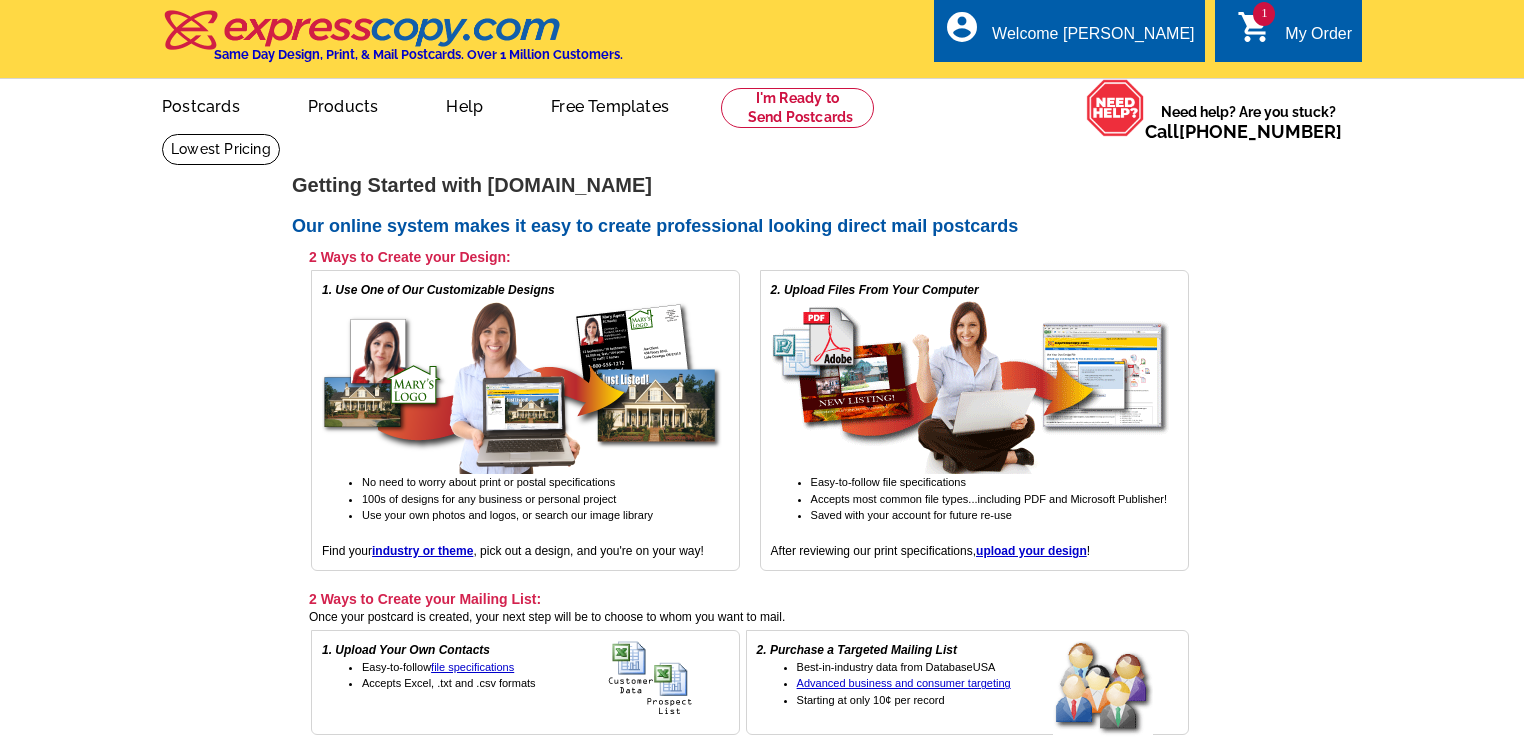 scroll, scrollTop: 0, scrollLeft: 0, axis: both 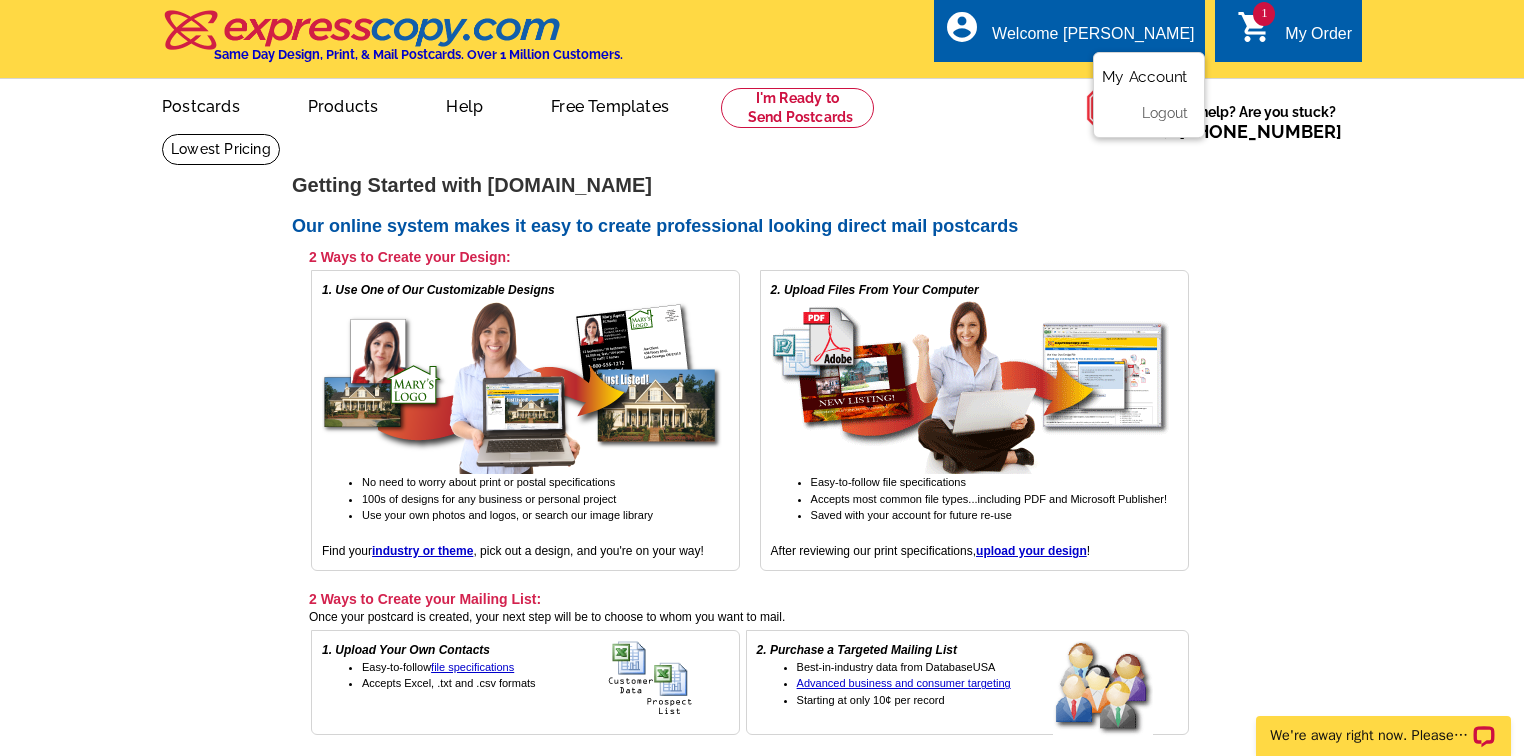 click on "My Account" at bounding box center (1145, 77) 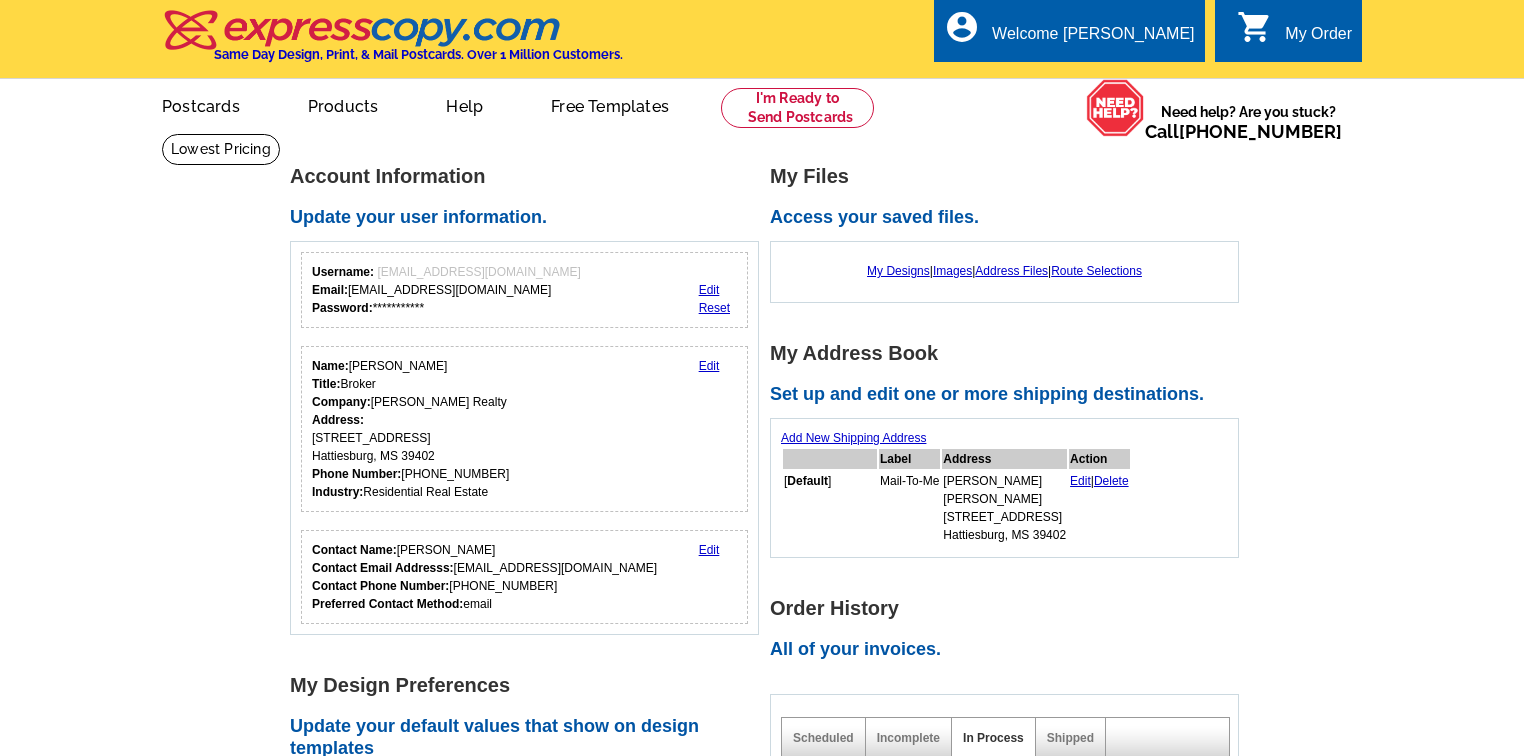 scroll, scrollTop: 0, scrollLeft: 0, axis: both 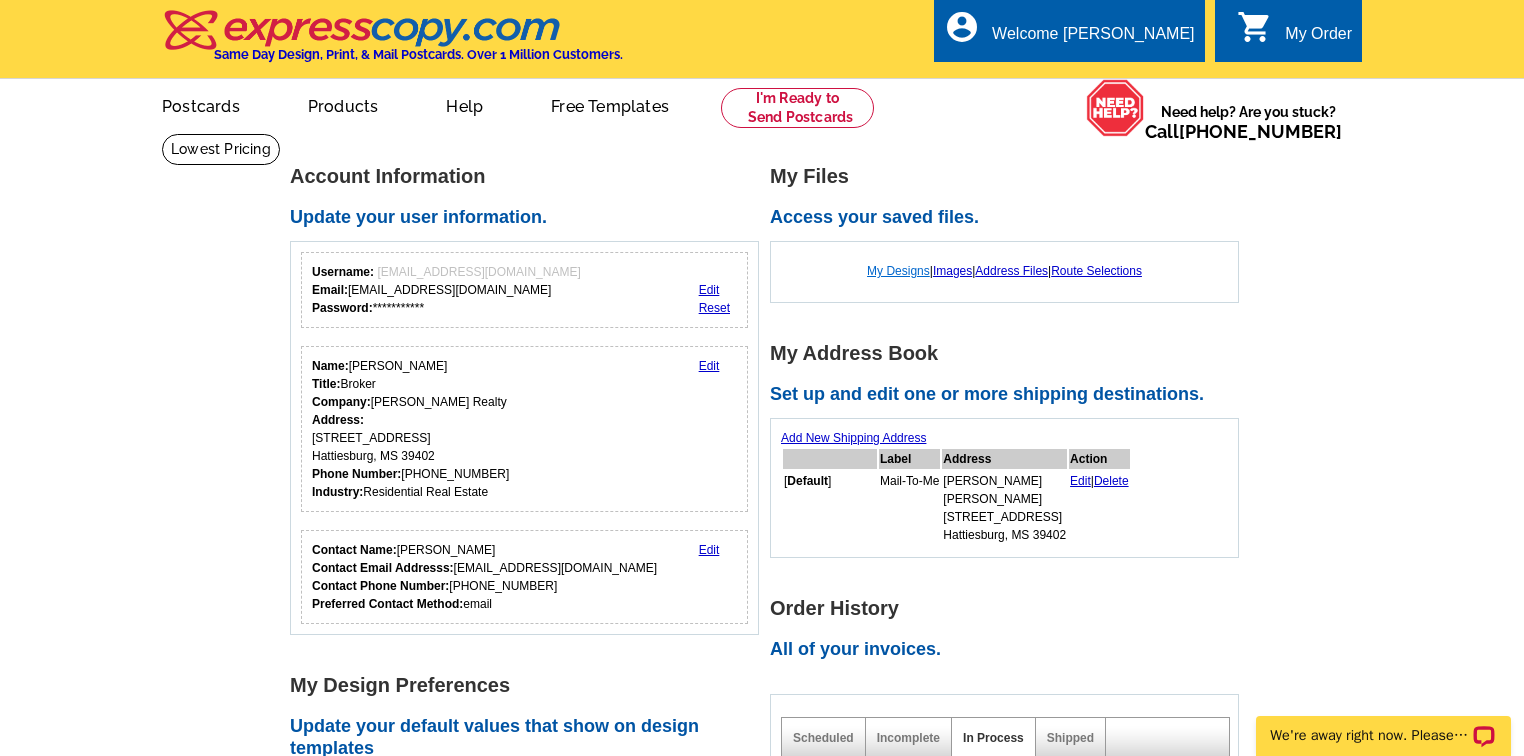 click on "My Designs" at bounding box center (898, 271) 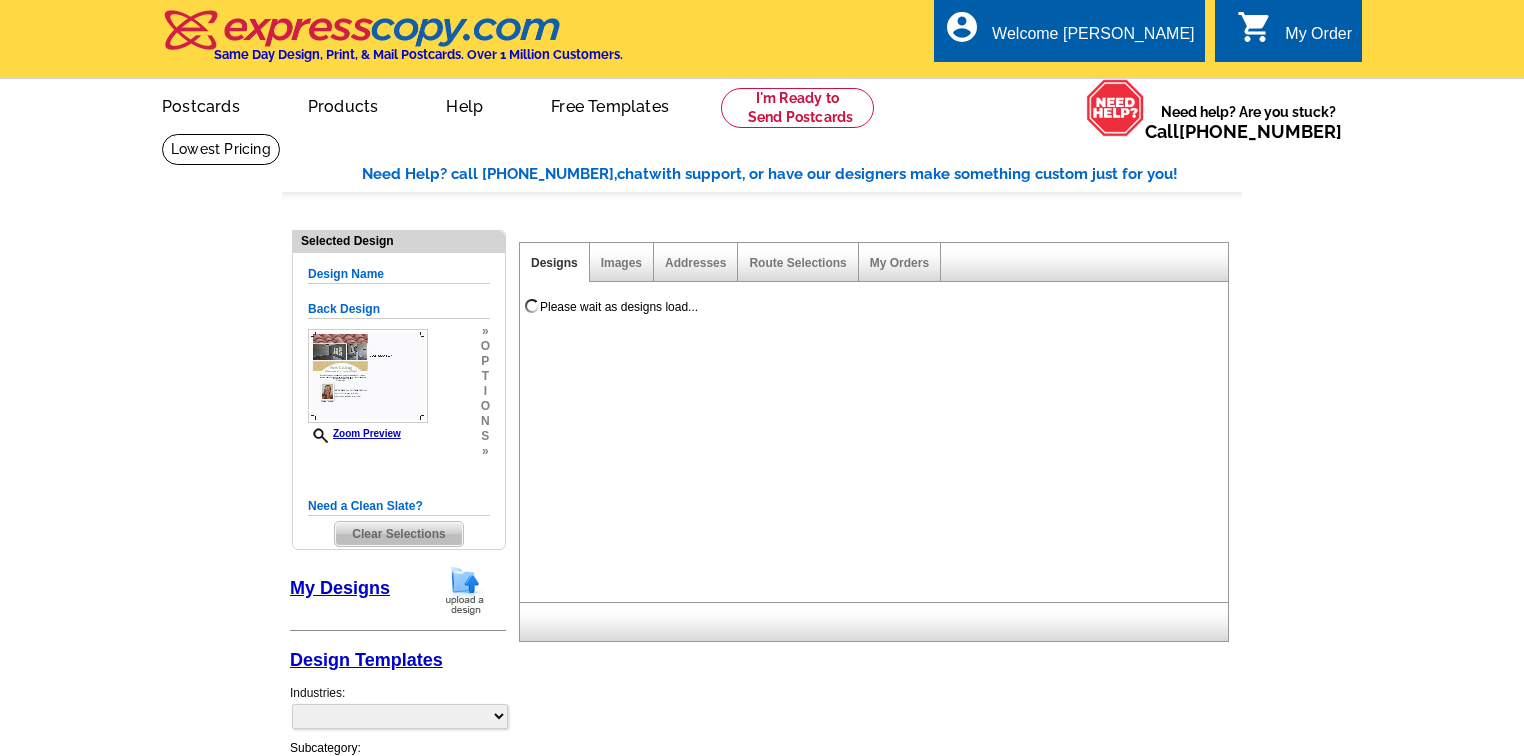 select on "1" 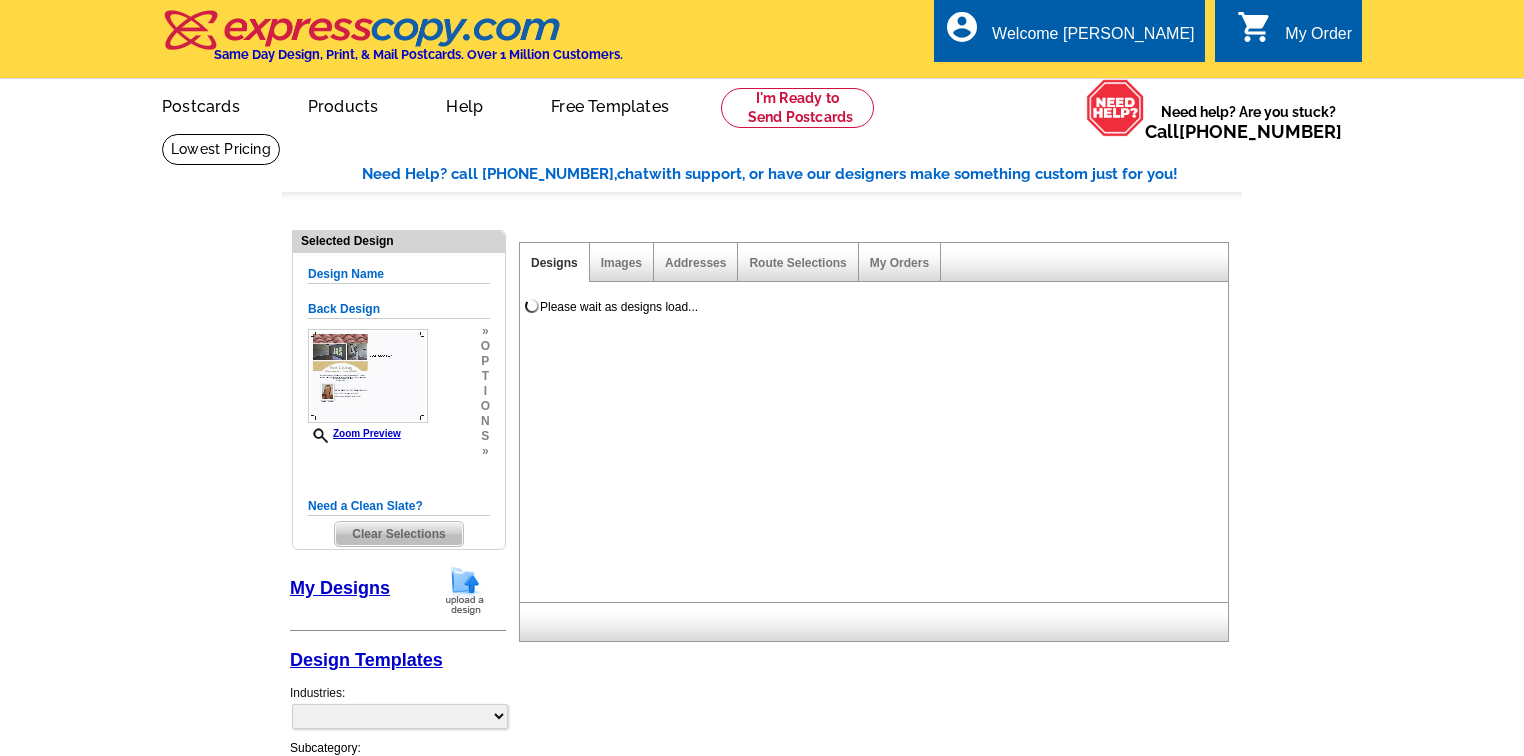 select on "1" 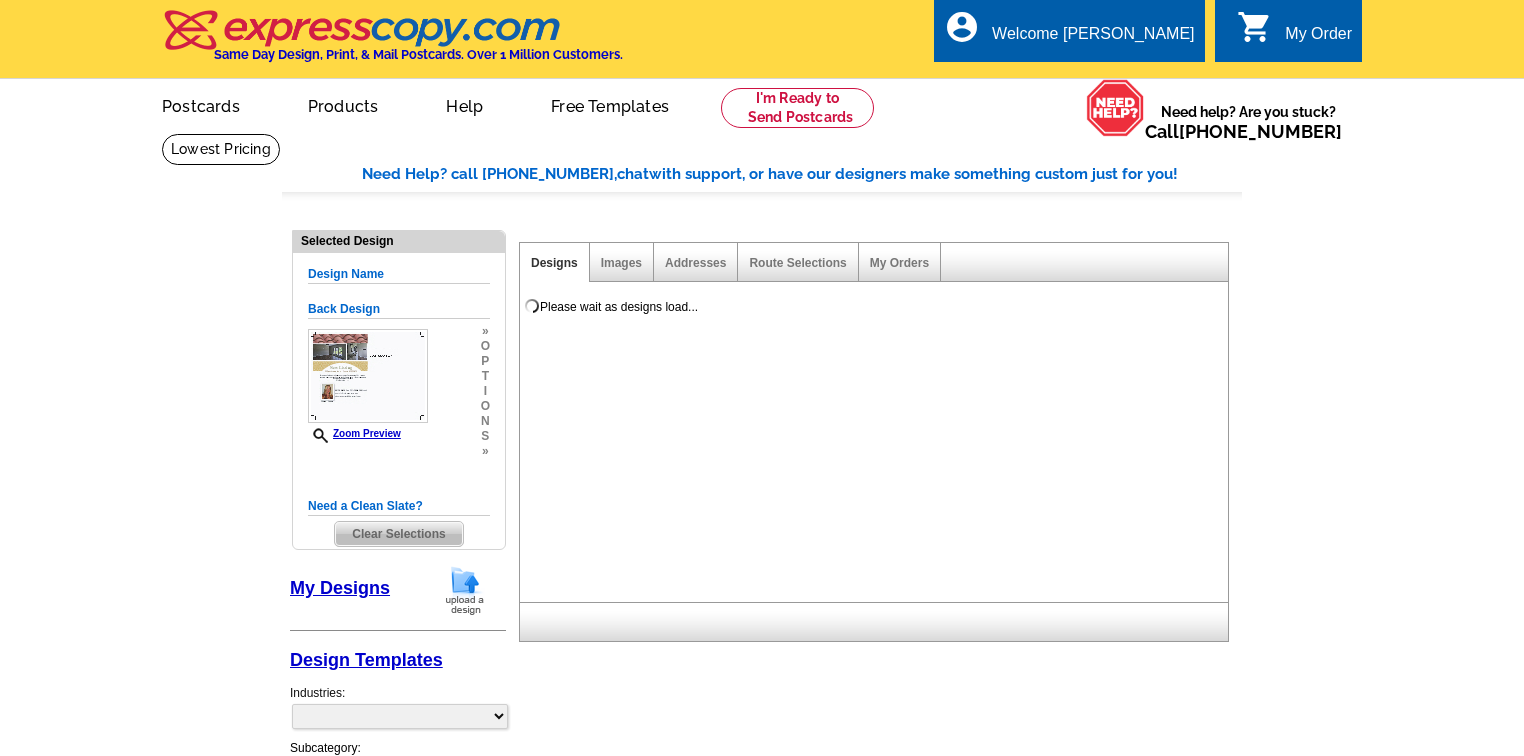 scroll, scrollTop: 0, scrollLeft: 0, axis: both 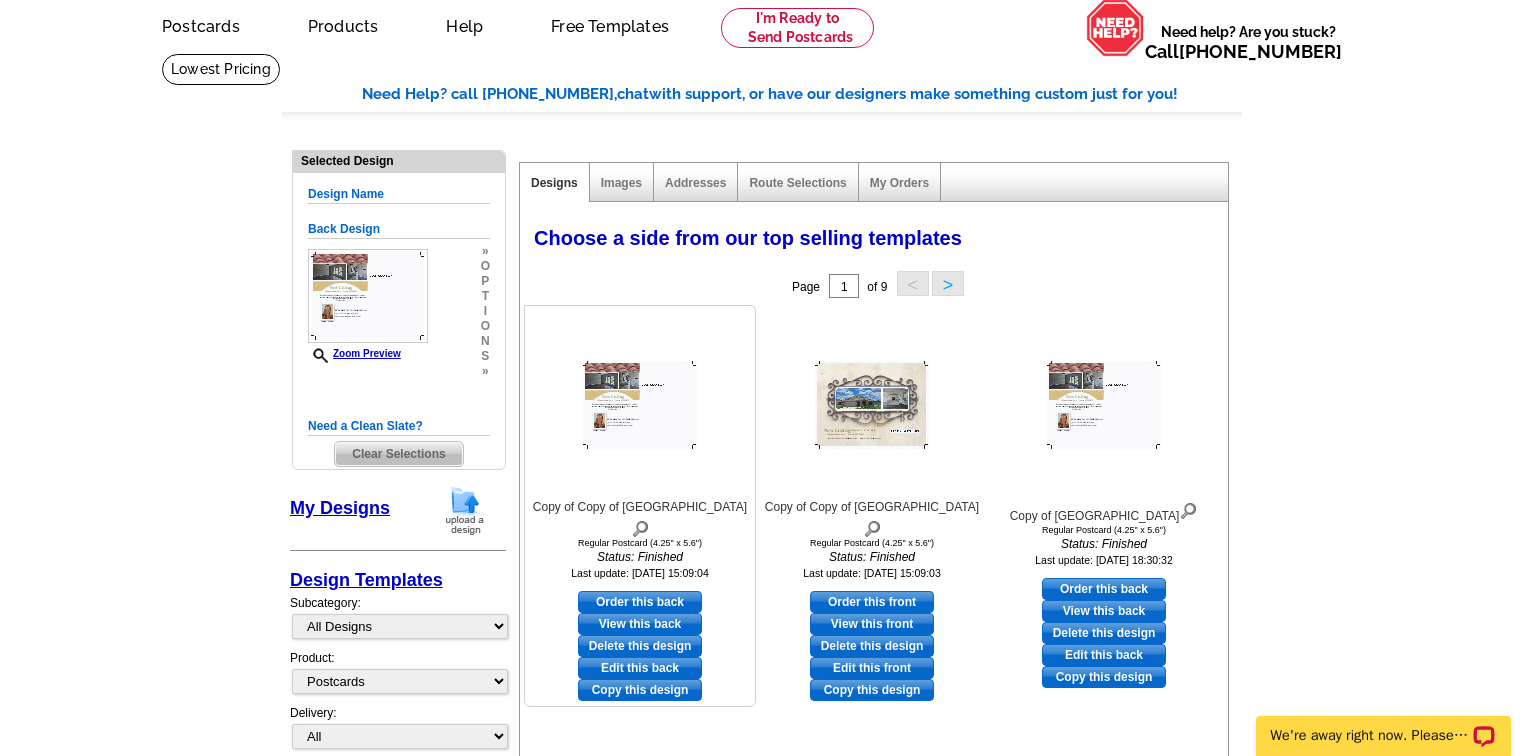 click on "Edit this back" 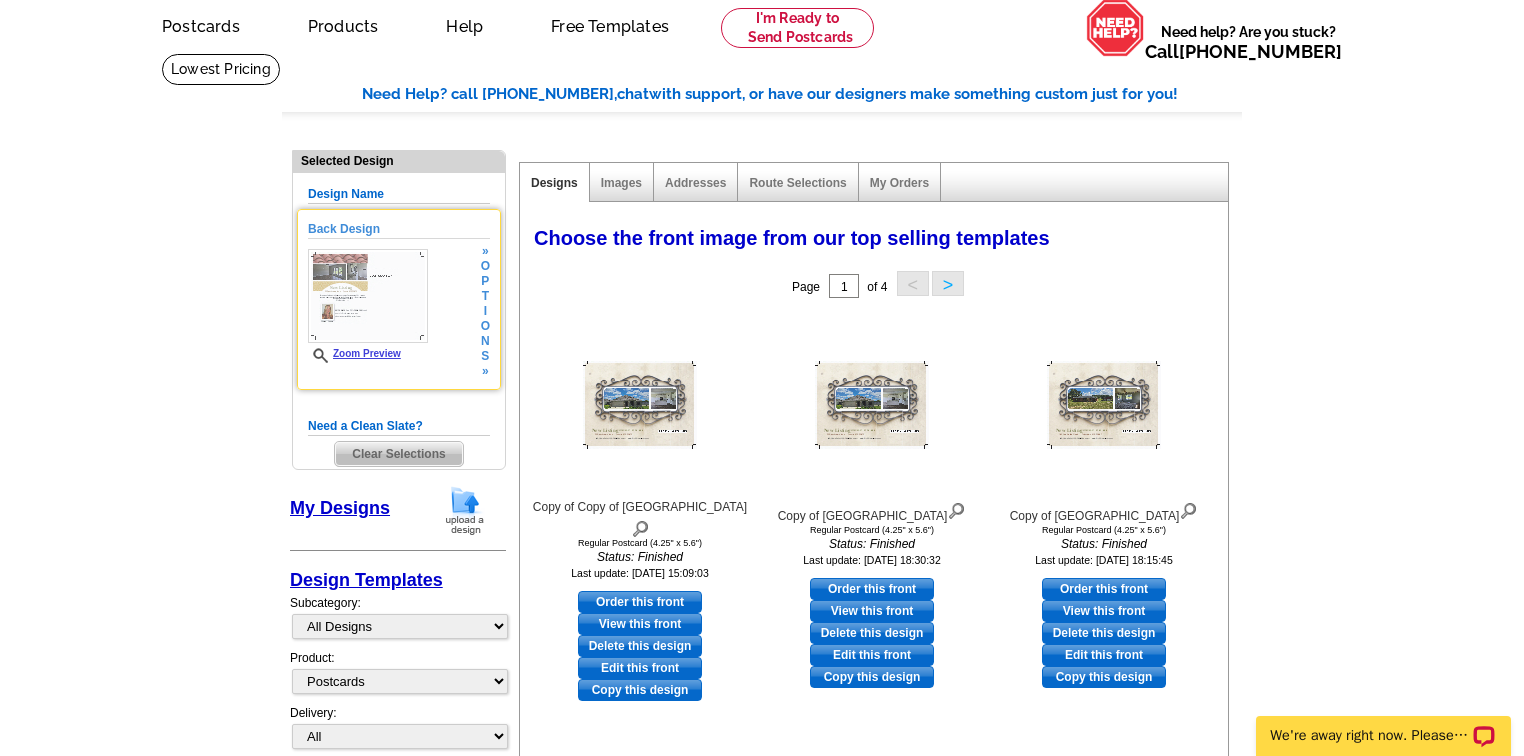 drag, startPoint x: 356, startPoint y: 268, endPoint x: 343, endPoint y: 280, distance: 17.691807 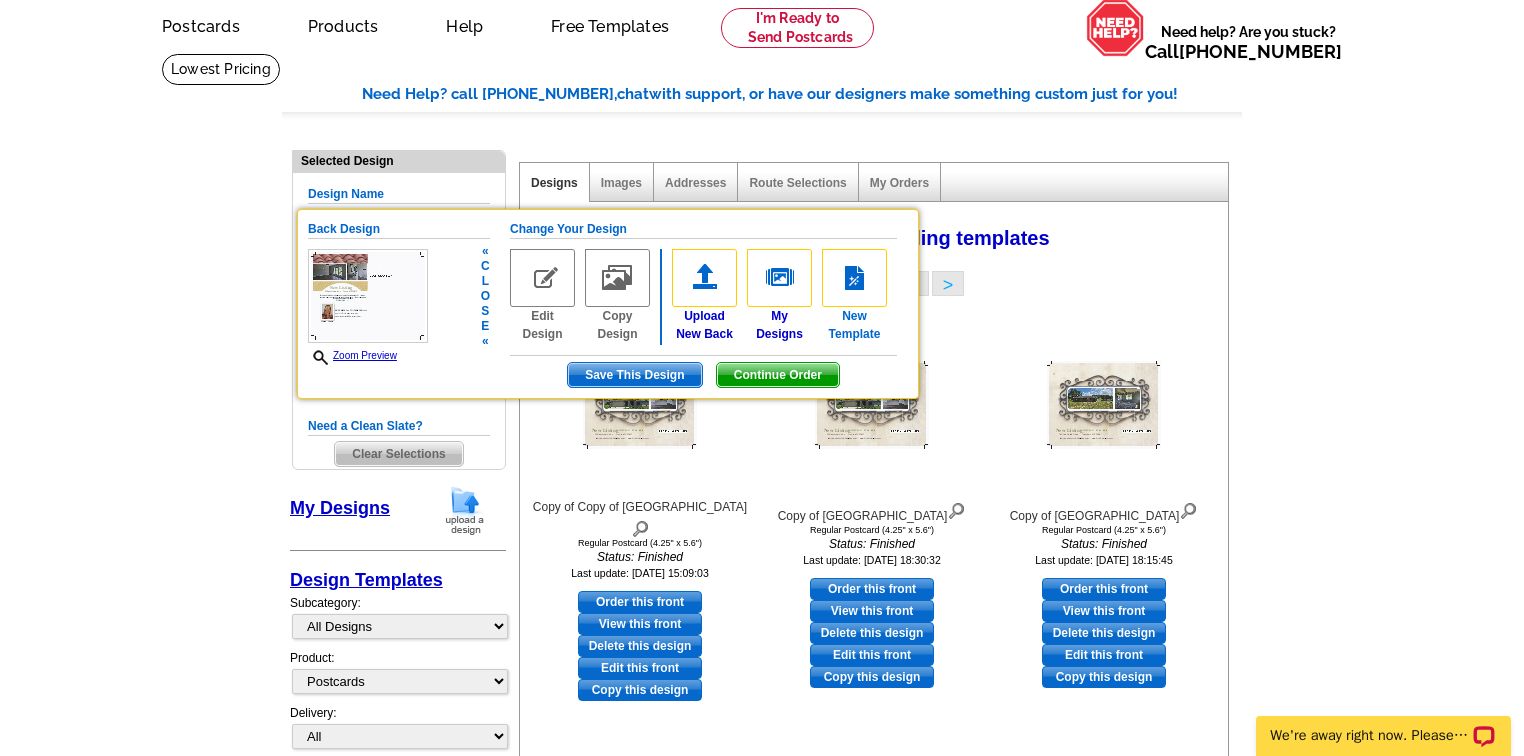 click 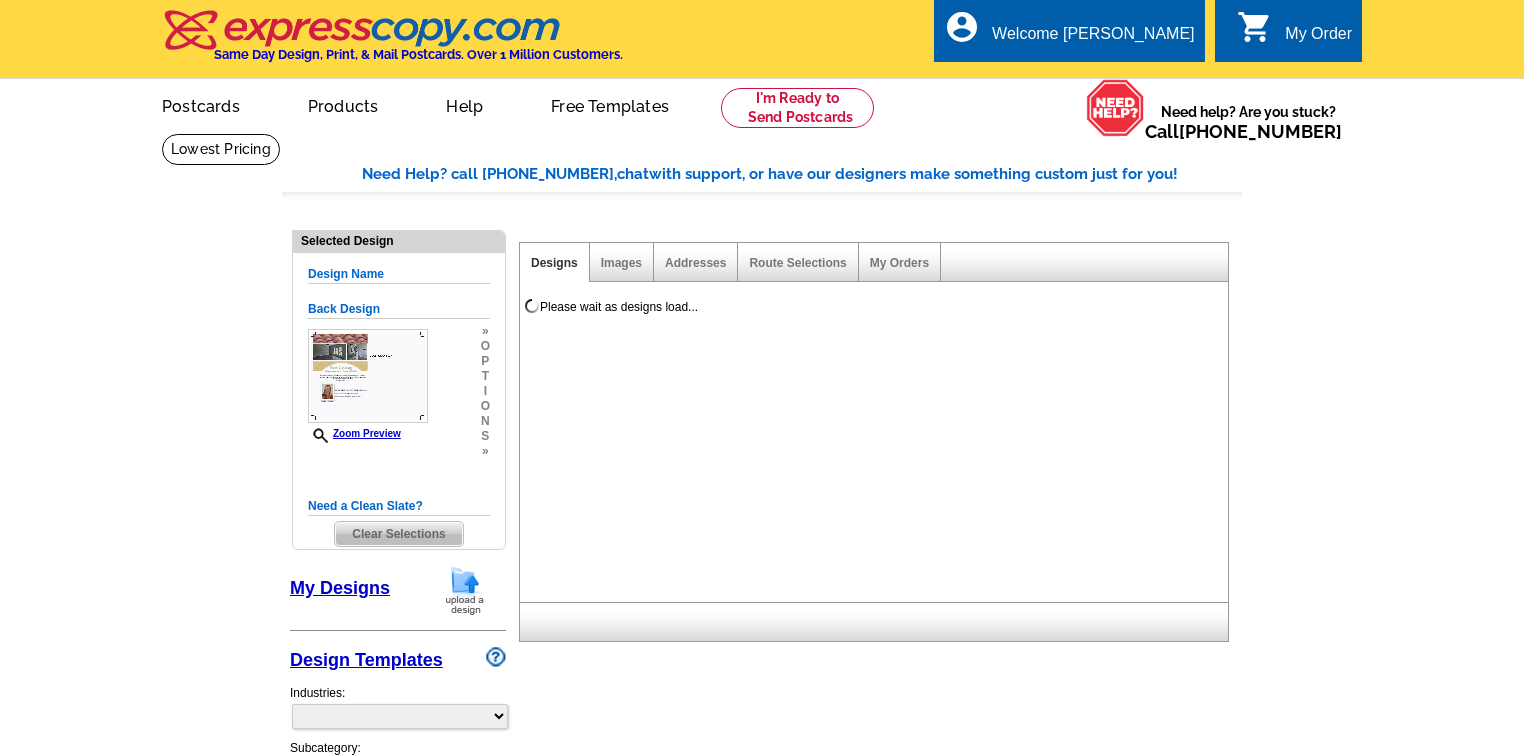 select on "1" 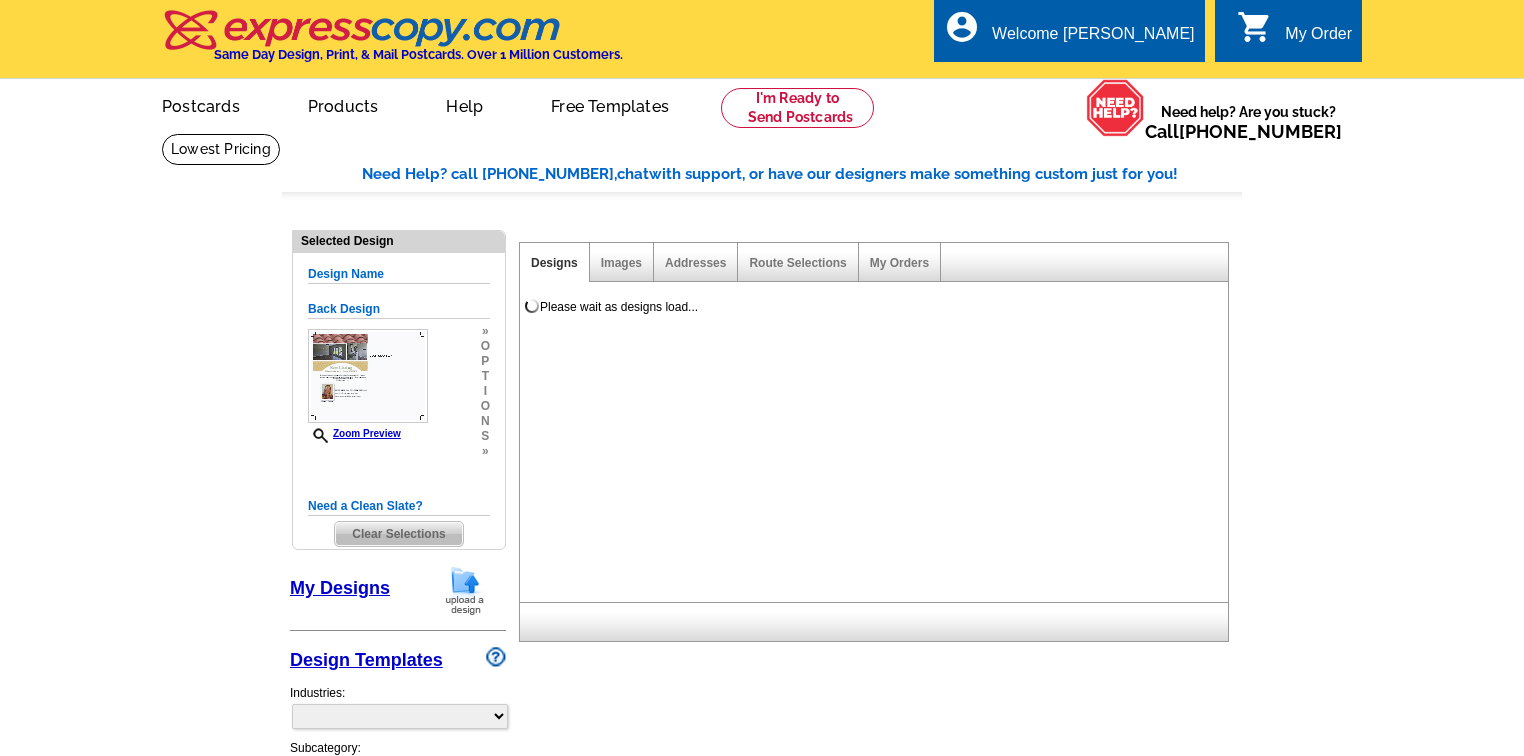 select on "1" 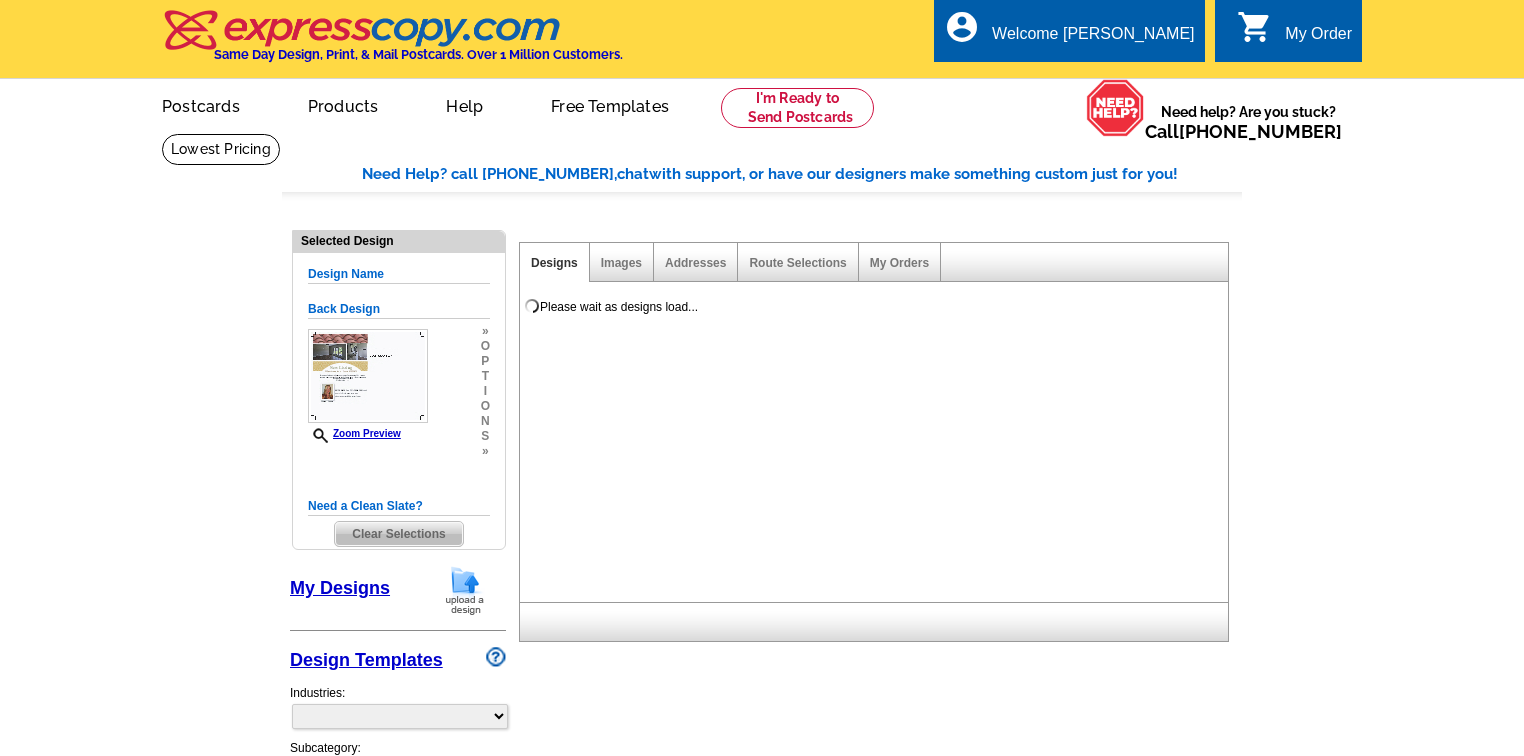 select on "back" 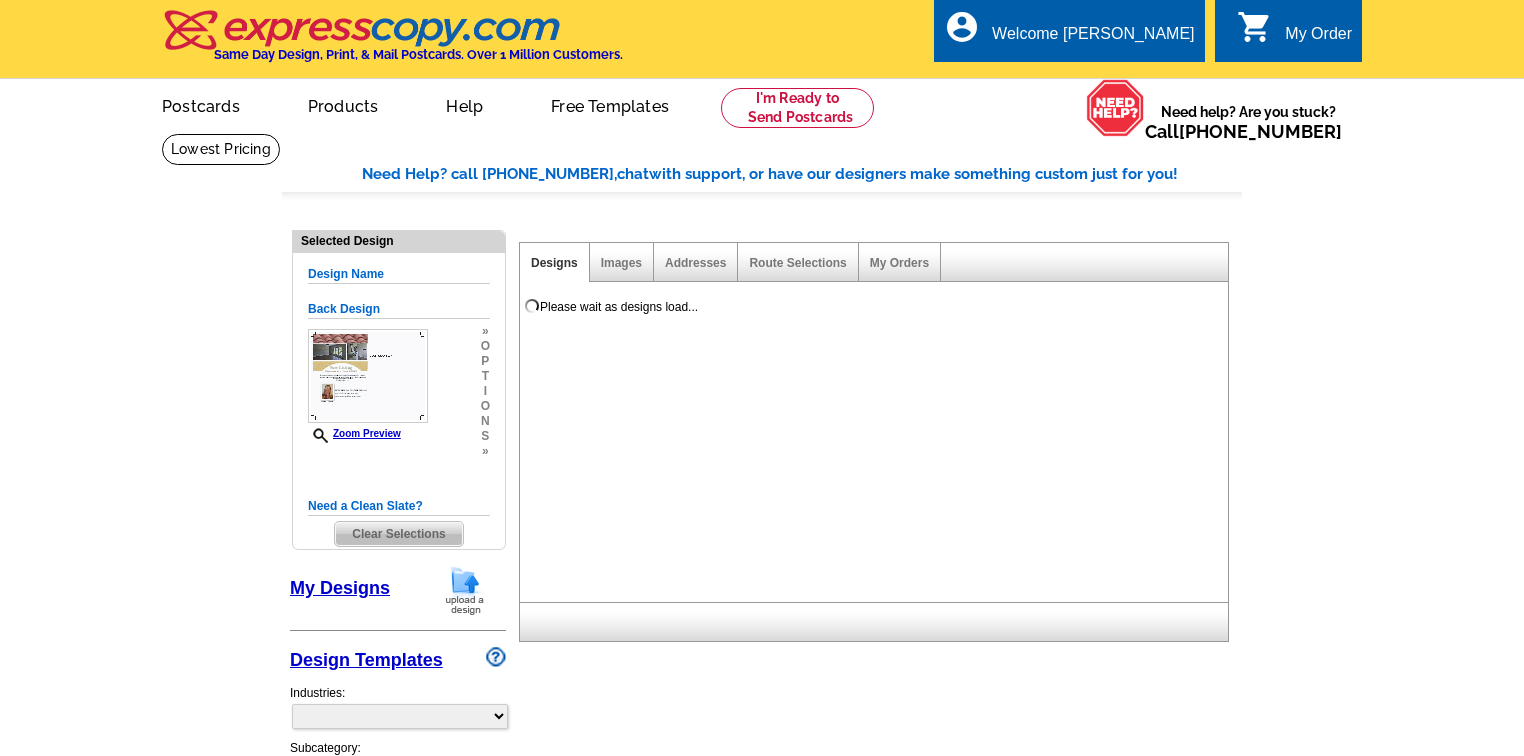 scroll, scrollTop: 0, scrollLeft: 0, axis: both 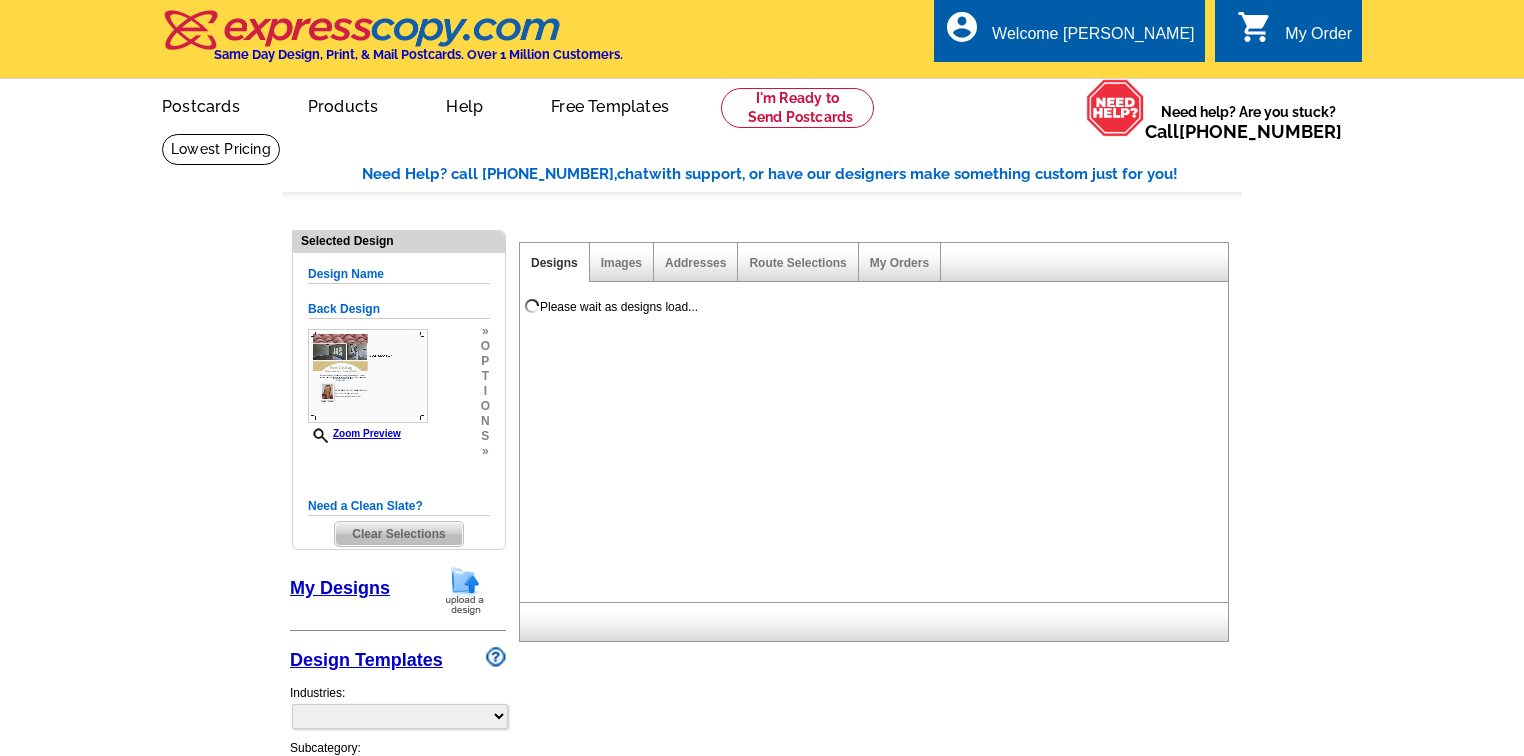 select on "785" 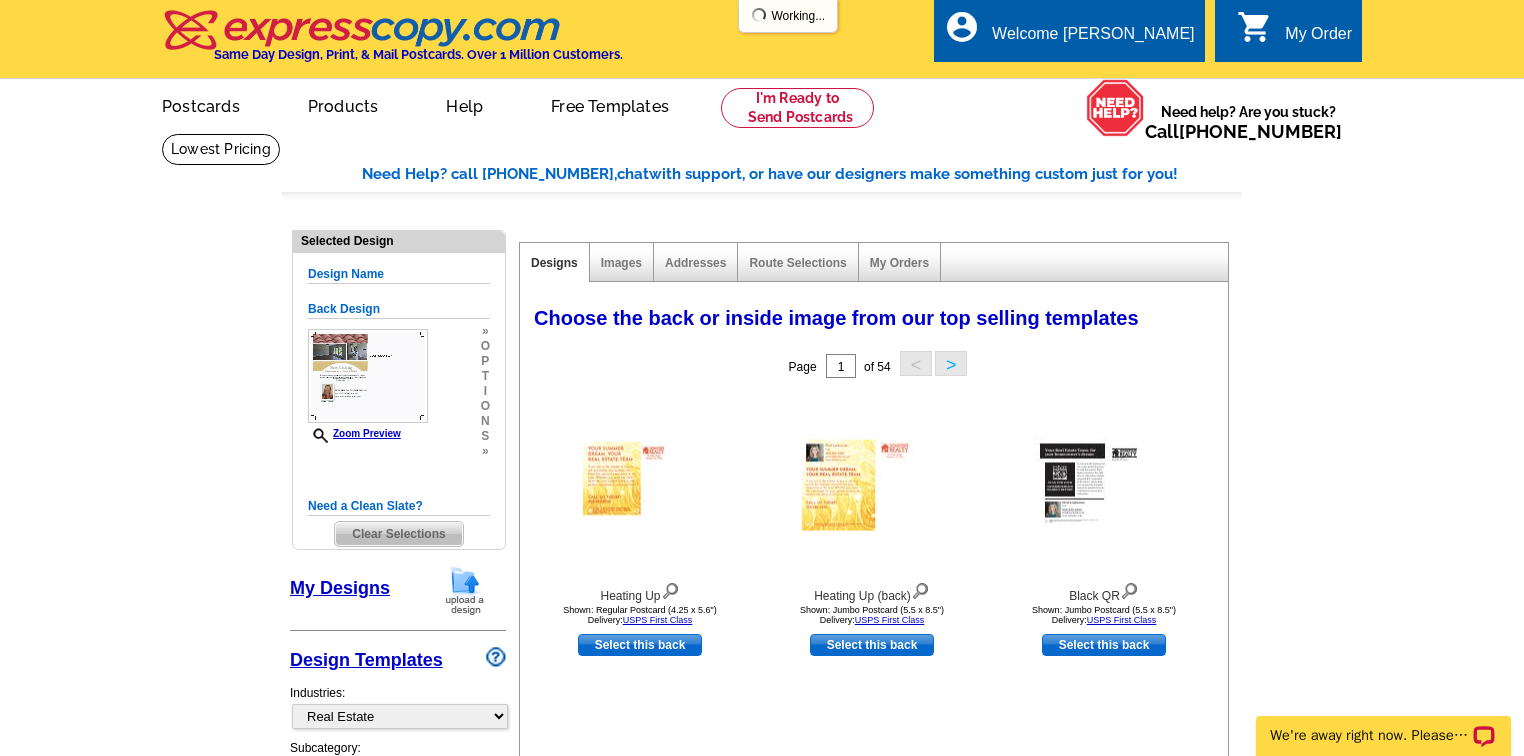 scroll, scrollTop: 0, scrollLeft: 0, axis: both 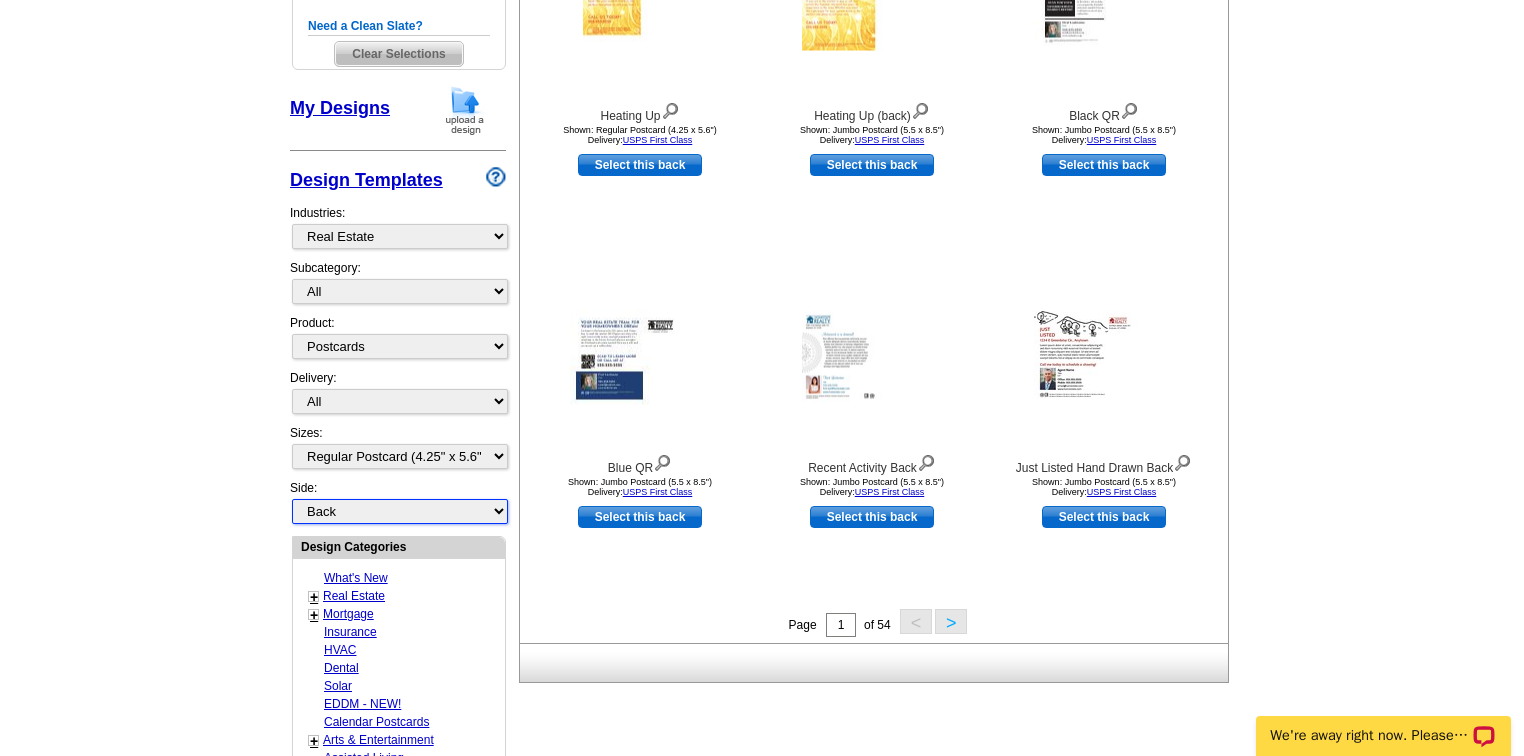 click on "Front Back" at bounding box center (400, 511) 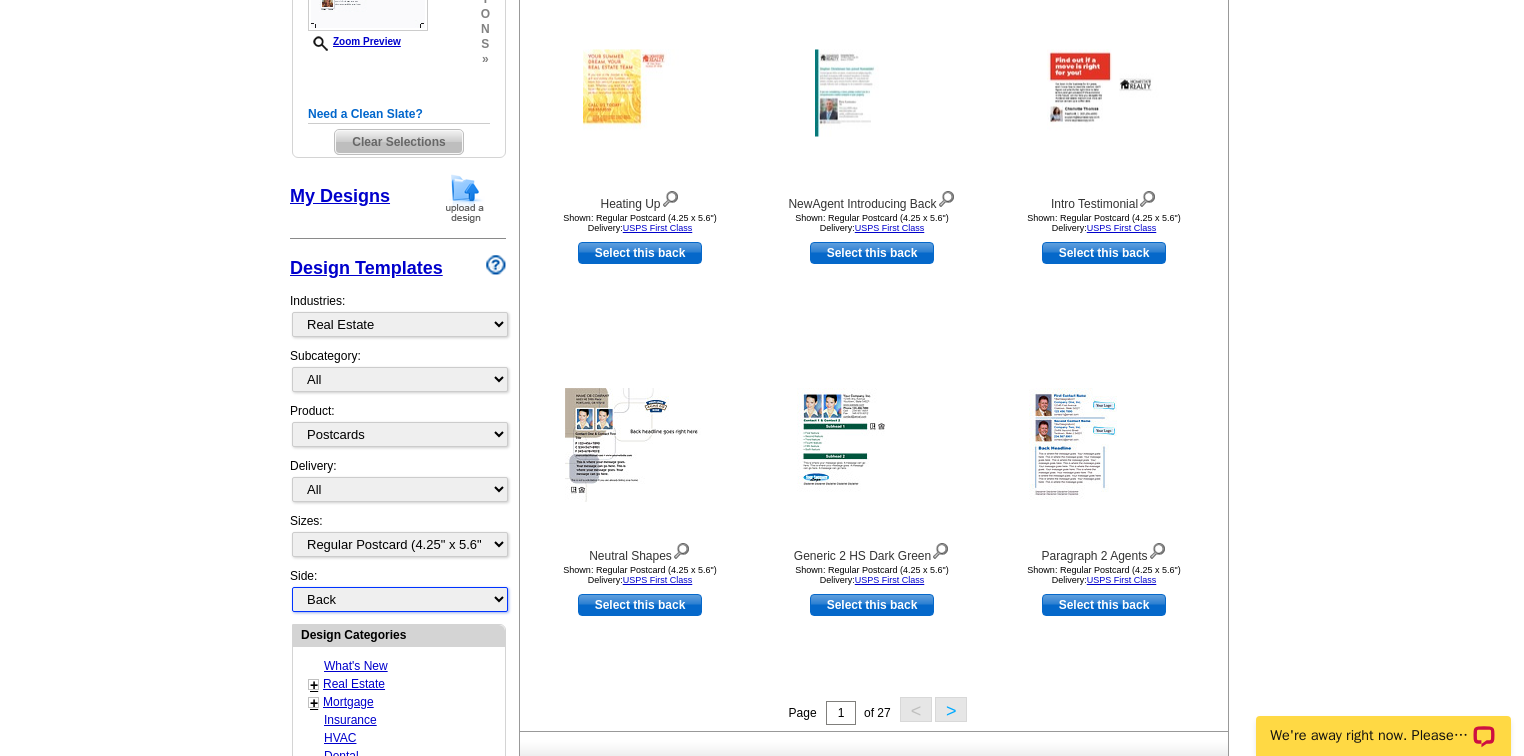 scroll, scrollTop: 400, scrollLeft: 0, axis: vertical 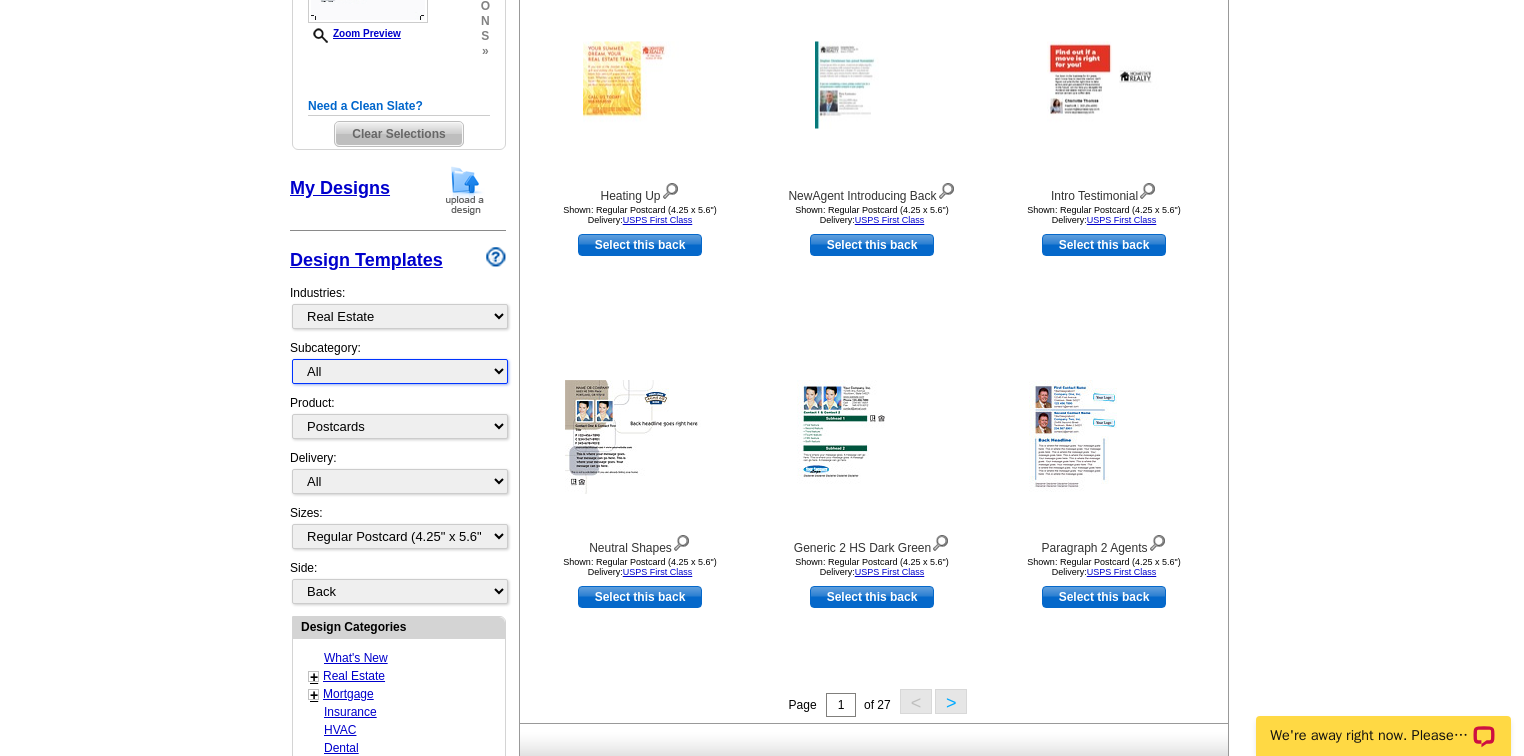 click on "All RE/MAX® Referrals [PERSON_NAME]® Berkshire Hathaway Home Services Century 21 Commercial Real Estate QR Code Cards 1st Time Home Buyer Distressed Homeowners Social Networking Farming Just Listed Just Sold Open House Market Report" at bounding box center [400, 371] 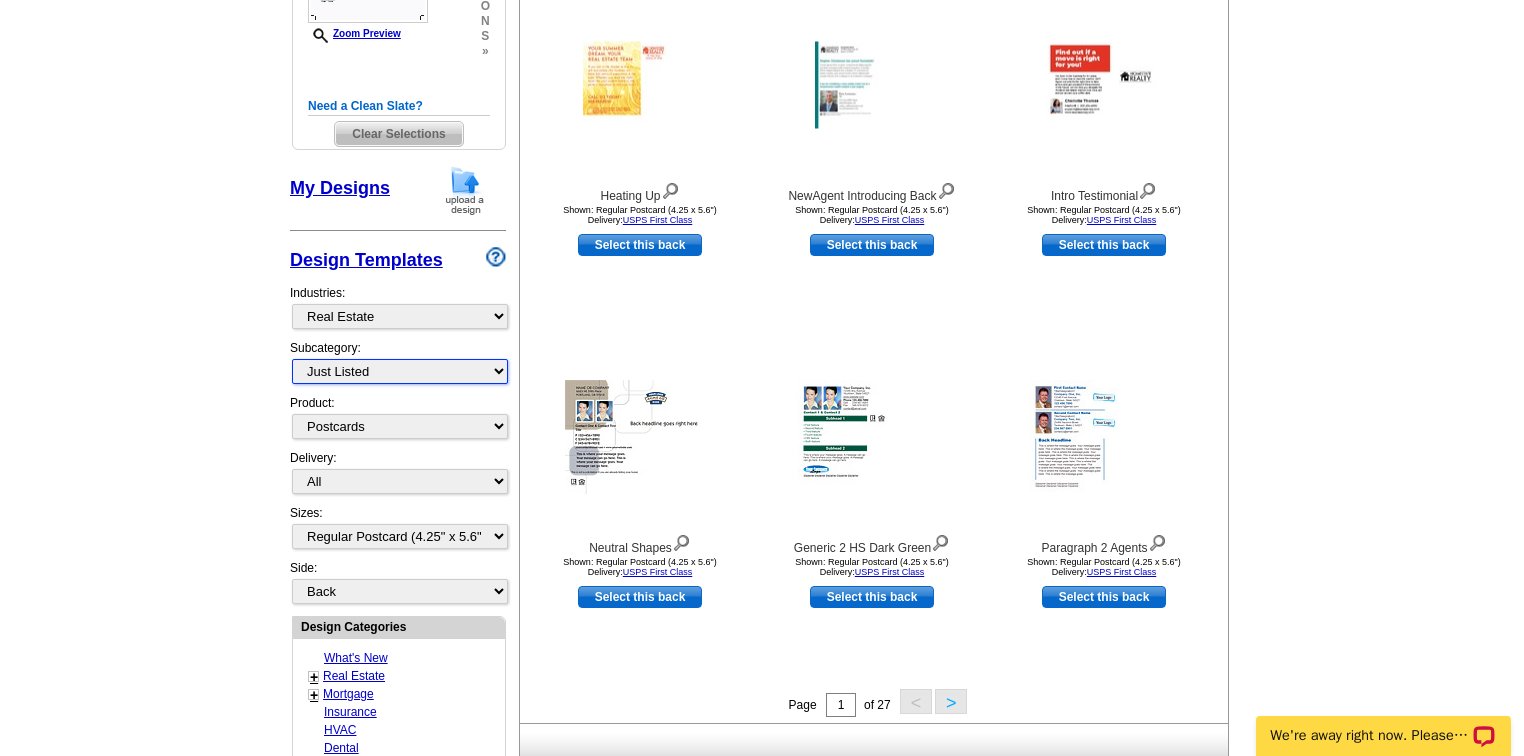 click on "All RE/MAX® Referrals [PERSON_NAME]® Berkshire Hathaway Home Services Century 21 Commercial Real Estate QR Code Cards 1st Time Home Buyer Distressed Homeowners Social Networking Farming Just Listed Just Sold Open House Market Report" at bounding box center (400, 371) 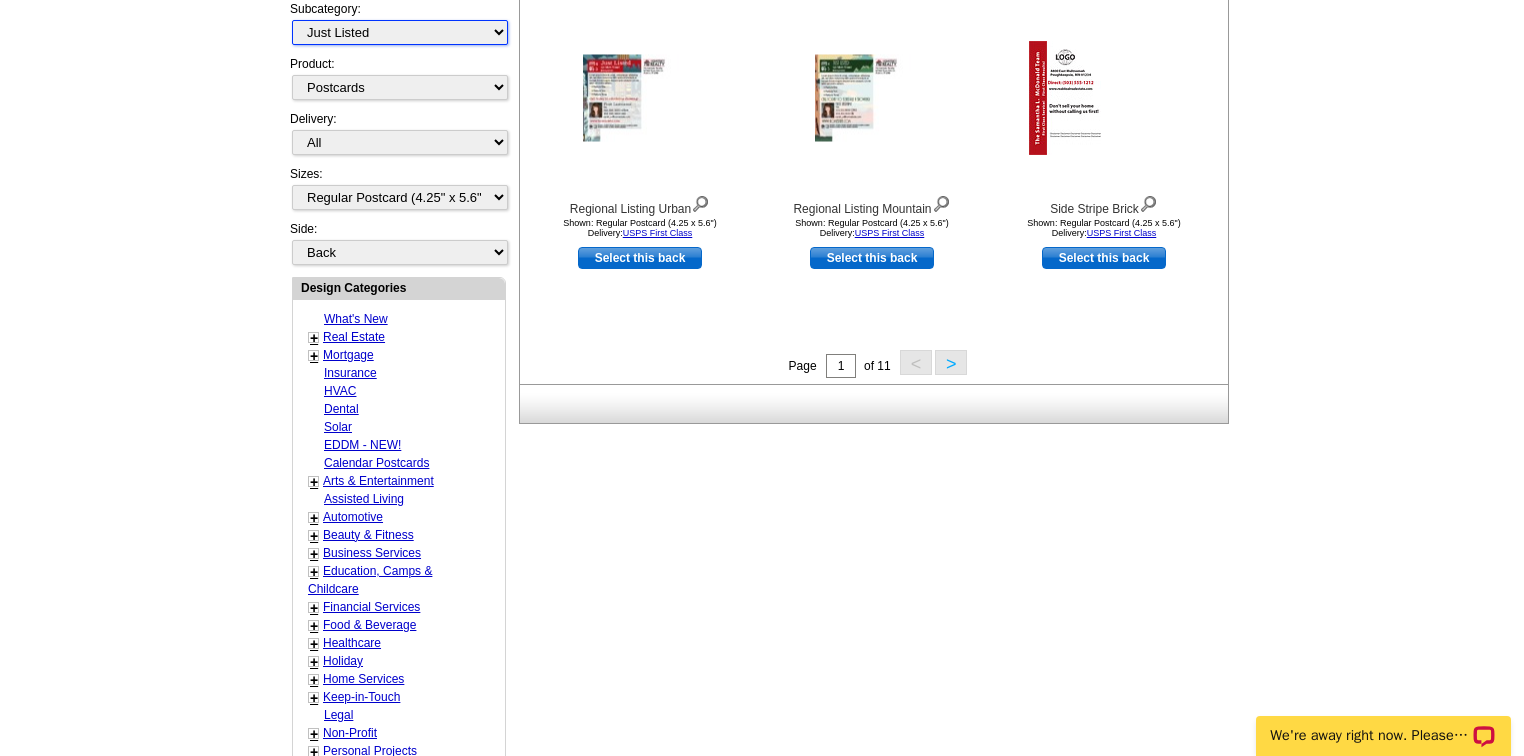 scroll, scrollTop: 775, scrollLeft: 0, axis: vertical 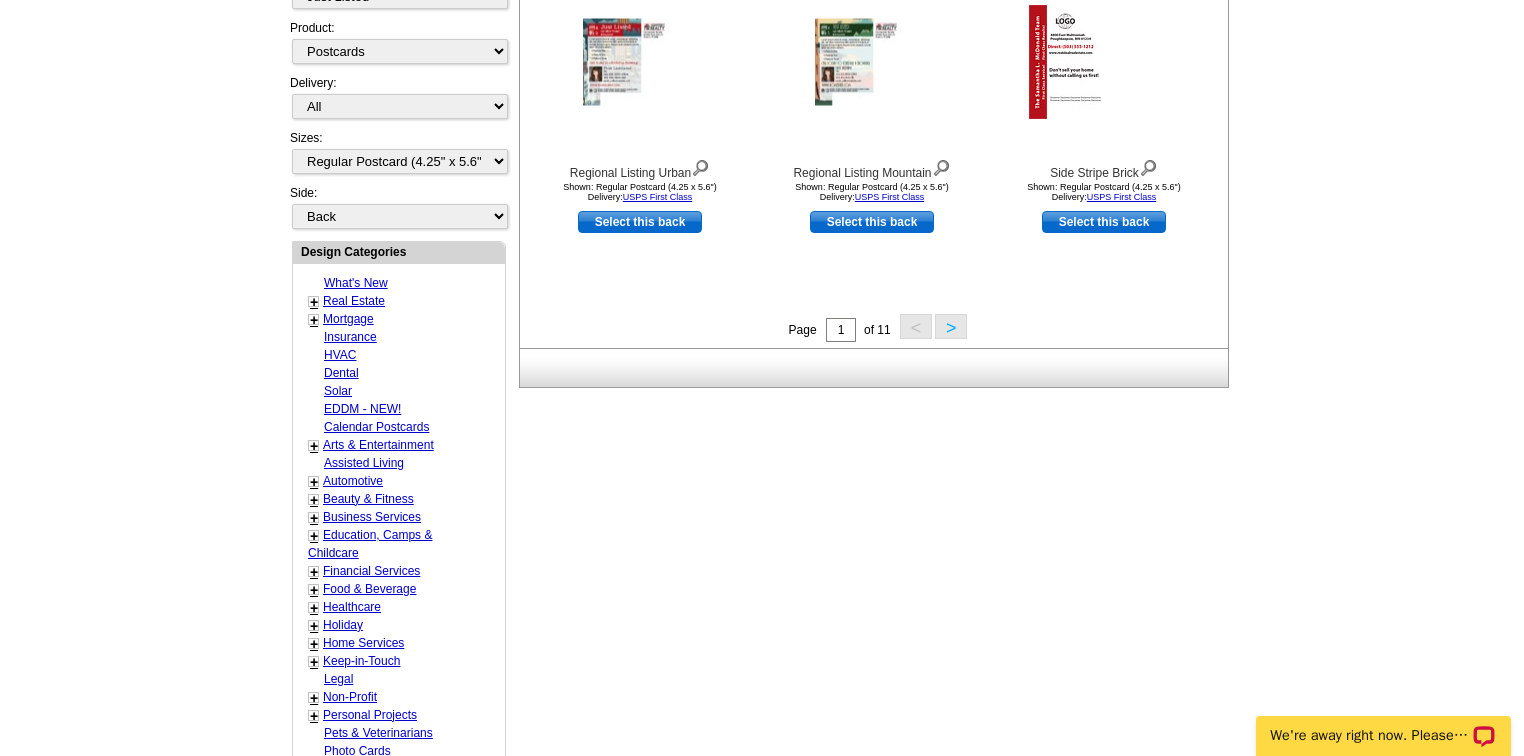 click on ">" at bounding box center [951, 326] 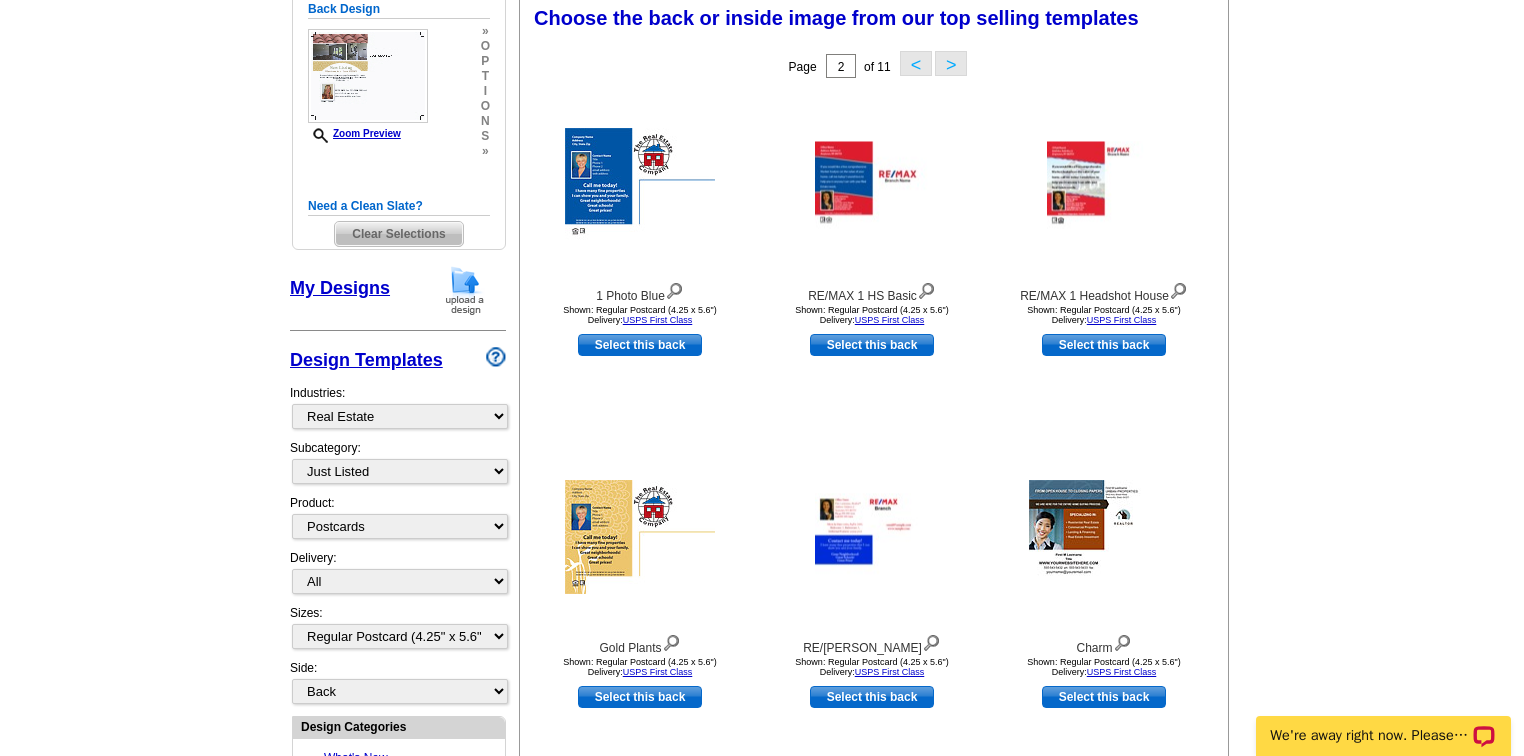scroll, scrollTop: 295, scrollLeft: 0, axis: vertical 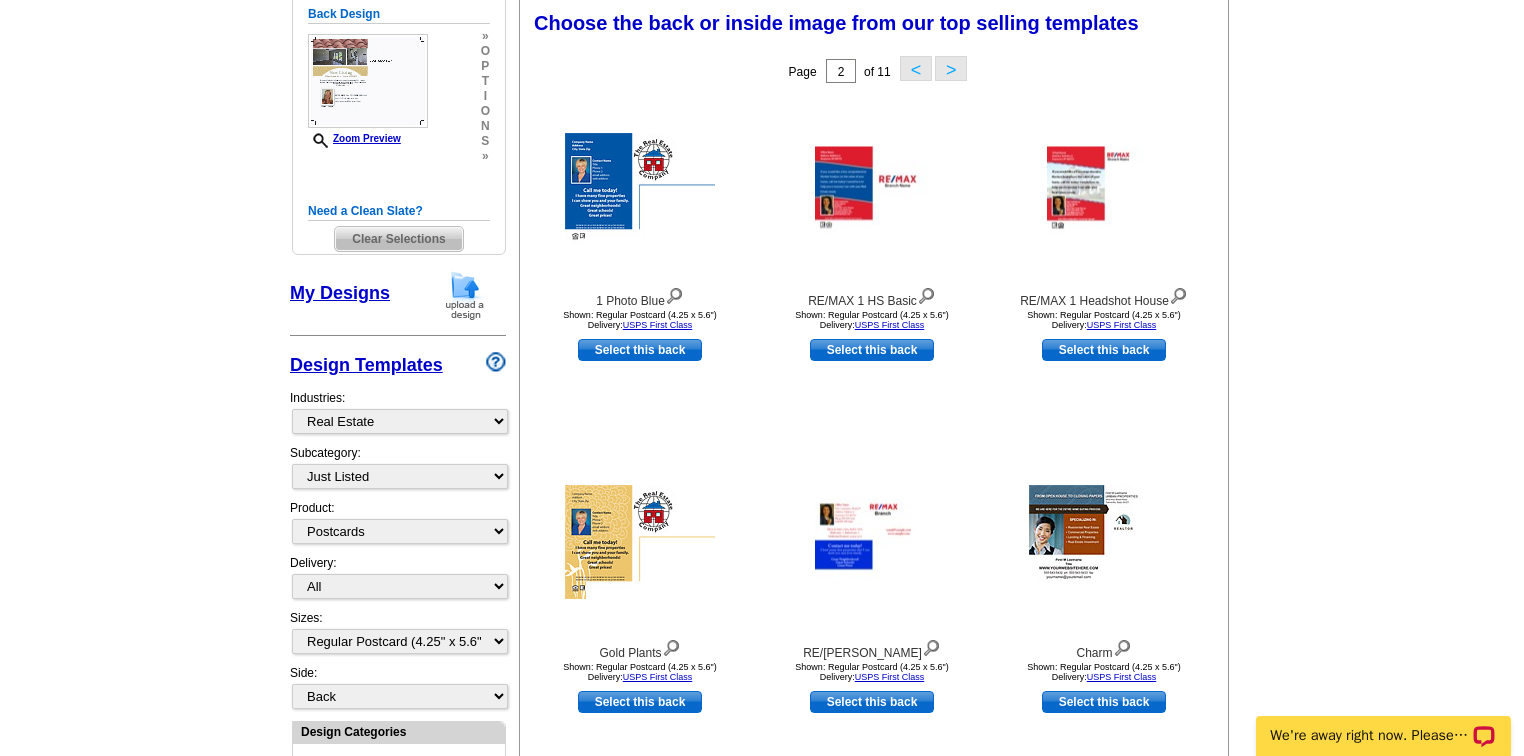 click on ">" at bounding box center (951, 68) 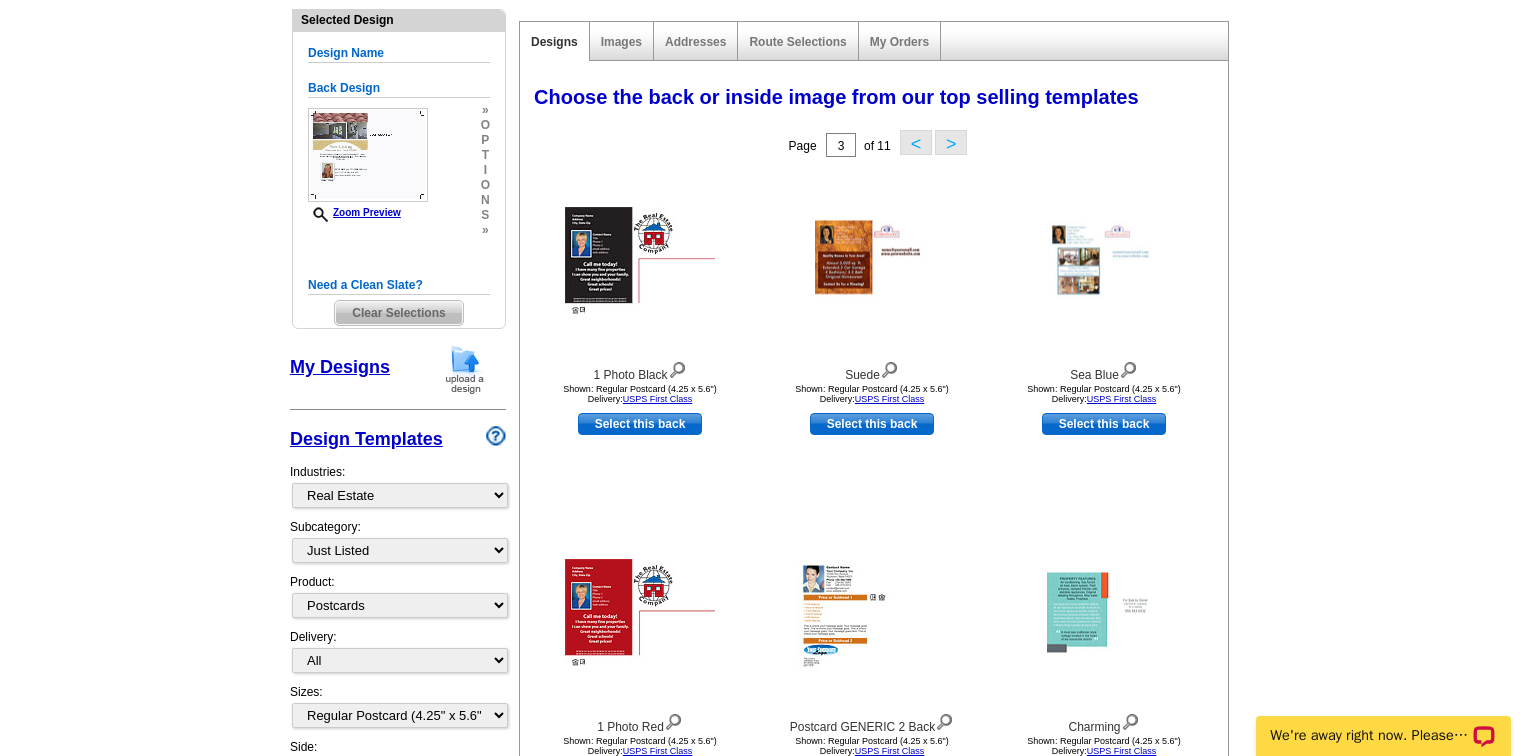 scroll, scrollTop: 215, scrollLeft: 0, axis: vertical 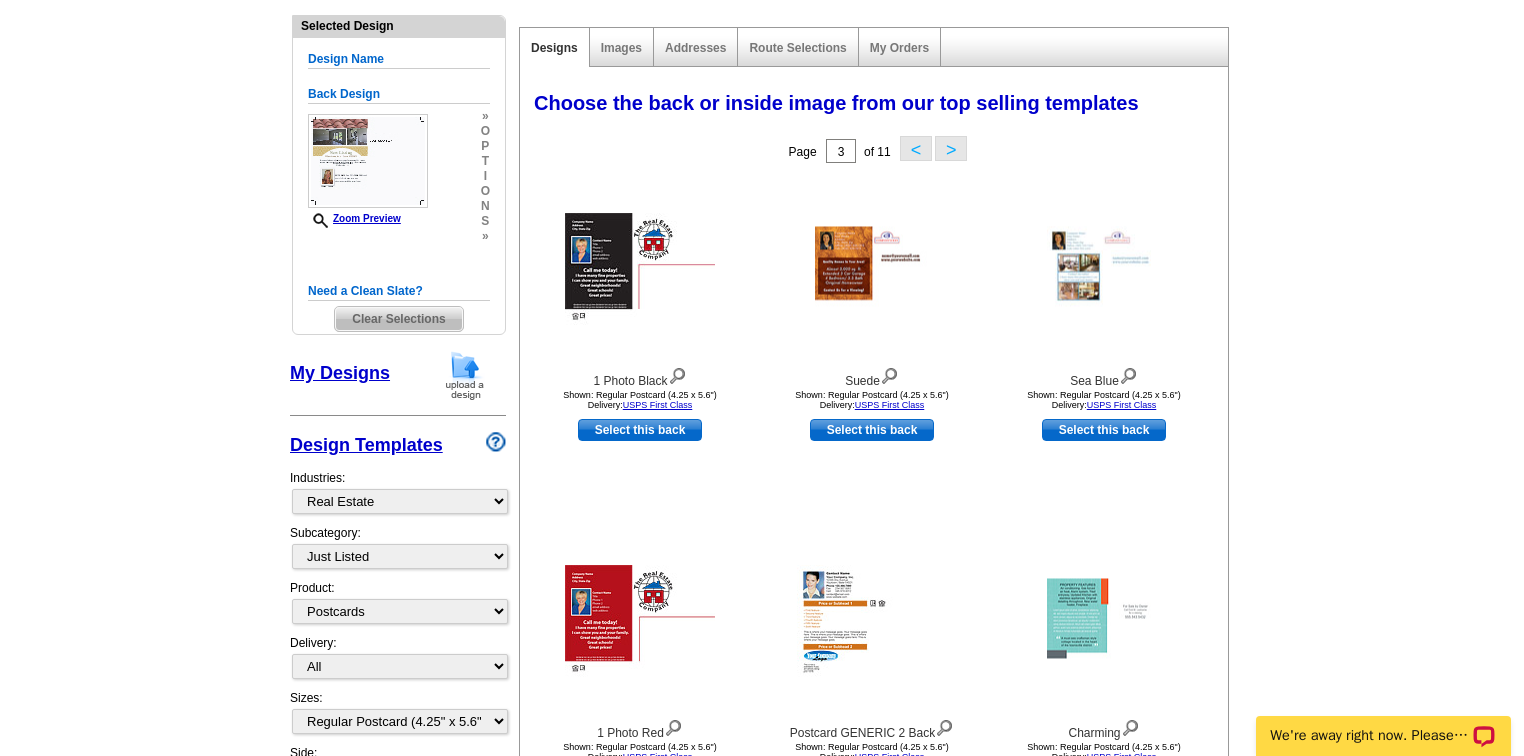click on ">" at bounding box center [951, 148] 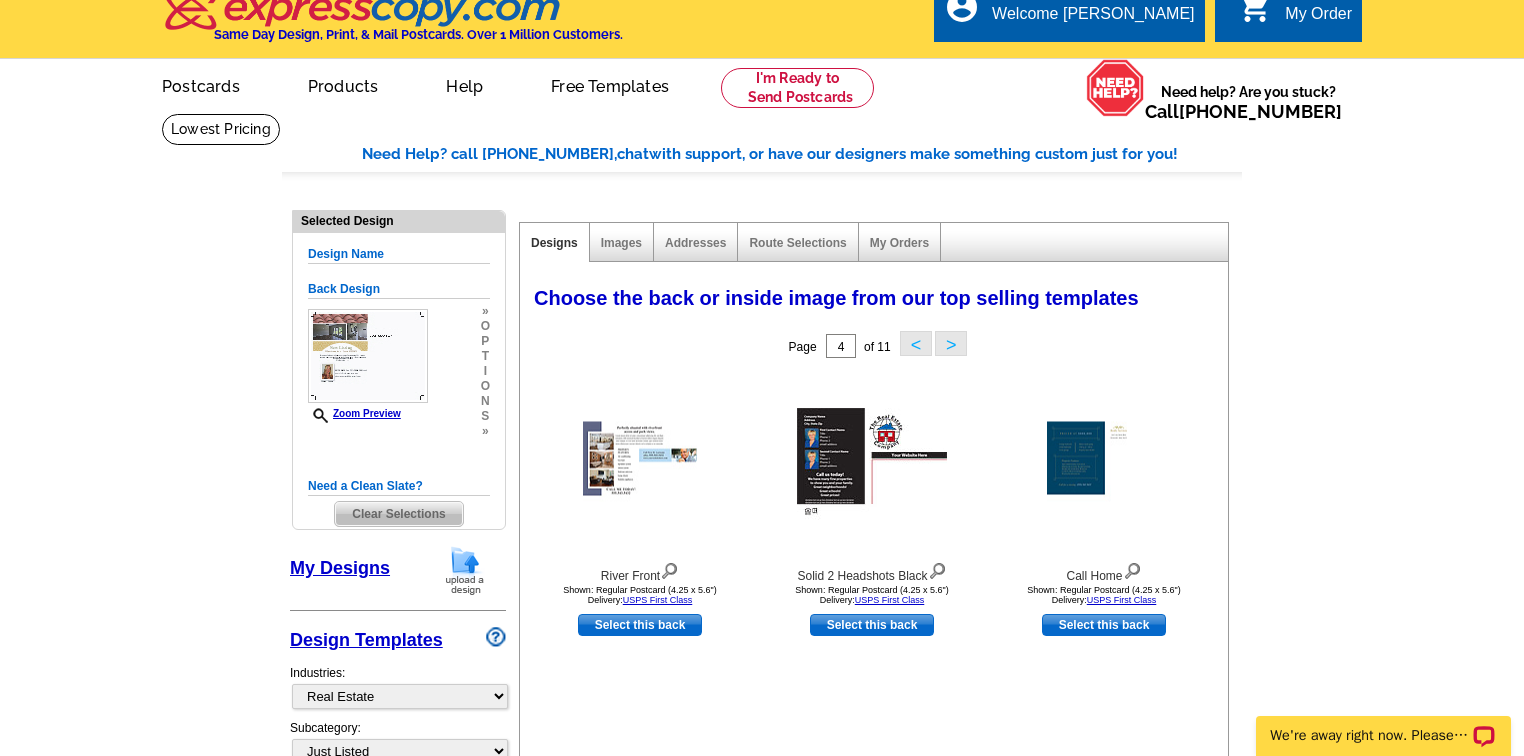 scroll, scrollTop: 0, scrollLeft: 0, axis: both 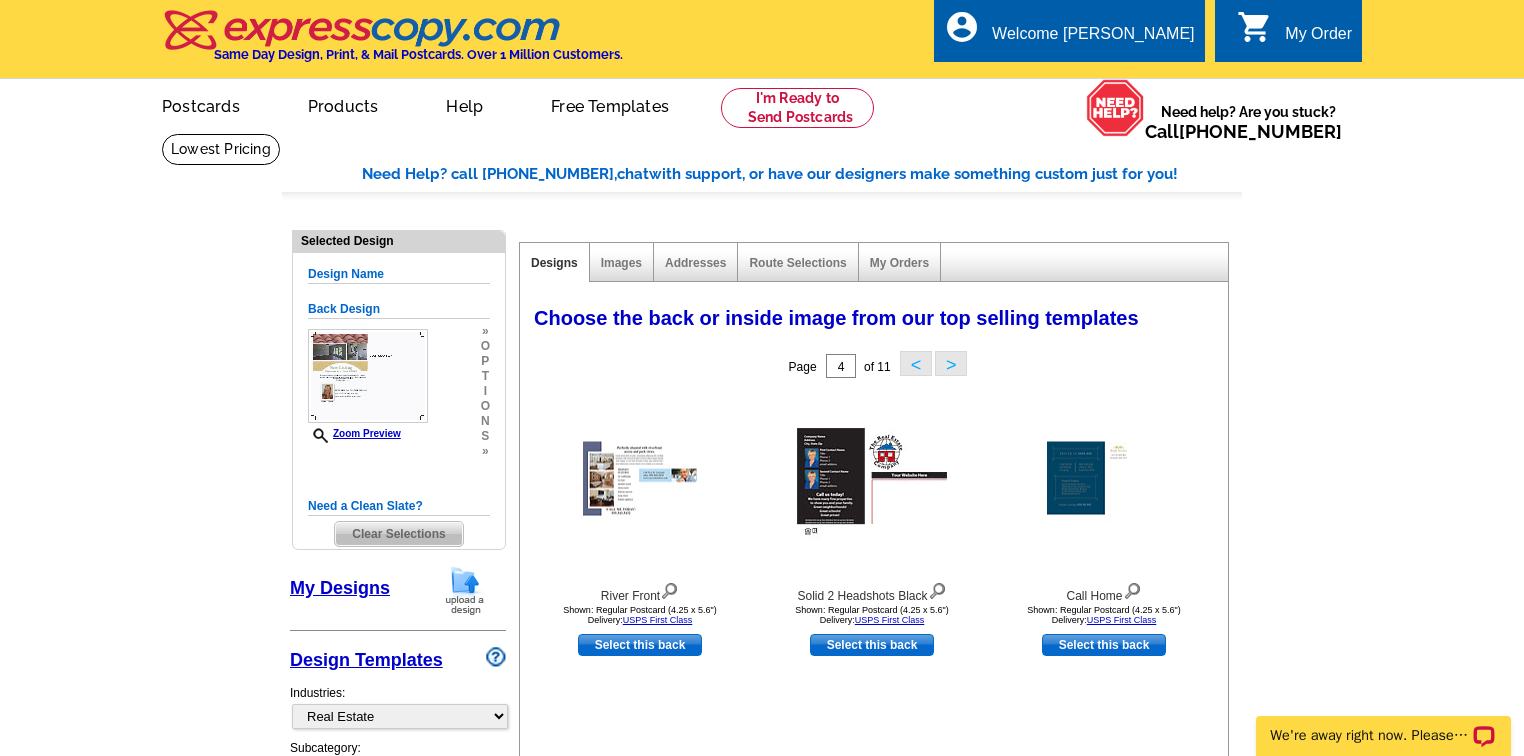 click on ">" at bounding box center [951, 363] 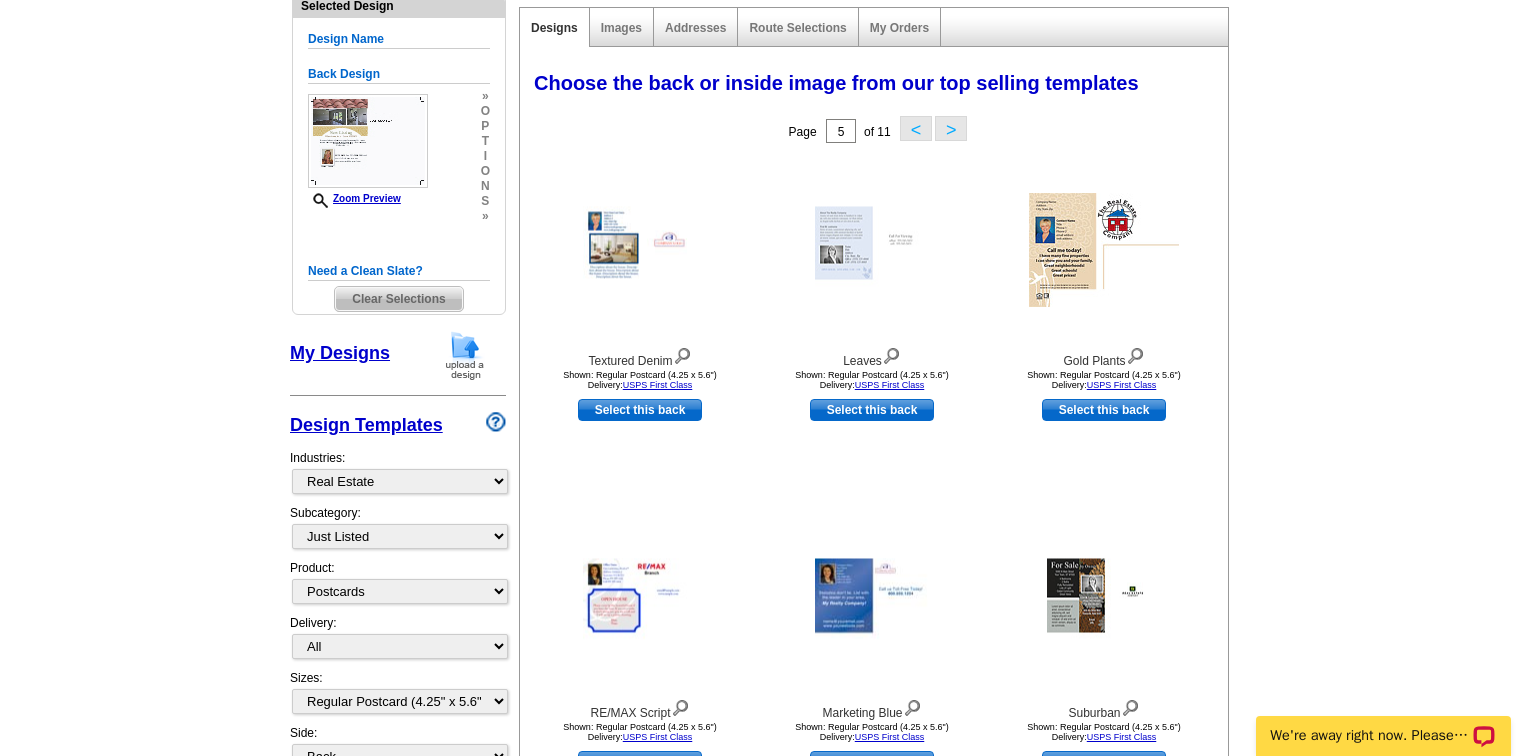 scroll, scrollTop: 0, scrollLeft: 0, axis: both 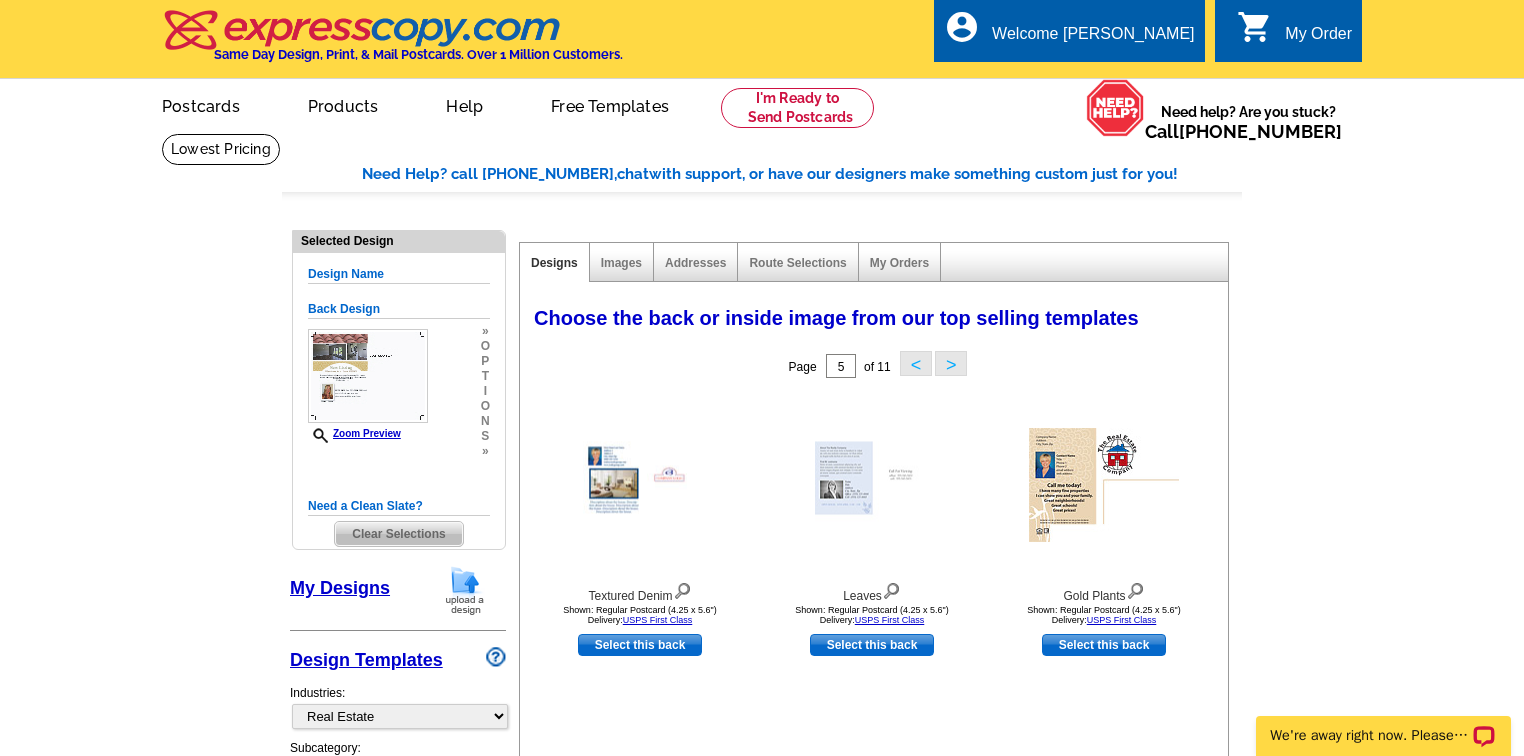 click on ">" at bounding box center [951, 363] 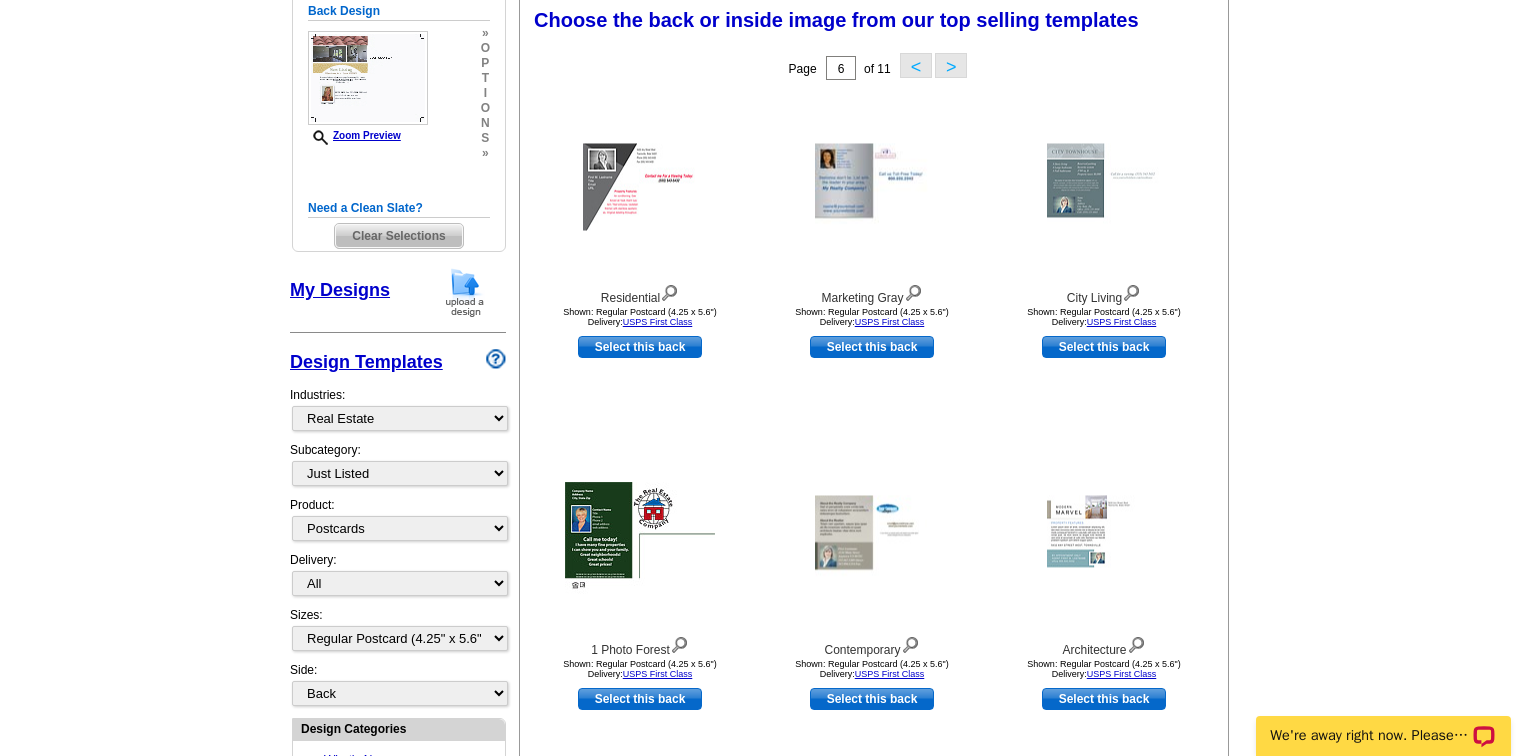 scroll, scrollTop: 0, scrollLeft: 0, axis: both 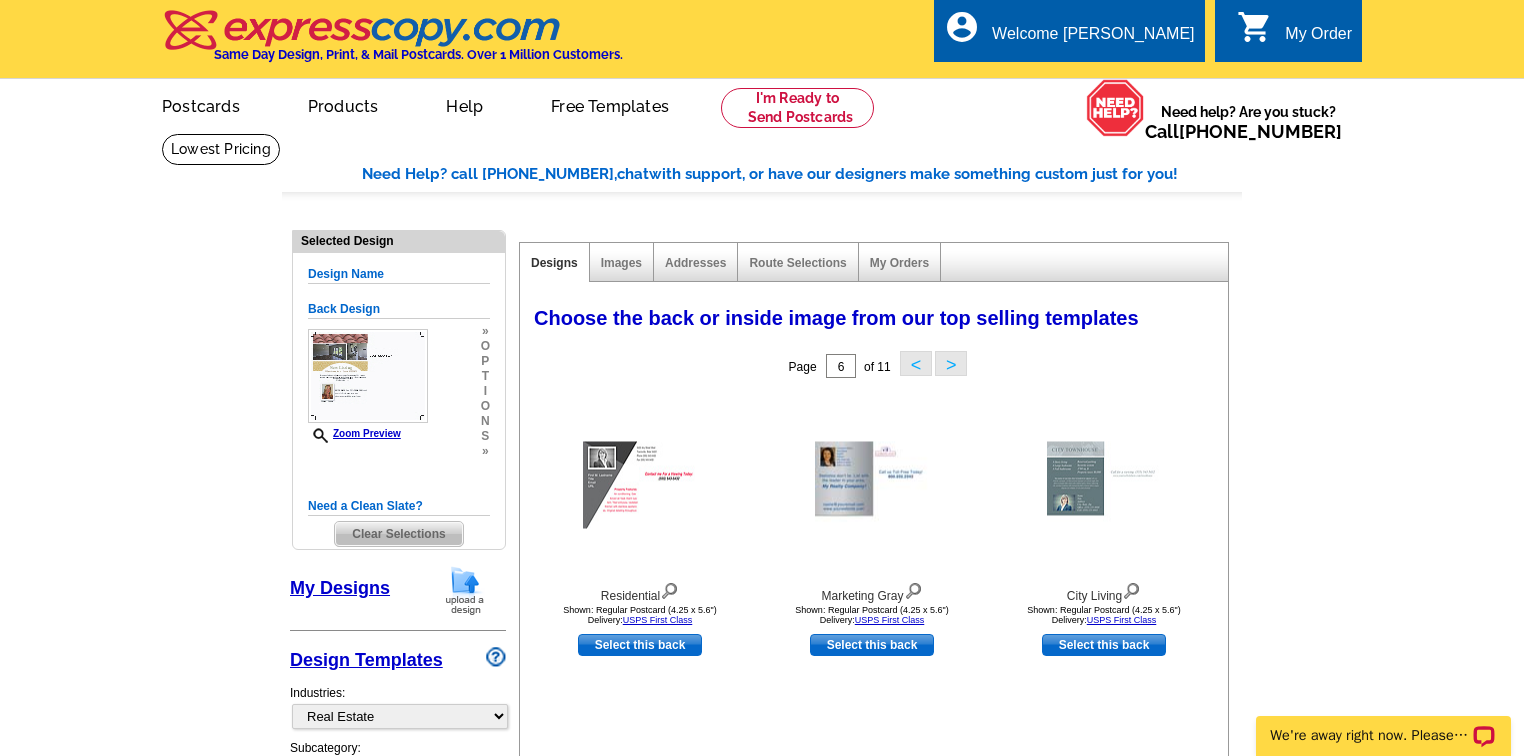 click on ">" at bounding box center (951, 363) 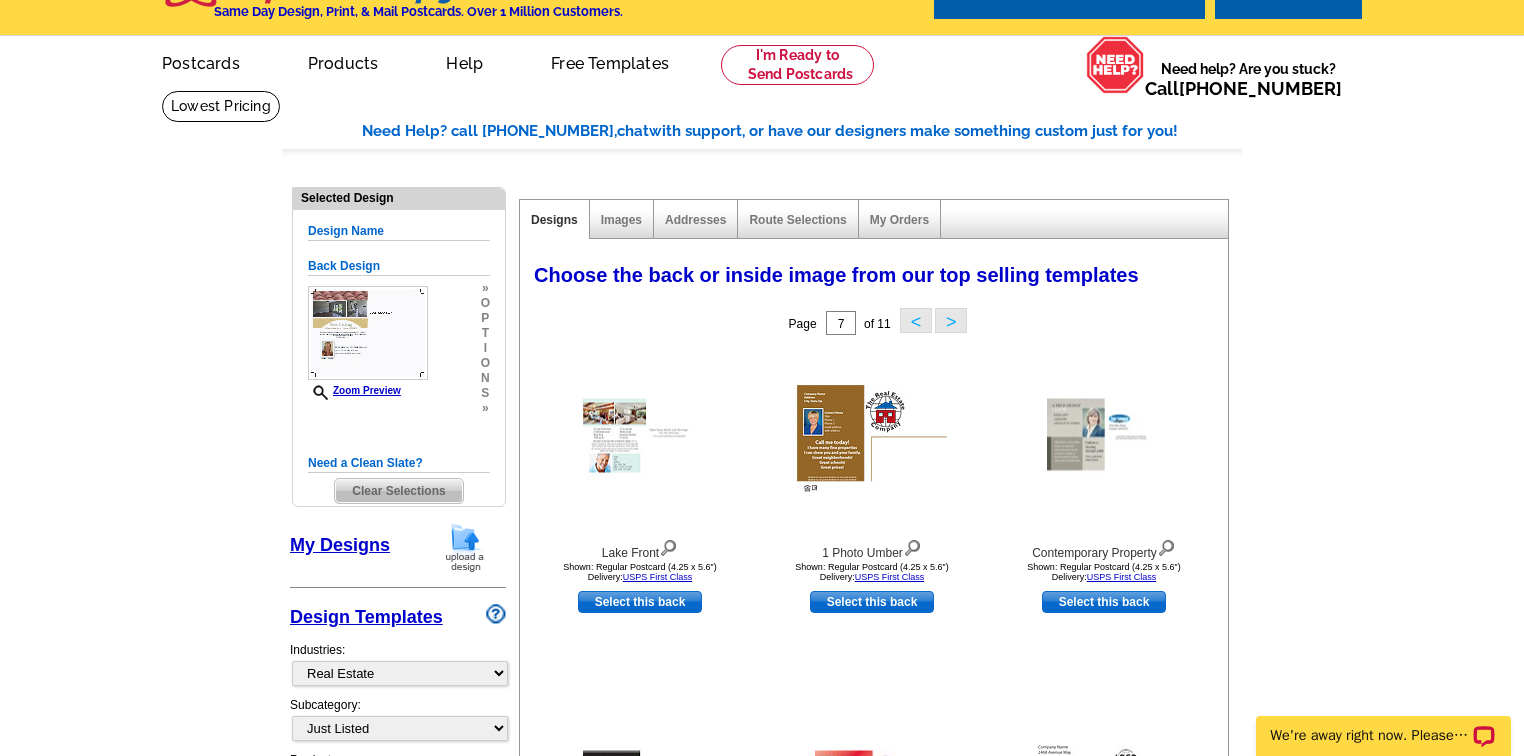 scroll, scrollTop: 0, scrollLeft: 0, axis: both 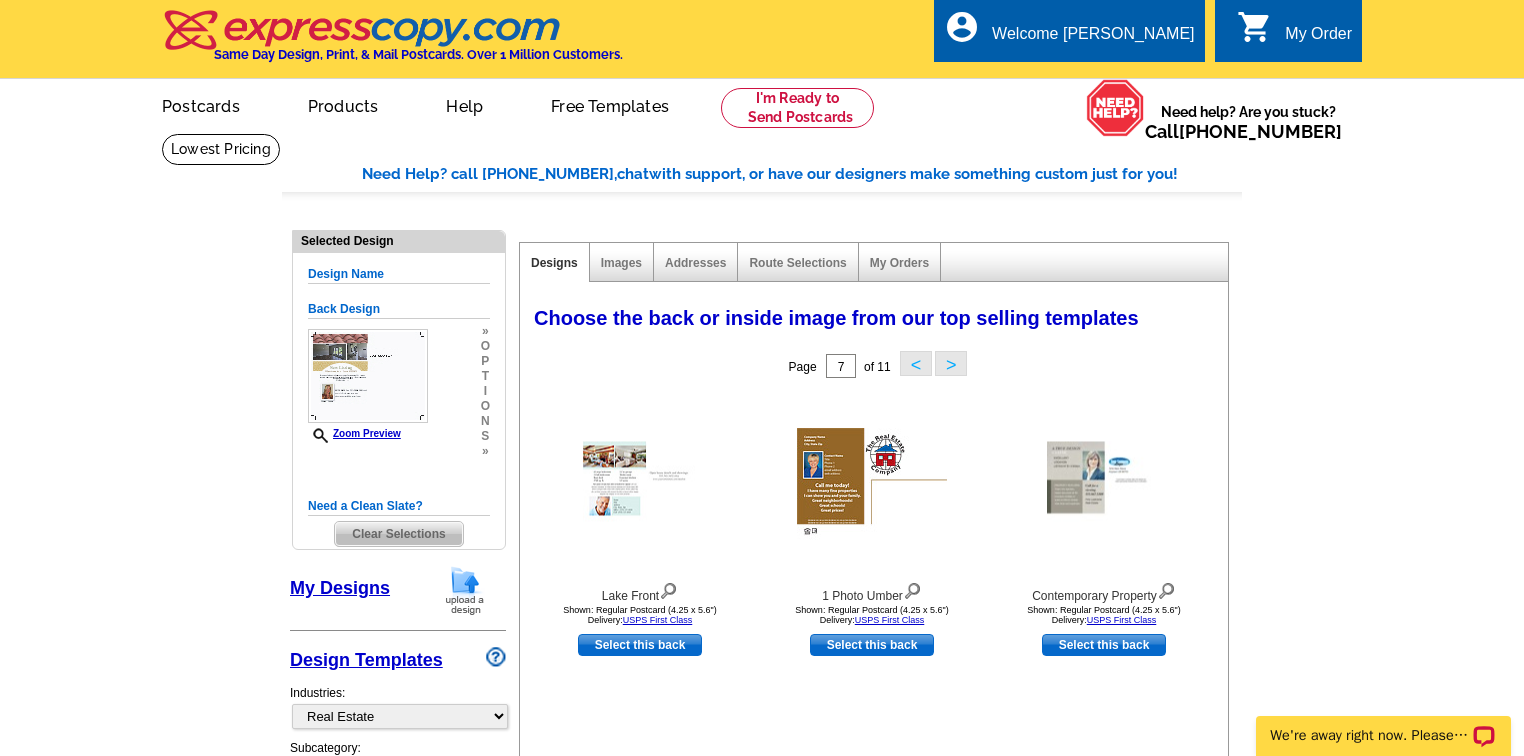 click on ">" at bounding box center [951, 363] 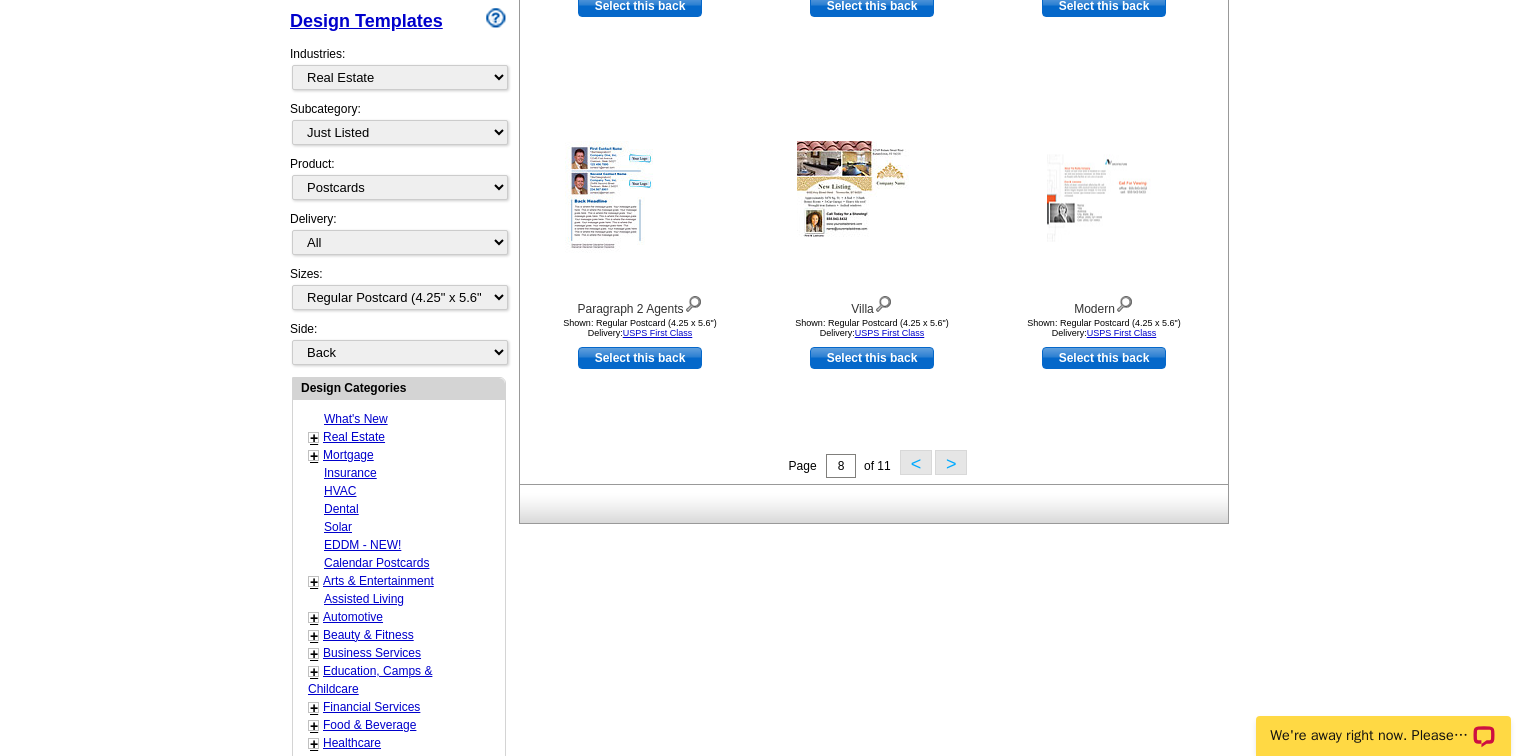 scroll, scrollTop: 640, scrollLeft: 0, axis: vertical 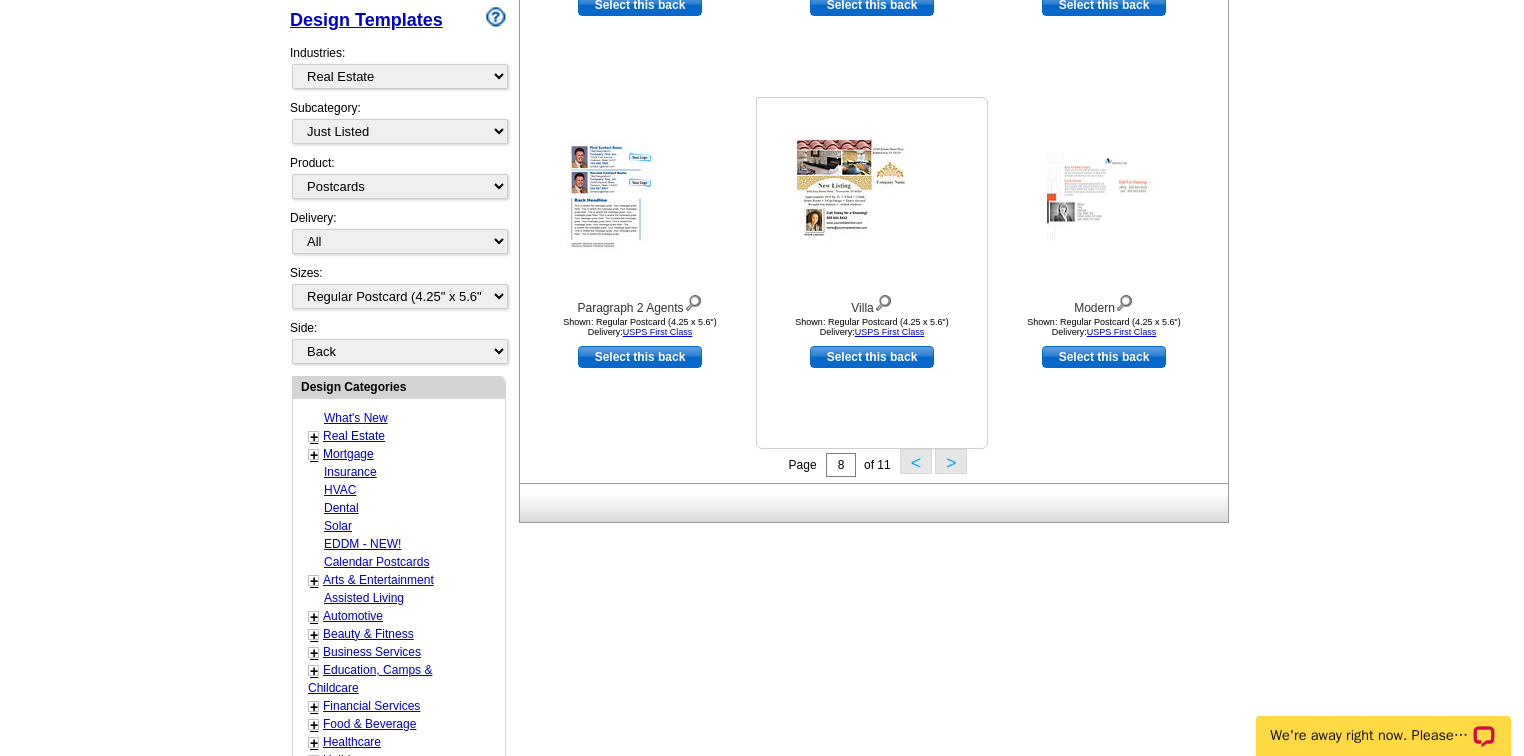 click on "Select this back" at bounding box center [872, 357] 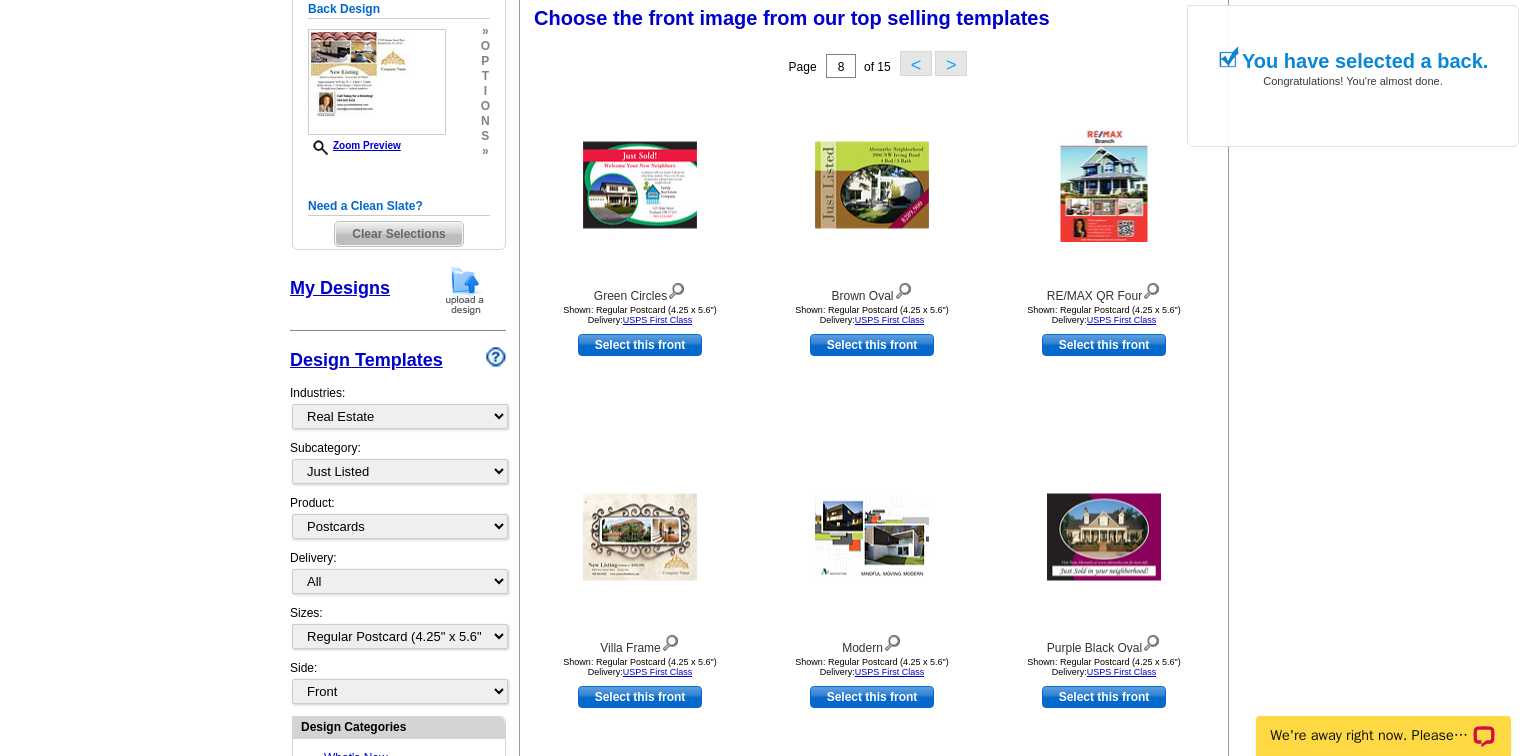 scroll, scrollTop: 295, scrollLeft: 0, axis: vertical 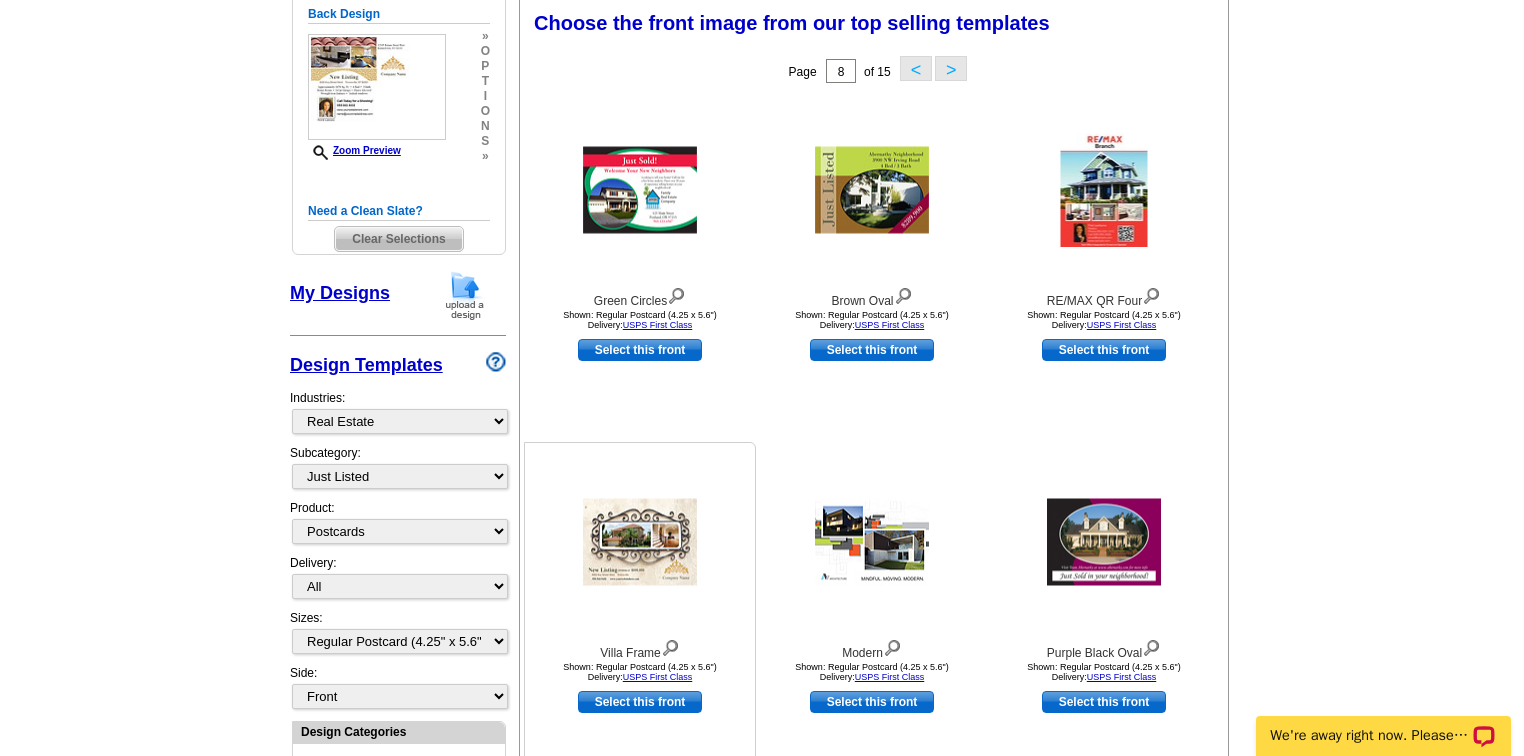 click on "Select this front" at bounding box center (640, 702) 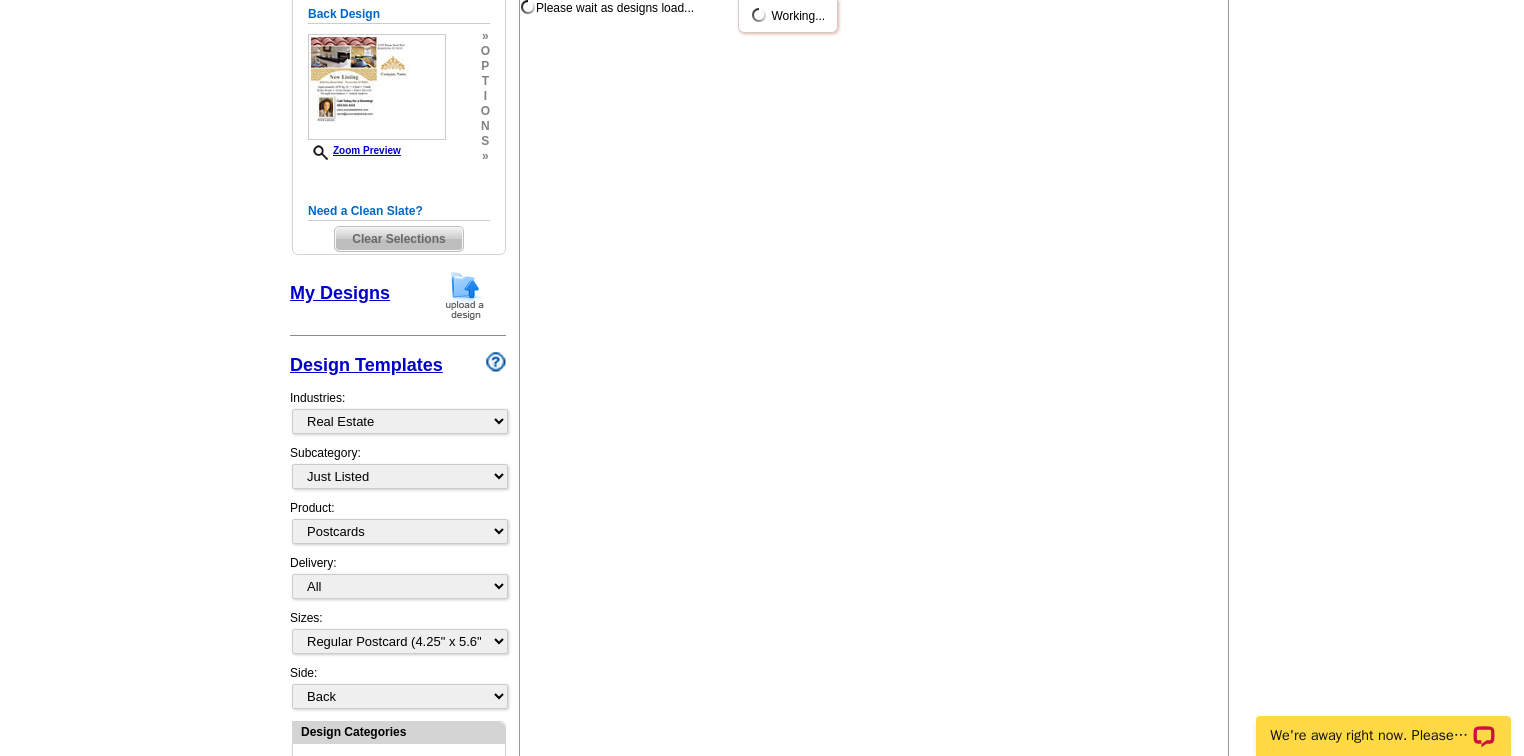 scroll, scrollTop: 0, scrollLeft: 0, axis: both 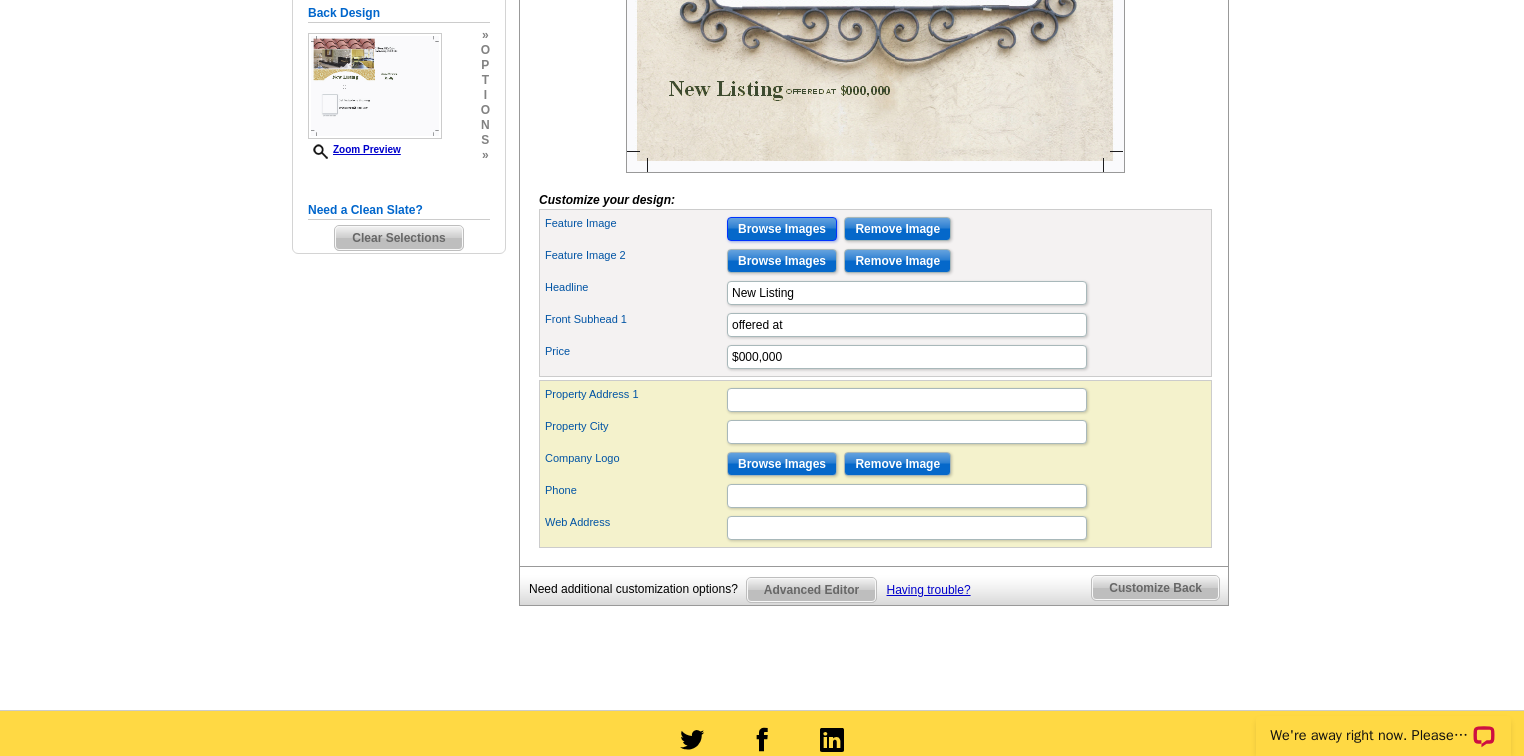 click on "Browse Images" at bounding box center (782, 229) 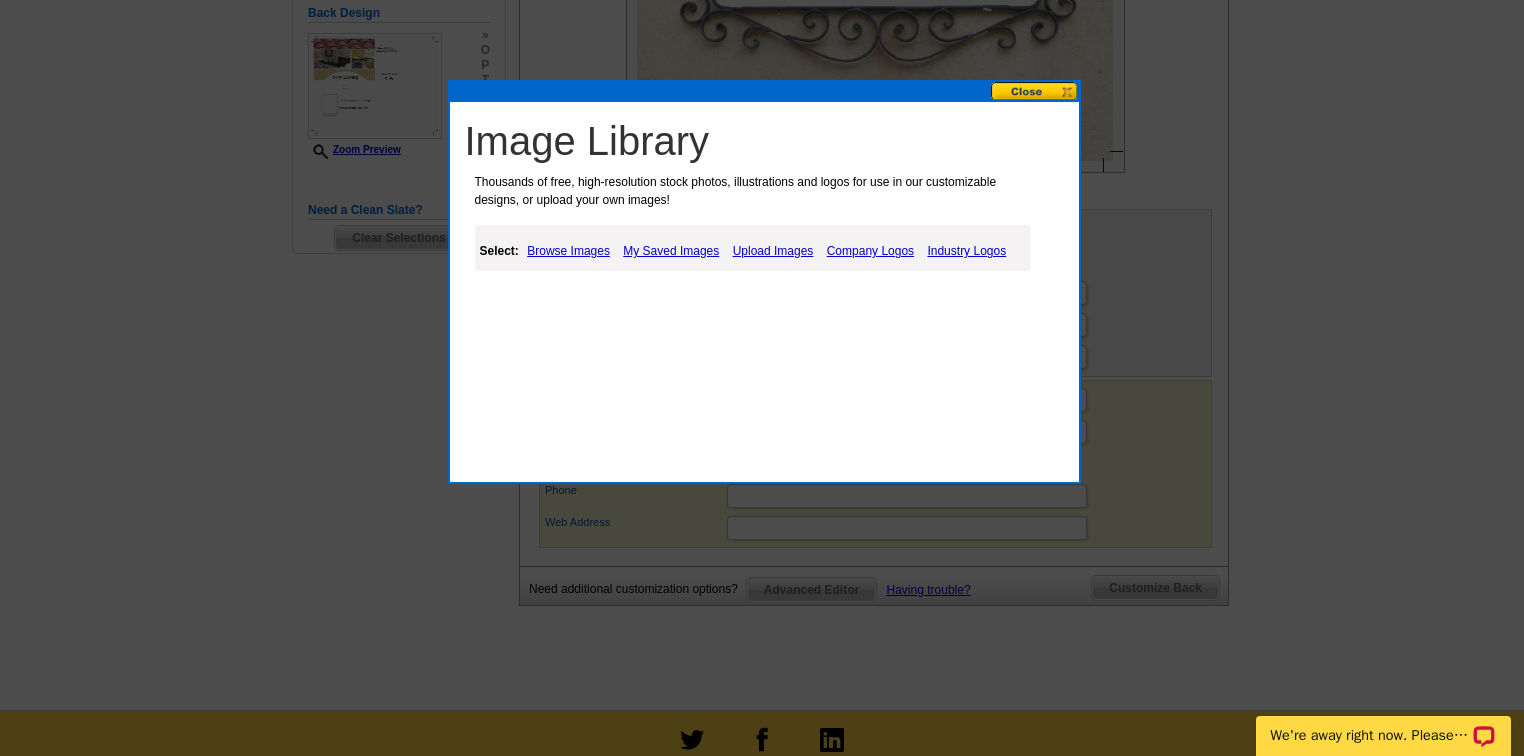 click on "Upload Images" at bounding box center (773, 251) 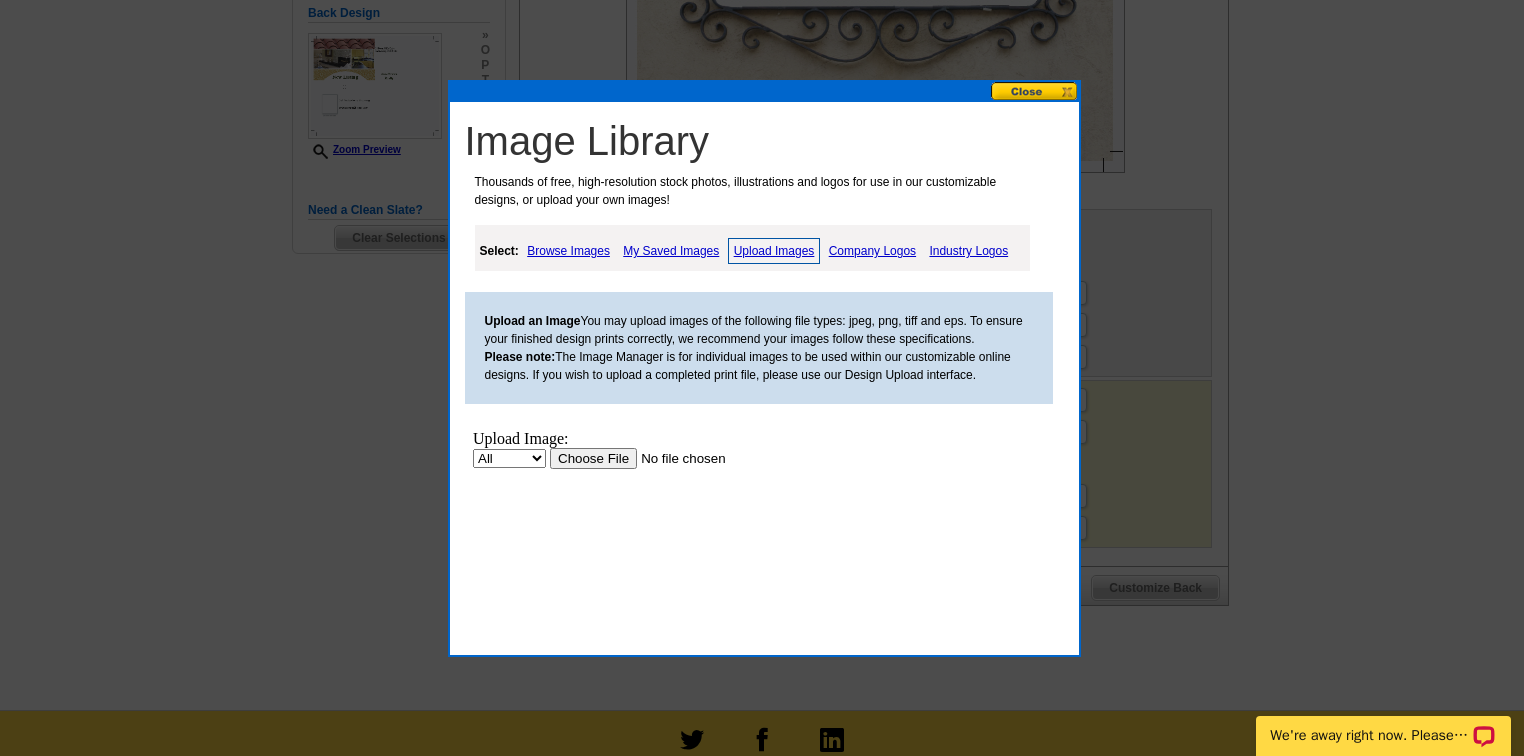 scroll, scrollTop: 0, scrollLeft: 0, axis: both 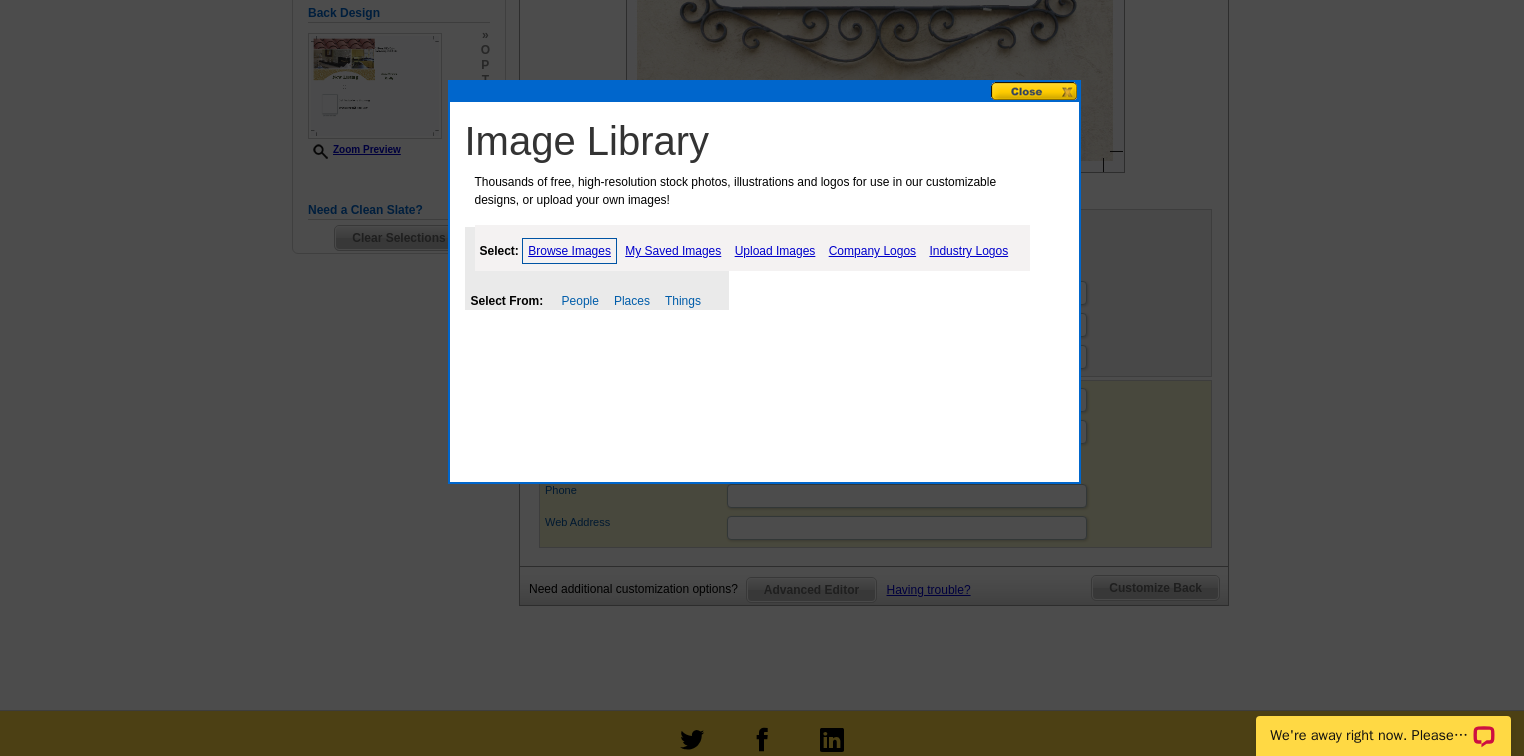 click on "Upload Images" at bounding box center [775, 251] 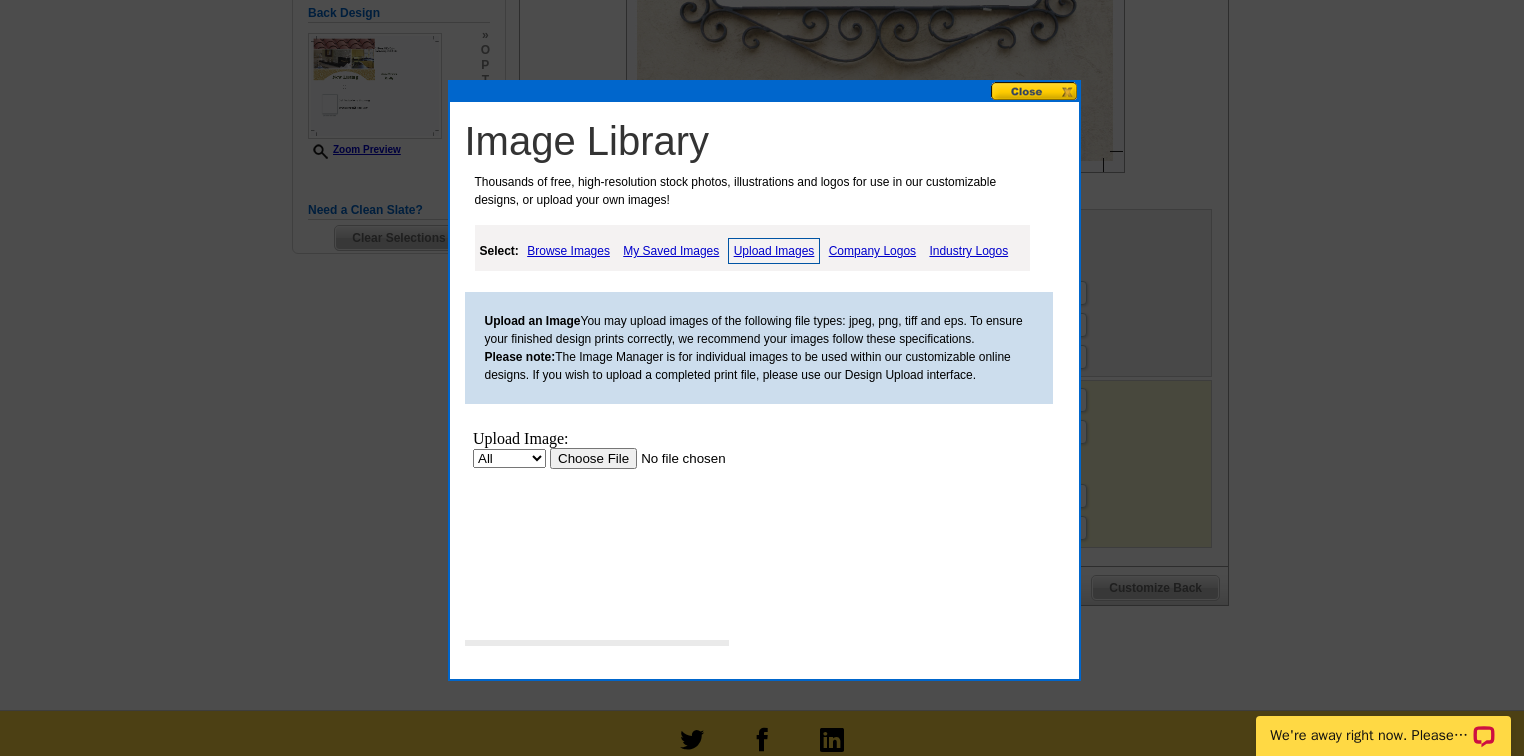 scroll, scrollTop: 0, scrollLeft: 0, axis: both 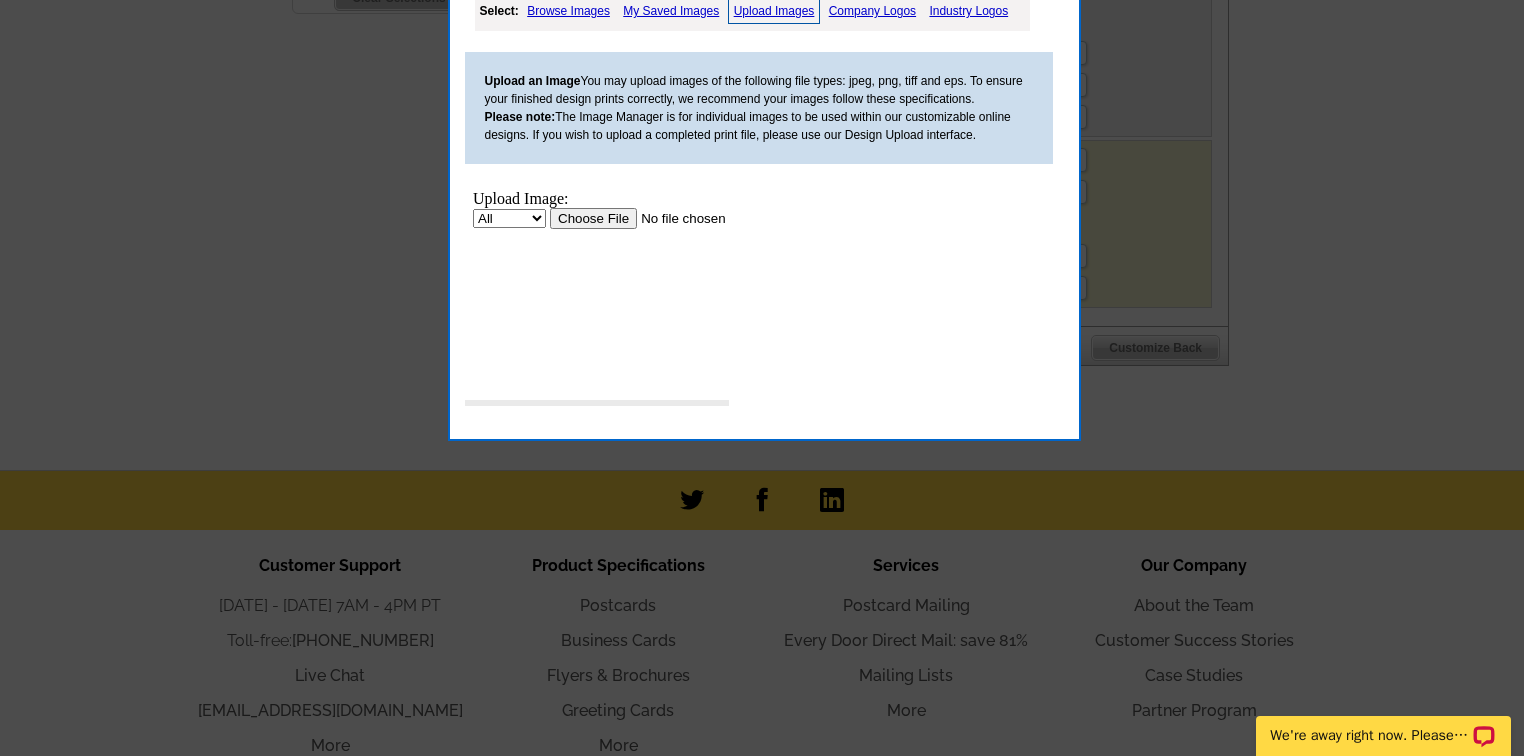 click at bounding box center [675, 218] 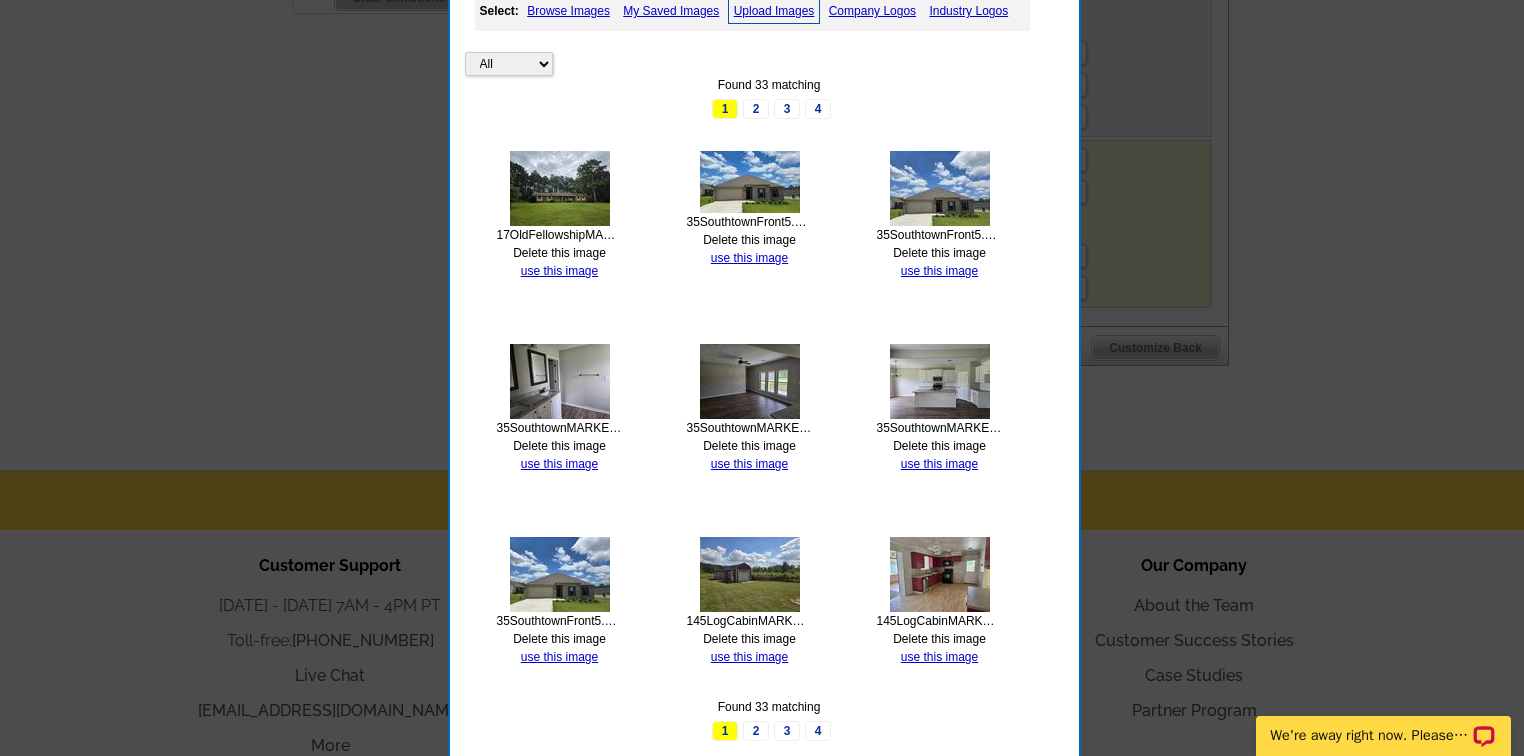 click on "Upload Images" at bounding box center [774, 11] 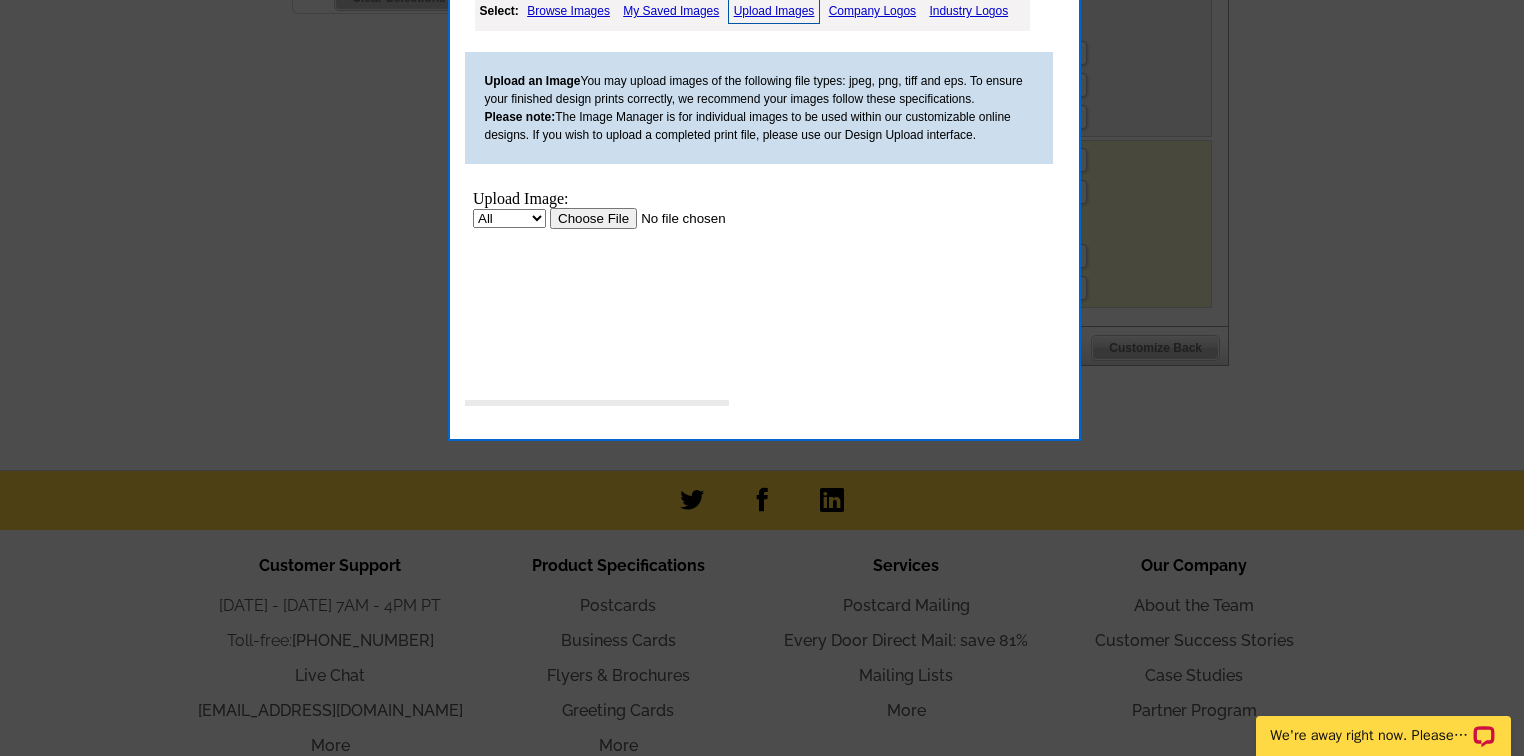 scroll, scrollTop: 0, scrollLeft: 0, axis: both 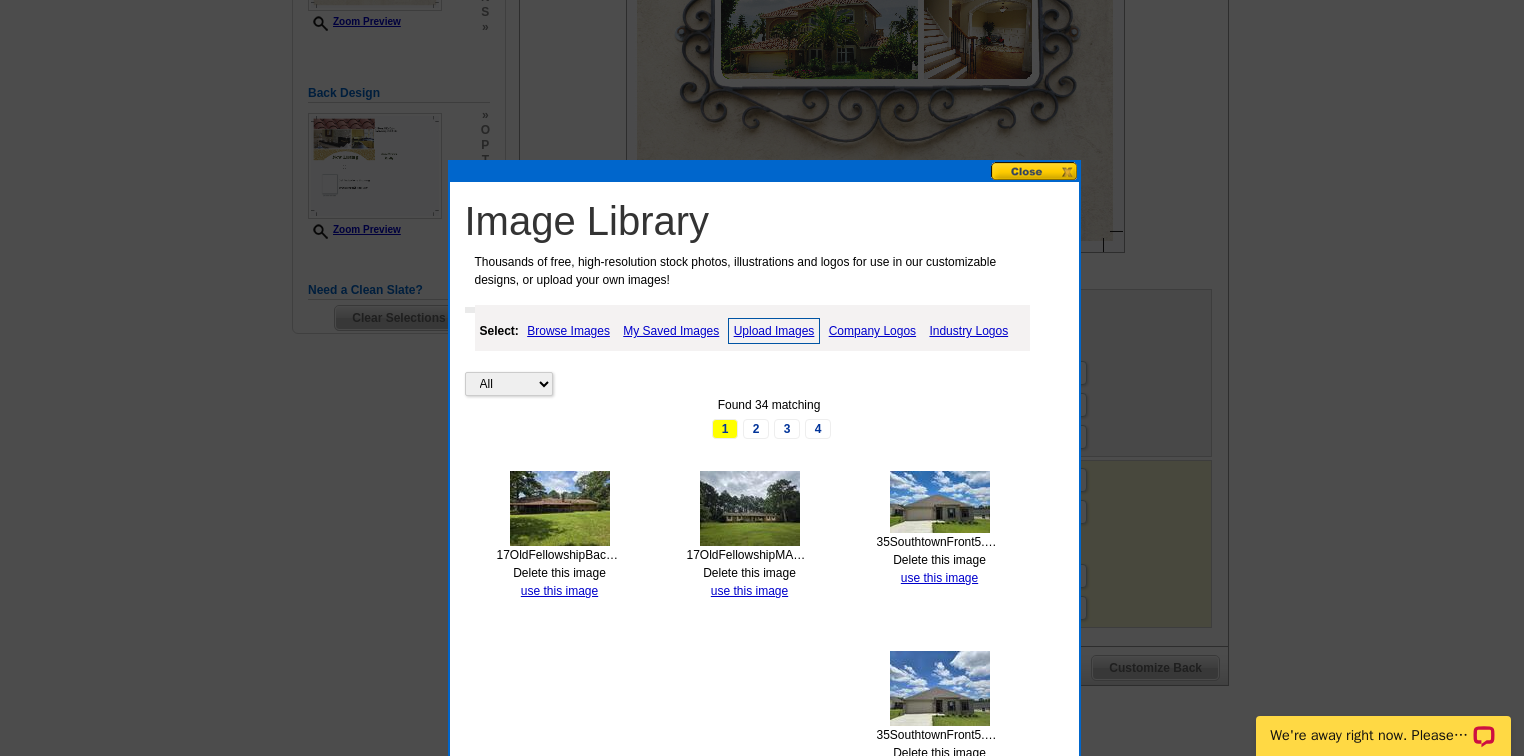 click on "Upload Images" at bounding box center (774, 331) 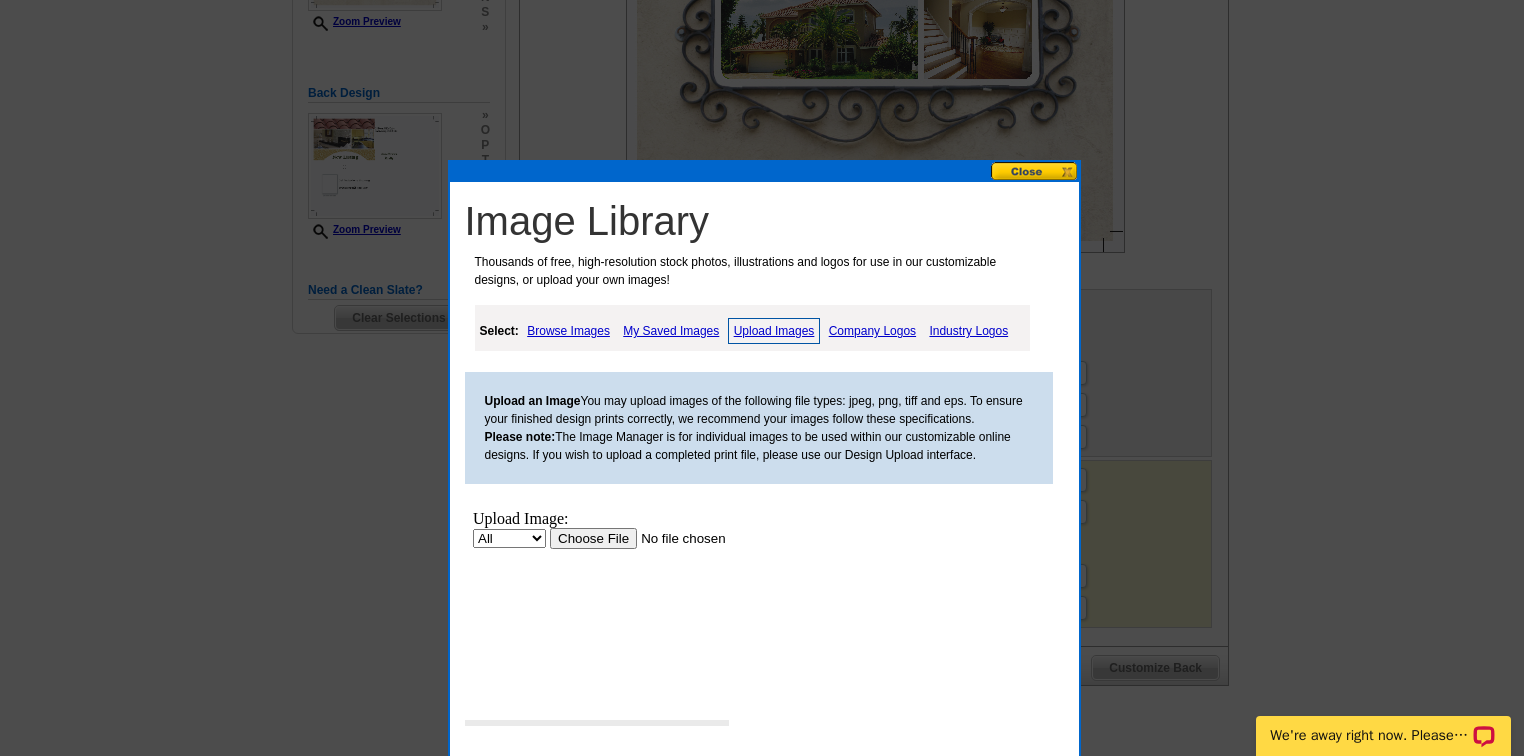 scroll, scrollTop: 0, scrollLeft: 0, axis: both 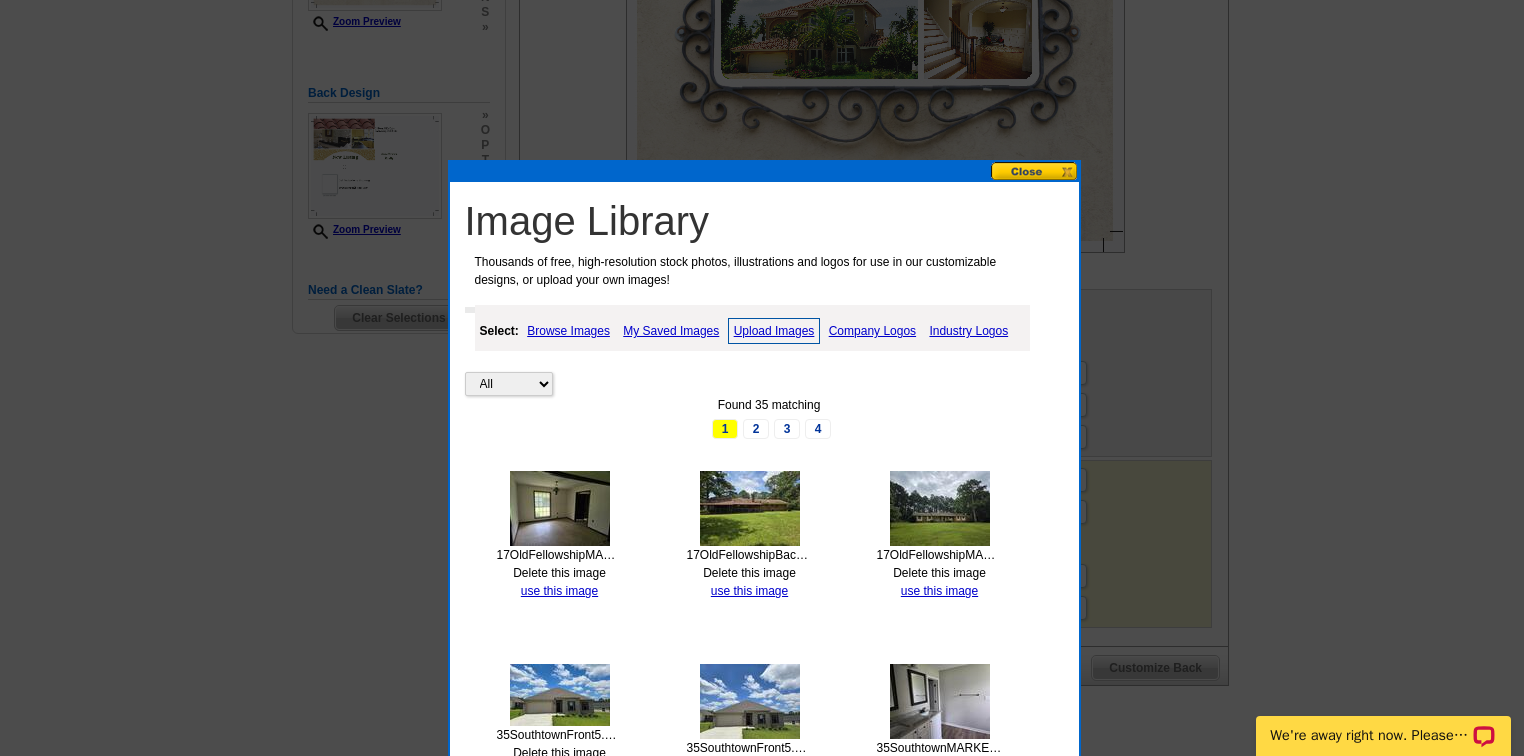 click on "Upload Images" at bounding box center [774, 331] 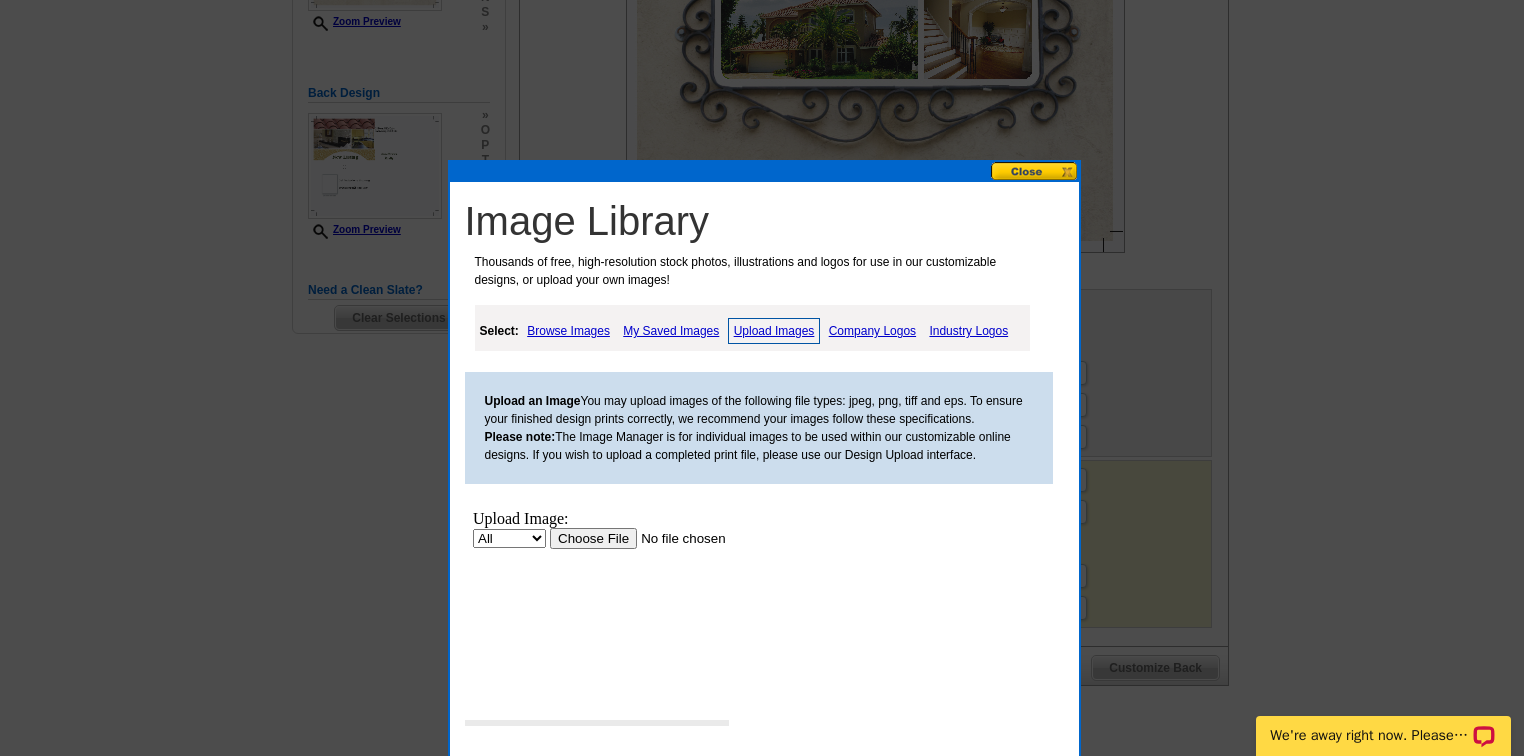 scroll, scrollTop: 0, scrollLeft: 0, axis: both 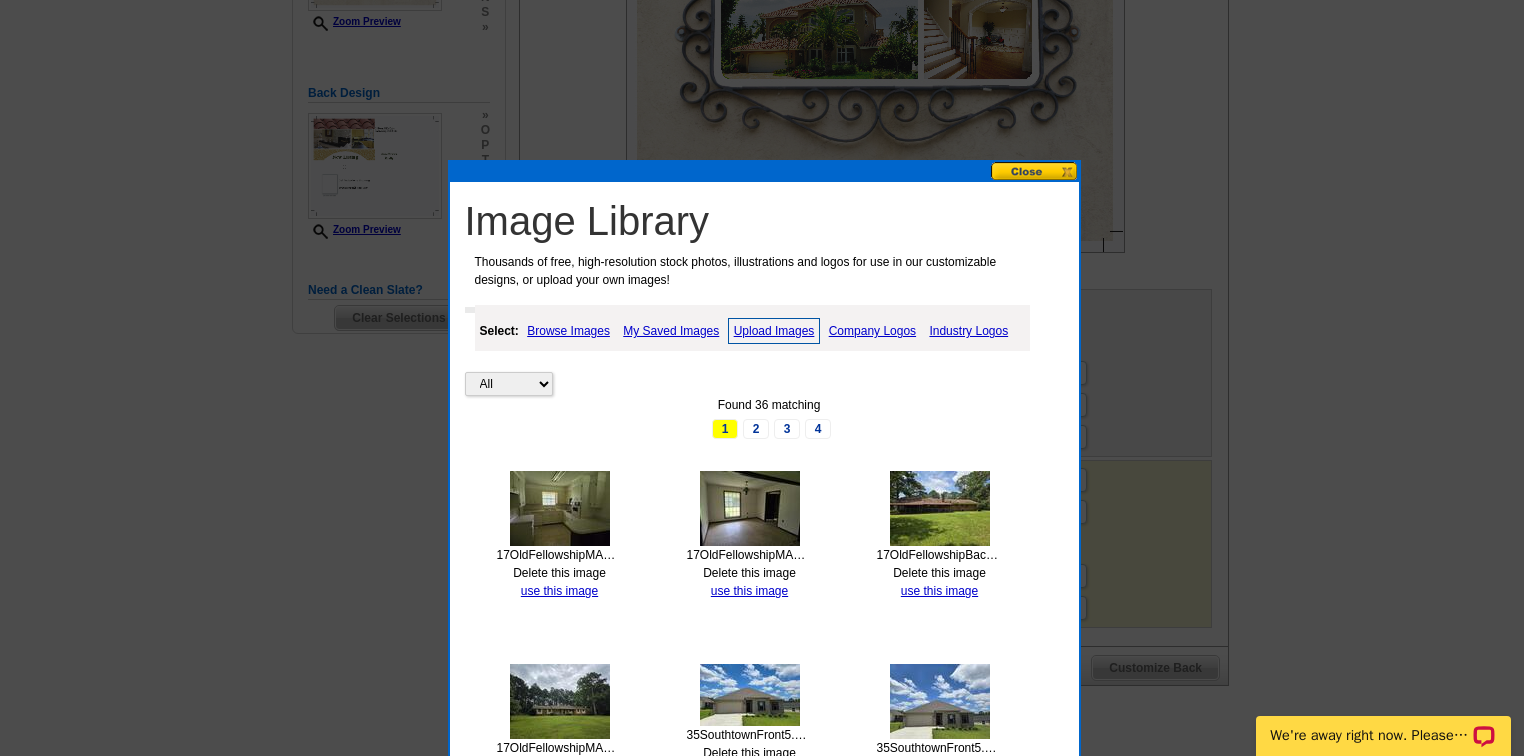 click at bounding box center (1035, 171) 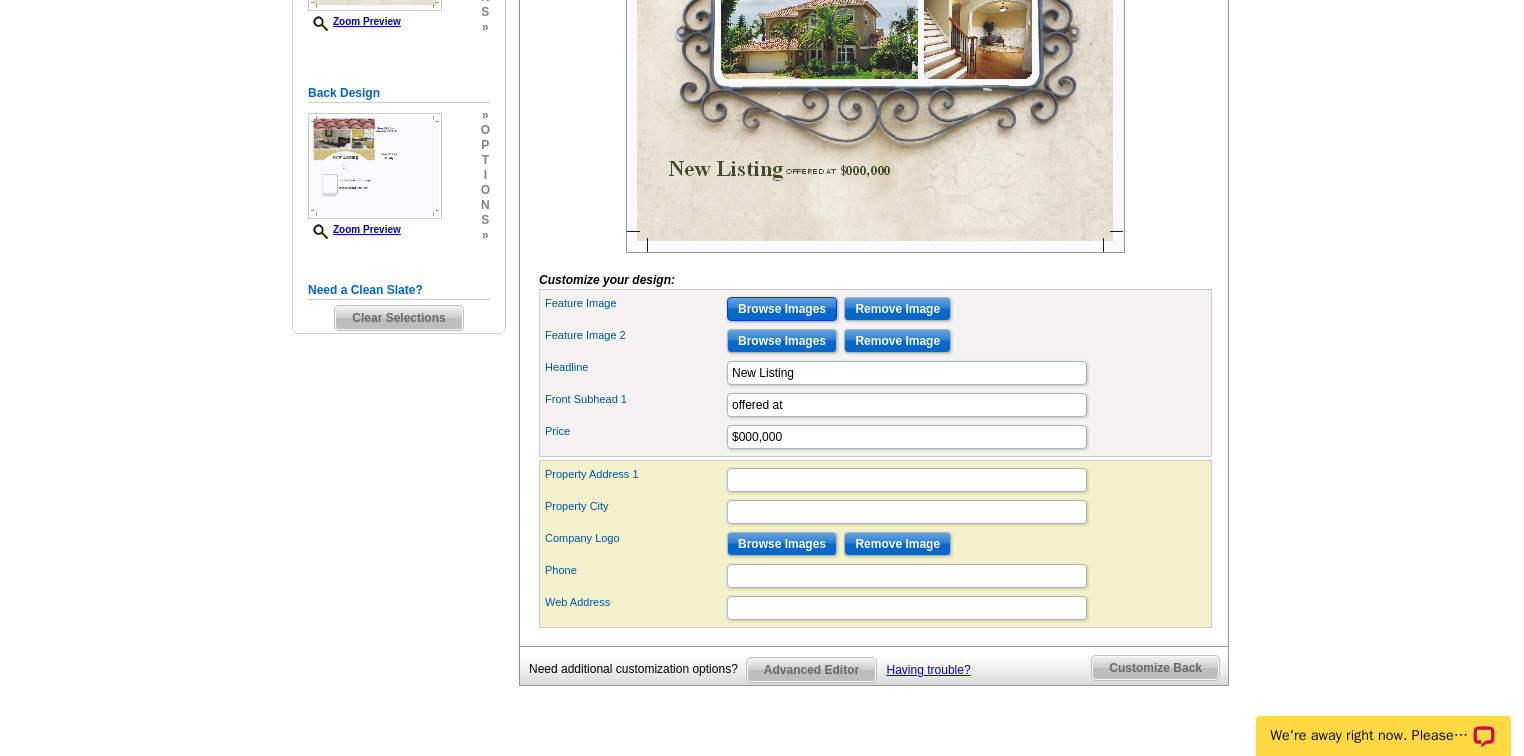 click on "Browse Images" at bounding box center [782, 309] 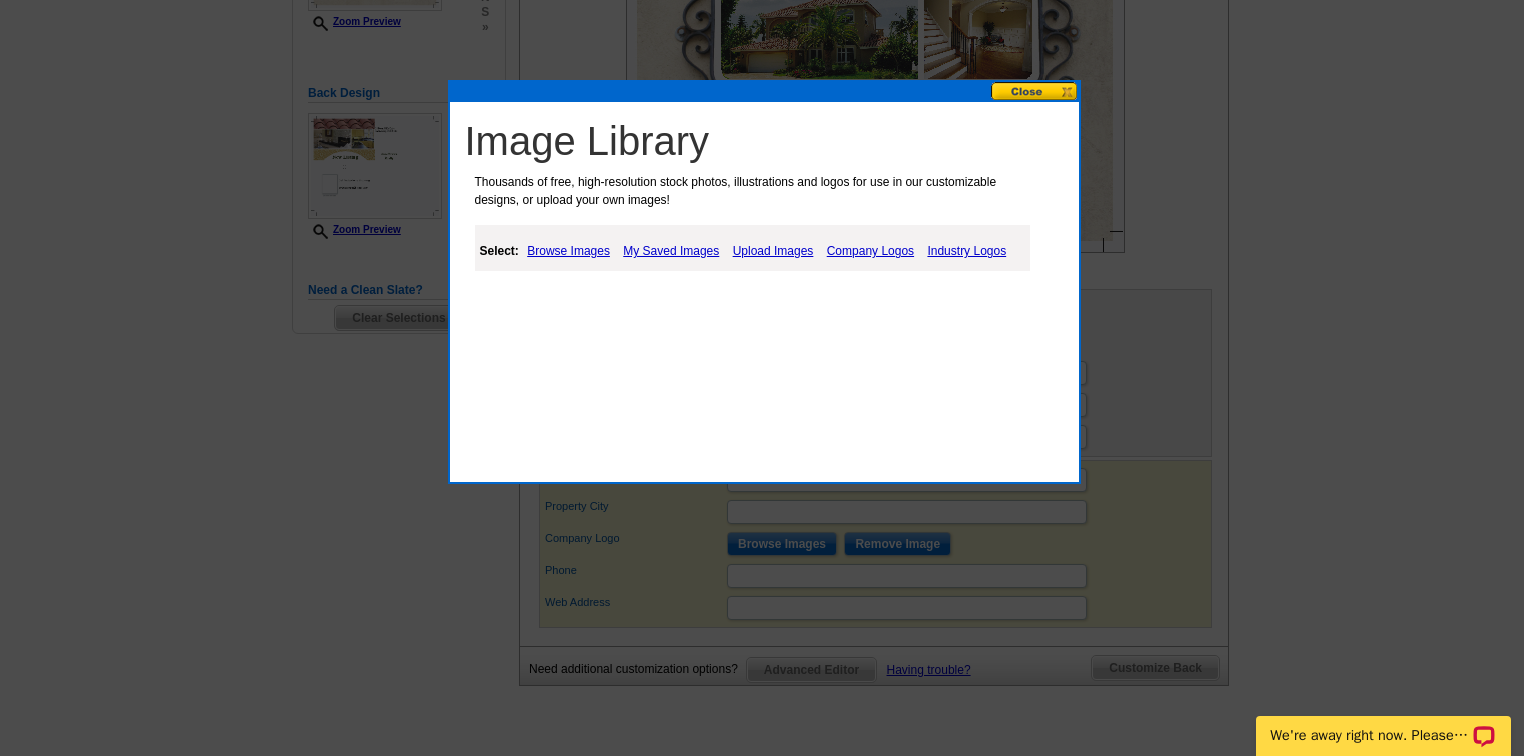 click at bounding box center (1035, 91) 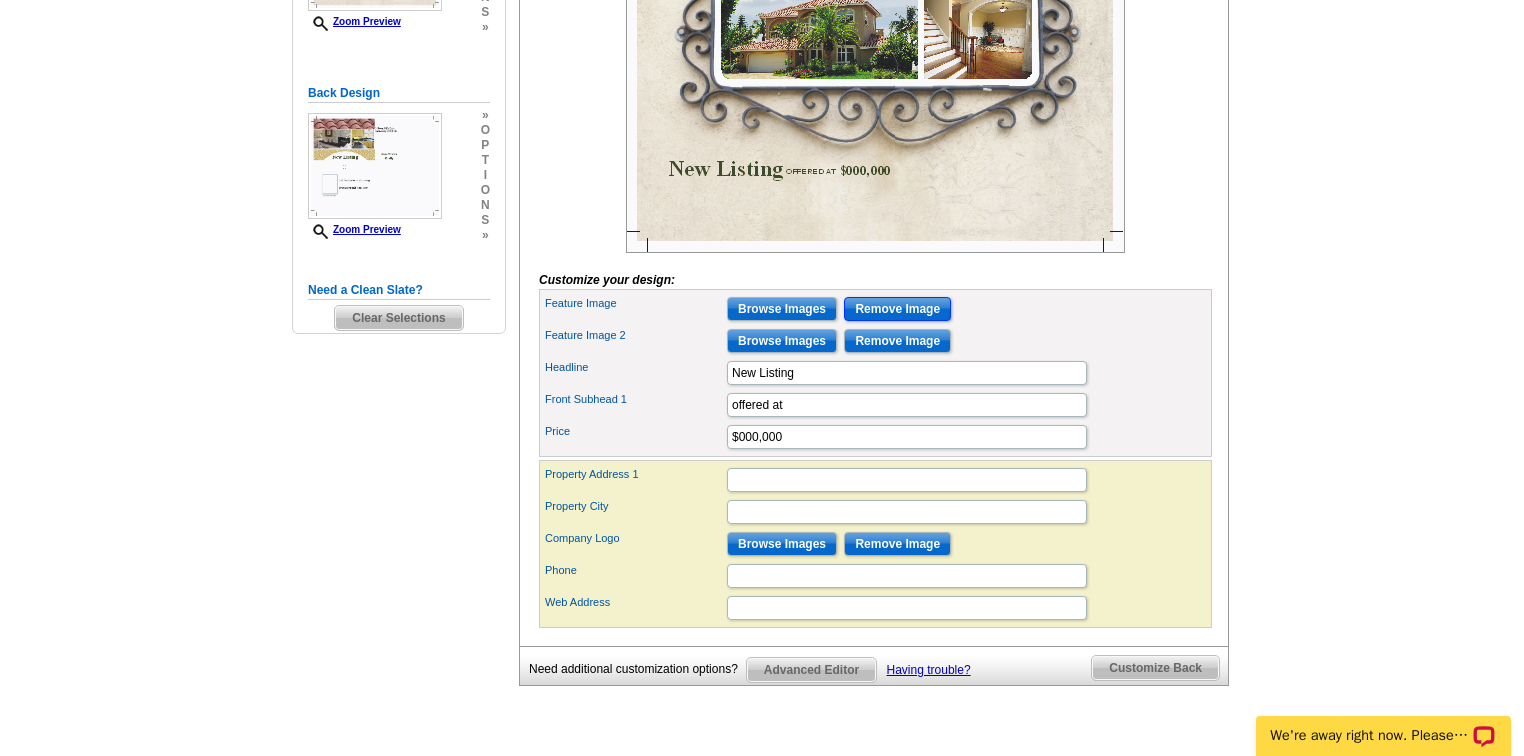 click on "Remove Image" at bounding box center (897, 309) 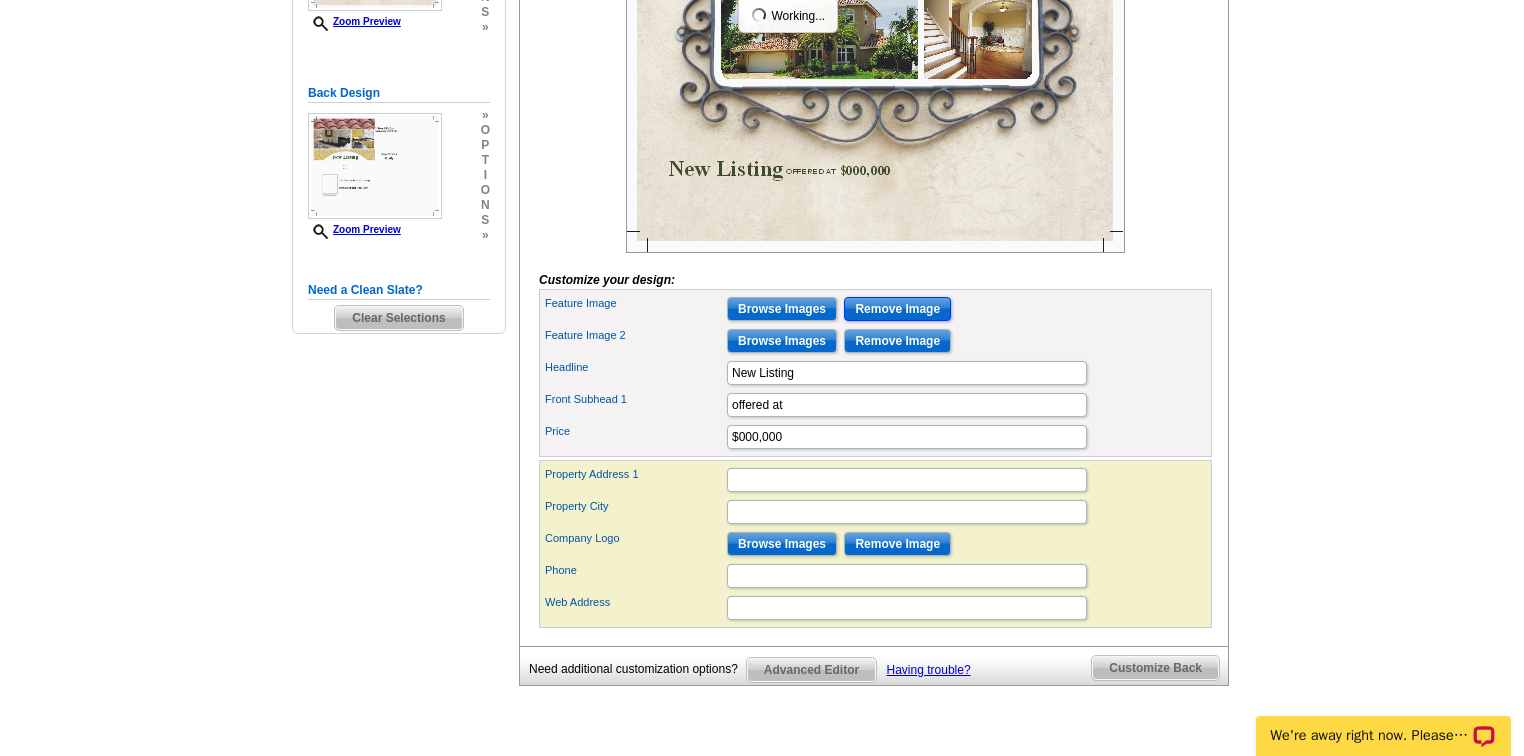 scroll, scrollTop: 400, scrollLeft: 0, axis: vertical 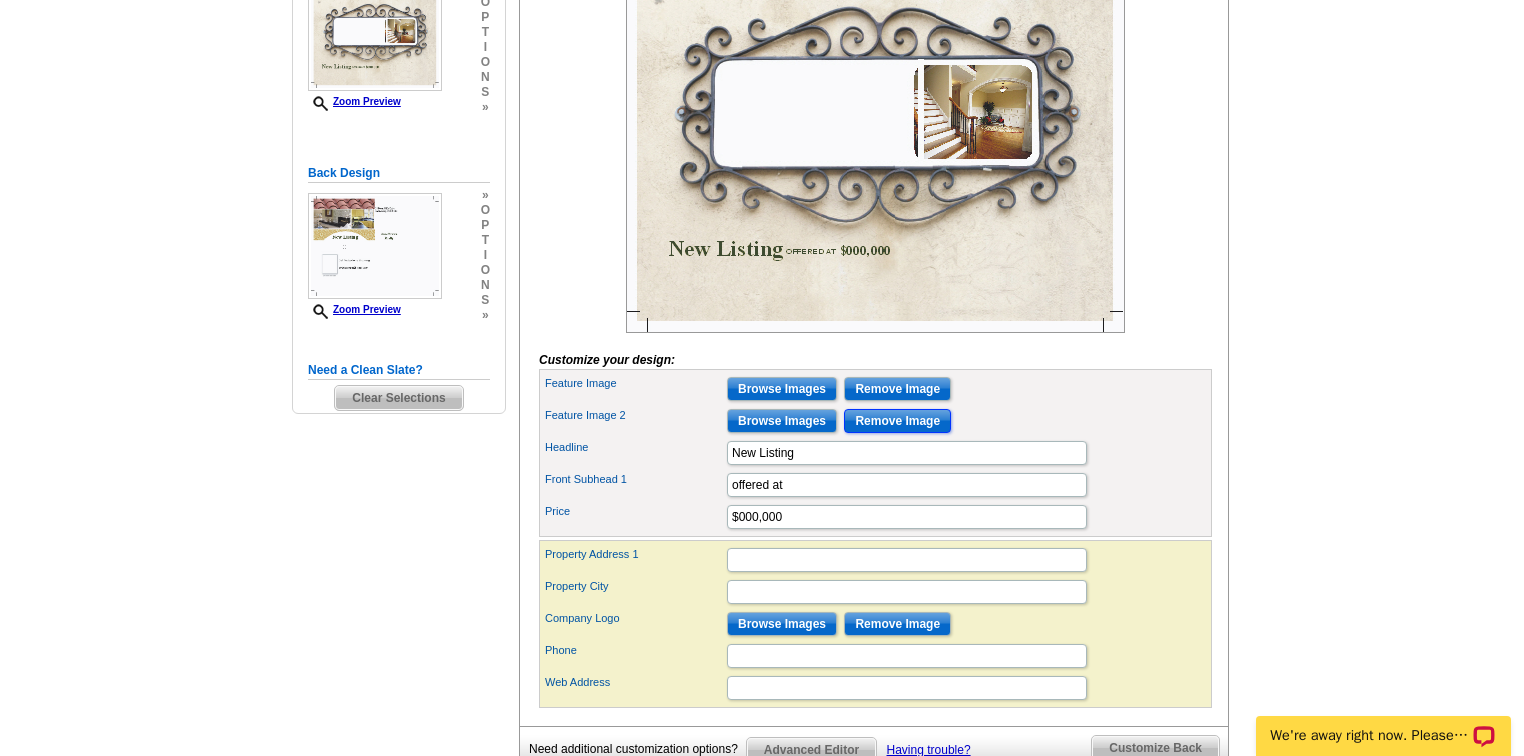 click on "Remove Image" at bounding box center (897, 421) 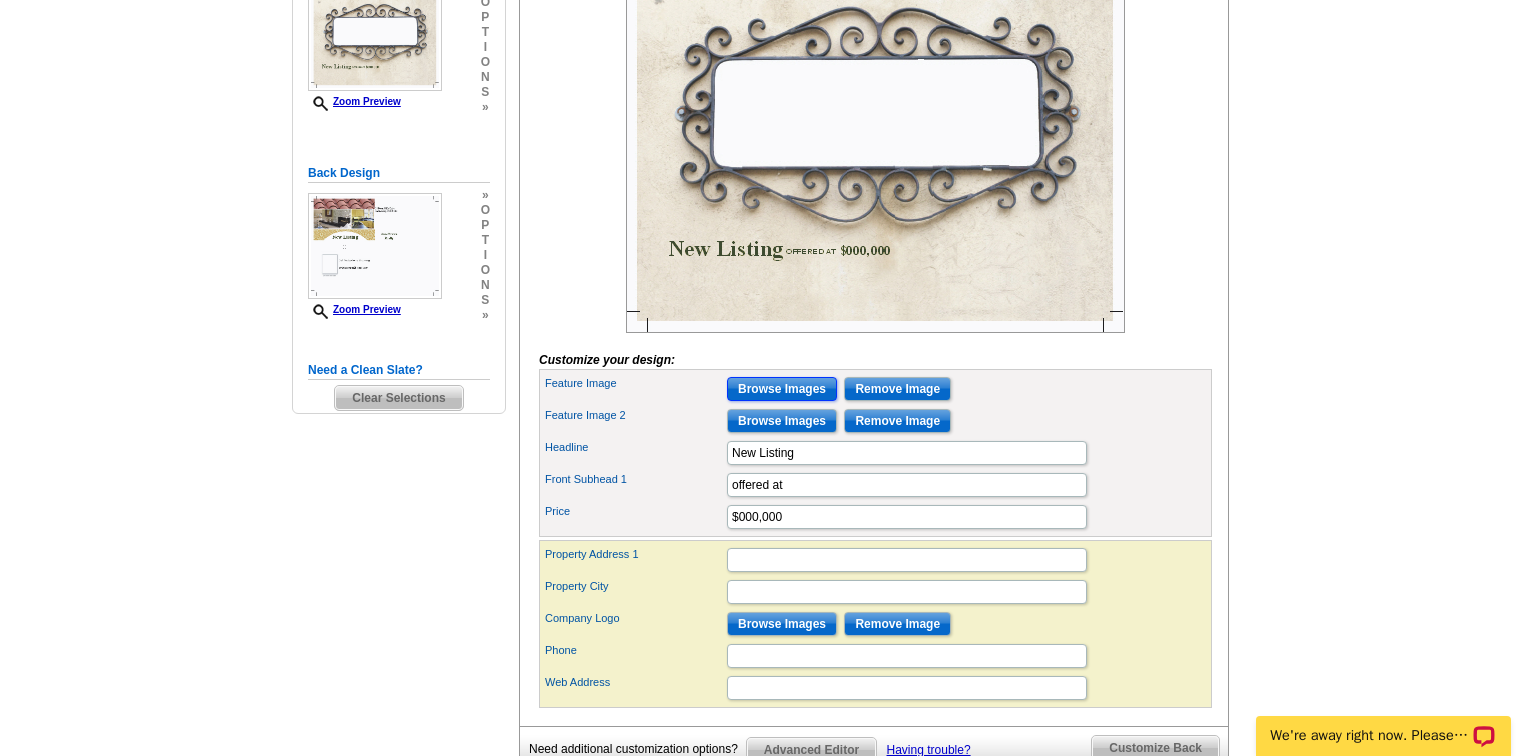 click on "Browse Images" at bounding box center [782, 389] 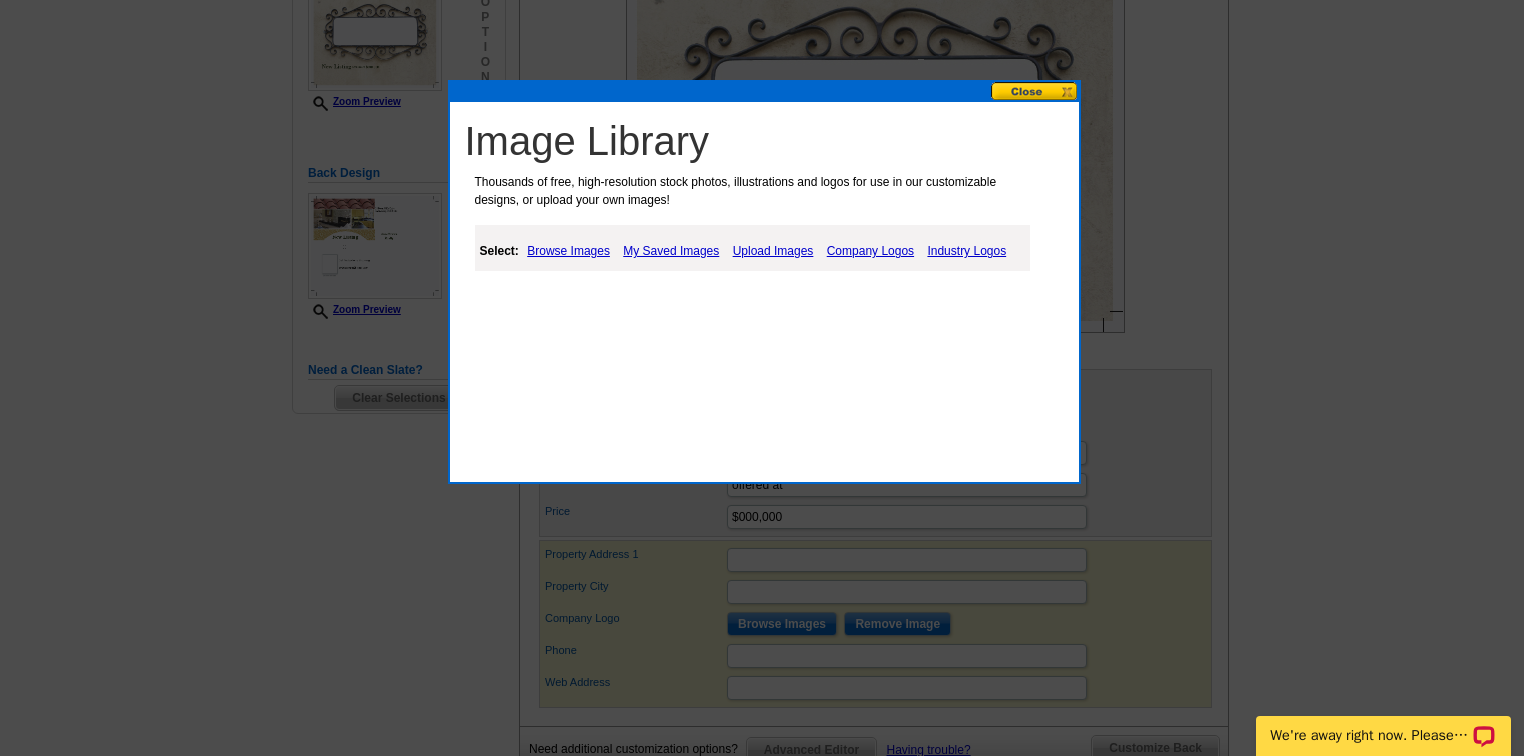 click on "My Saved Images" at bounding box center (671, 251) 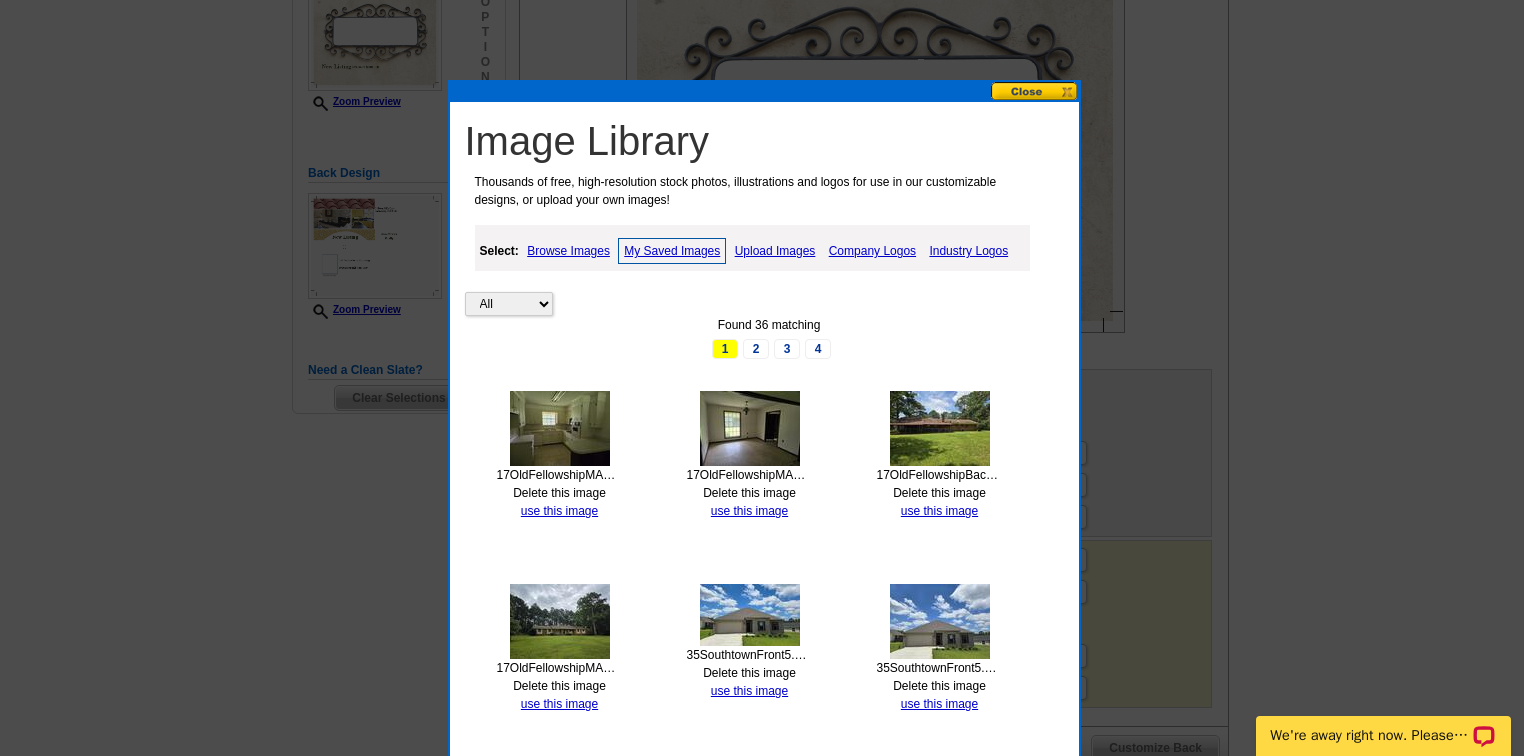click at bounding box center [560, 621] 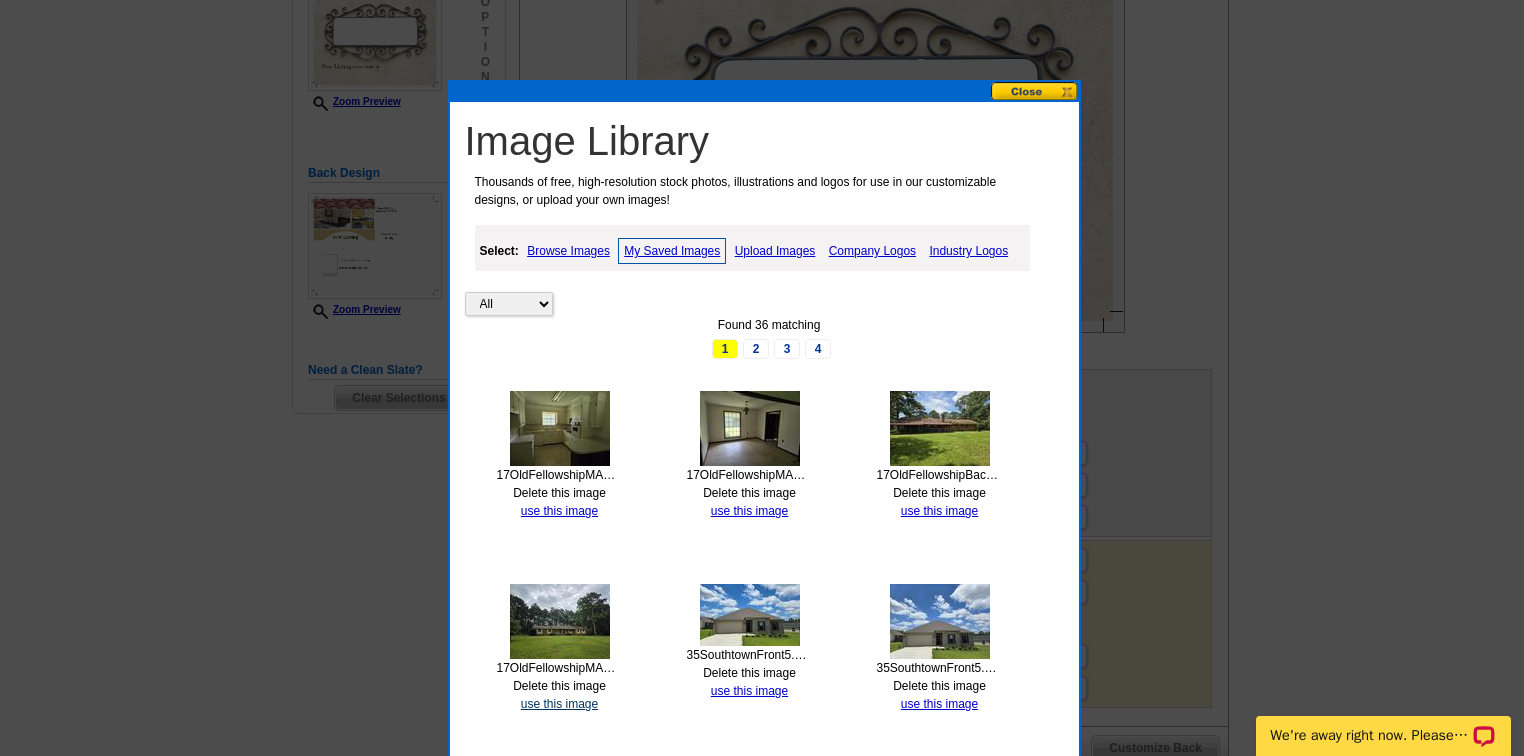 click on "use this image" at bounding box center (559, 704) 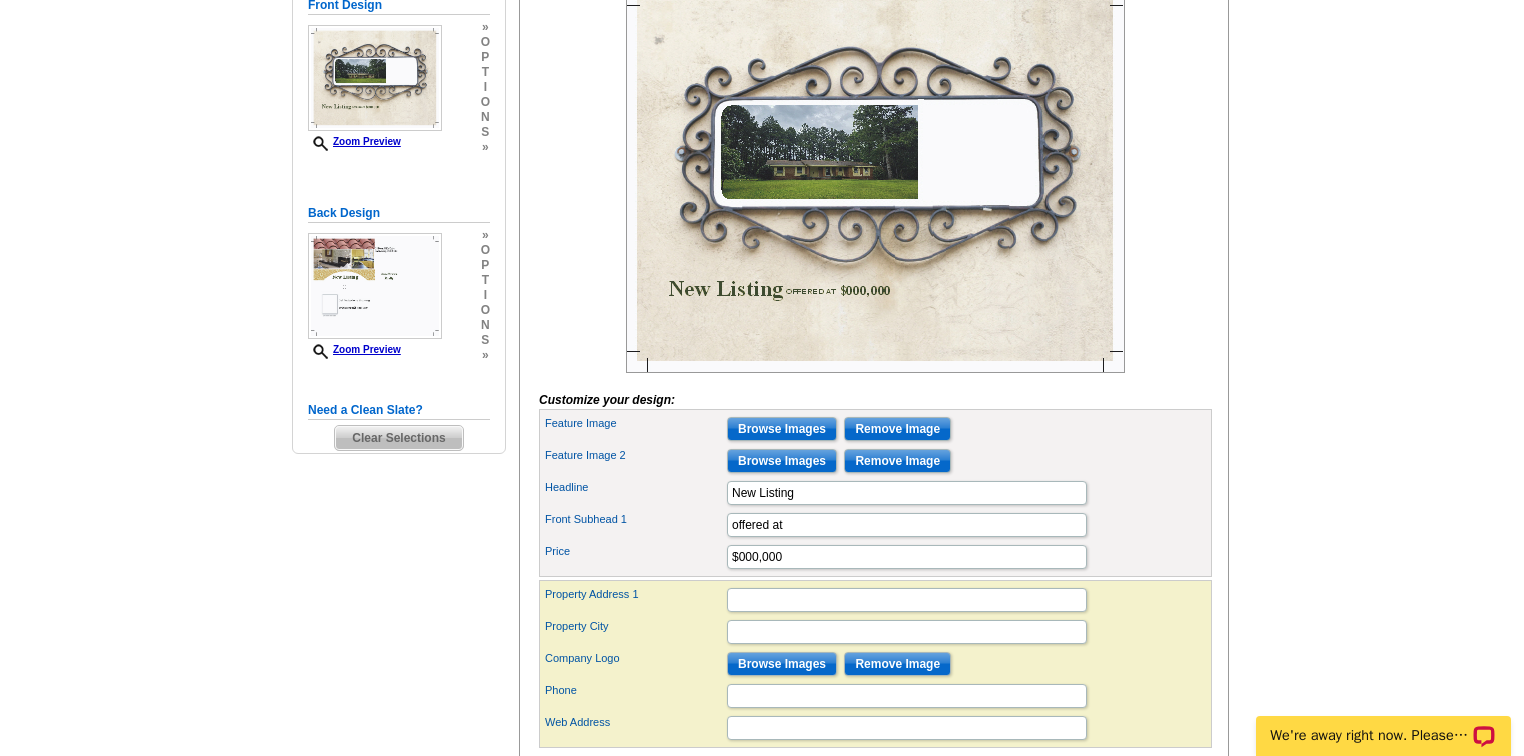 scroll, scrollTop: 400, scrollLeft: 0, axis: vertical 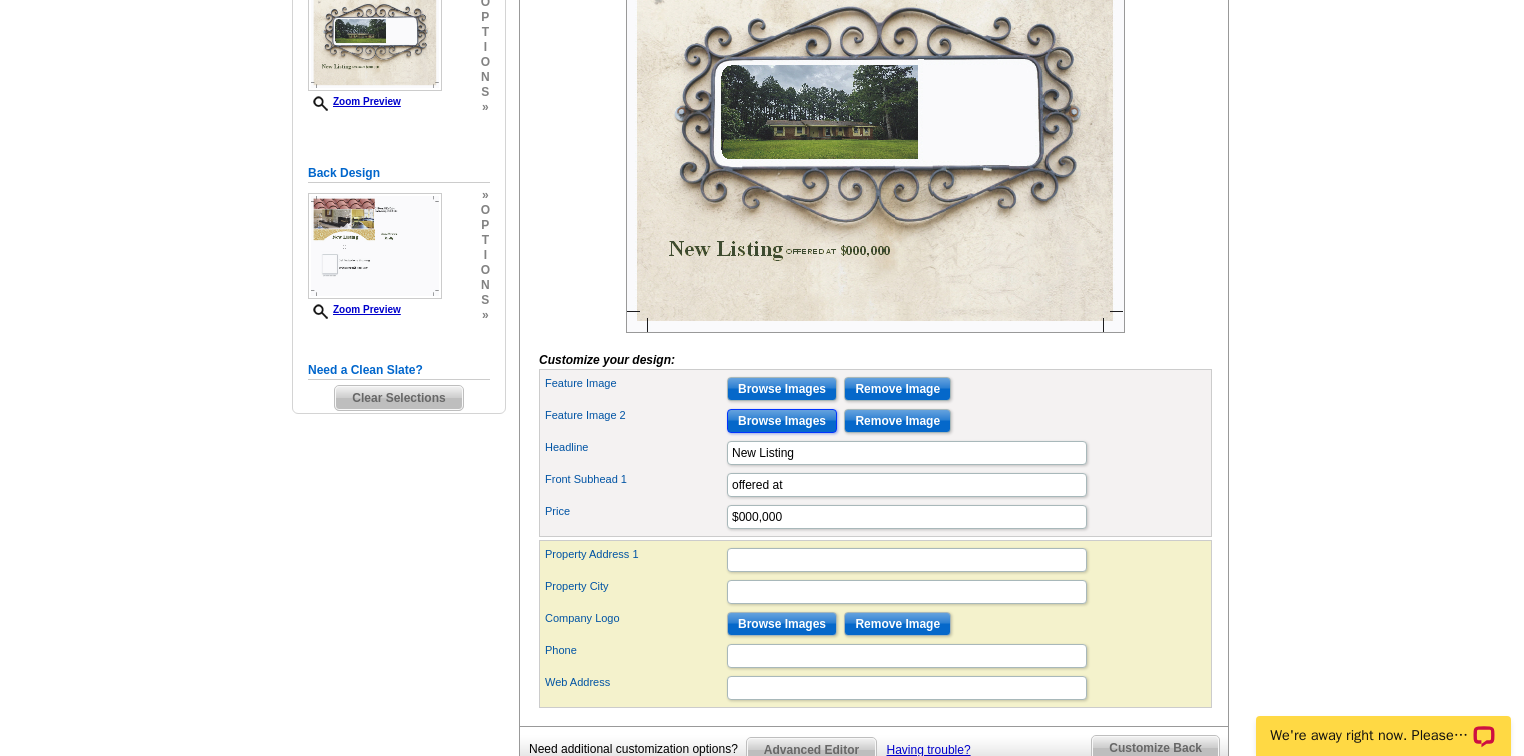 click on "Browse Images" at bounding box center (782, 421) 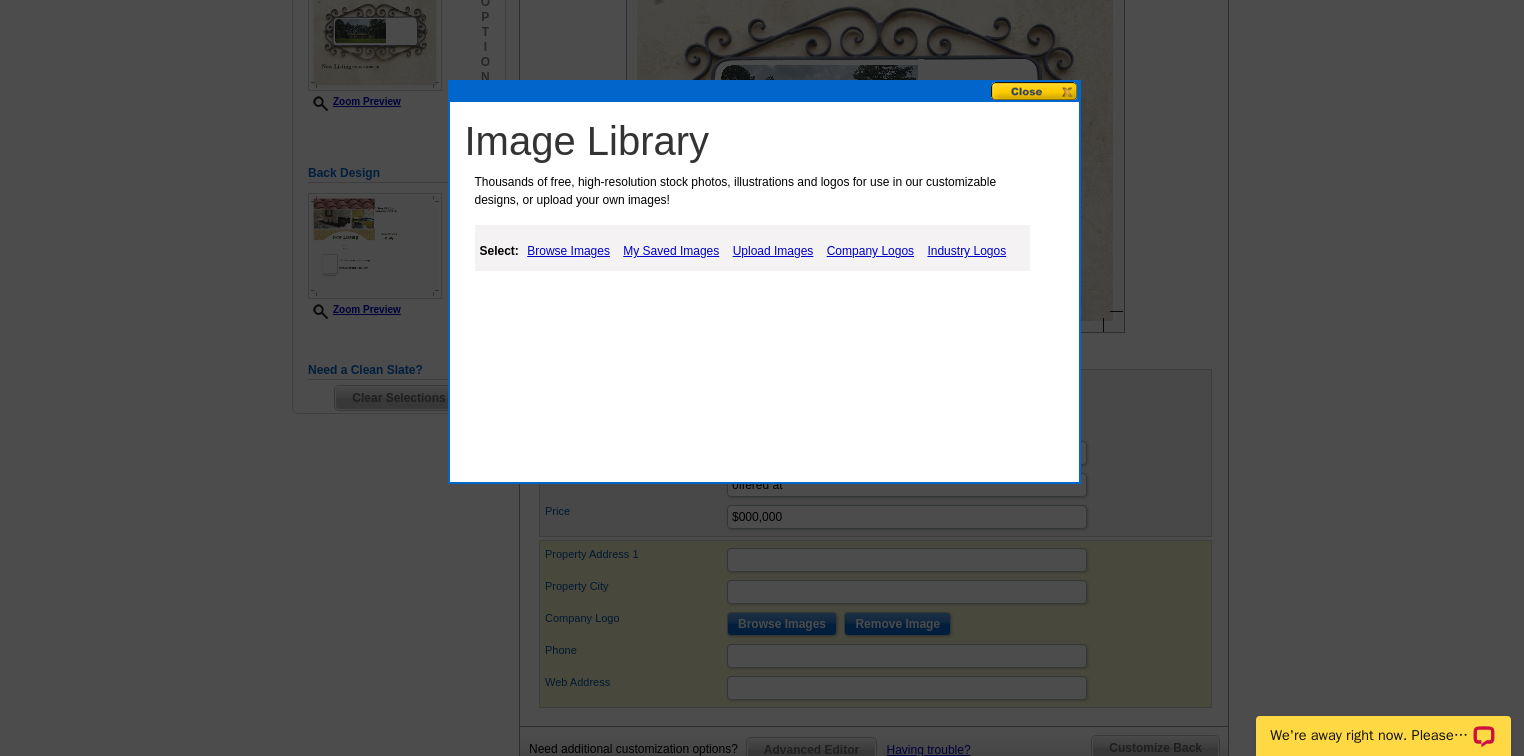 click on "My Saved Images" at bounding box center (671, 251) 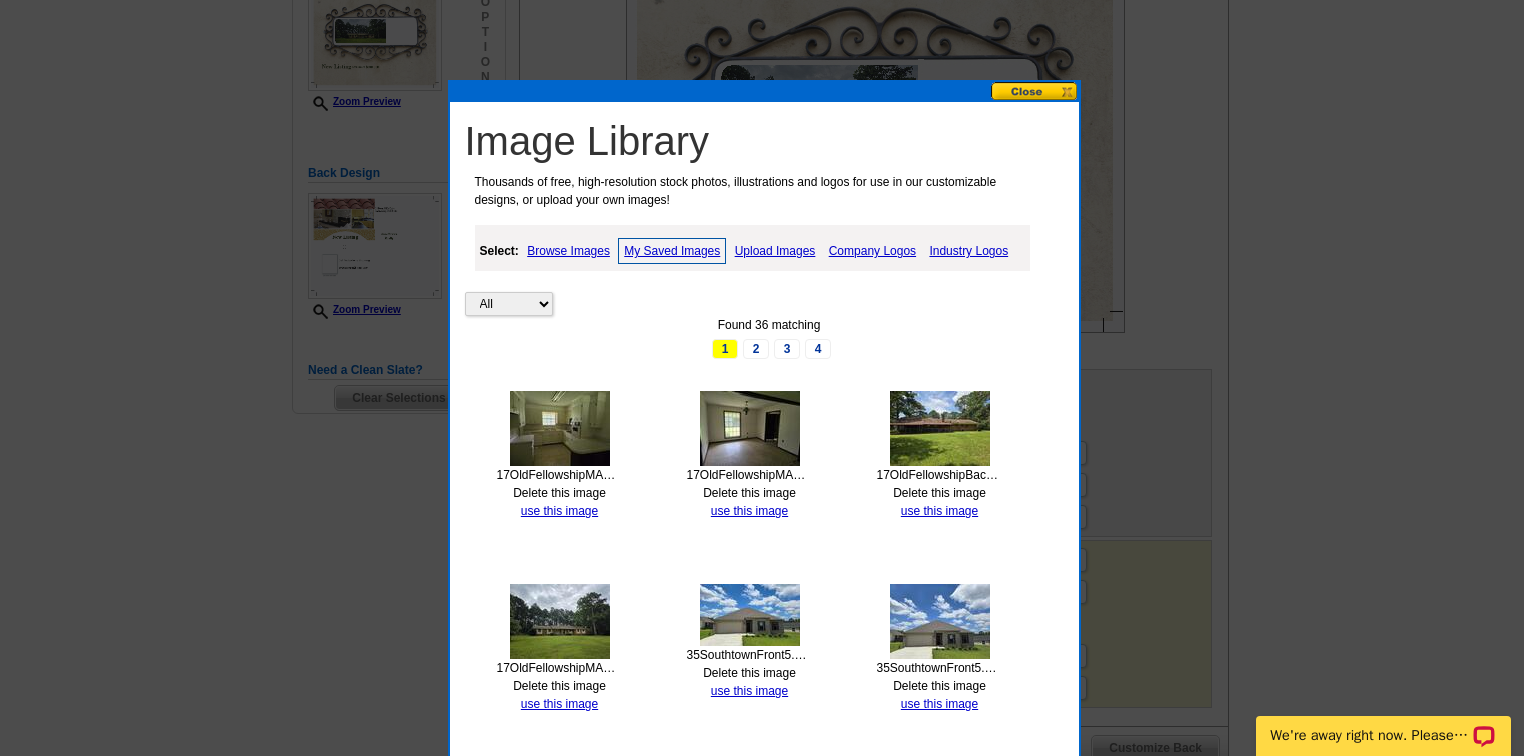 click at bounding box center (940, 428) 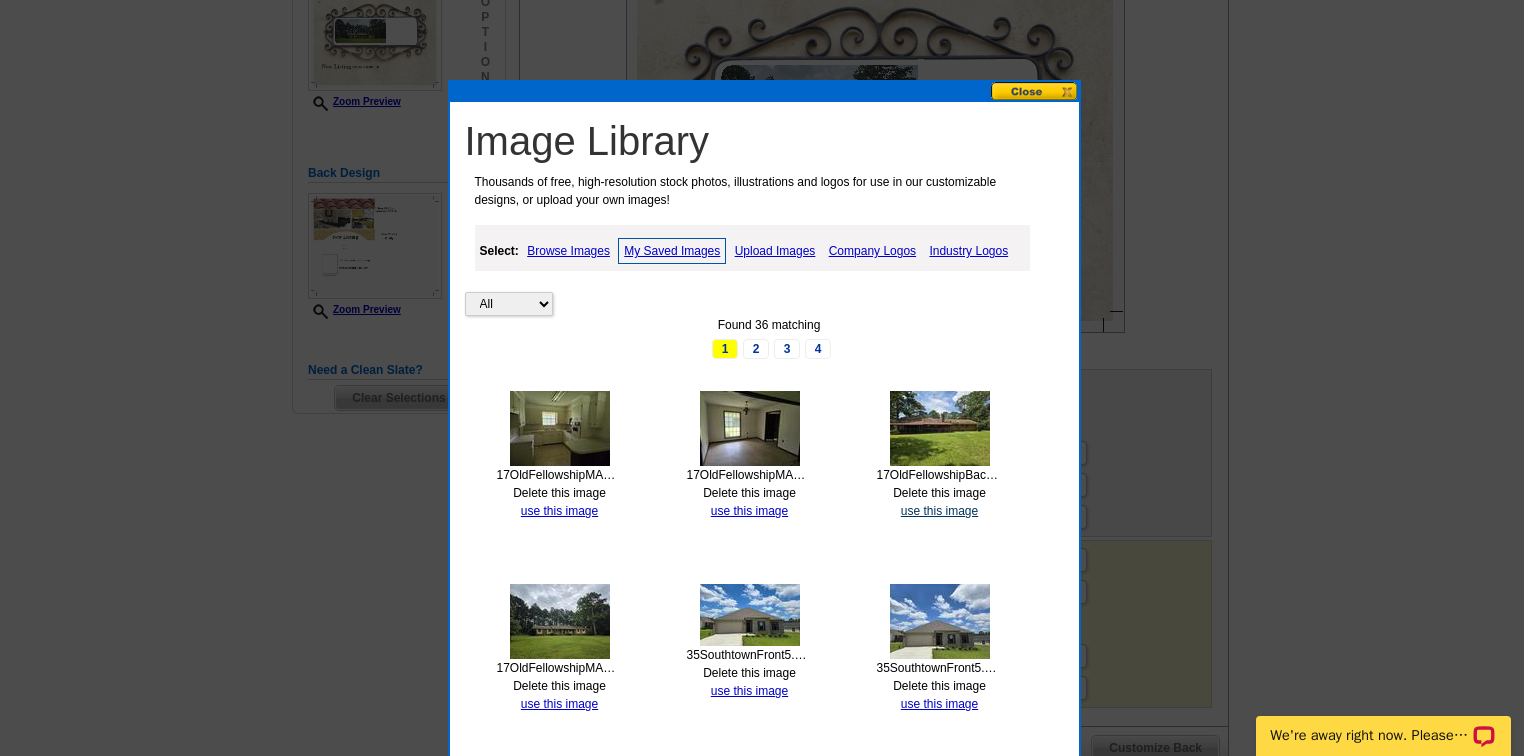 click on "use this image" at bounding box center [939, 511] 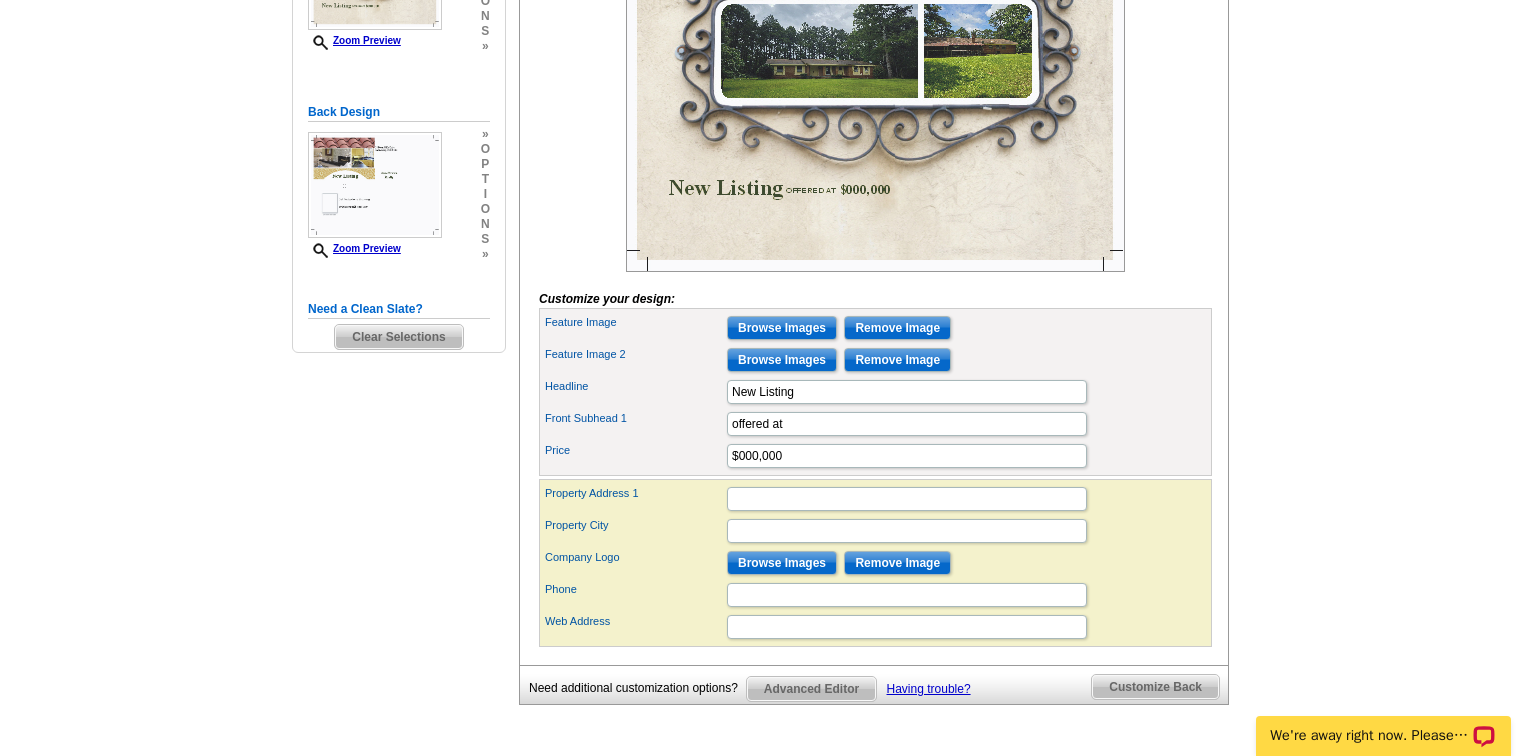 scroll, scrollTop: 480, scrollLeft: 0, axis: vertical 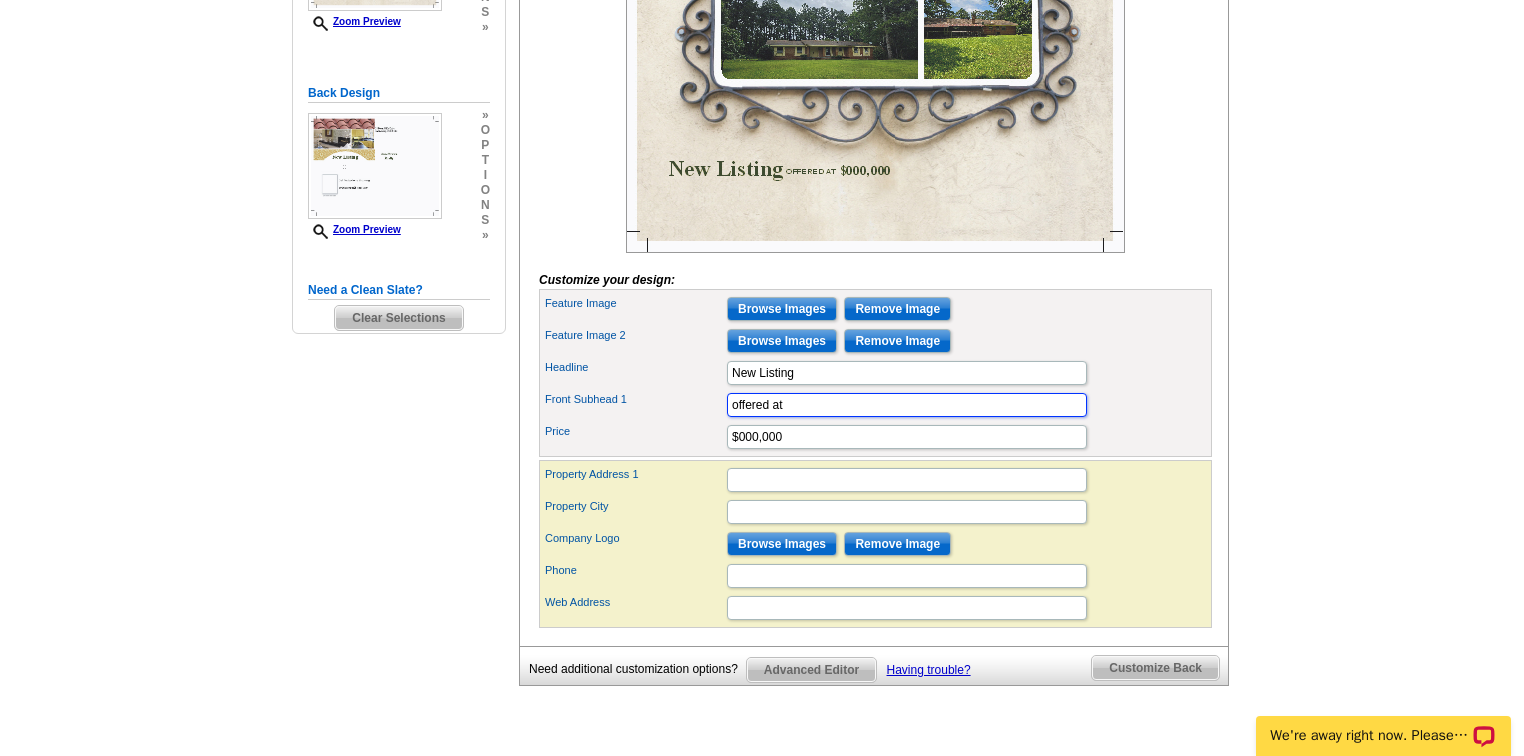 click on "offered at" at bounding box center (907, 405) 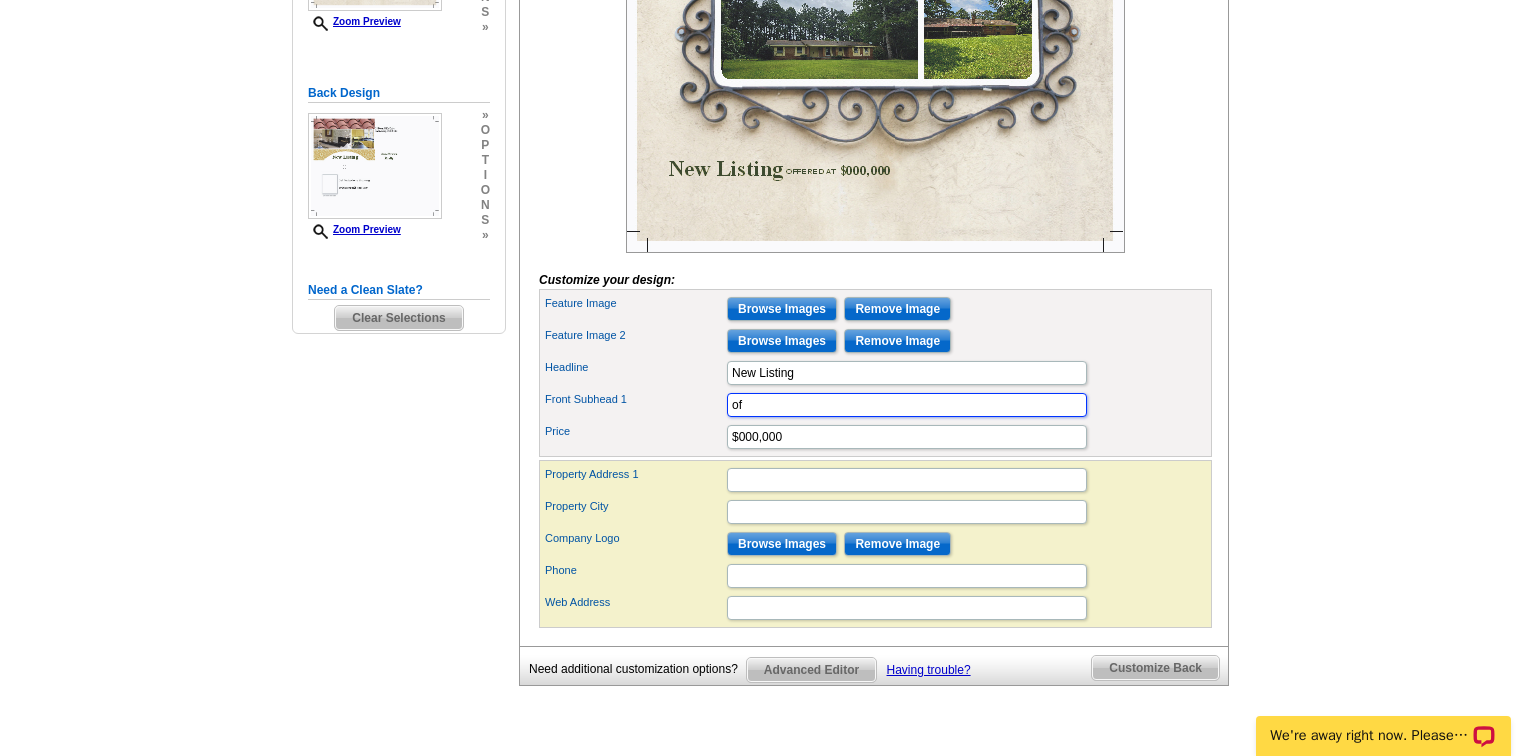 type on "o" 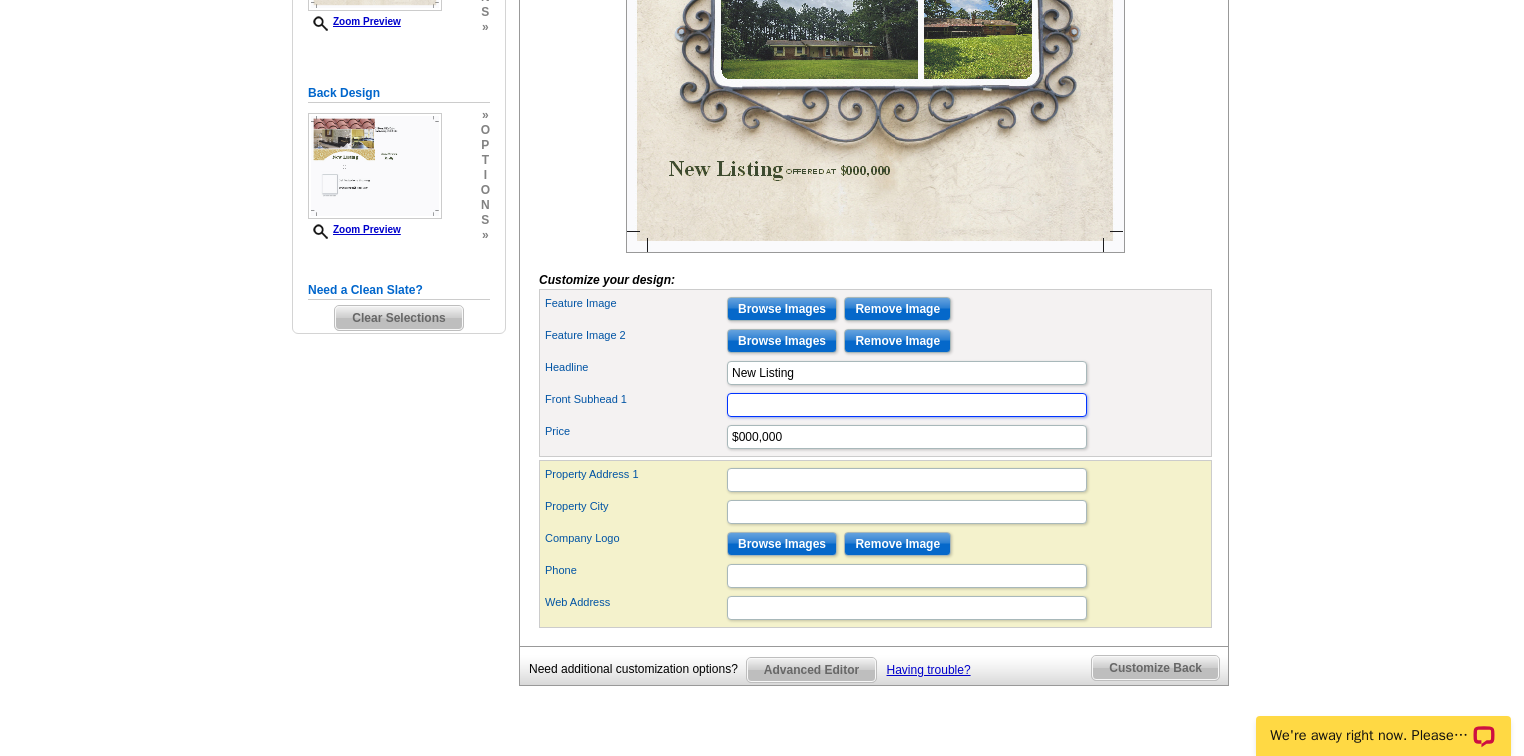 type 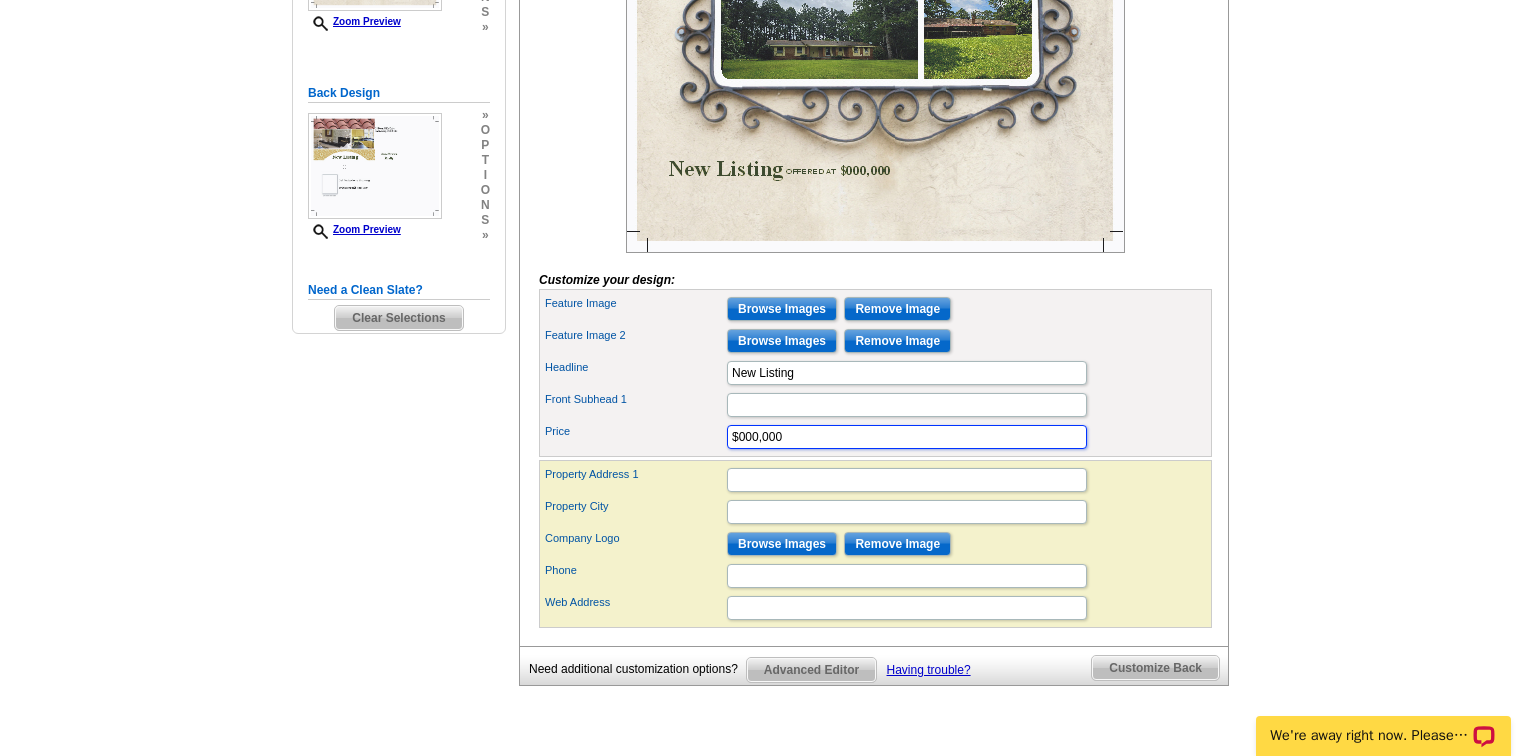 click on "$000,000" at bounding box center (907, 437) 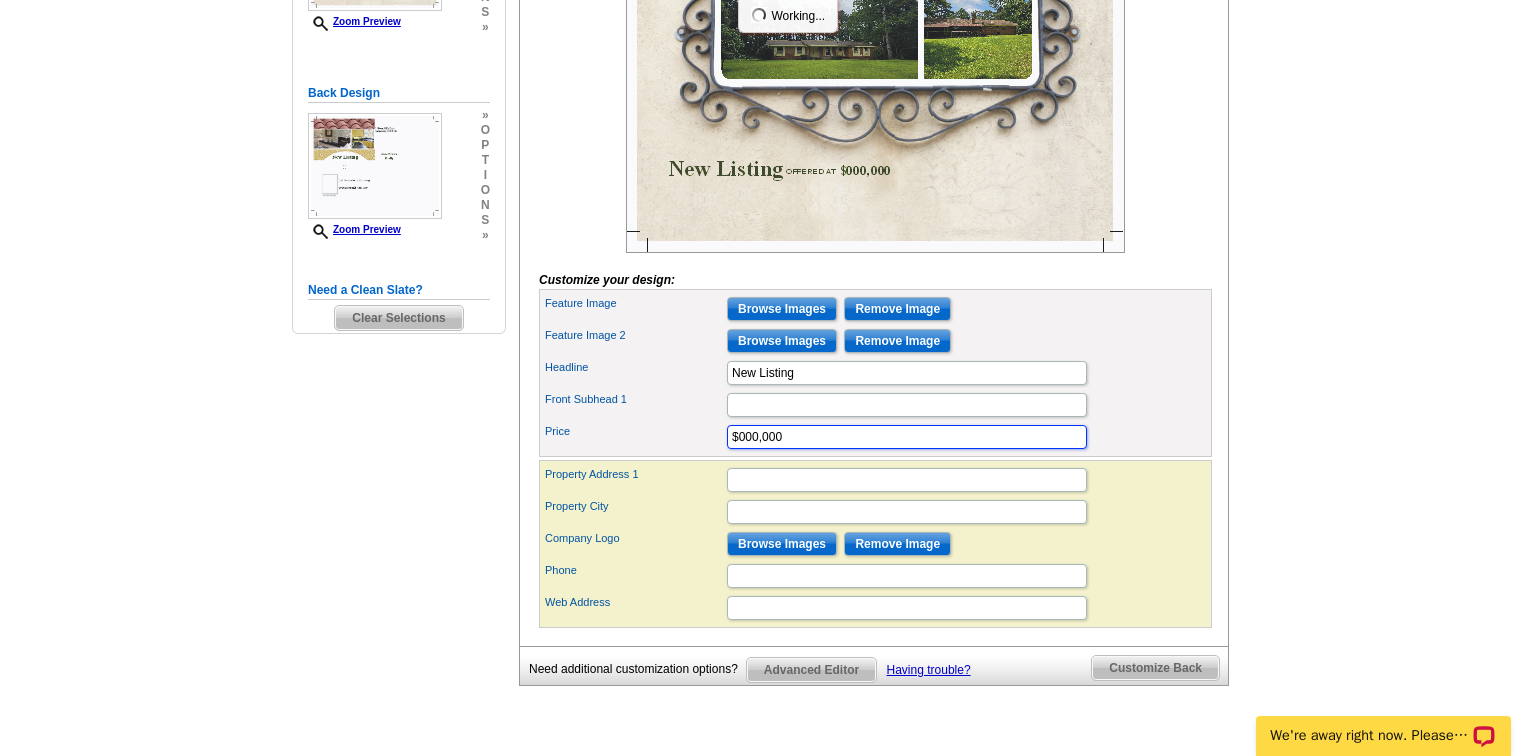scroll, scrollTop: 0, scrollLeft: 0, axis: both 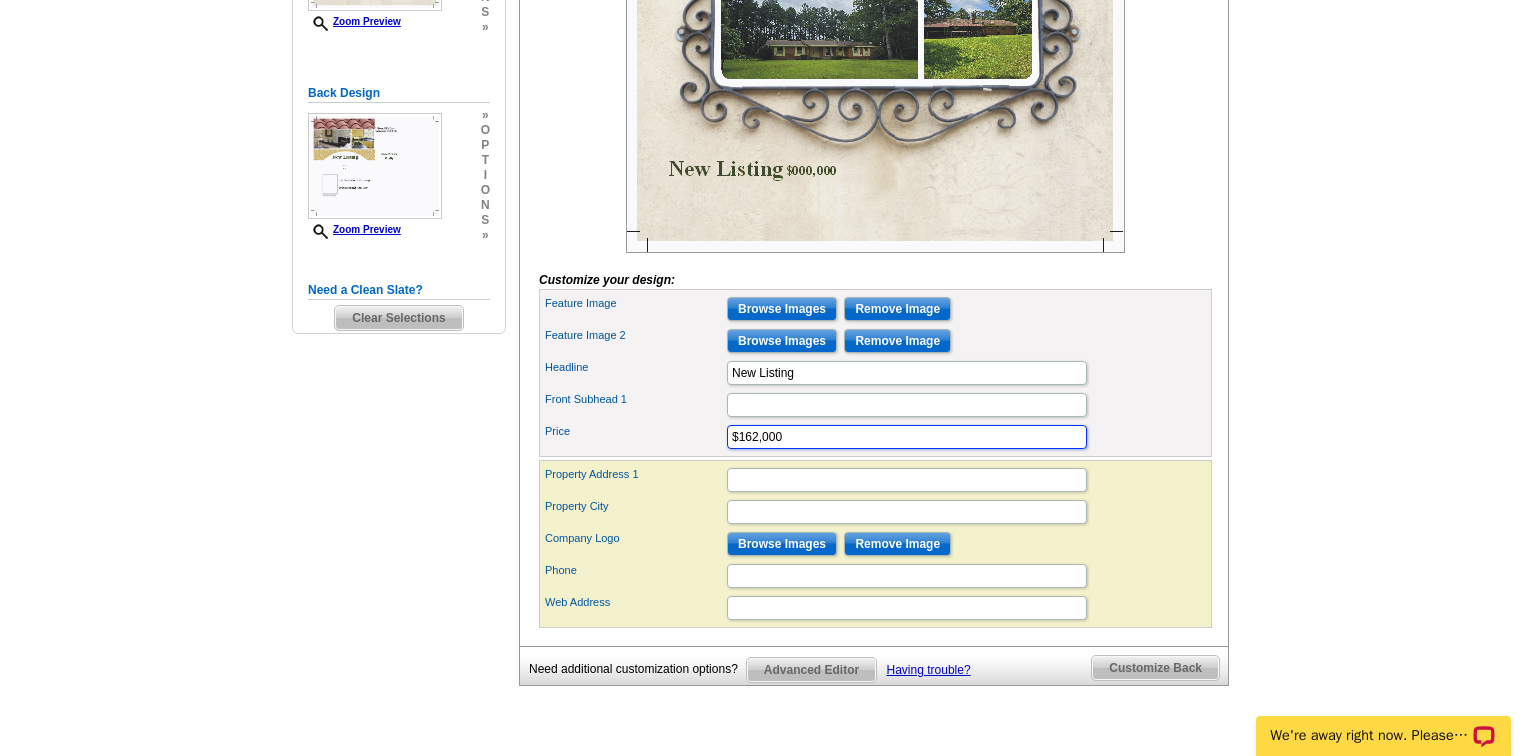 type on "$162,000" 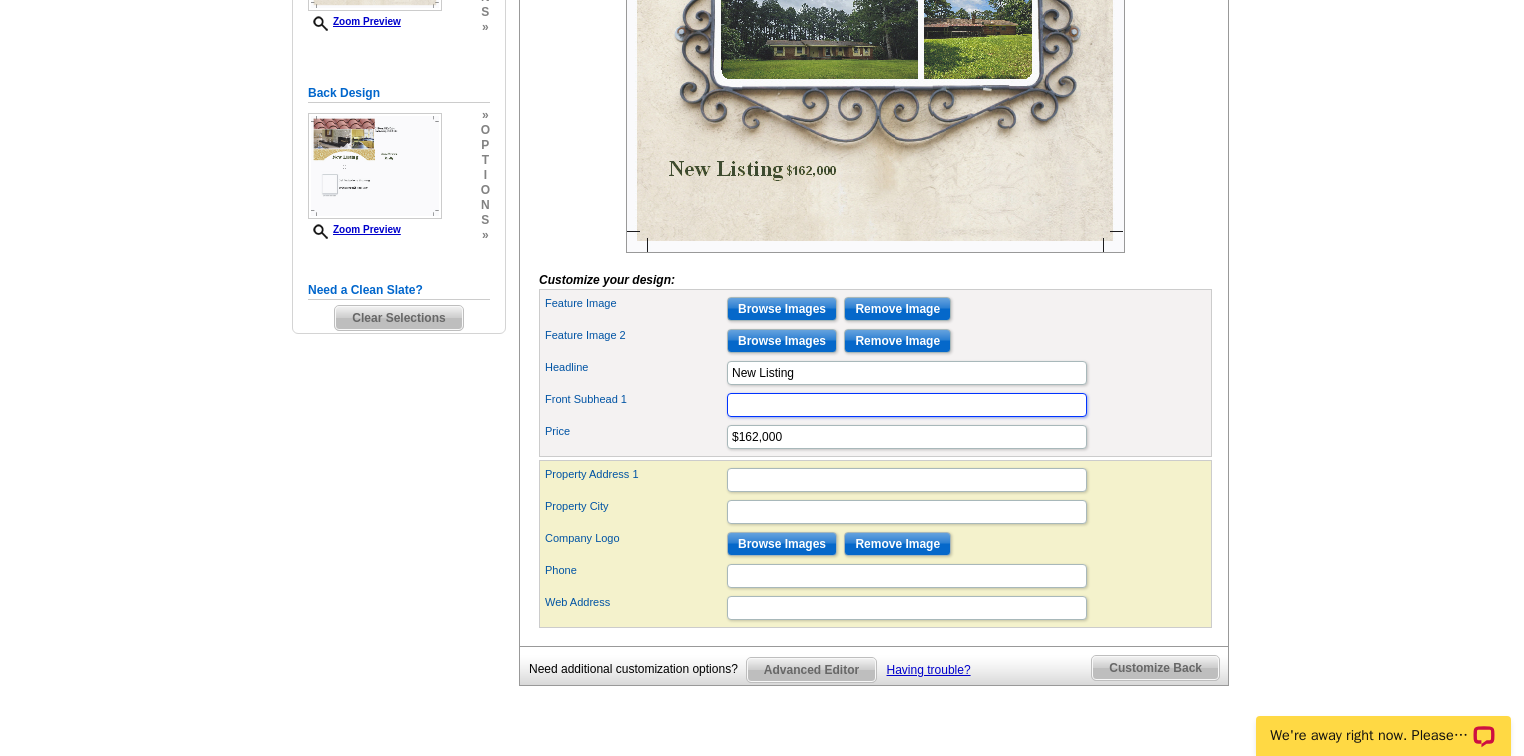 click on "Front Subhead 1" at bounding box center (907, 405) 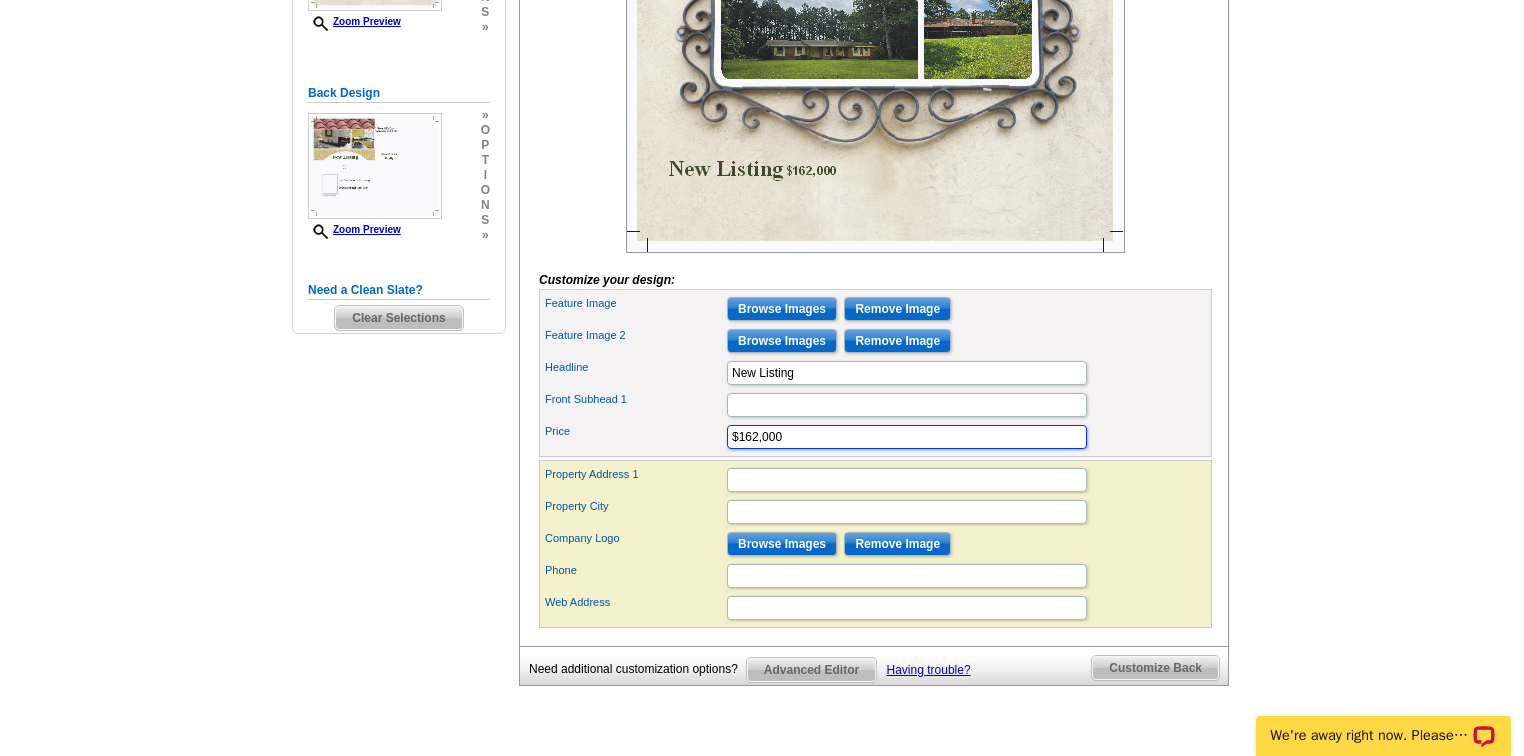 click on "$162,000" at bounding box center (907, 437) 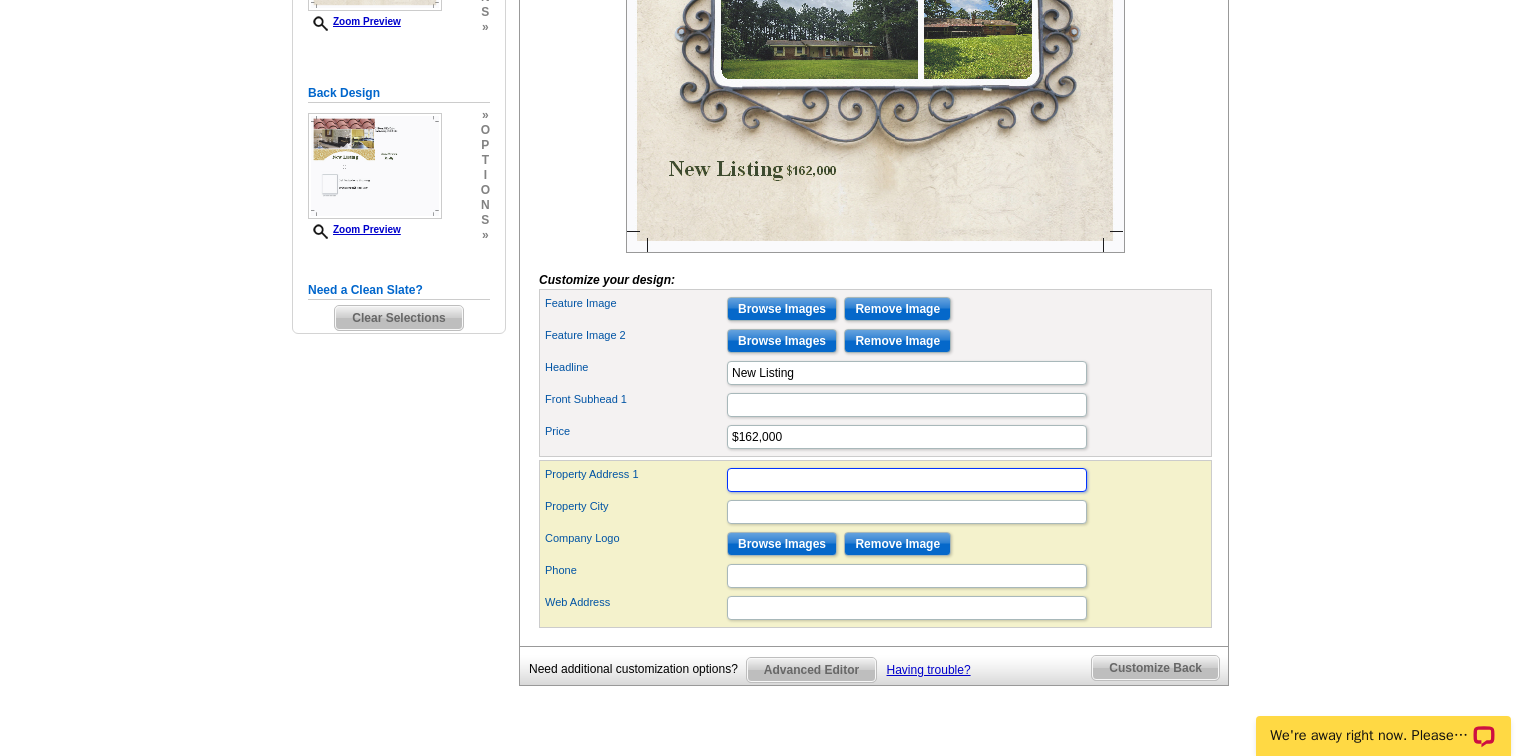 click on "Property Address 1" at bounding box center (907, 480) 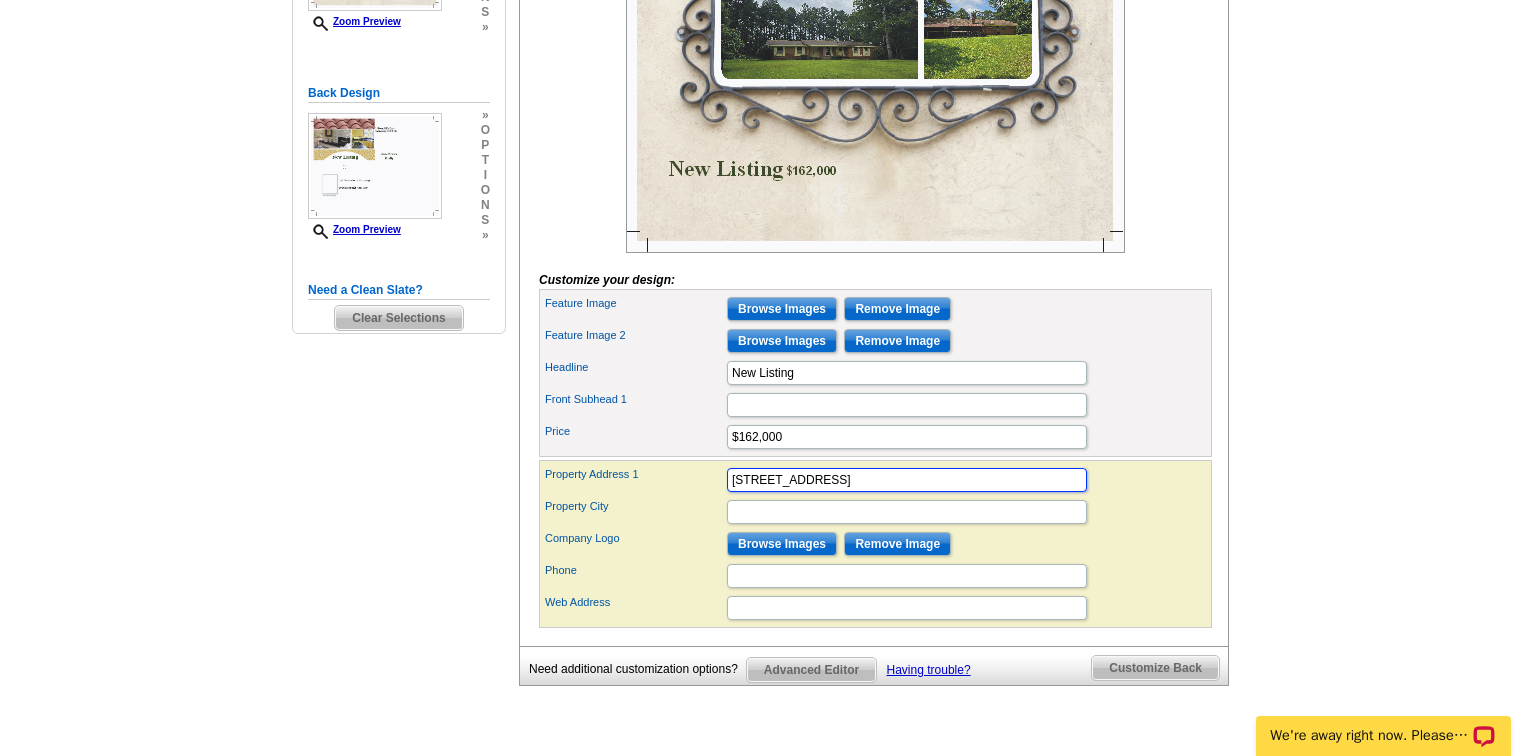 type on "17 Old Fellowship Road" 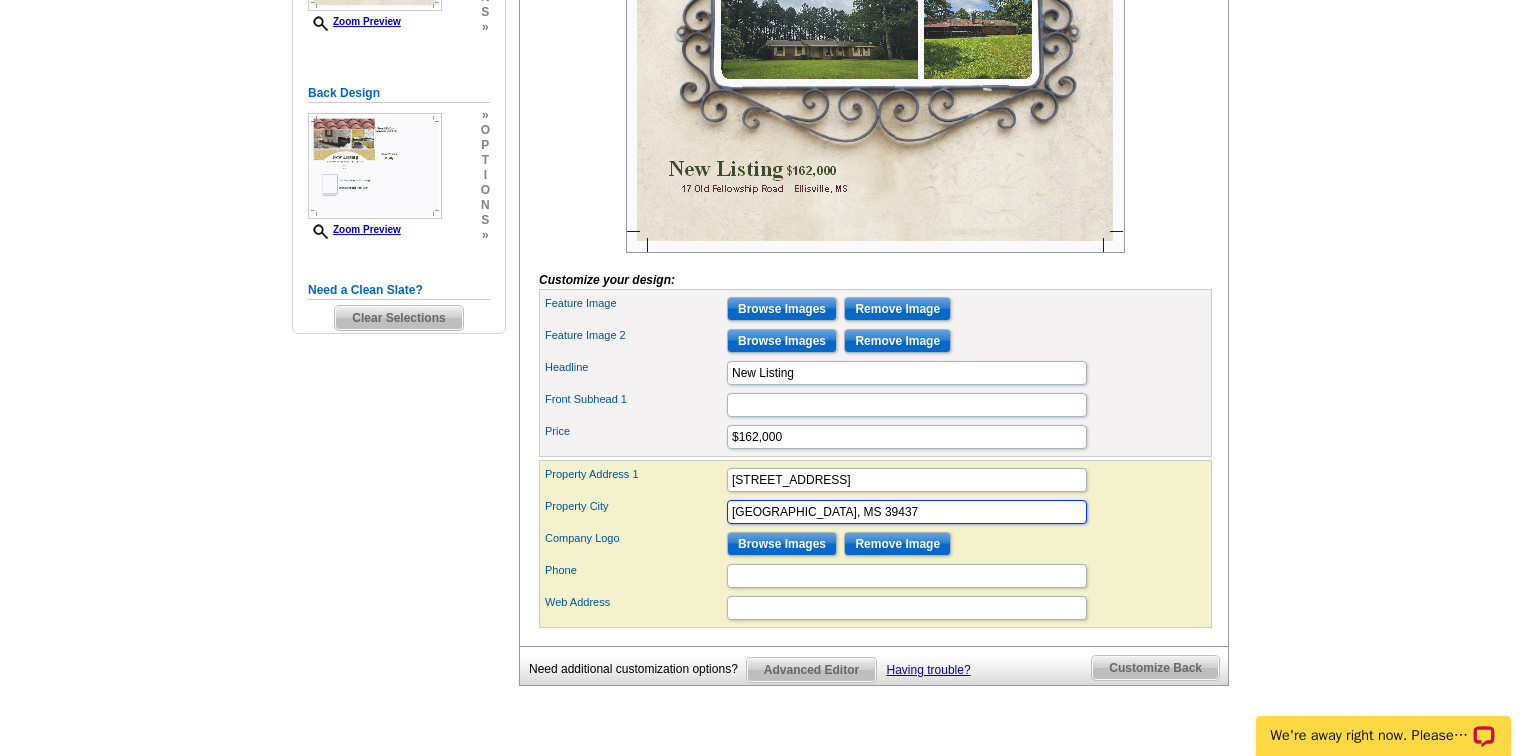 type on "Ellisville, MS 39437" 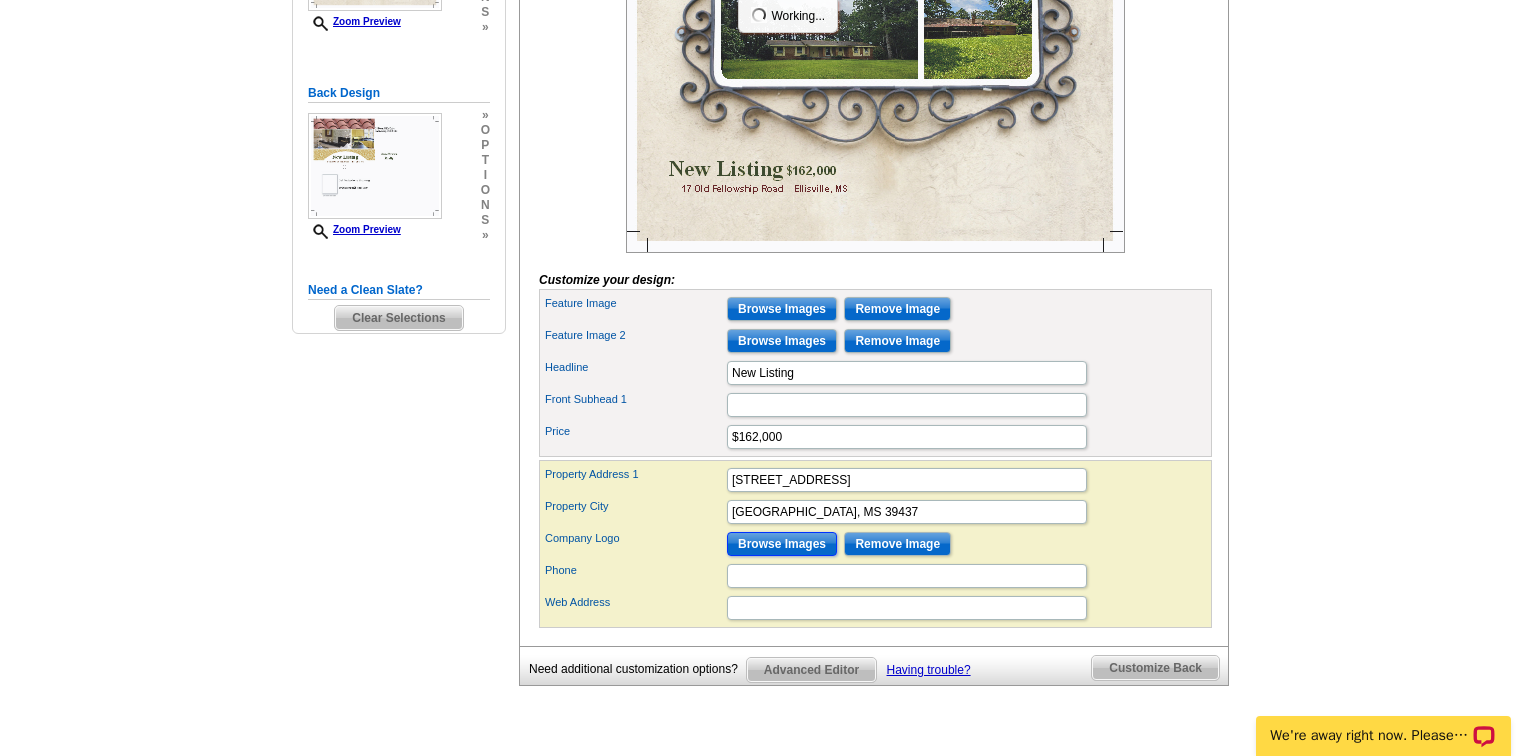 click on "Browse Images" at bounding box center [782, 544] 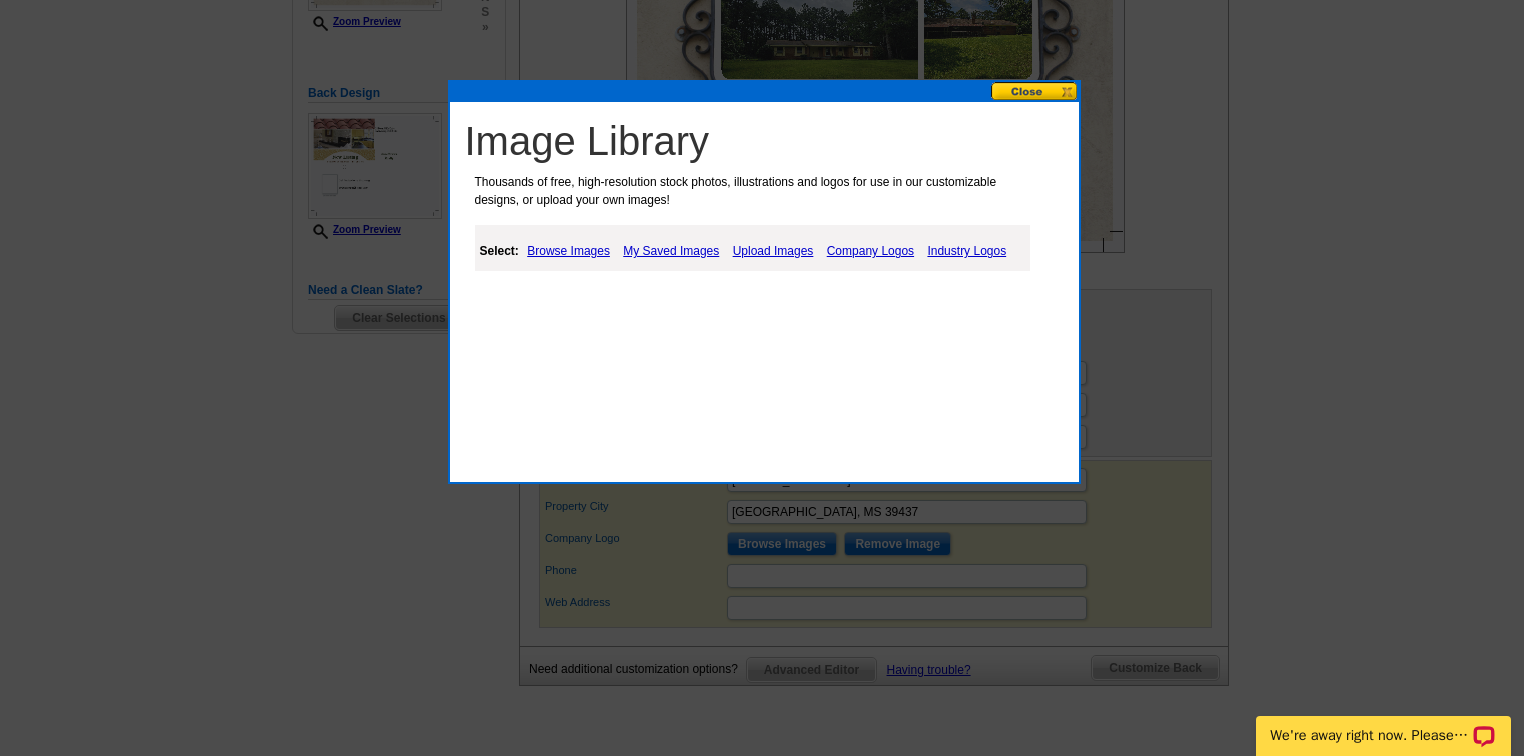 click on "My Saved Images" at bounding box center [671, 251] 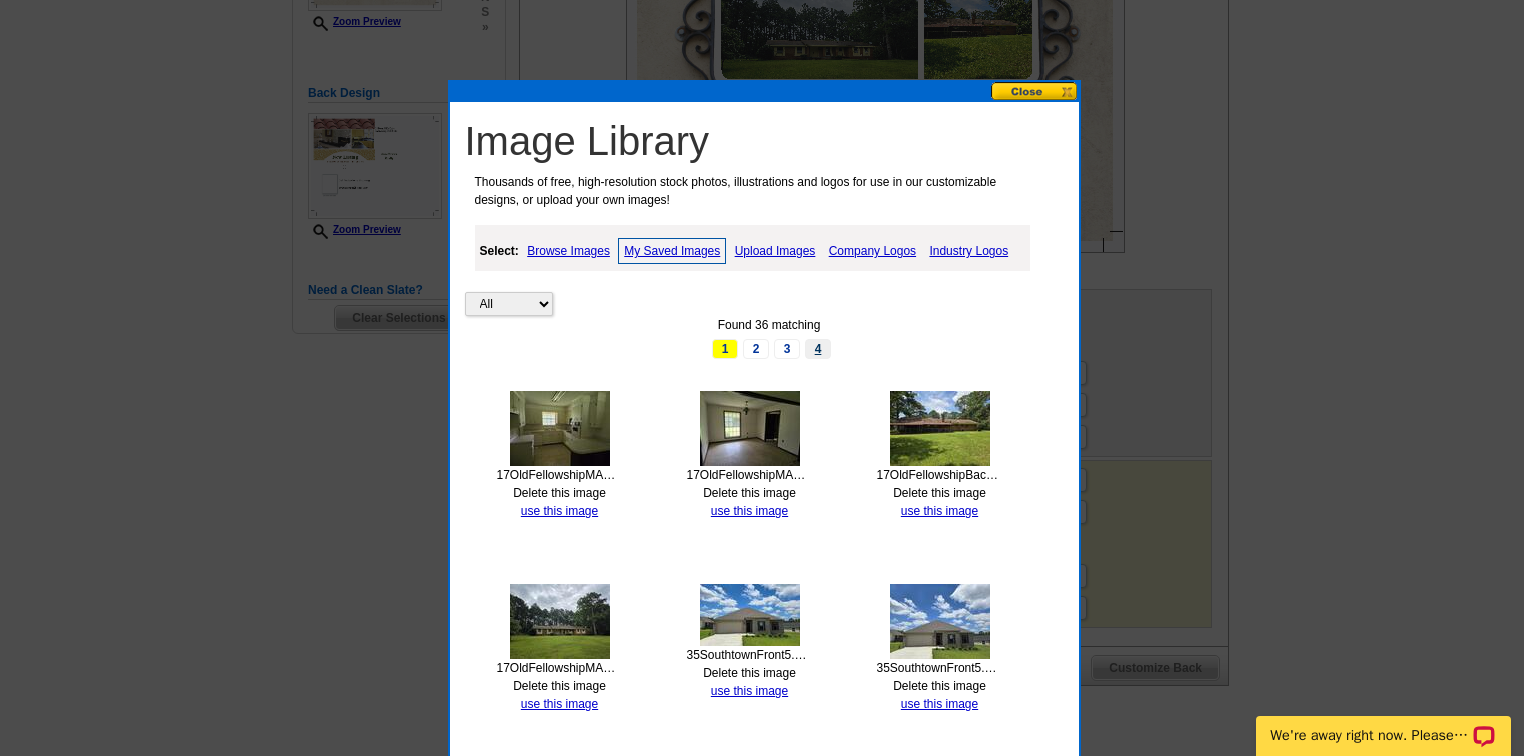 click on "4" at bounding box center (818, 349) 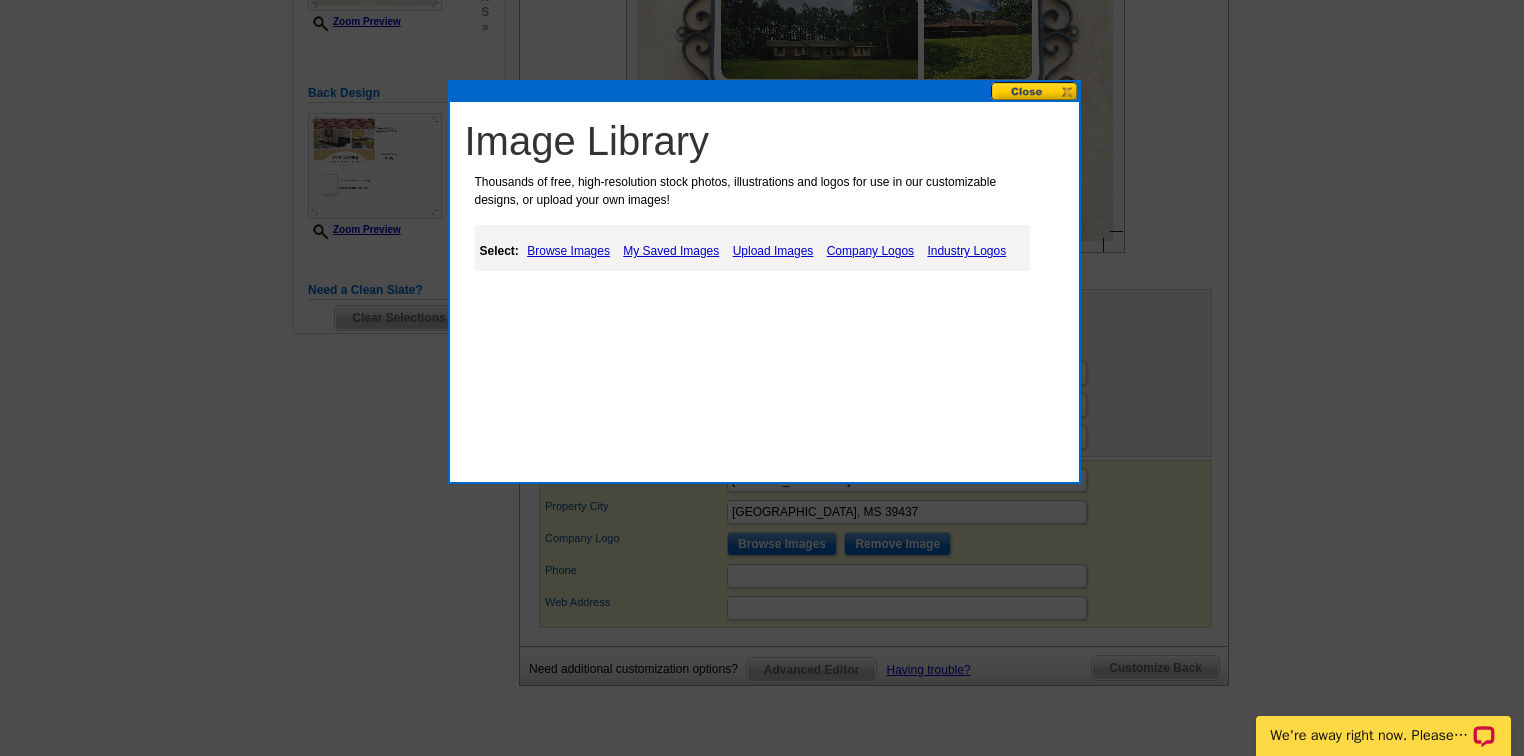 click on "My Saved Images" at bounding box center [671, 251] 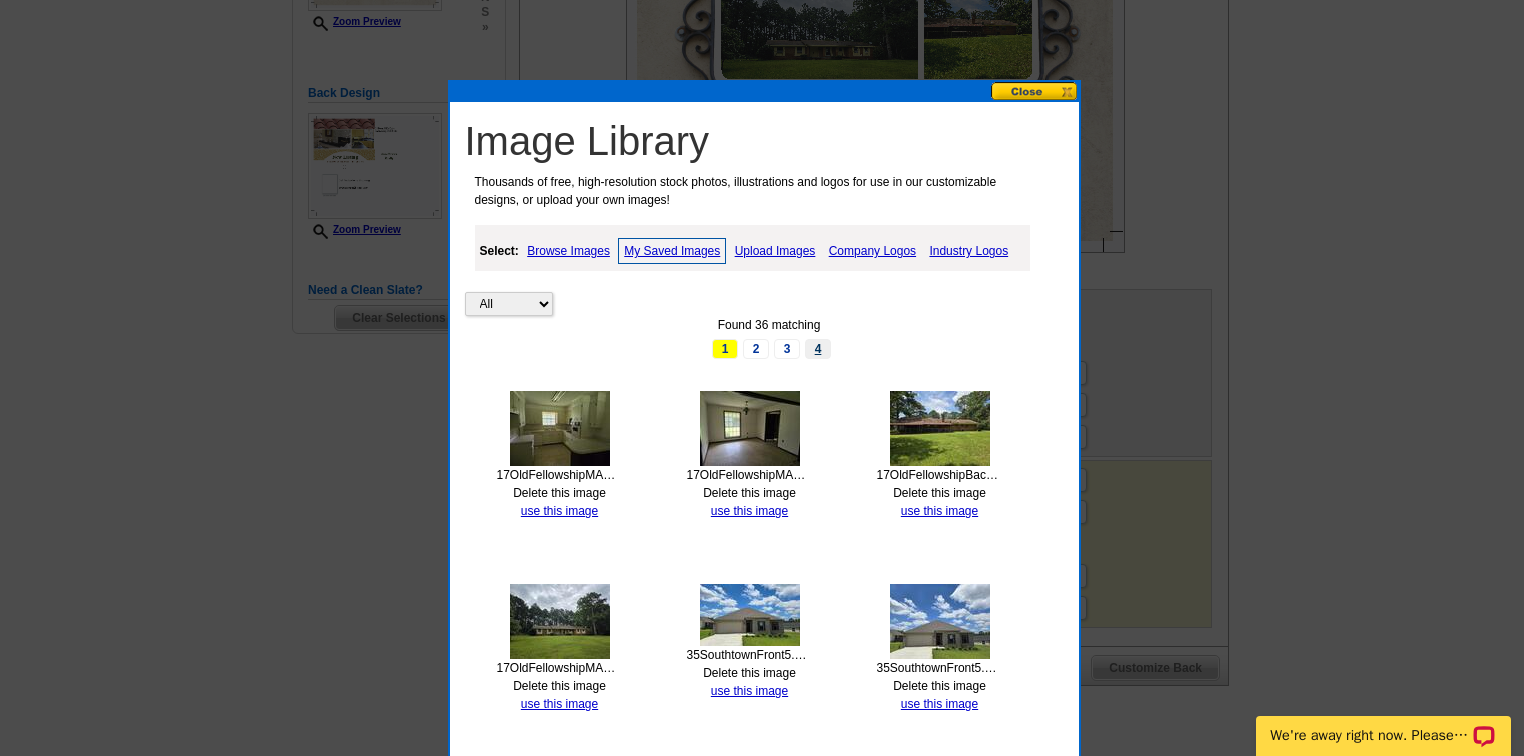 click on "4" at bounding box center [818, 349] 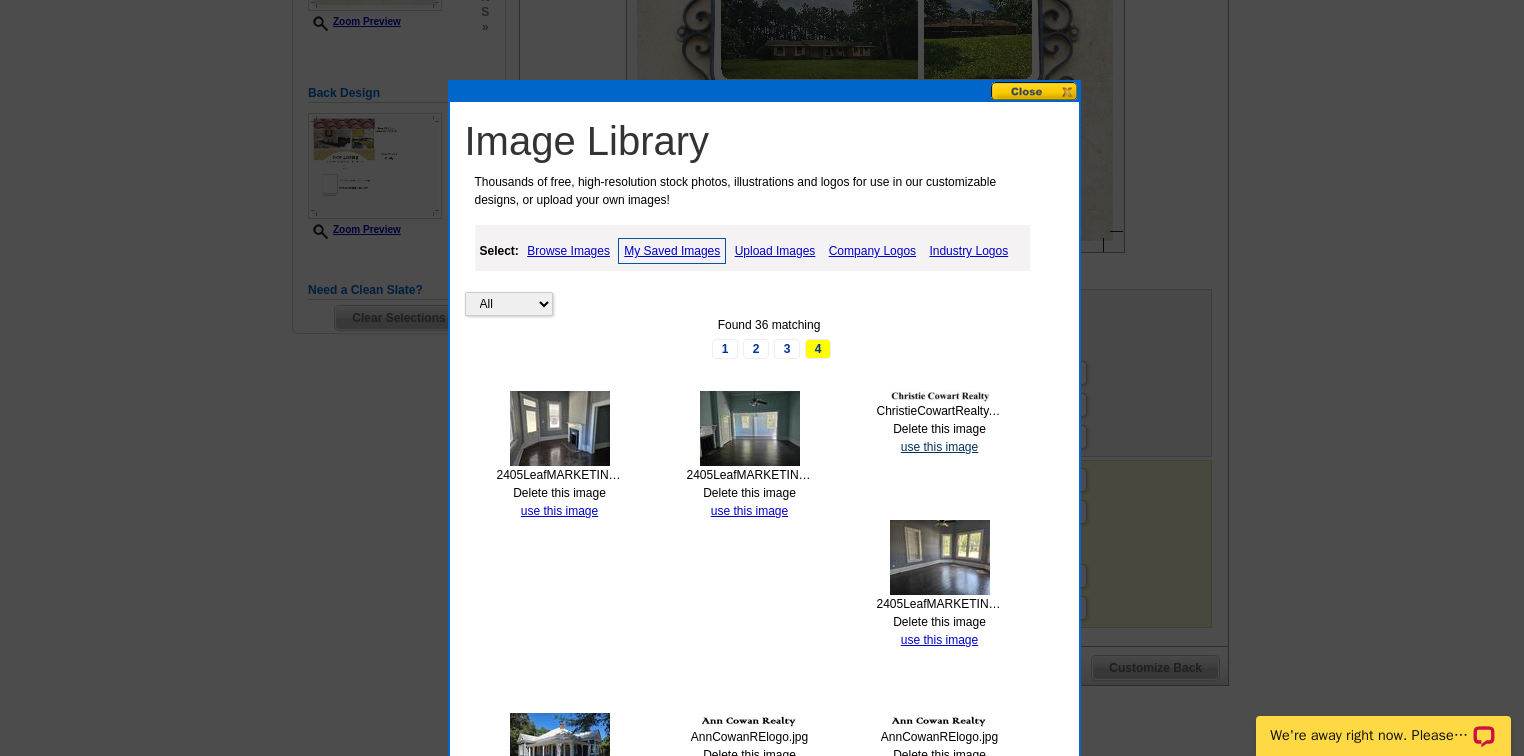 click on "use this image" at bounding box center (939, 447) 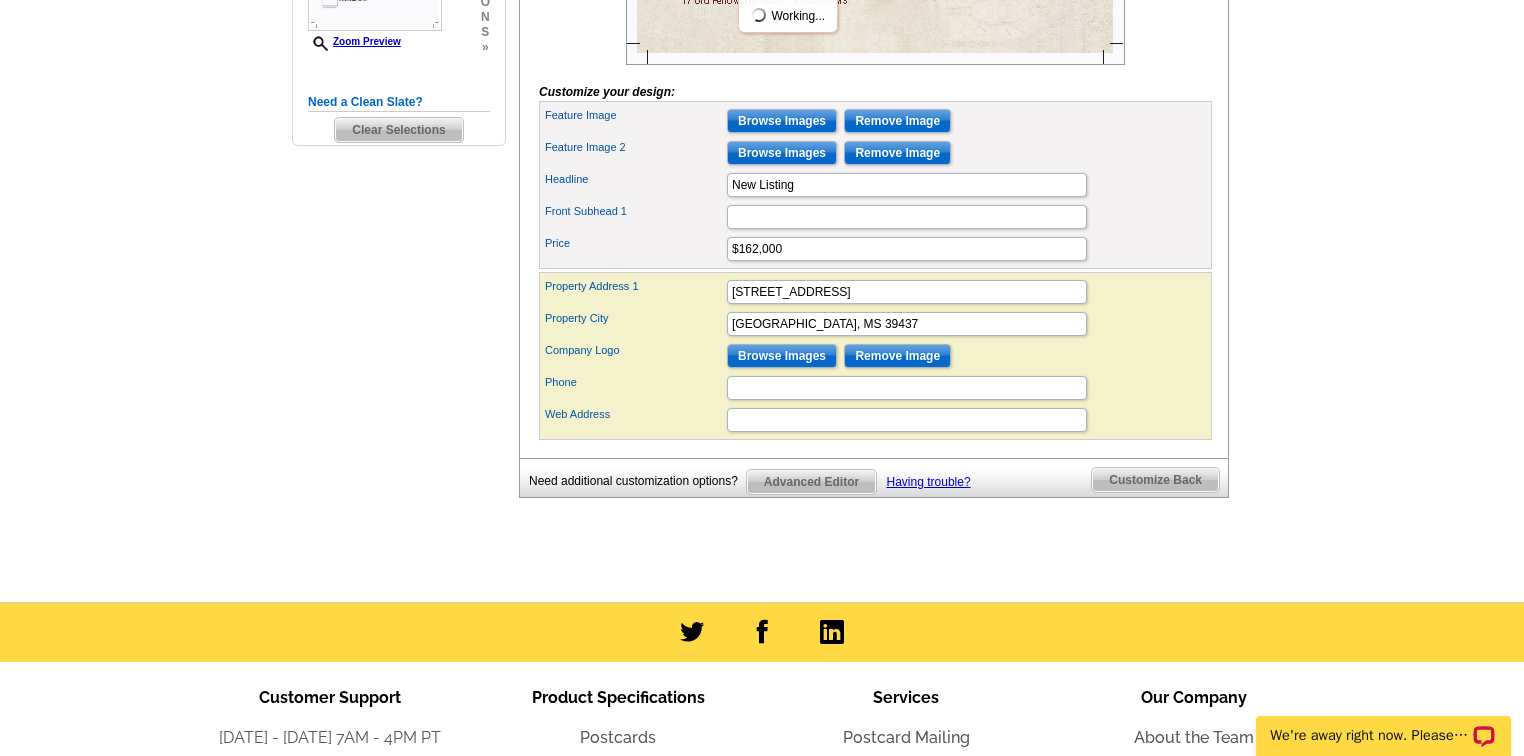 scroll, scrollTop: 720, scrollLeft: 0, axis: vertical 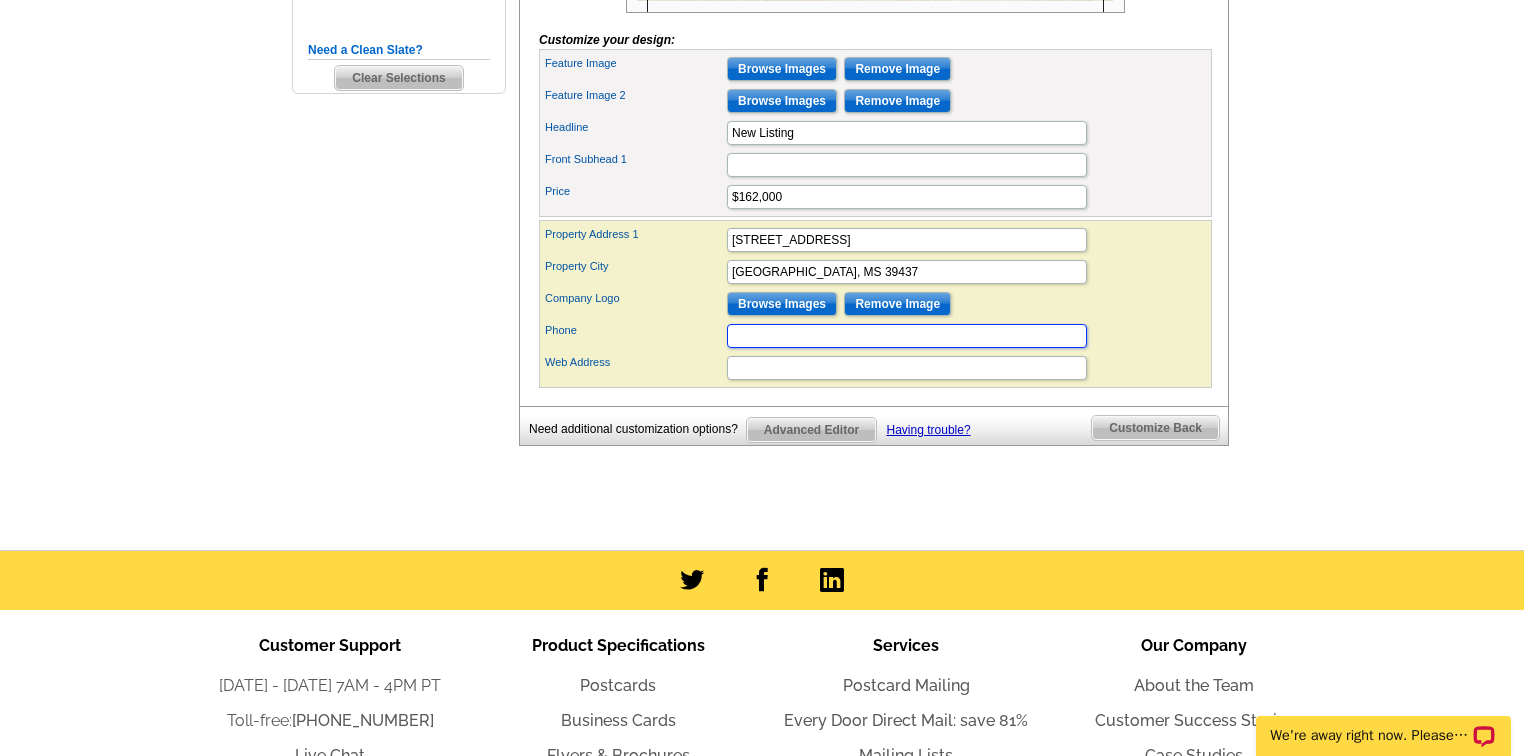 click on "Phone" at bounding box center (907, 336) 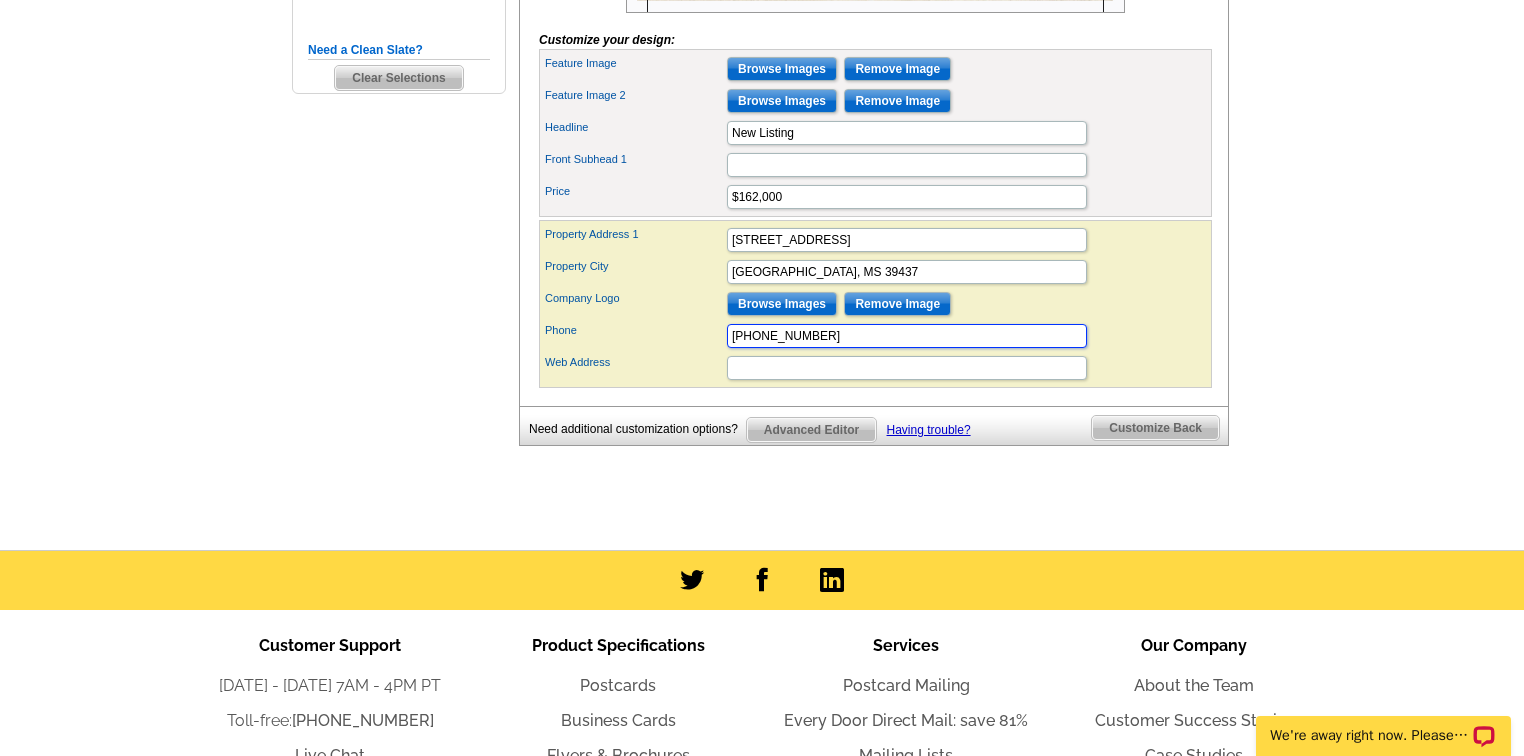 type on "251-366-0964" 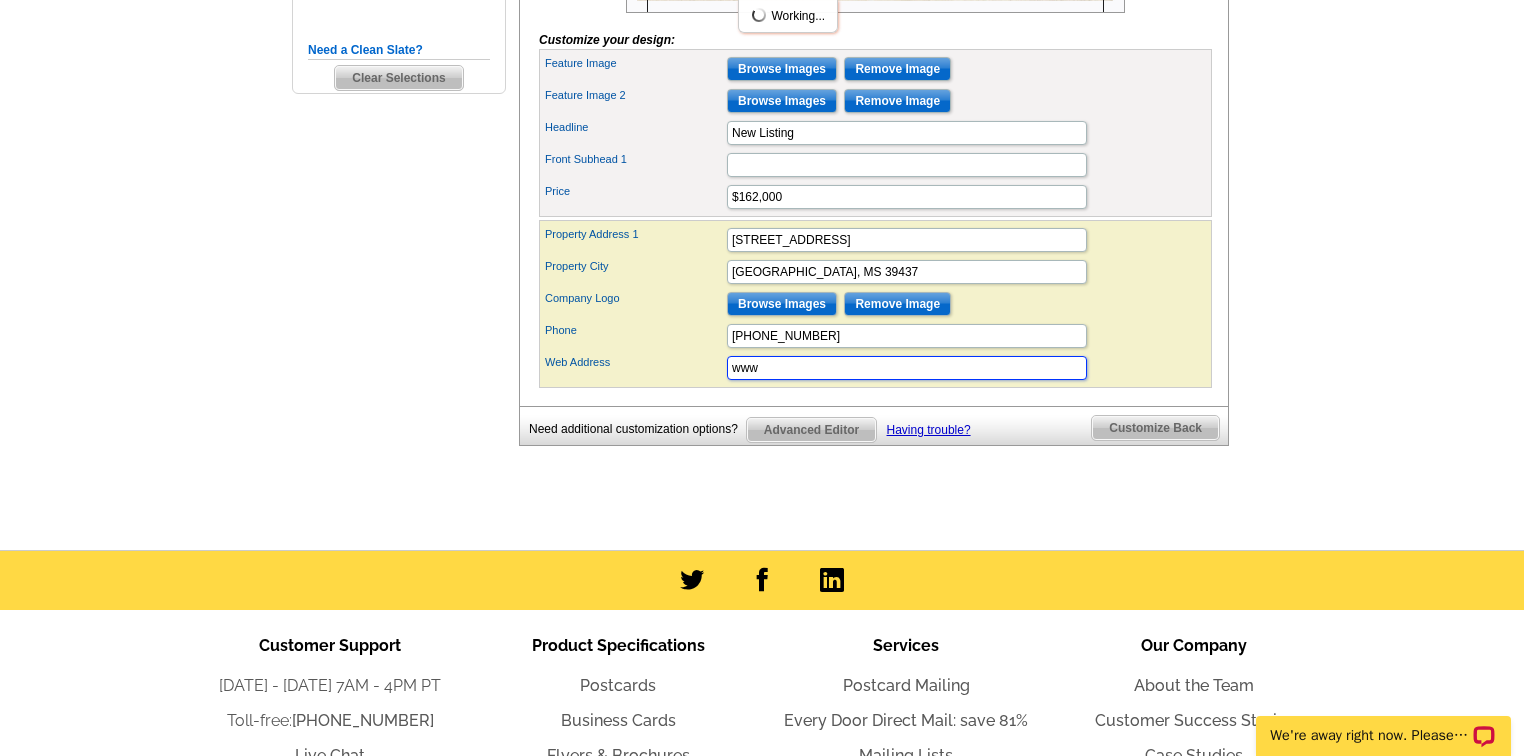 type on "www.HUDHomestore.gov" 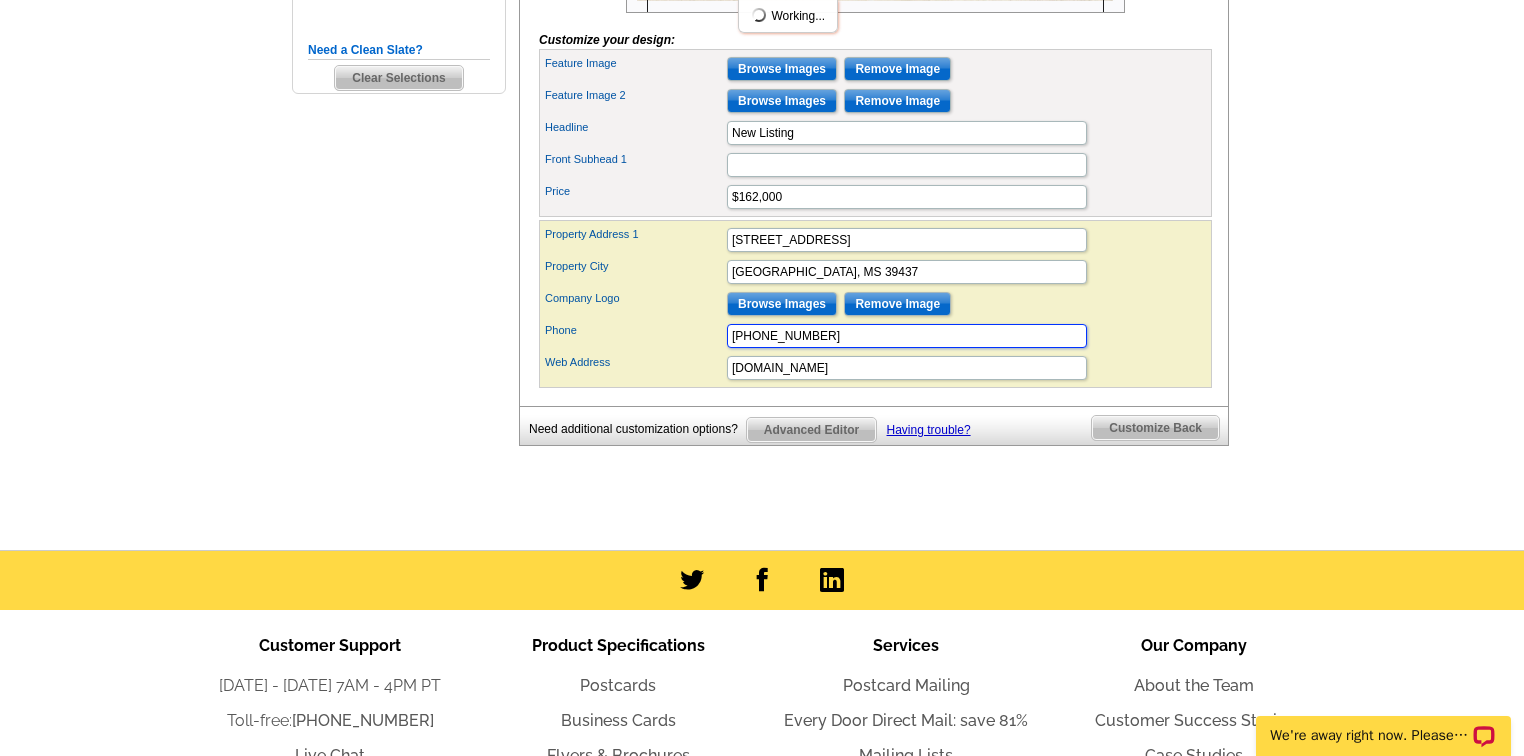 click on "251-366-0964" at bounding box center (907, 336) 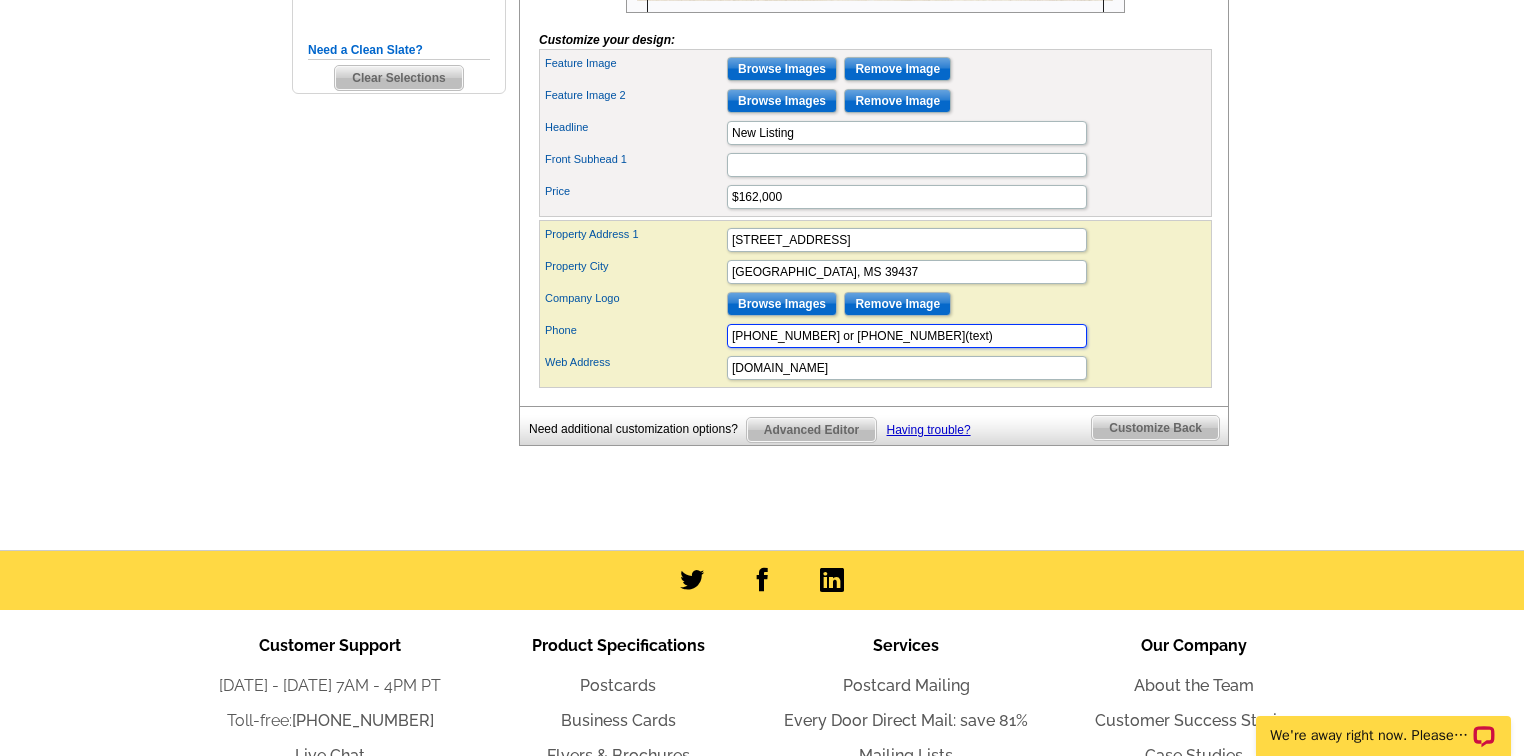 type on "601-264-4945 or 251-366-0964(text)" 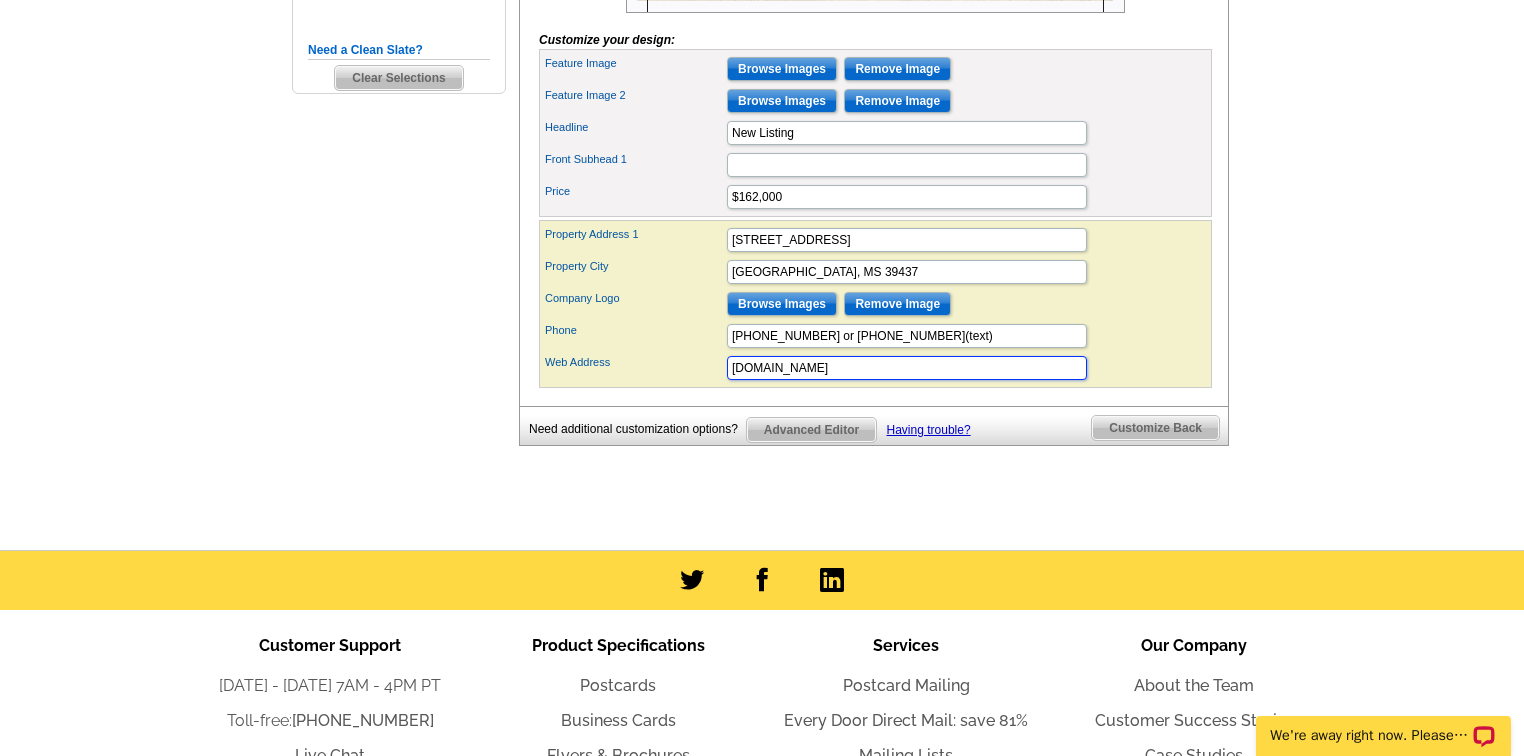 click on "www.HUDHomestore.gov" at bounding box center (907, 368) 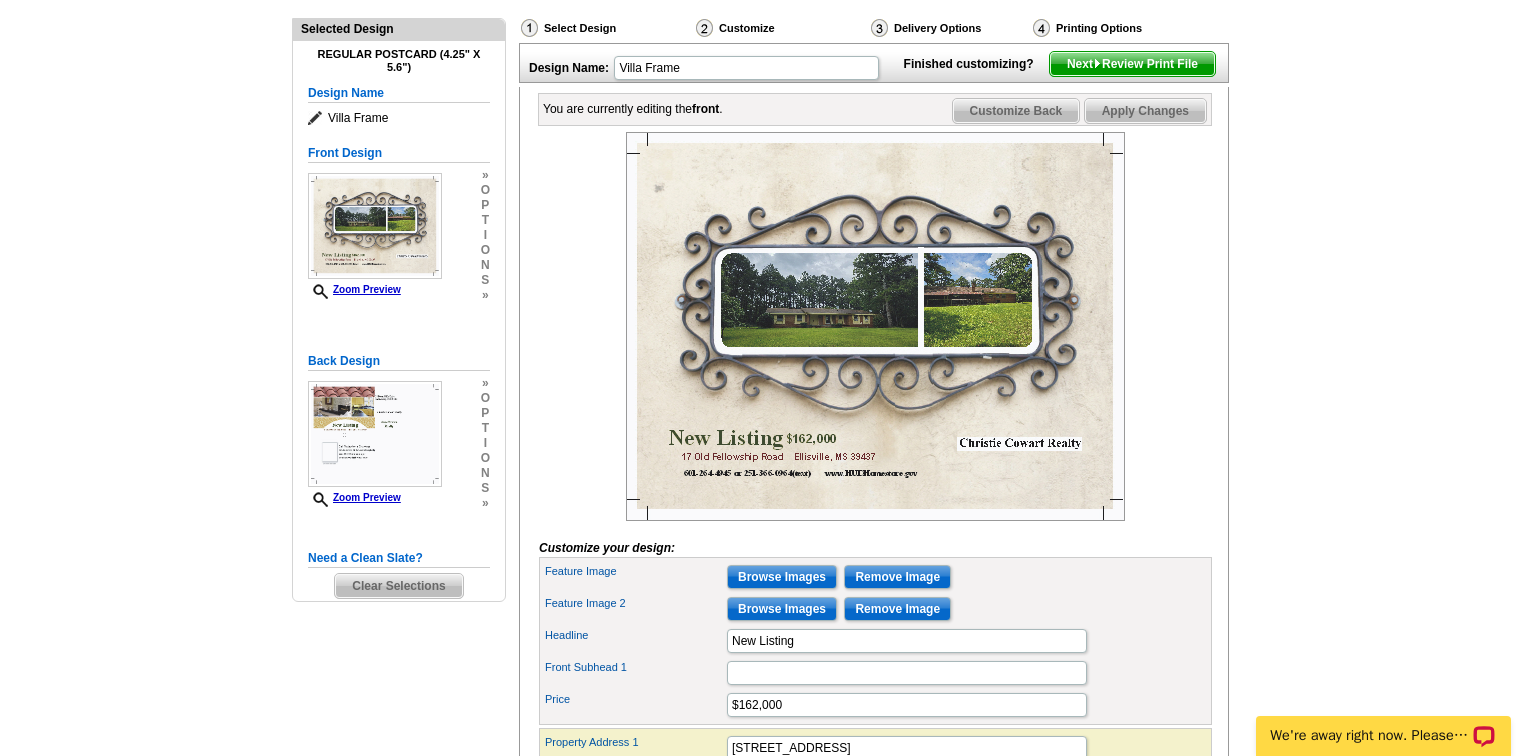 scroll, scrollTop: 240, scrollLeft: 0, axis: vertical 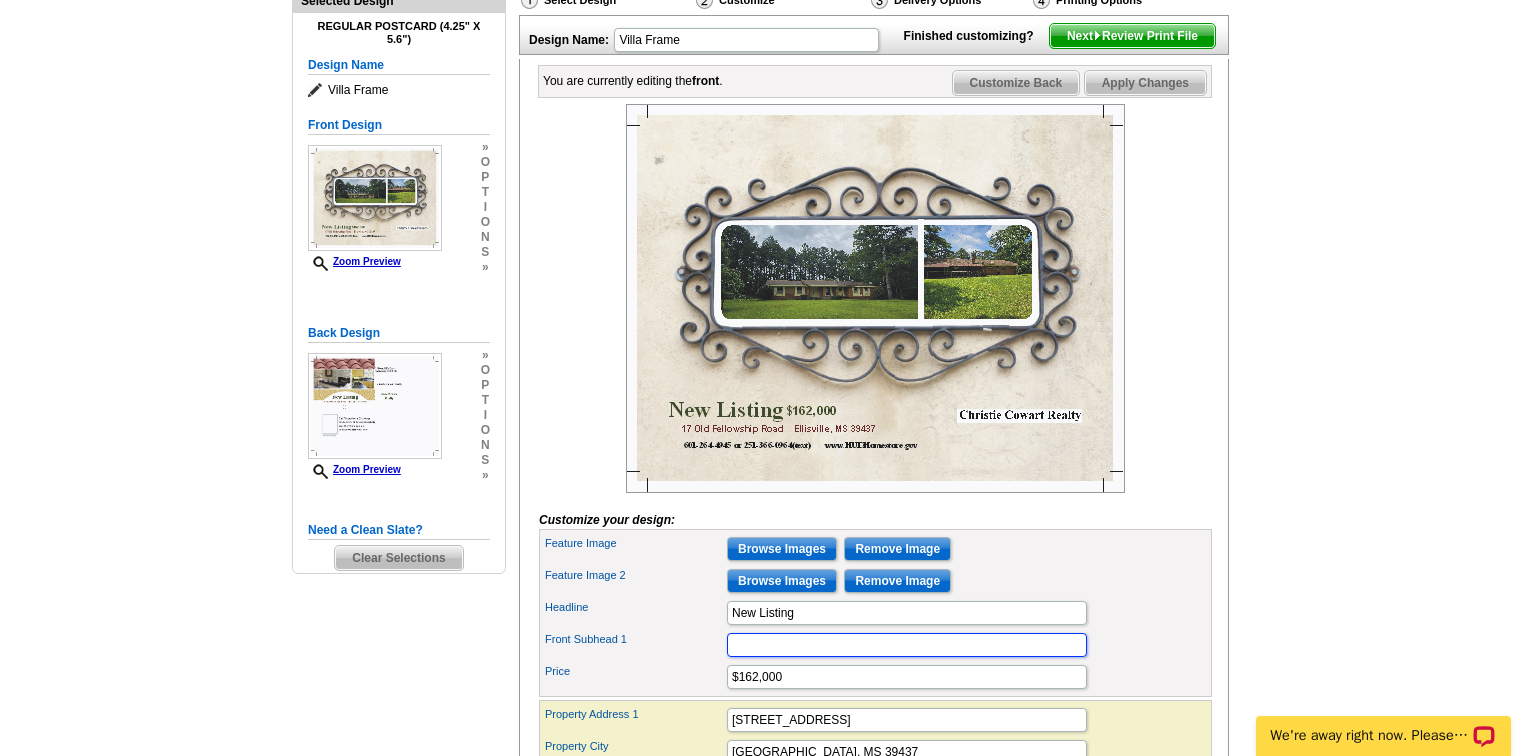 click on "Front Subhead 1" at bounding box center [907, 645] 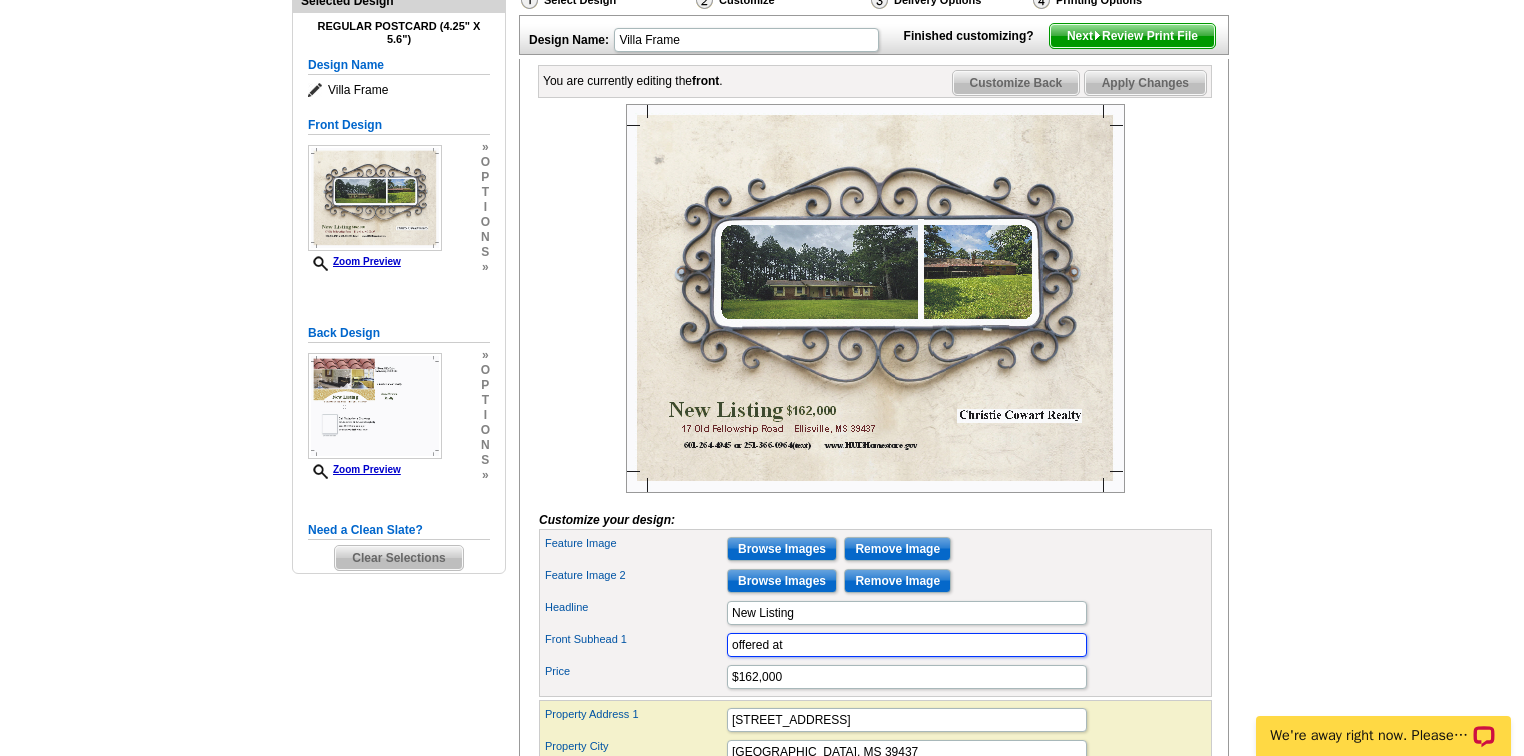 type on "offered at" 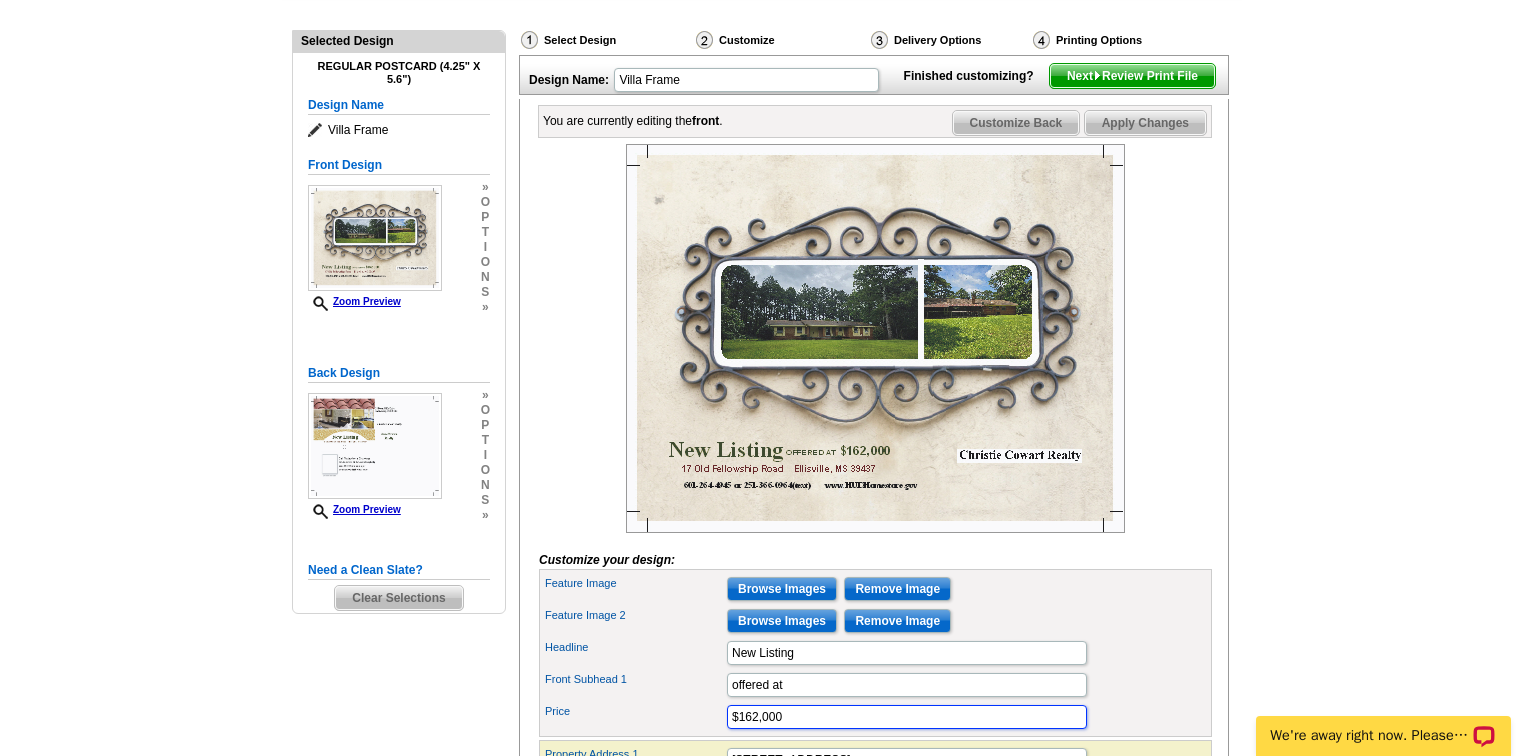 scroll, scrollTop: 80, scrollLeft: 0, axis: vertical 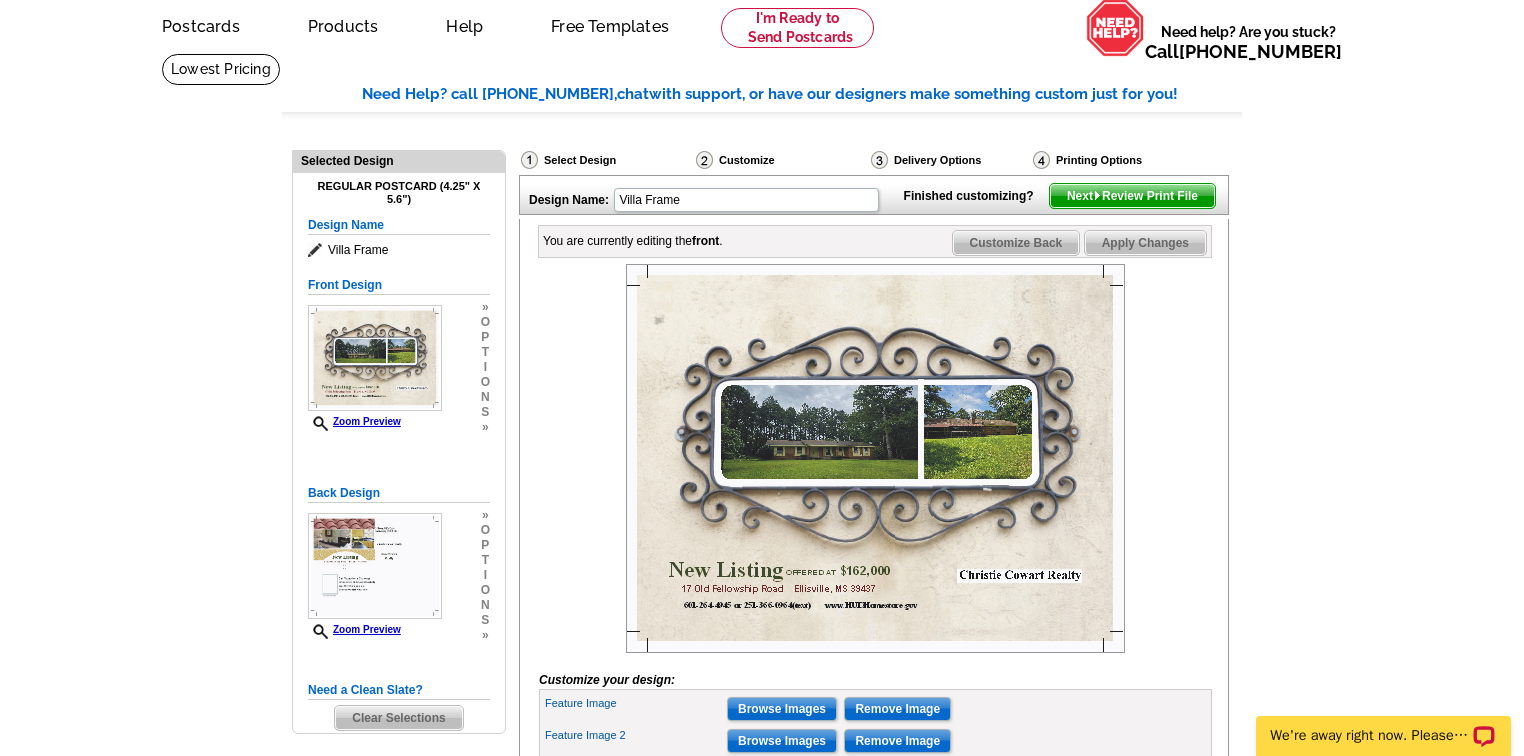 click on "Customize Back" at bounding box center [1016, 243] 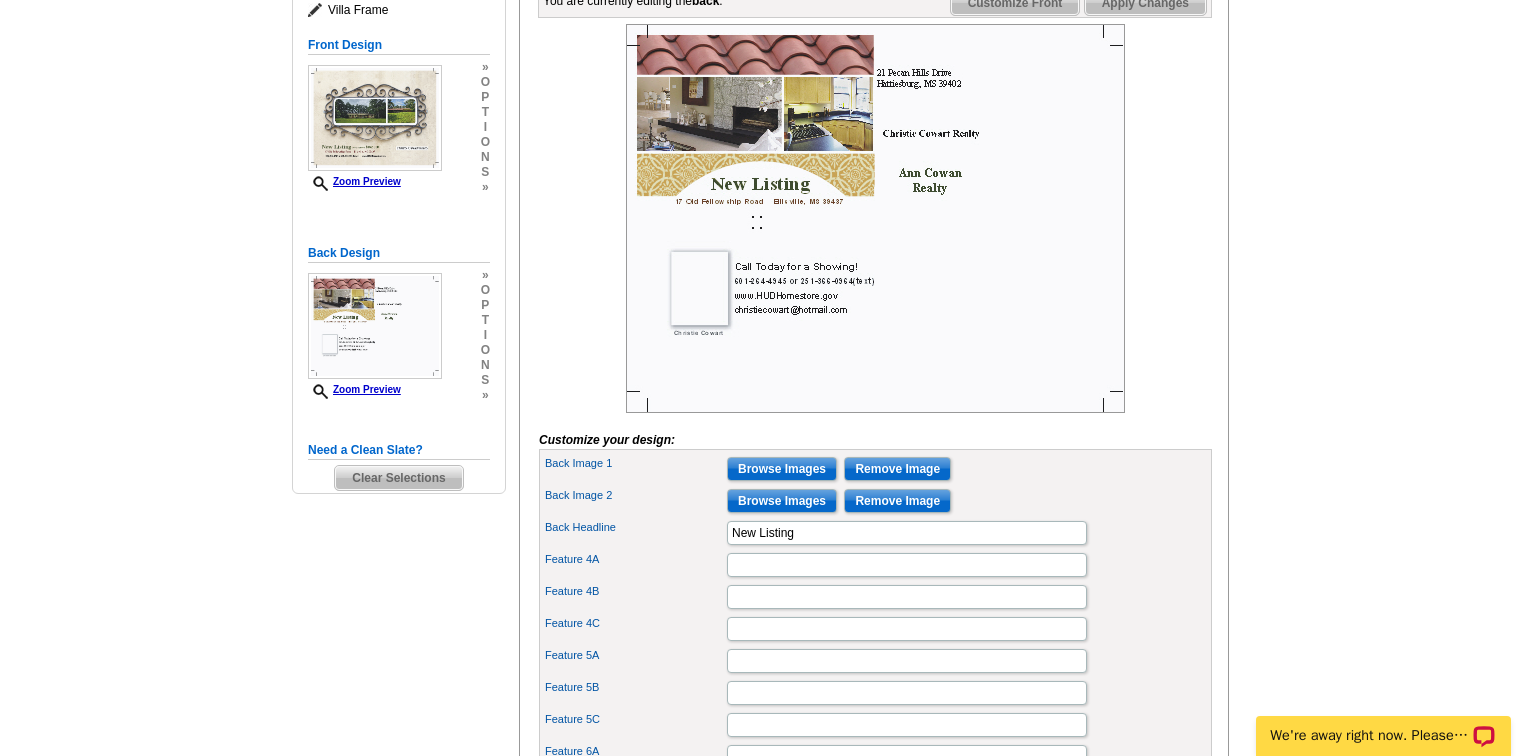scroll, scrollTop: 400, scrollLeft: 0, axis: vertical 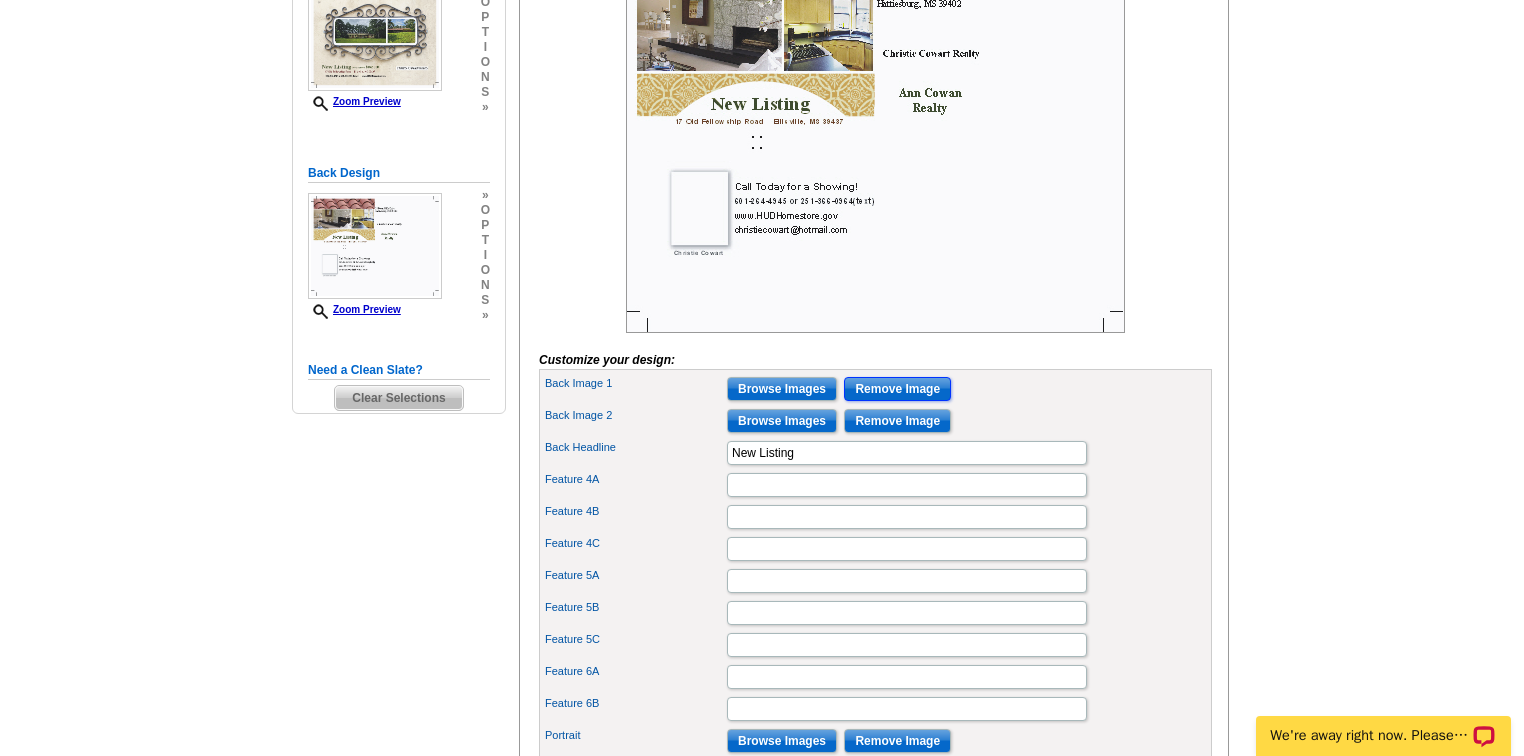 click on "Remove Image" at bounding box center [897, 389] 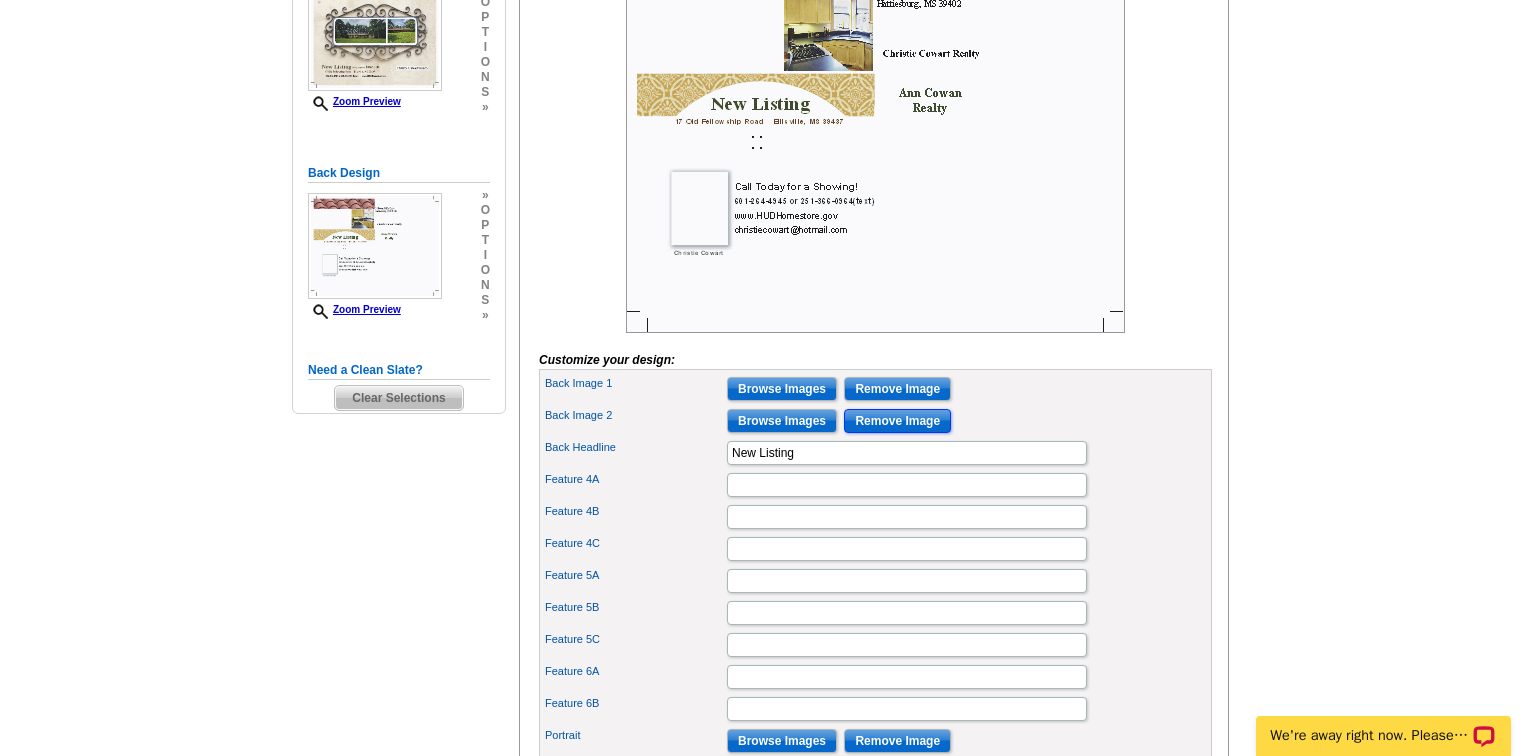 click on "Remove Image" at bounding box center (897, 421) 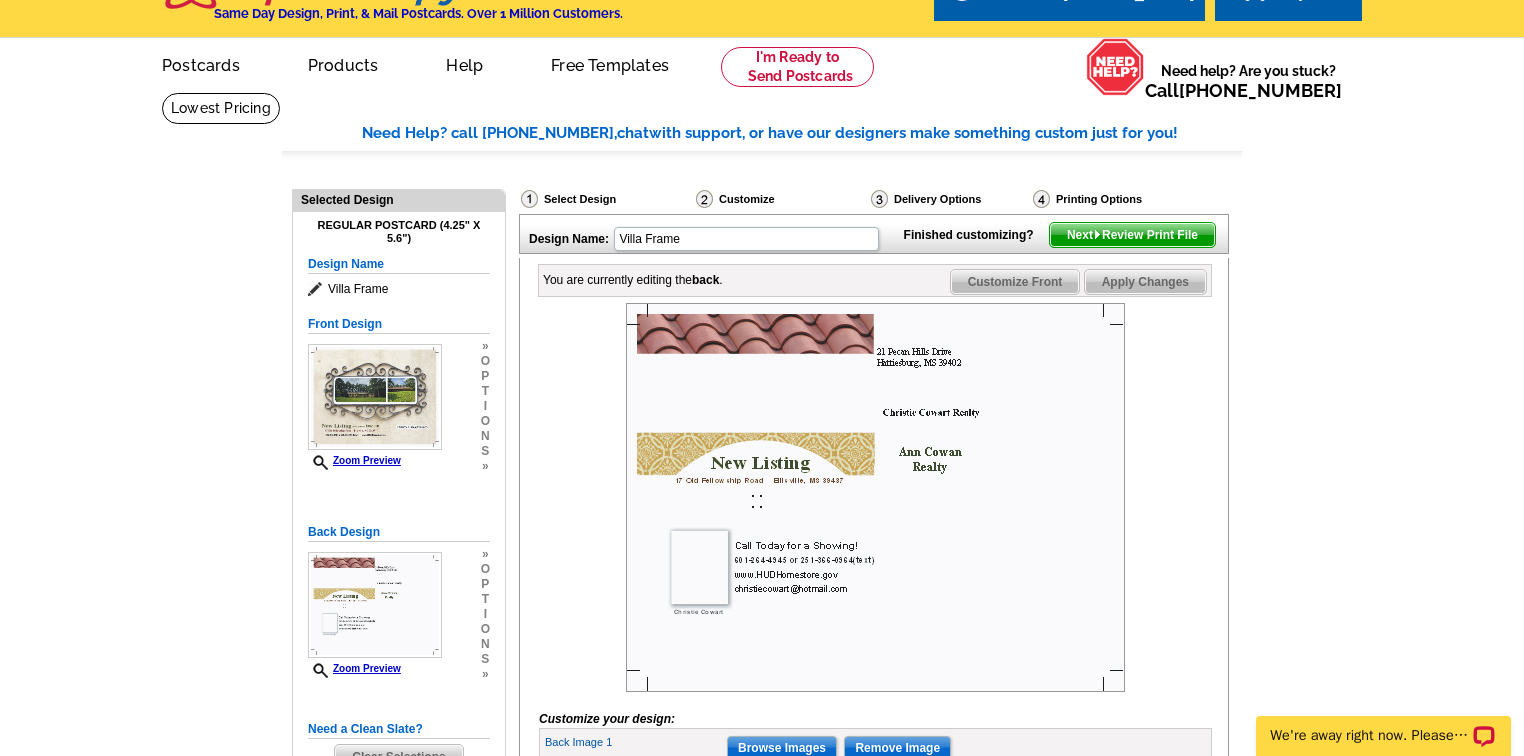 scroll, scrollTop: 0, scrollLeft: 0, axis: both 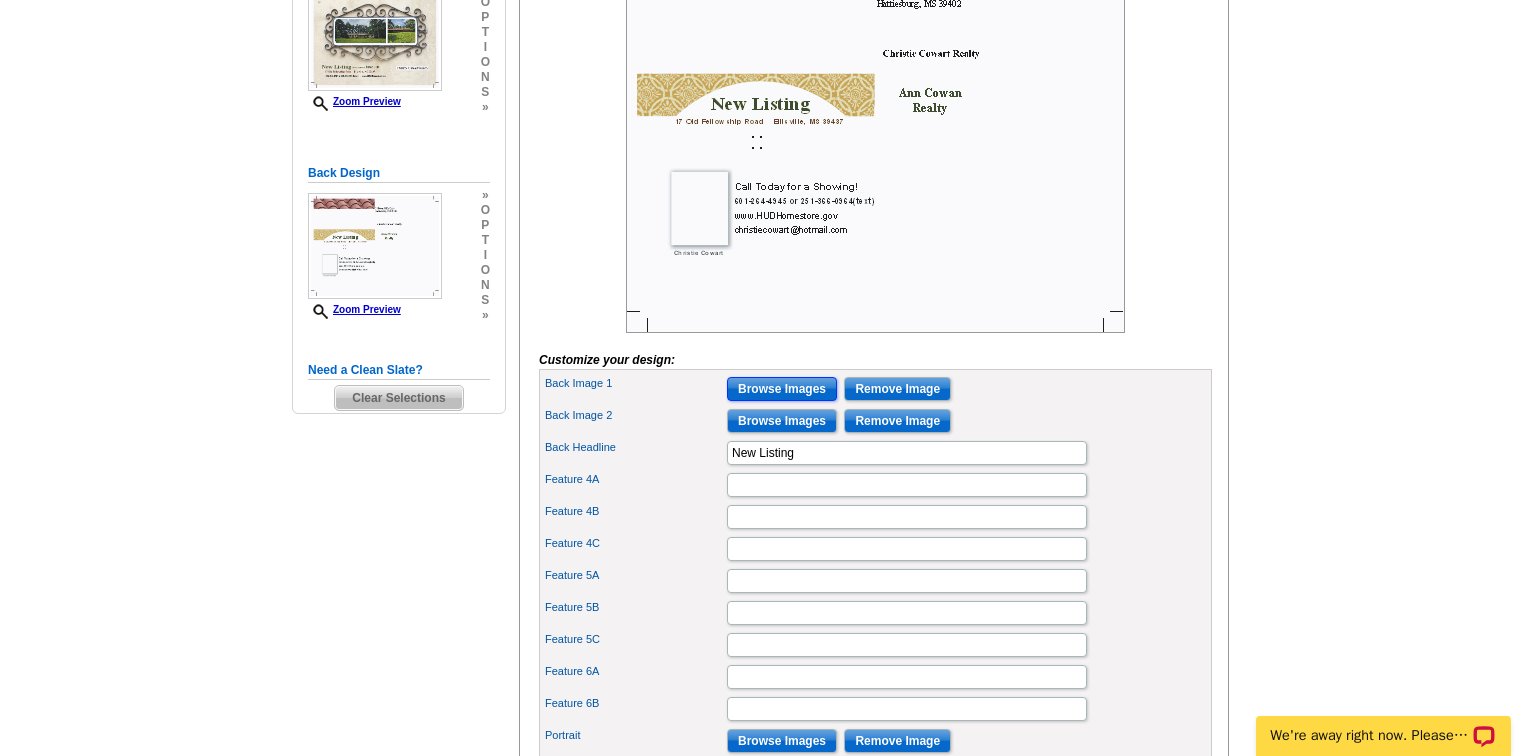 click on "Browse Images" at bounding box center (782, 389) 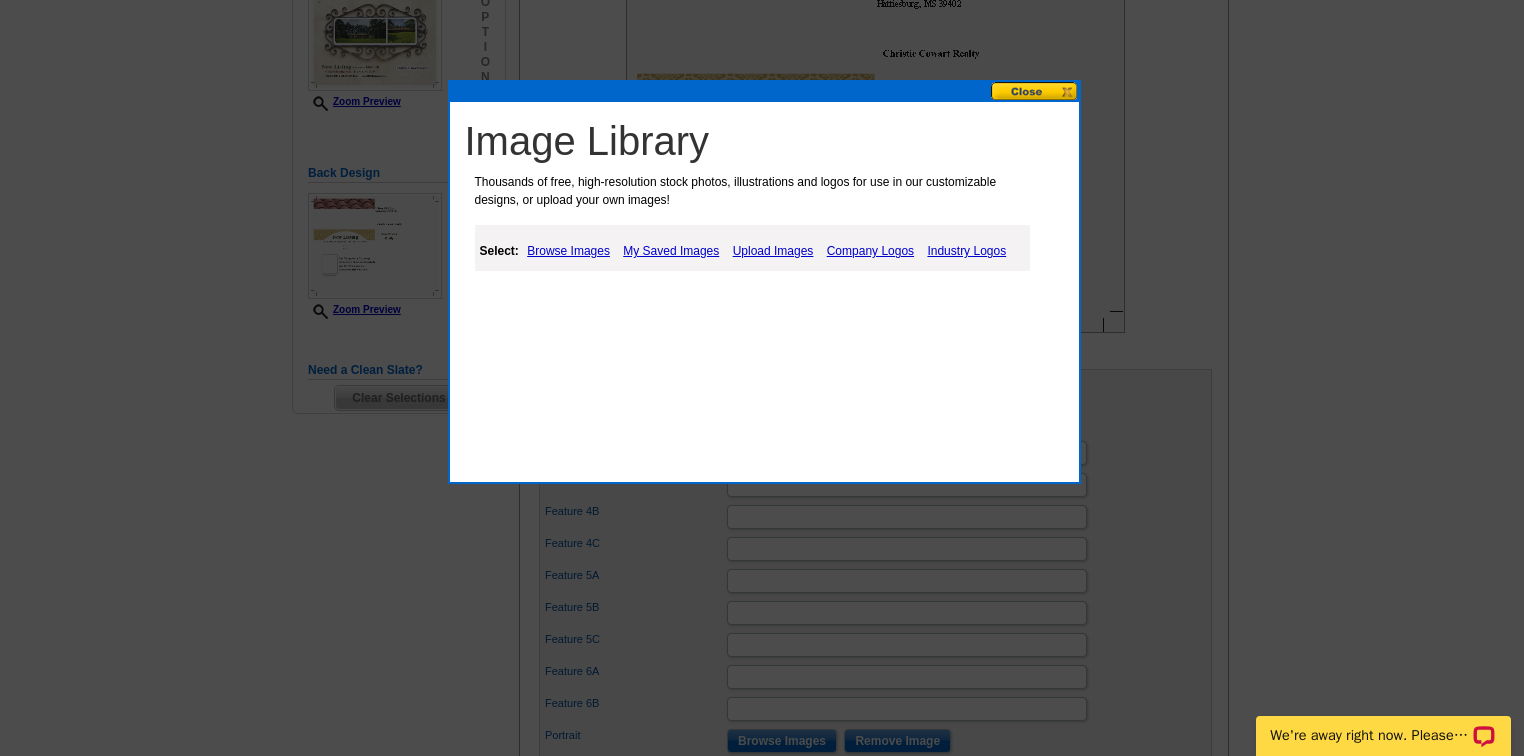 click on "My Saved Images" at bounding box center [671, 251] 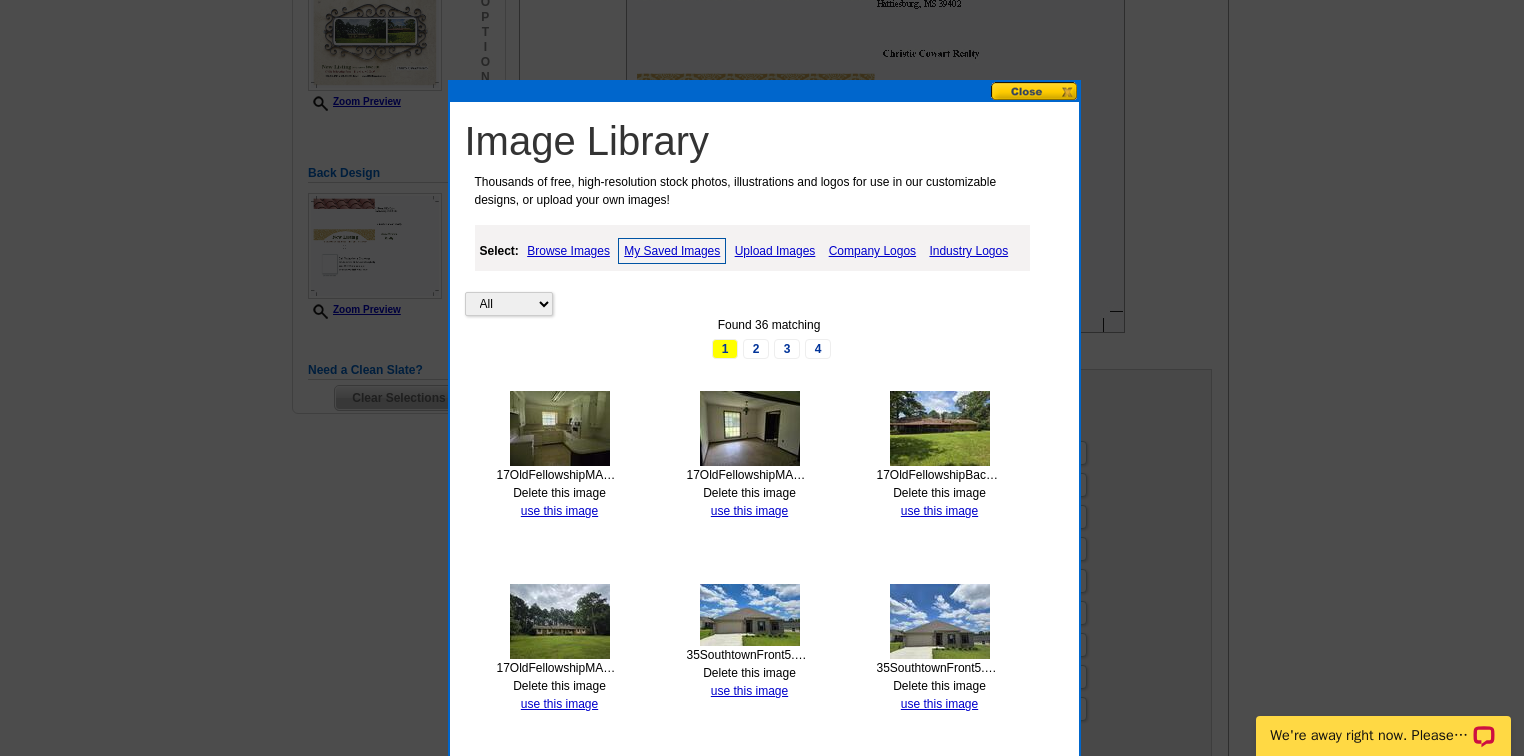 click at bounding box center [940, 428] 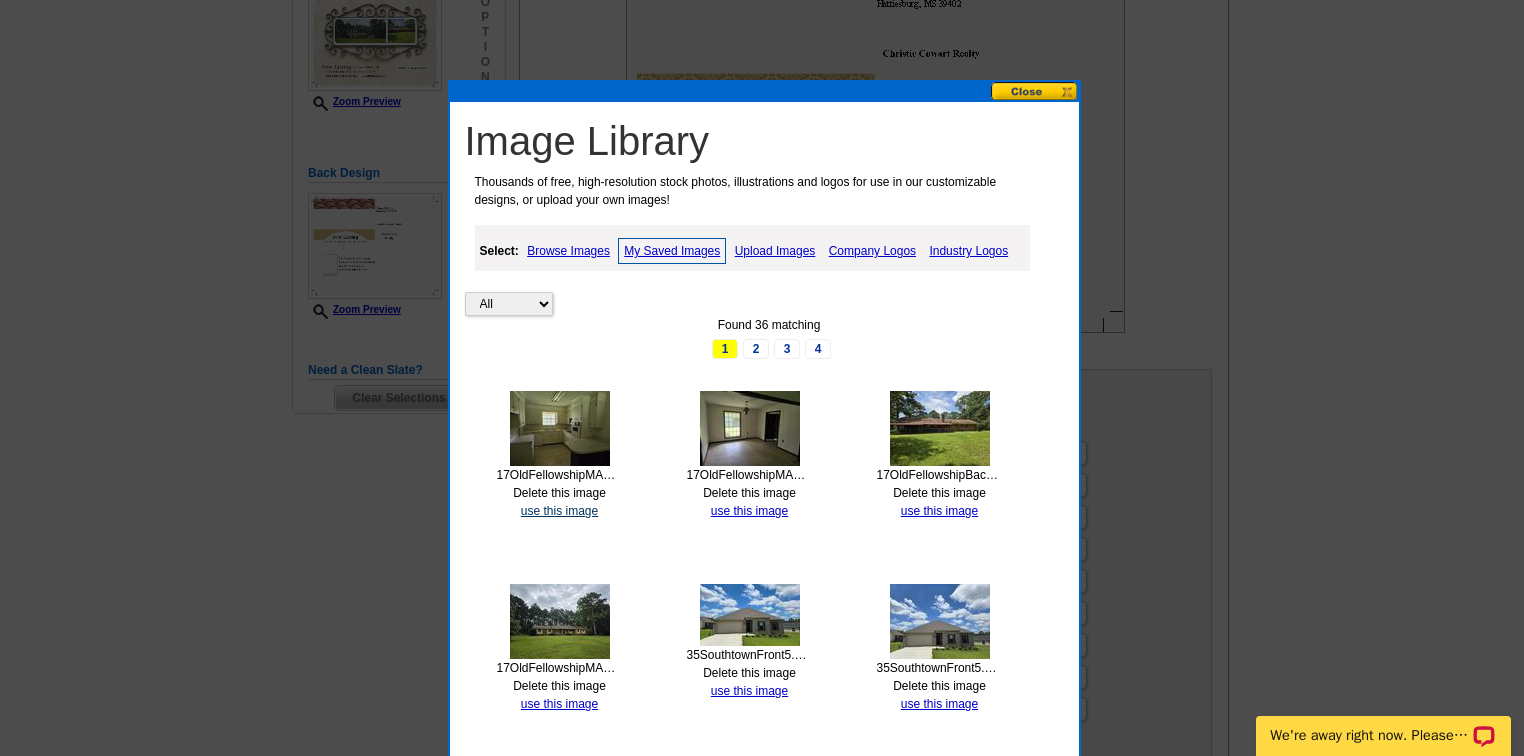 click on "use this image" at bounding box center (559, 511) 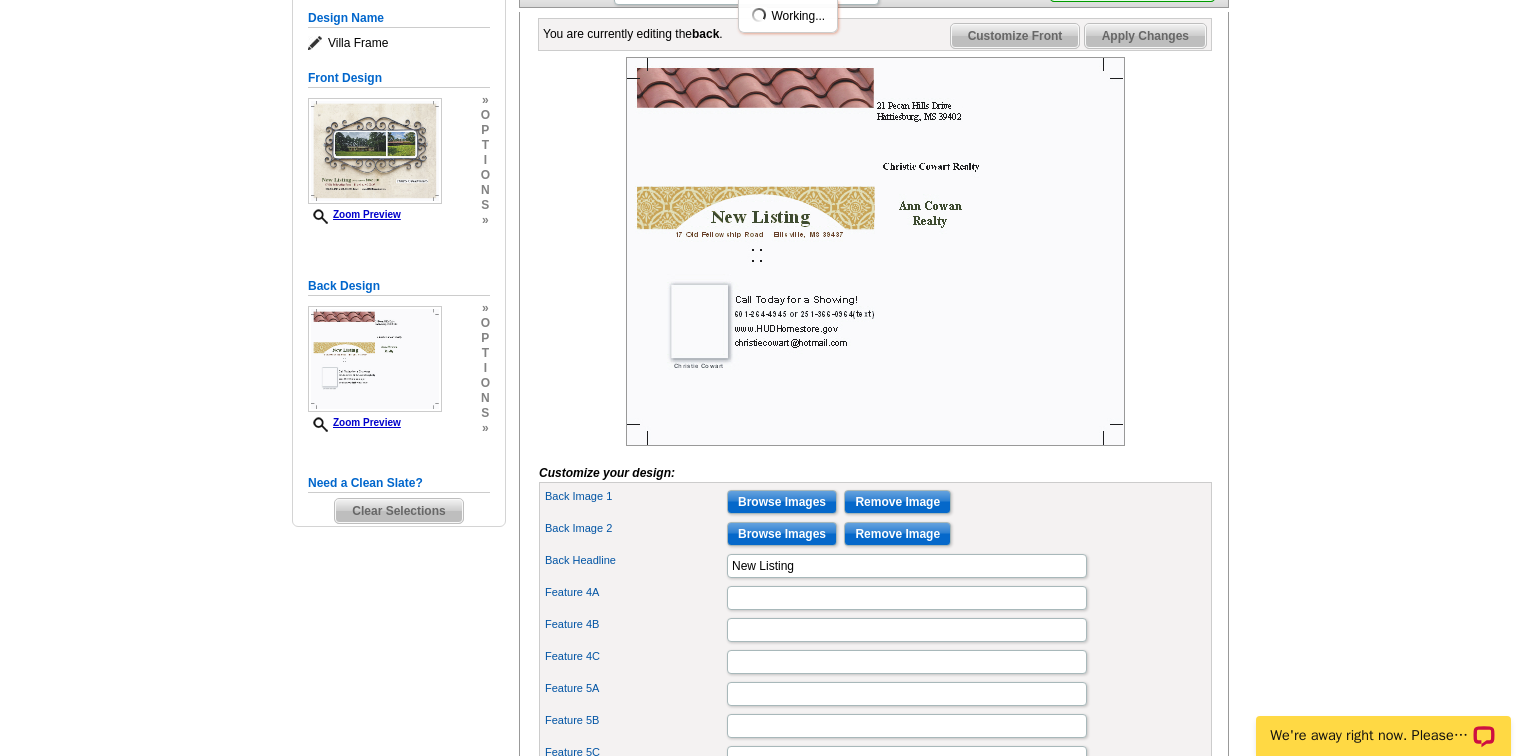 scroll, scrollTop: 320, scrollLeft: 0, axis: vertical 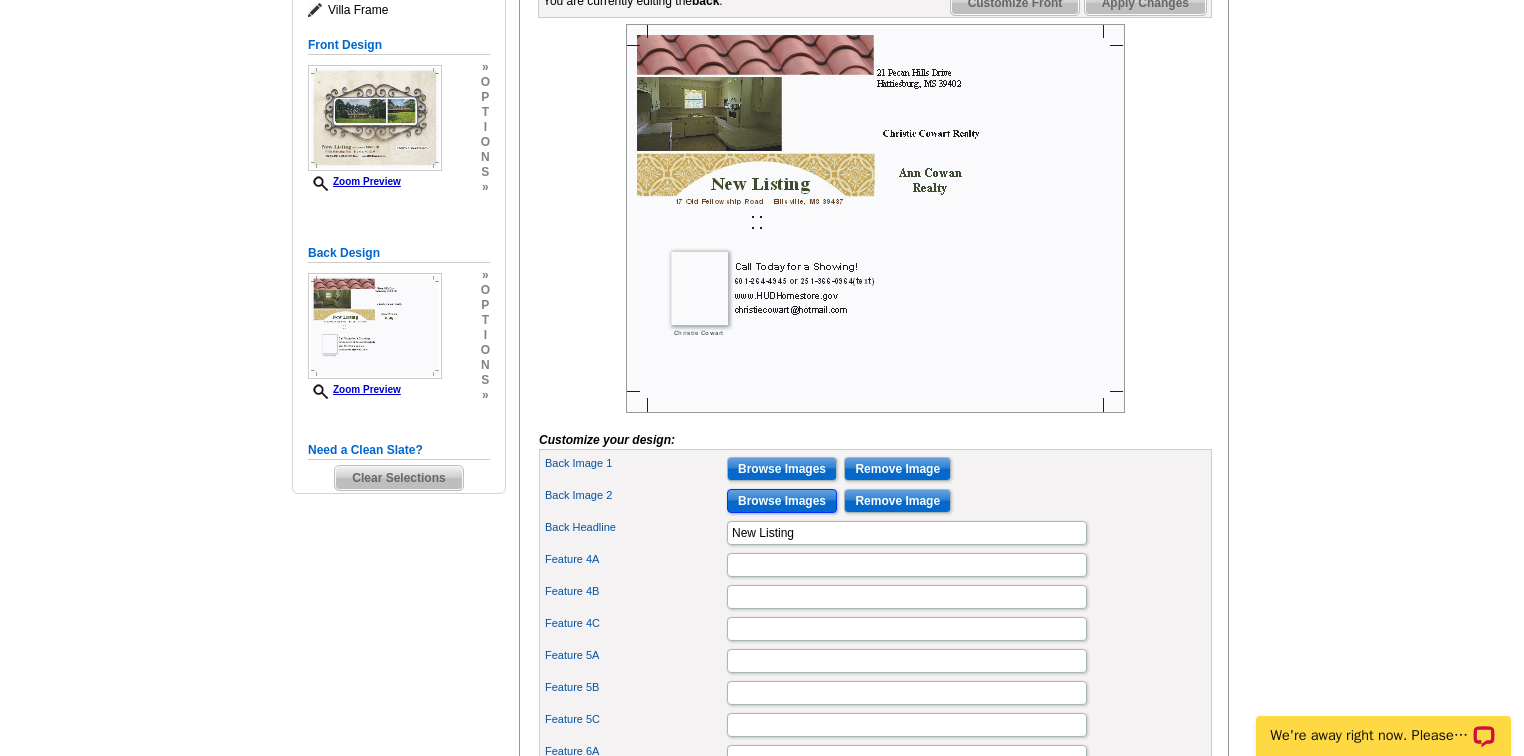 click on "Browse Images" at bounding box center [782, 501] 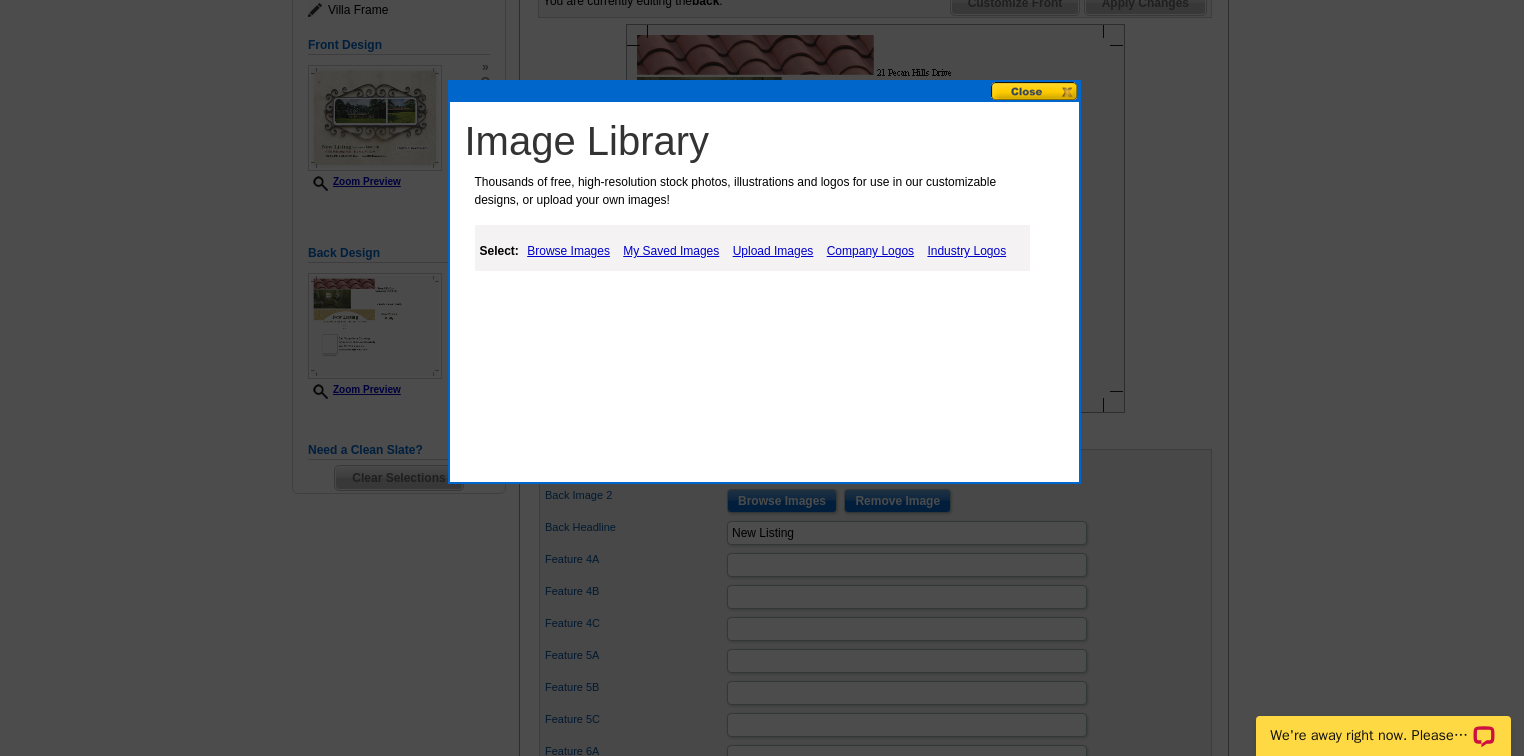 click on "My Saved Images" at bounding box center [671, 251] 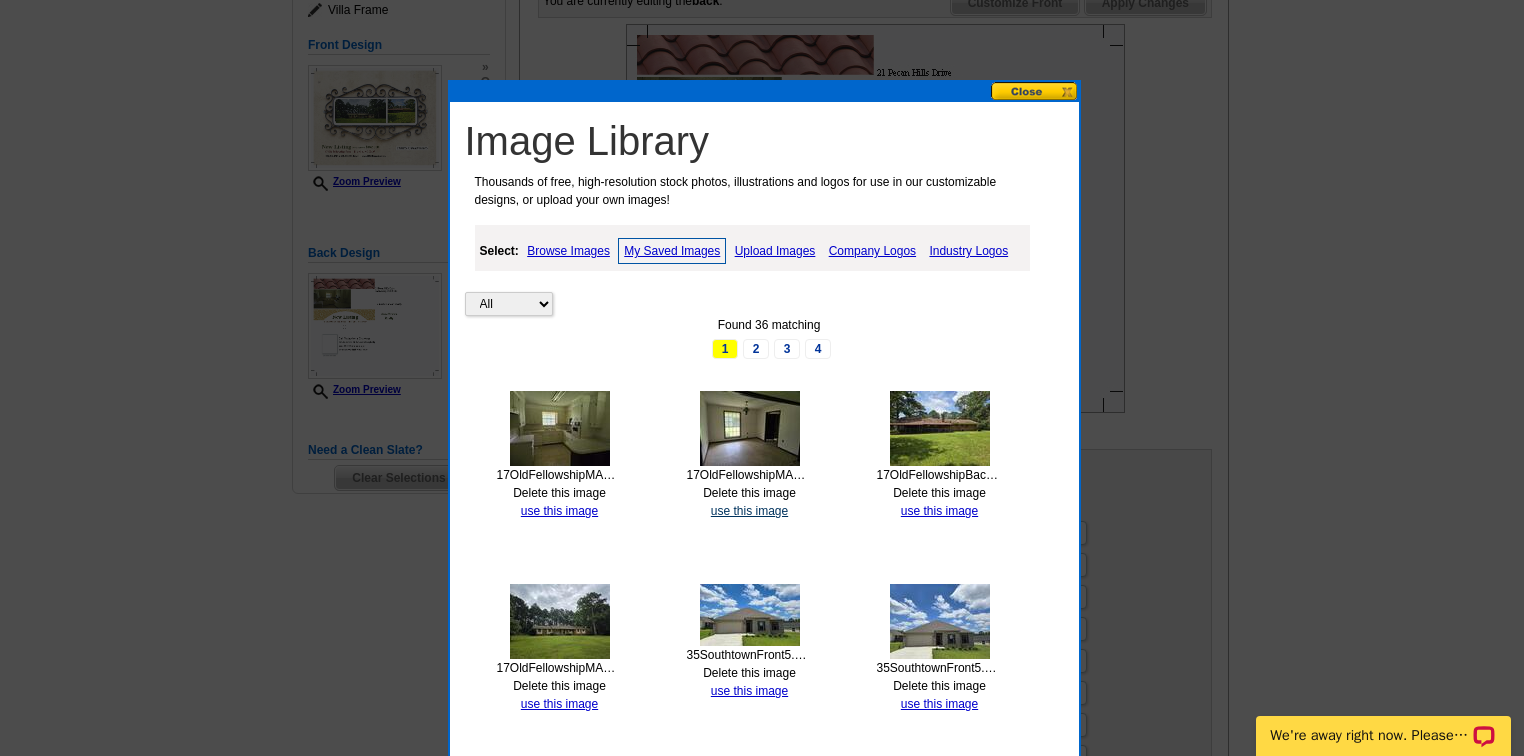 click on "use this image" at bounding box center (749, 511) 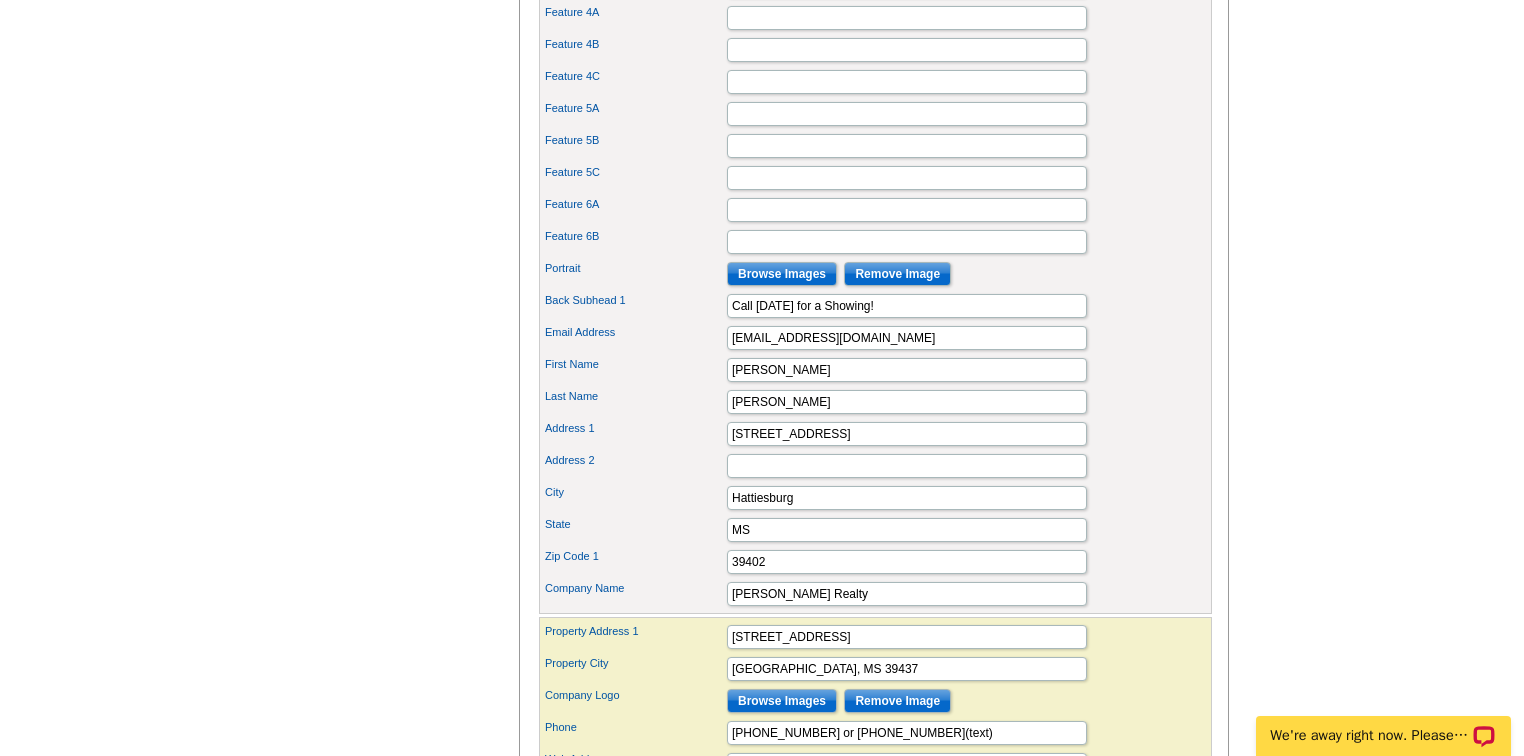 scroll, scrollTop: 880, scrollLeft: 0, axis: vertical 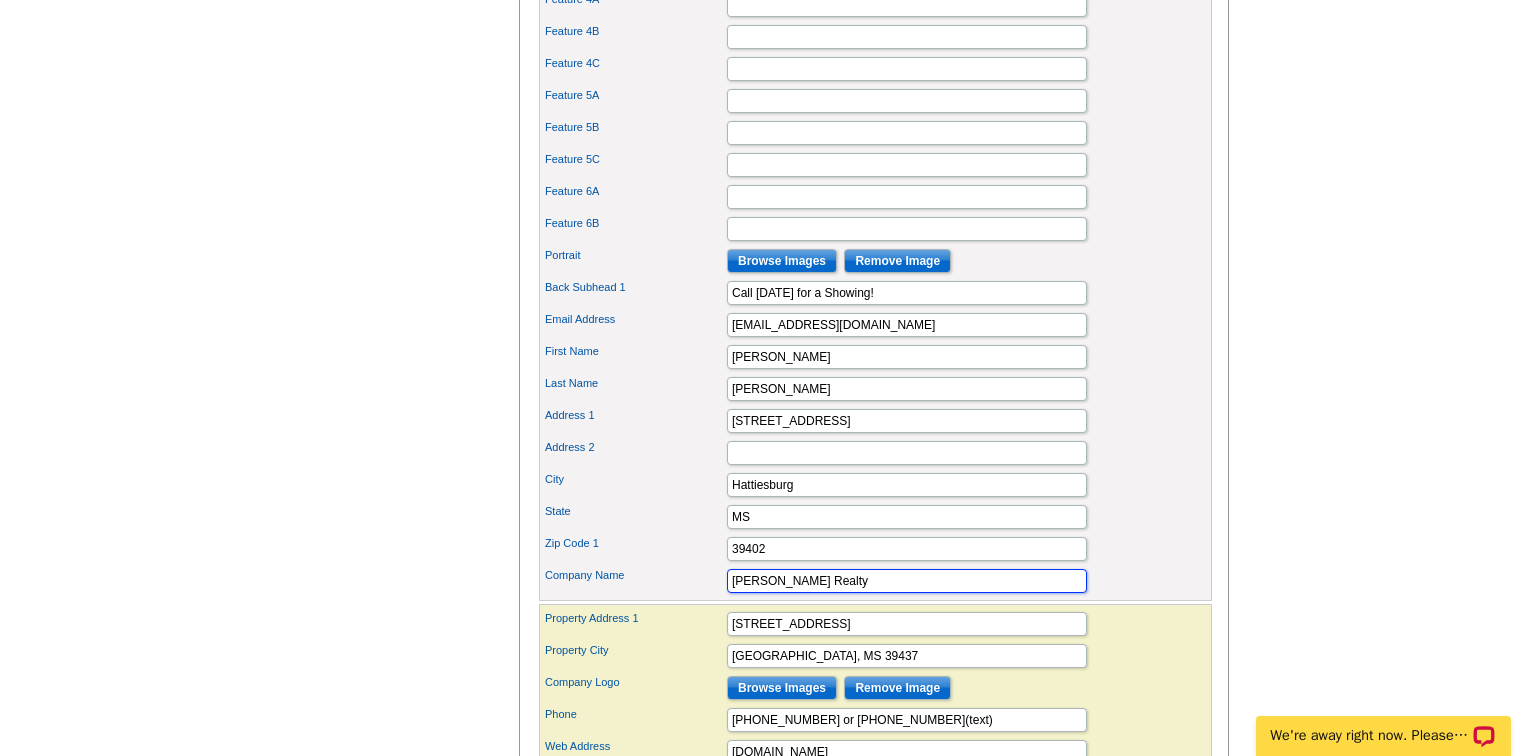 drag, startPoint x: 839, startPoint y: 602, endPoint x: 677, endPoint y: 603, distance: 162.00308 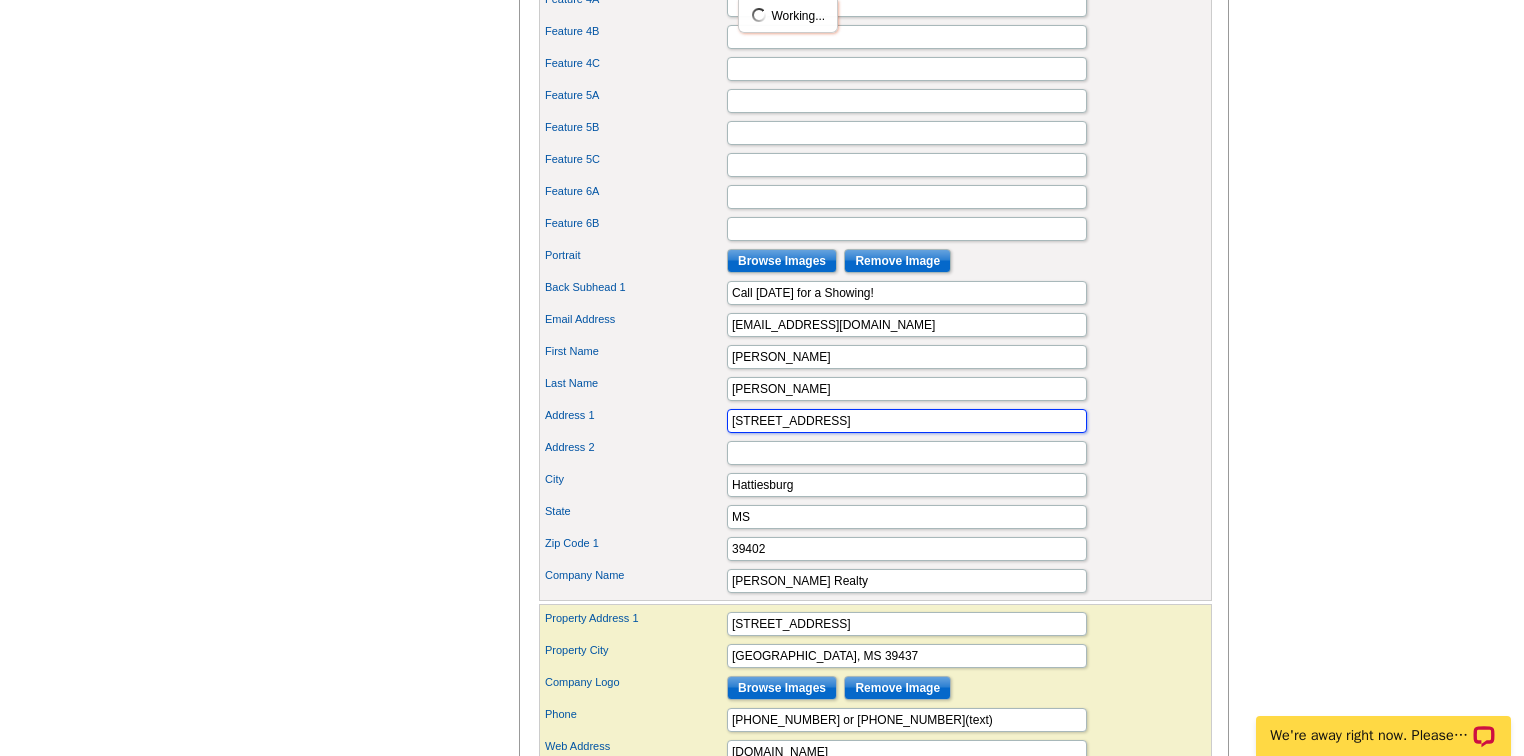drag, startPoint x: 847, startPoint y: 446, endPoint x: 624, endPoint y: 441, distance: 223.05605 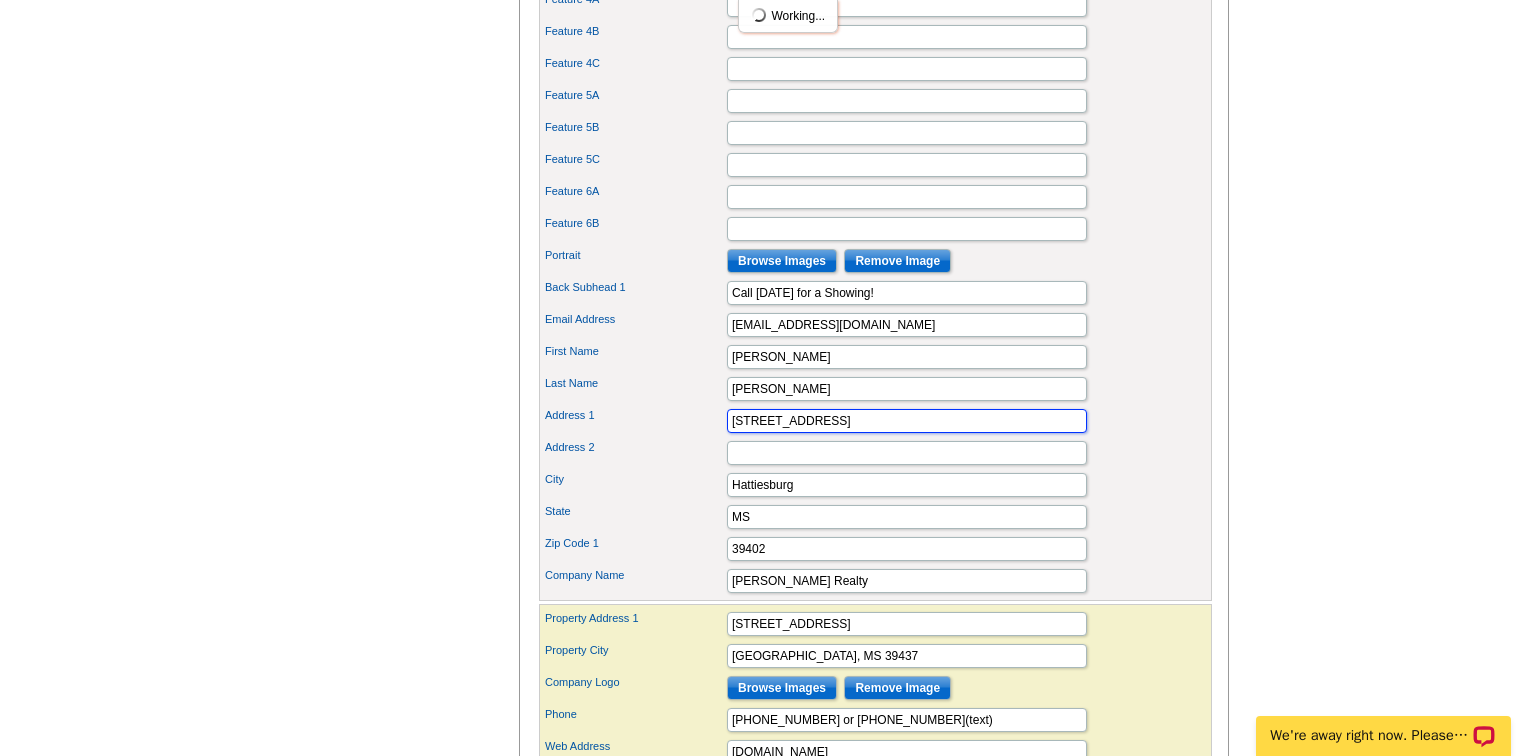 click on "Address 1
21 Pecan Hills Drive" at bounding box center (875, 421) 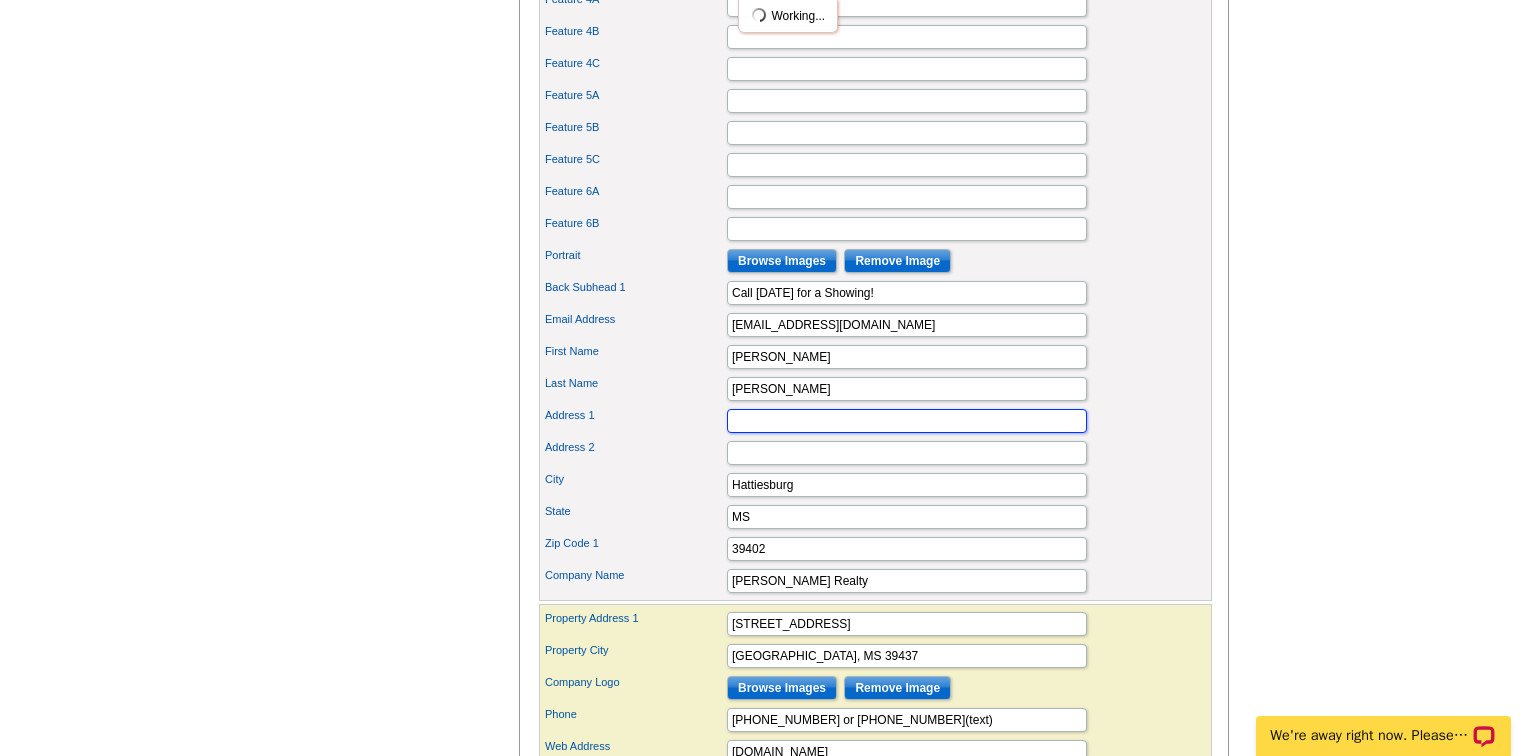 type 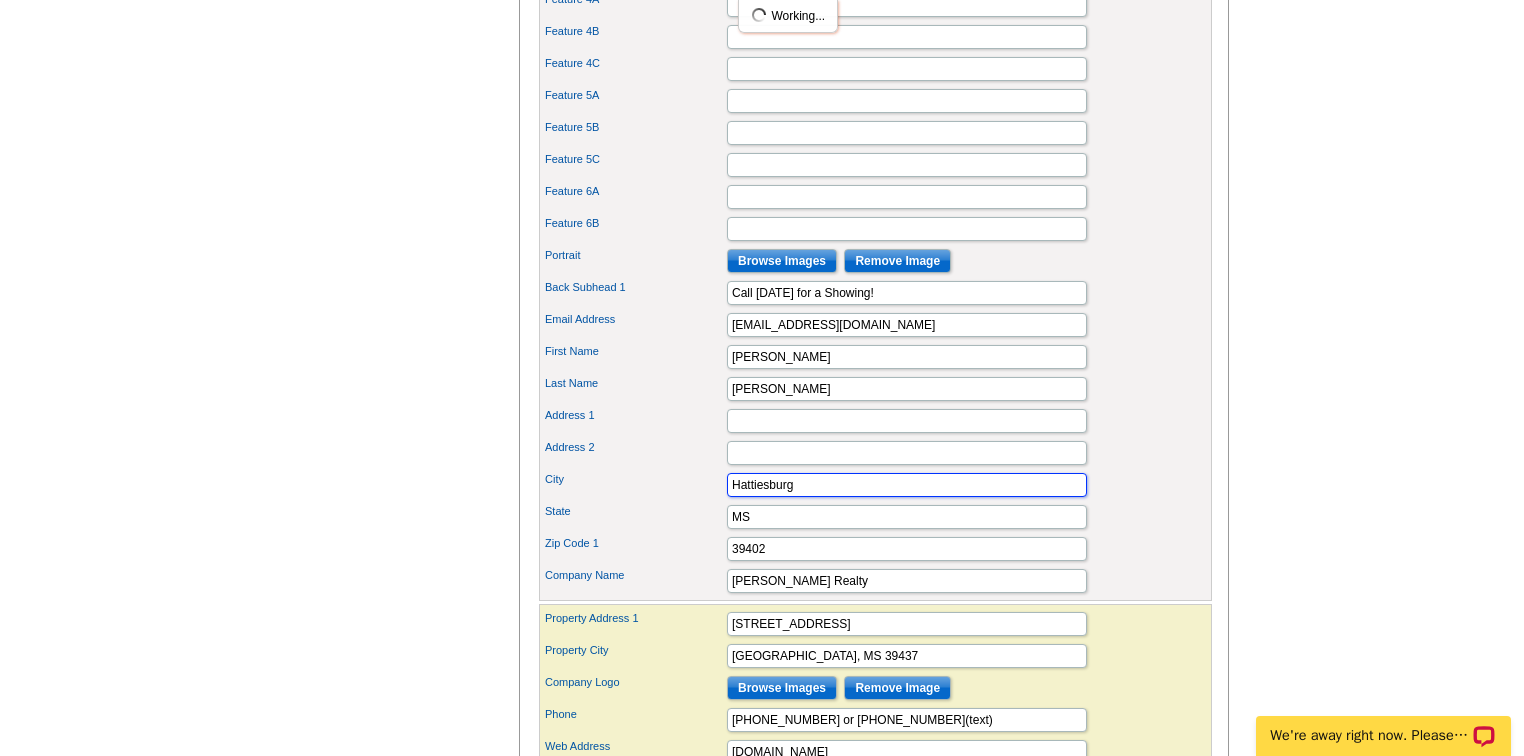 drag, startPoint x: 797, startPoint y: 505, endPoint x: 624, endPoint y: 499, distance: 173.10402 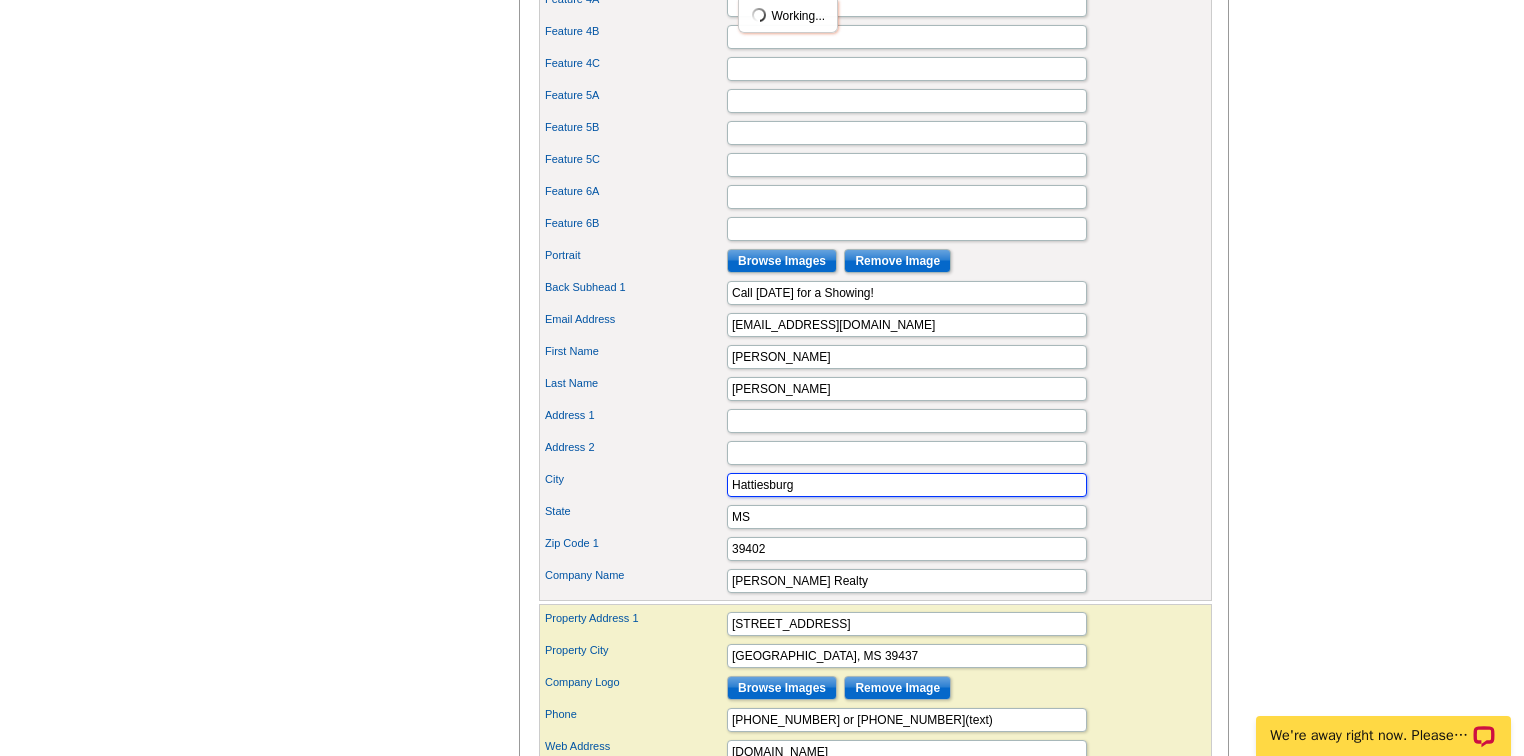 click on "City
Hattiesburg" at bounding box center (875, 485) 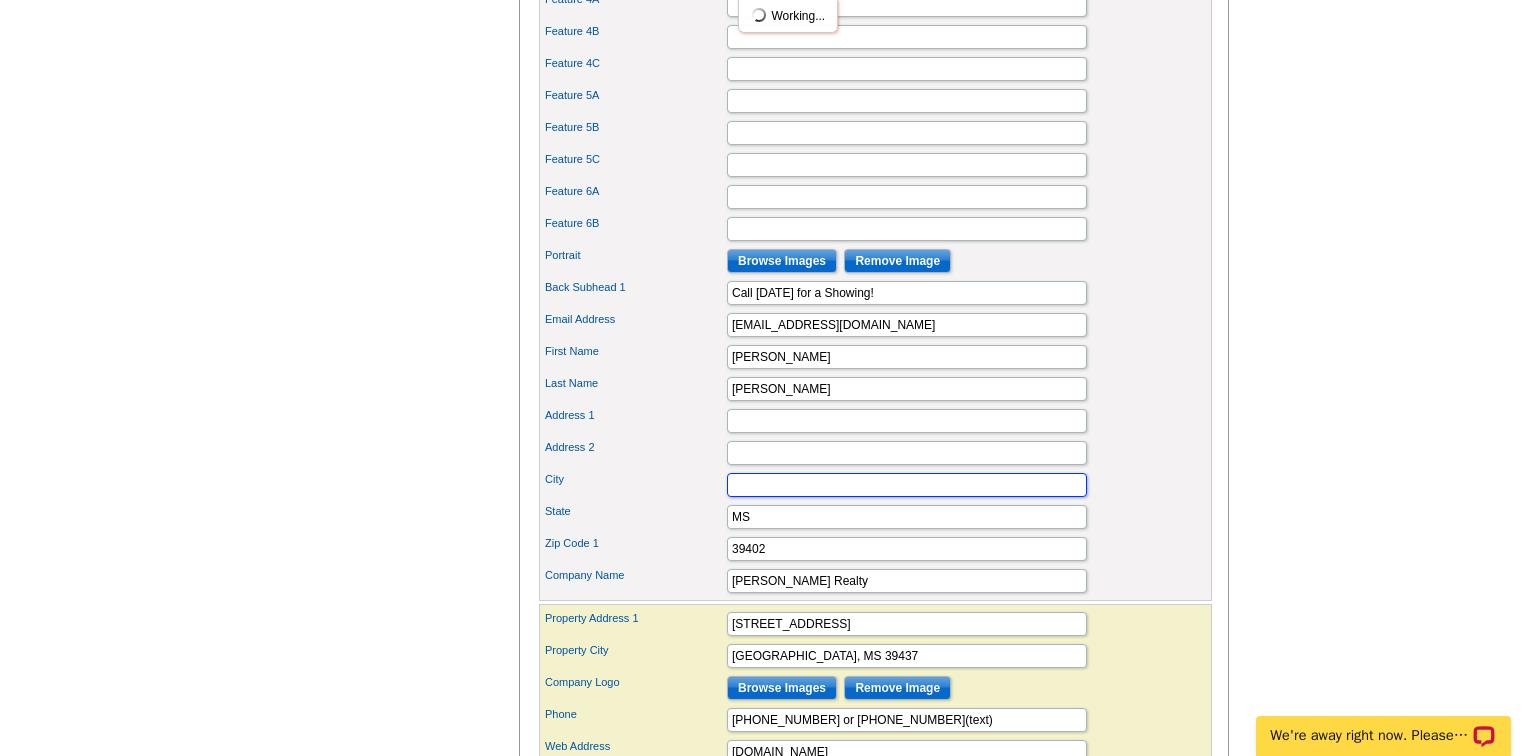 type 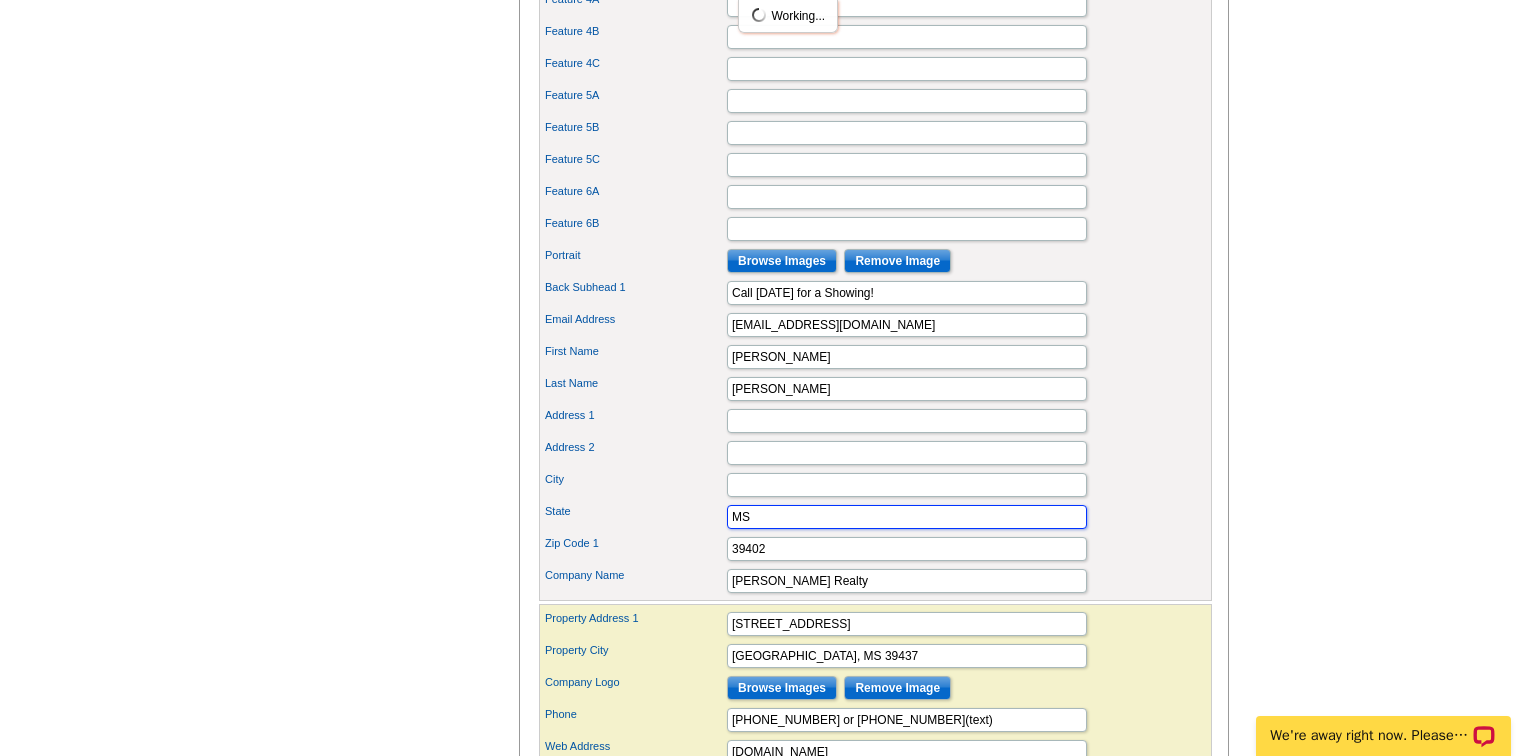 drag, startPoint x: 768, startPoint y: 541, endPoint x: 668, endPoint y: 531, distance: 100.49876 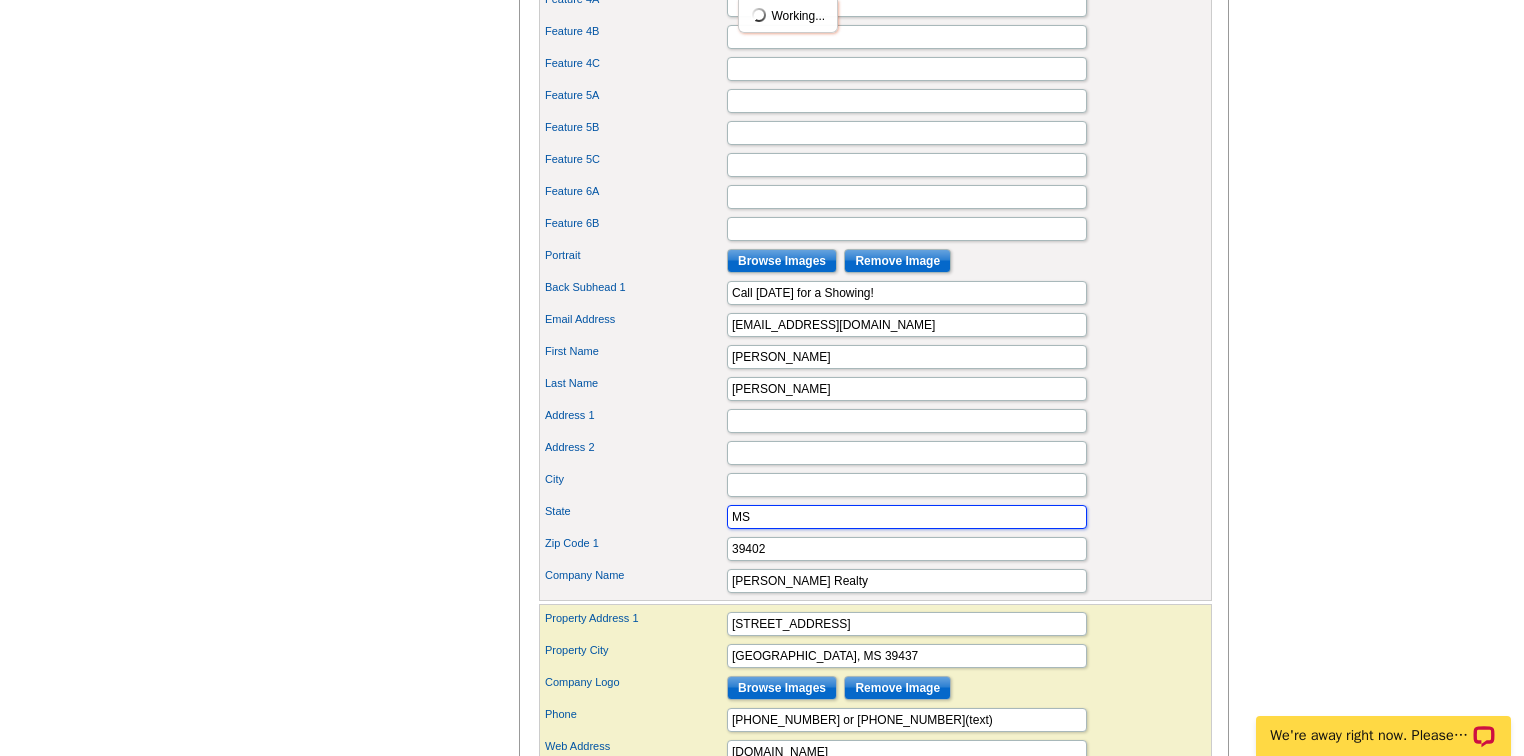 click on "State
MS" at bounding box center [875, 517] 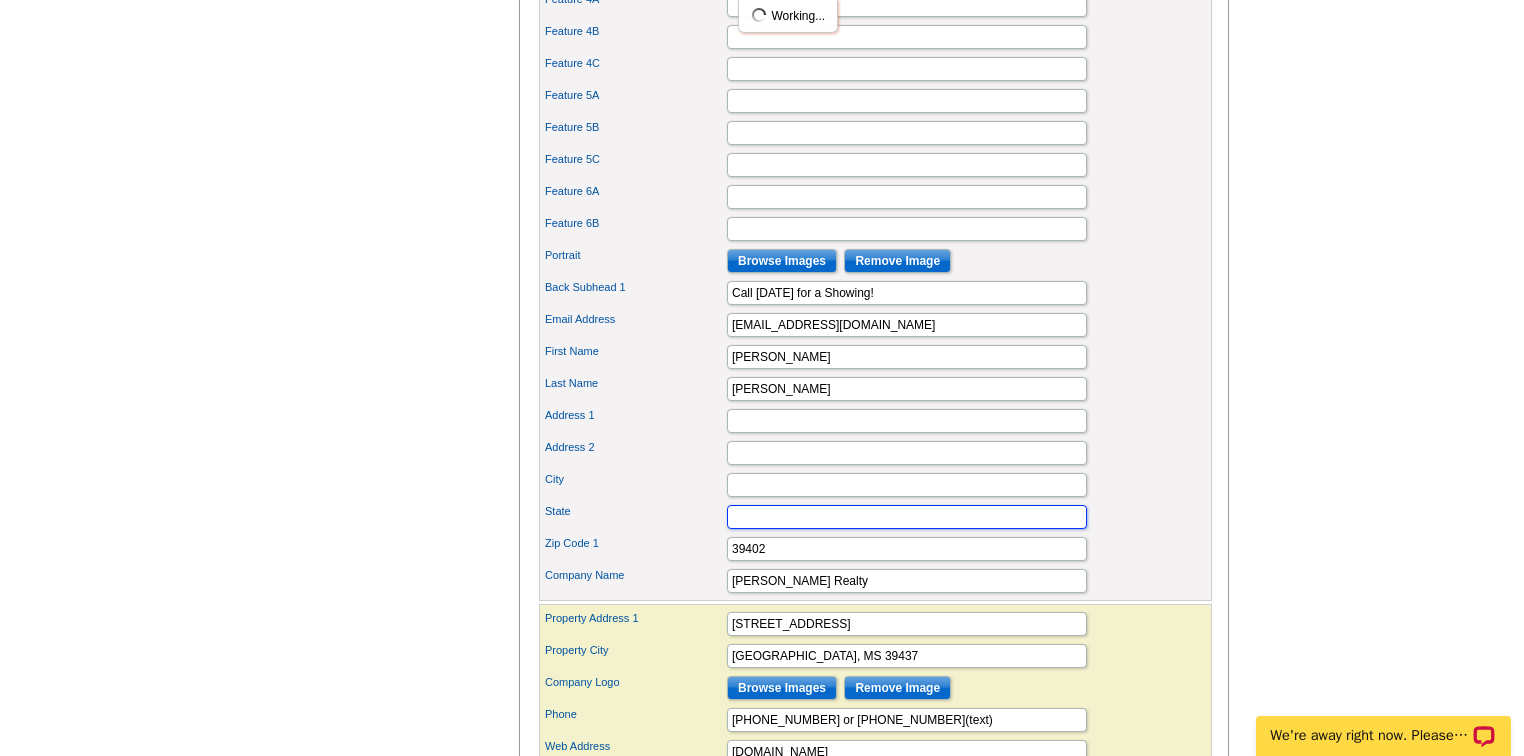 type 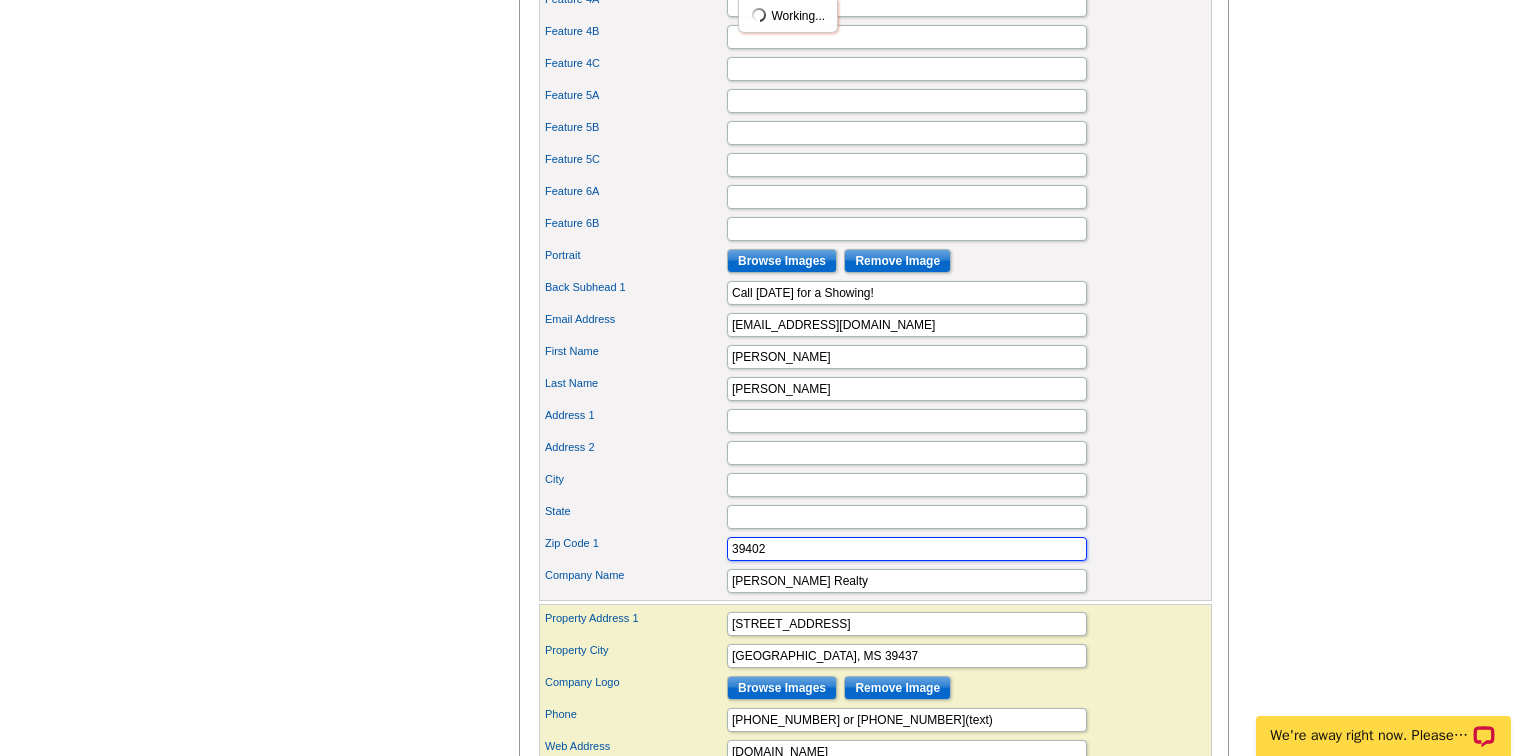 drag, startPoint x: 804, startPoint y: 570, endPoint x: 680, endPoint y: 567, distance: 124.036285 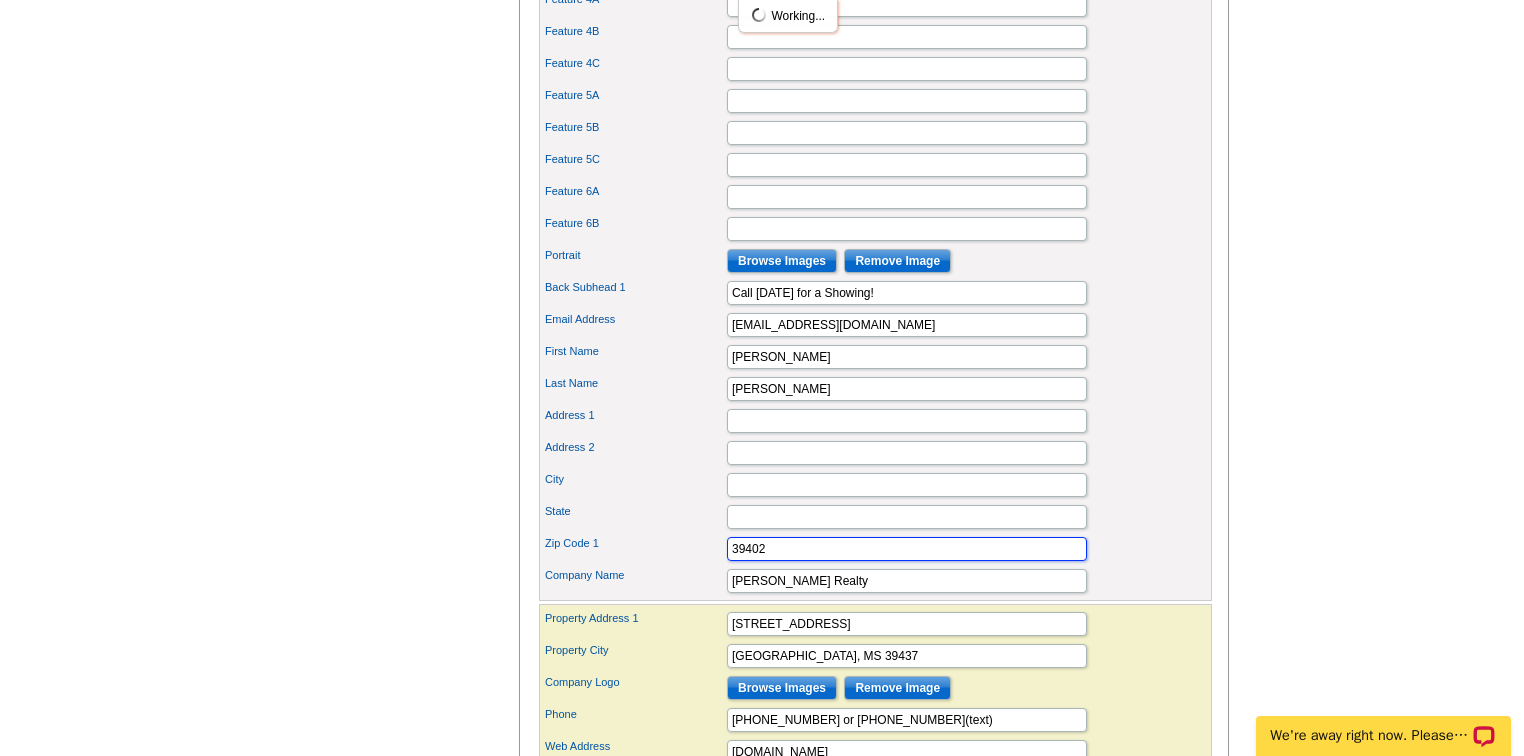 click on "Zip Code 1
39402" at bounding box center [875, 549] 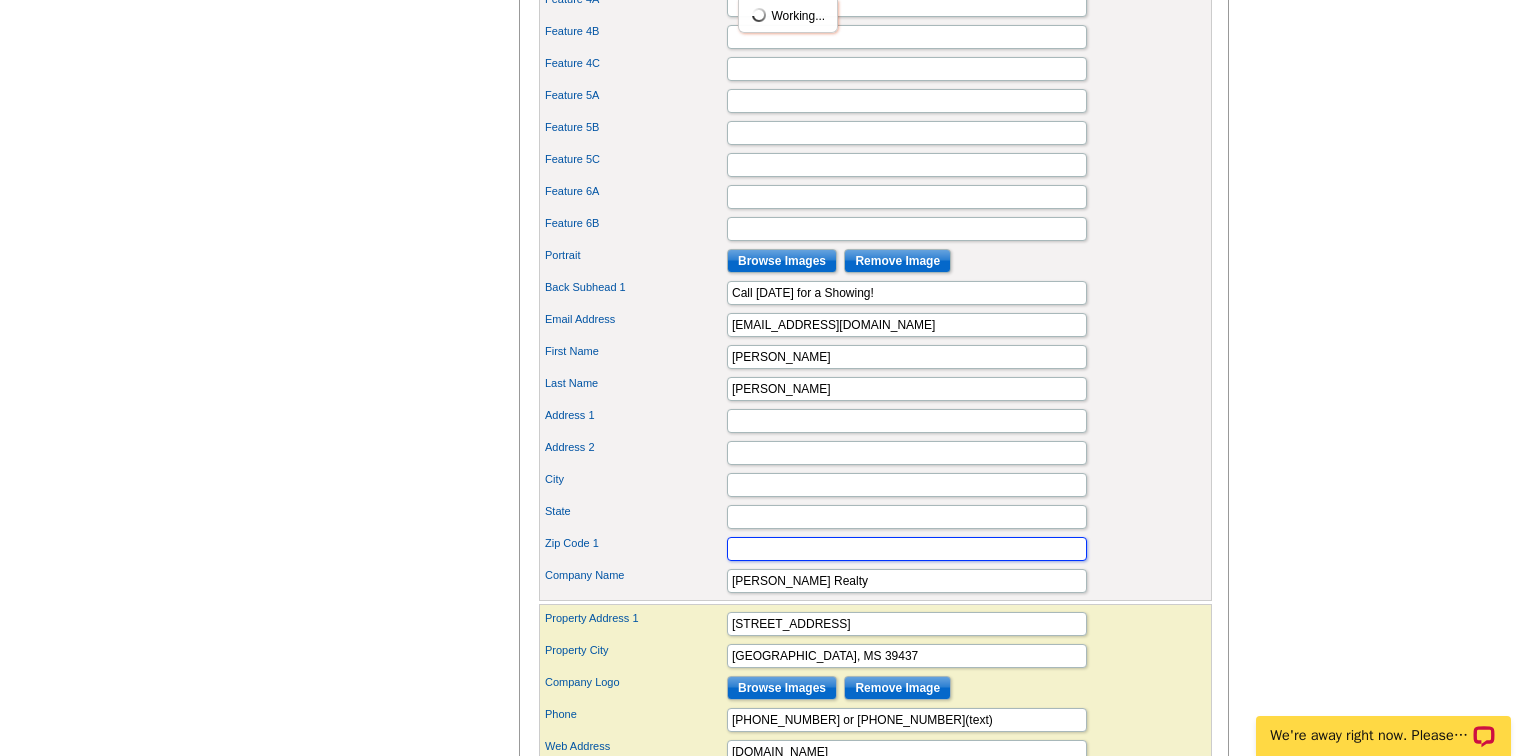 type 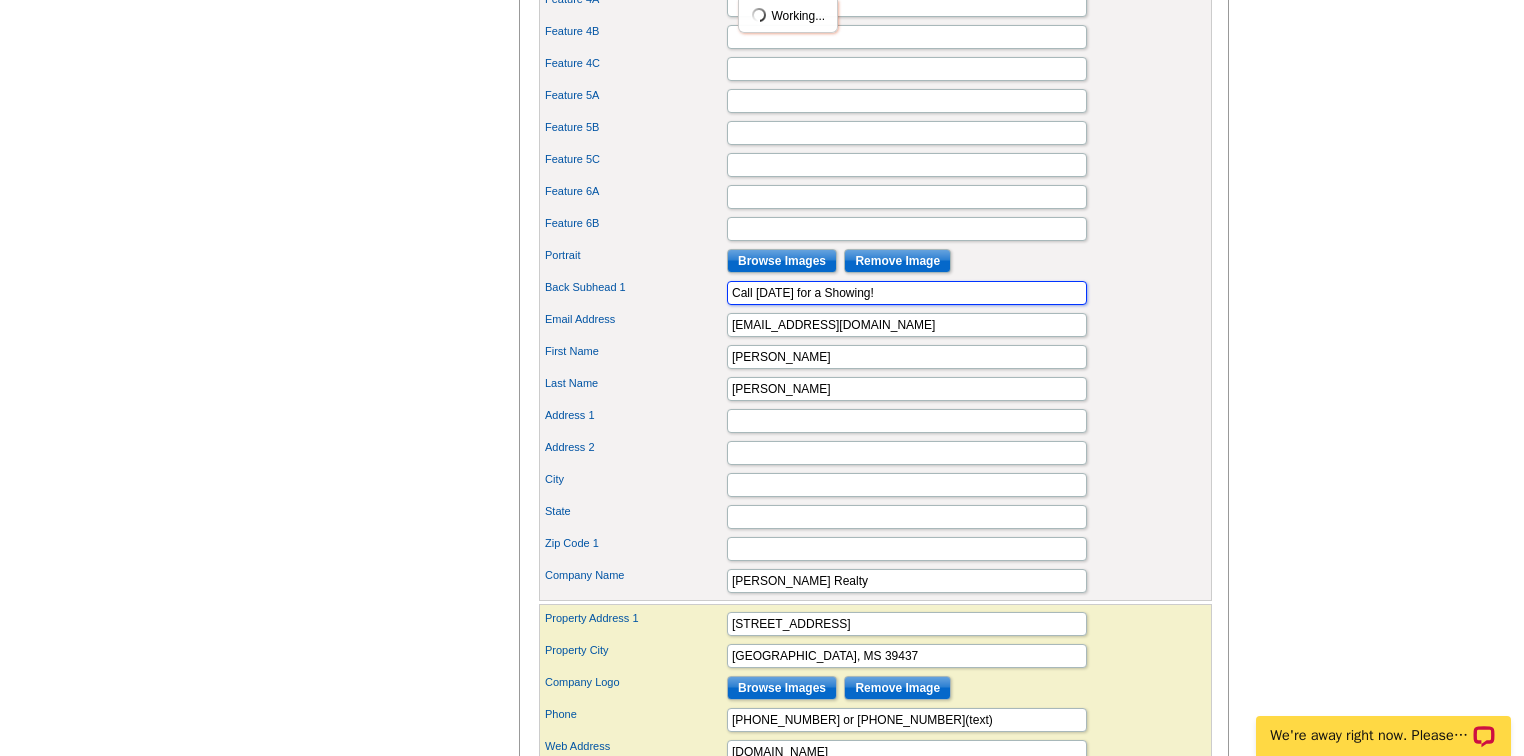drag, startPoint x: 865, startPoint y: 317, endPoint x: 605, endPoint y: 329, distance: 260.27676 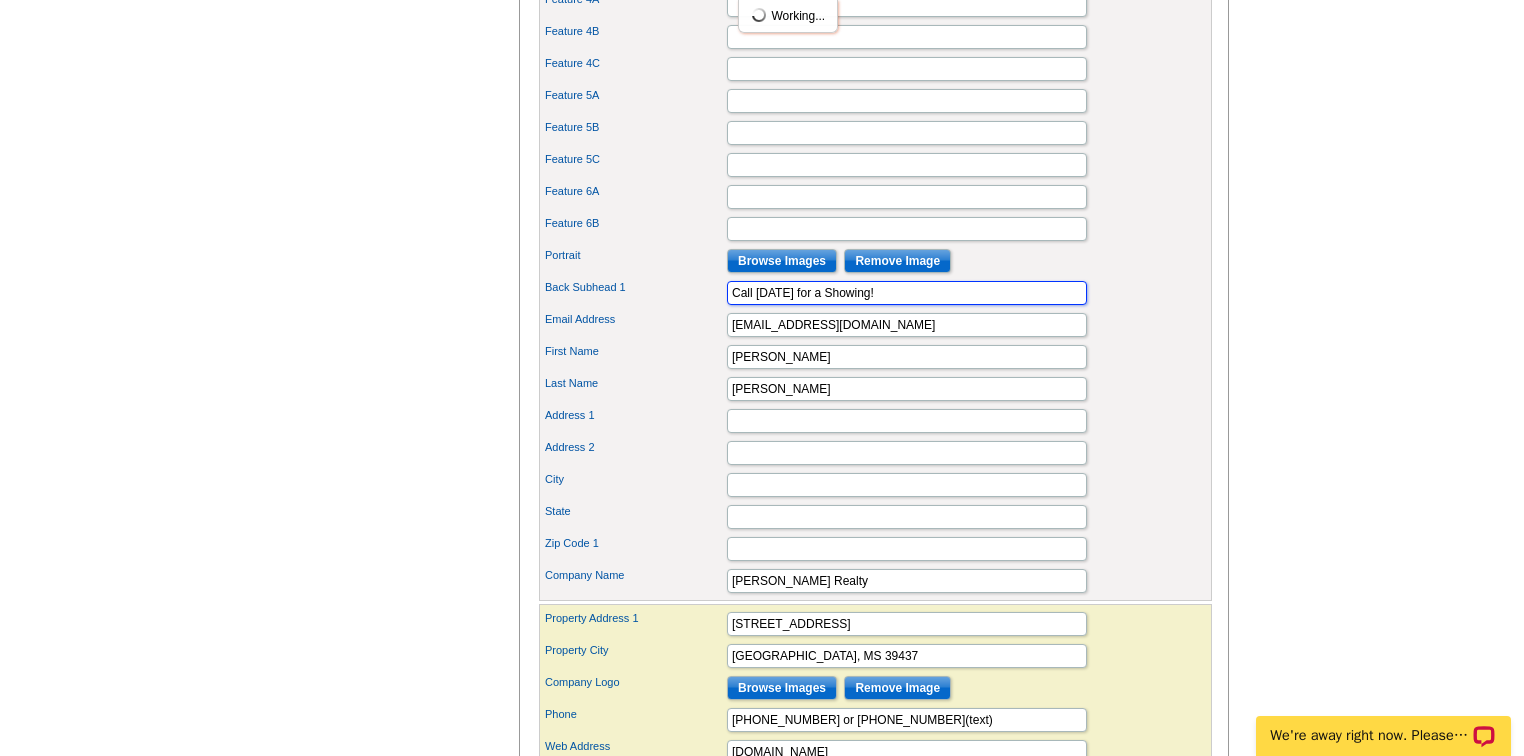 click on "Back Subhead 1
Call Today for a Showing!" at bounding box center (875, 293) 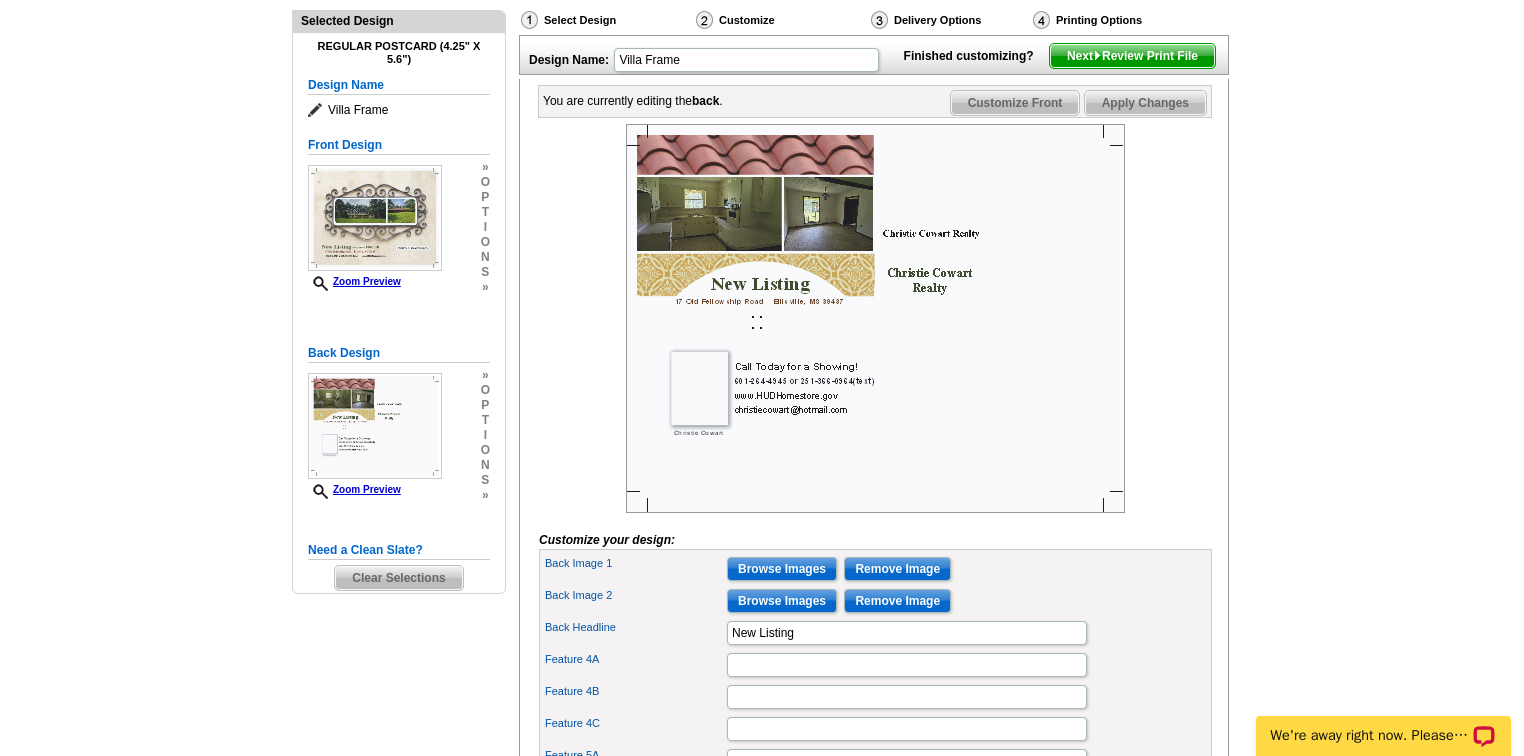 scroll, scrollTop: 240, scrollLeft: 0, axis: vertical 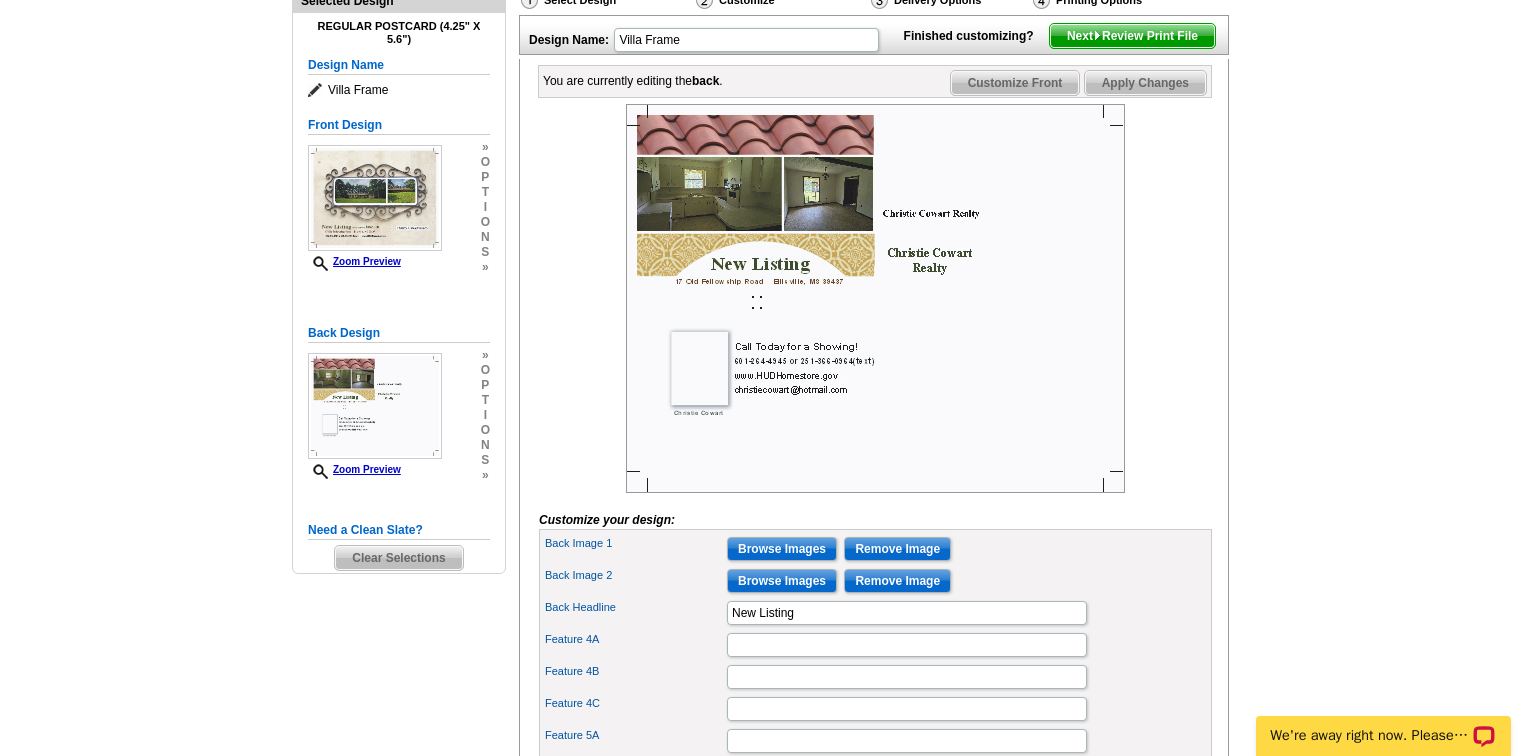 type 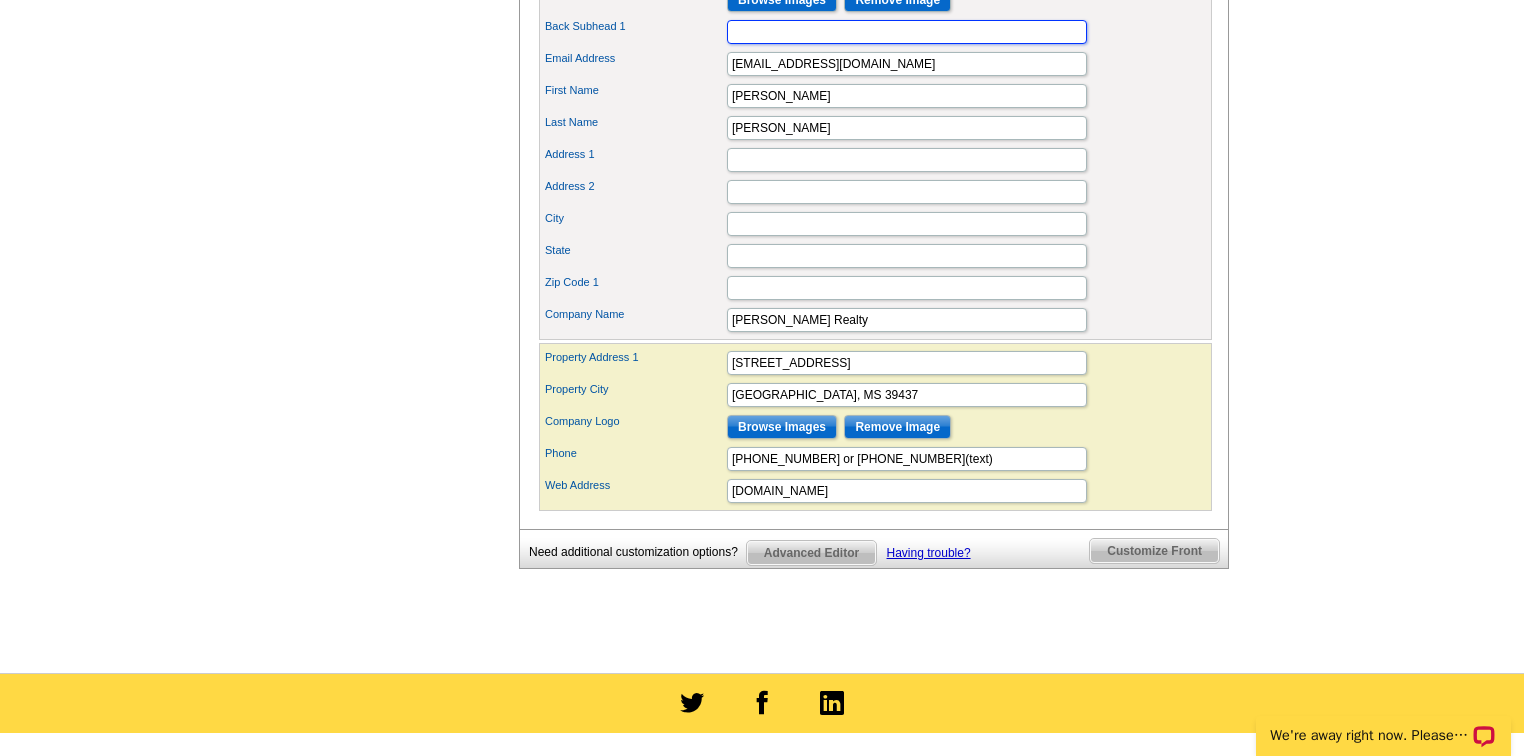 scroll, scrollTop: 1200, scrollLeft: 0, axis: vertical 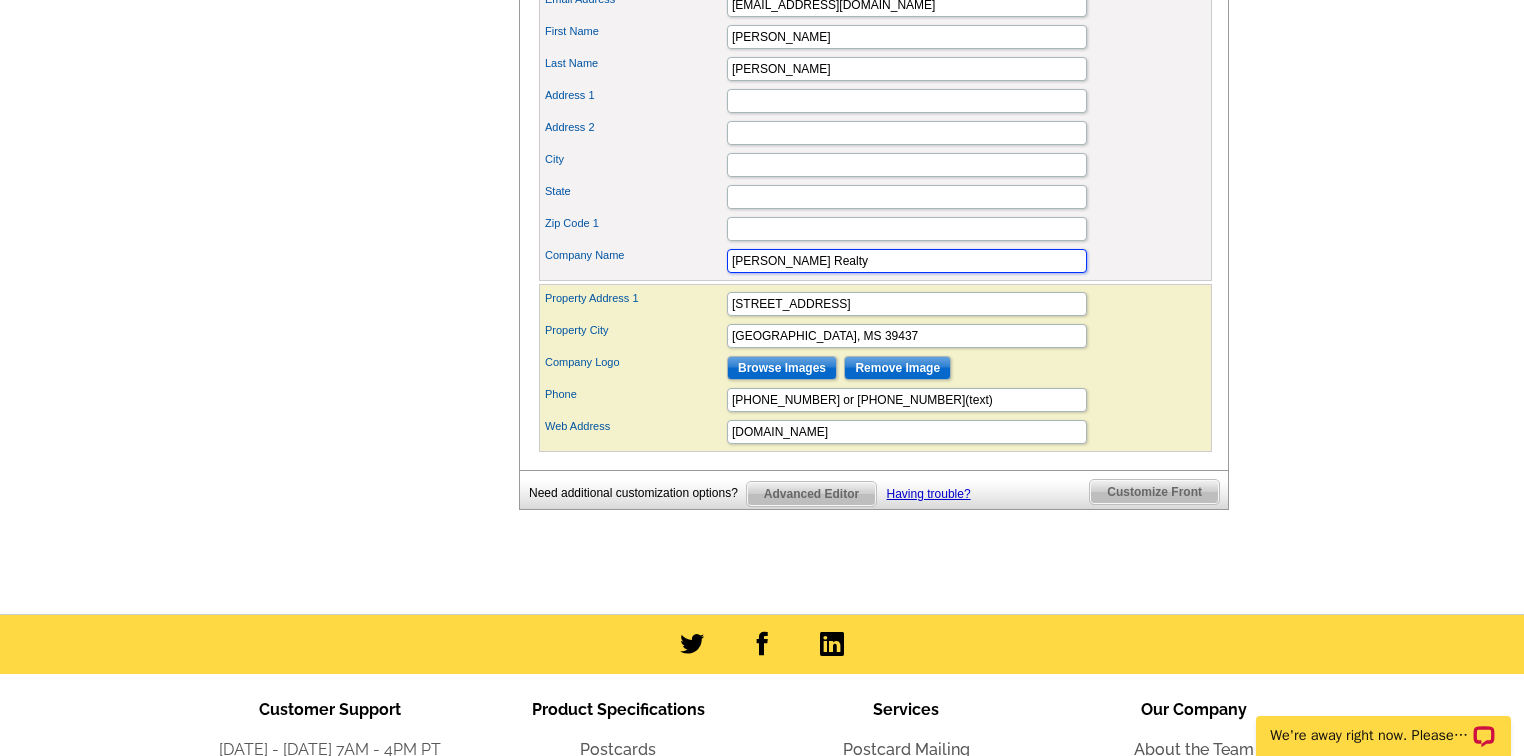 drag, startPoint x: 858, startPoint y: 283, endPoint x: 605, endPoint y: 304, distance: 253.87004 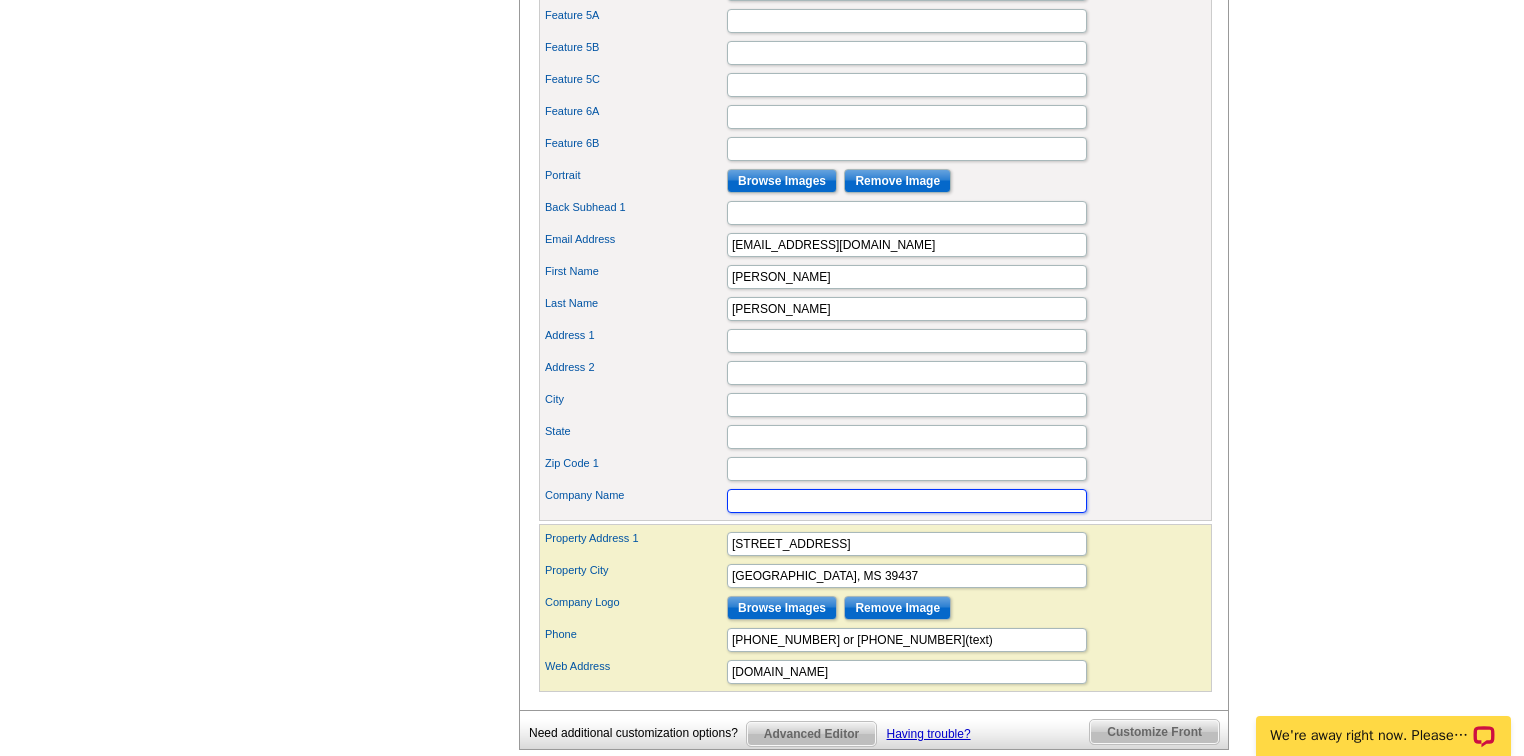 scroll, scrollTop: 880, scrollLeft: 0, axis: vertical 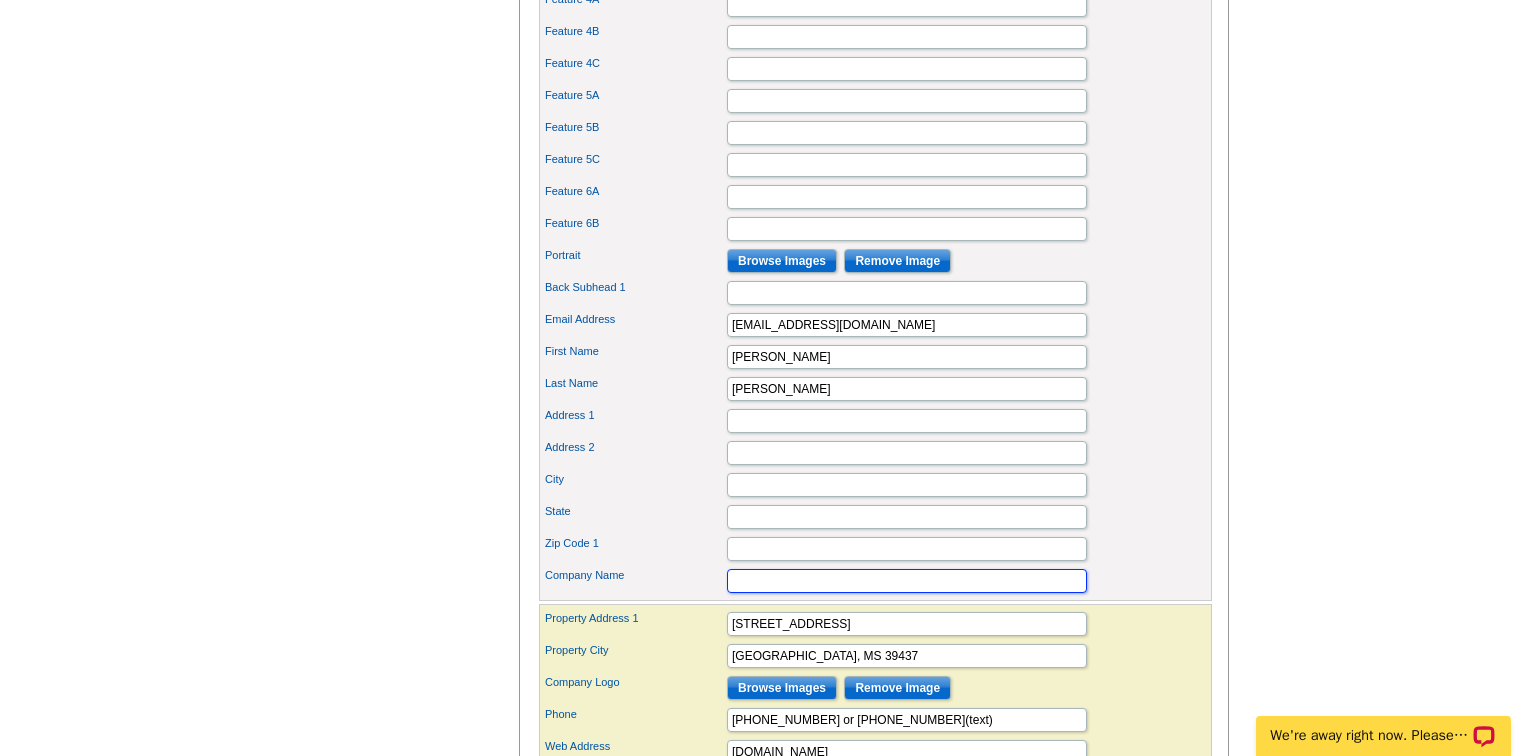 type 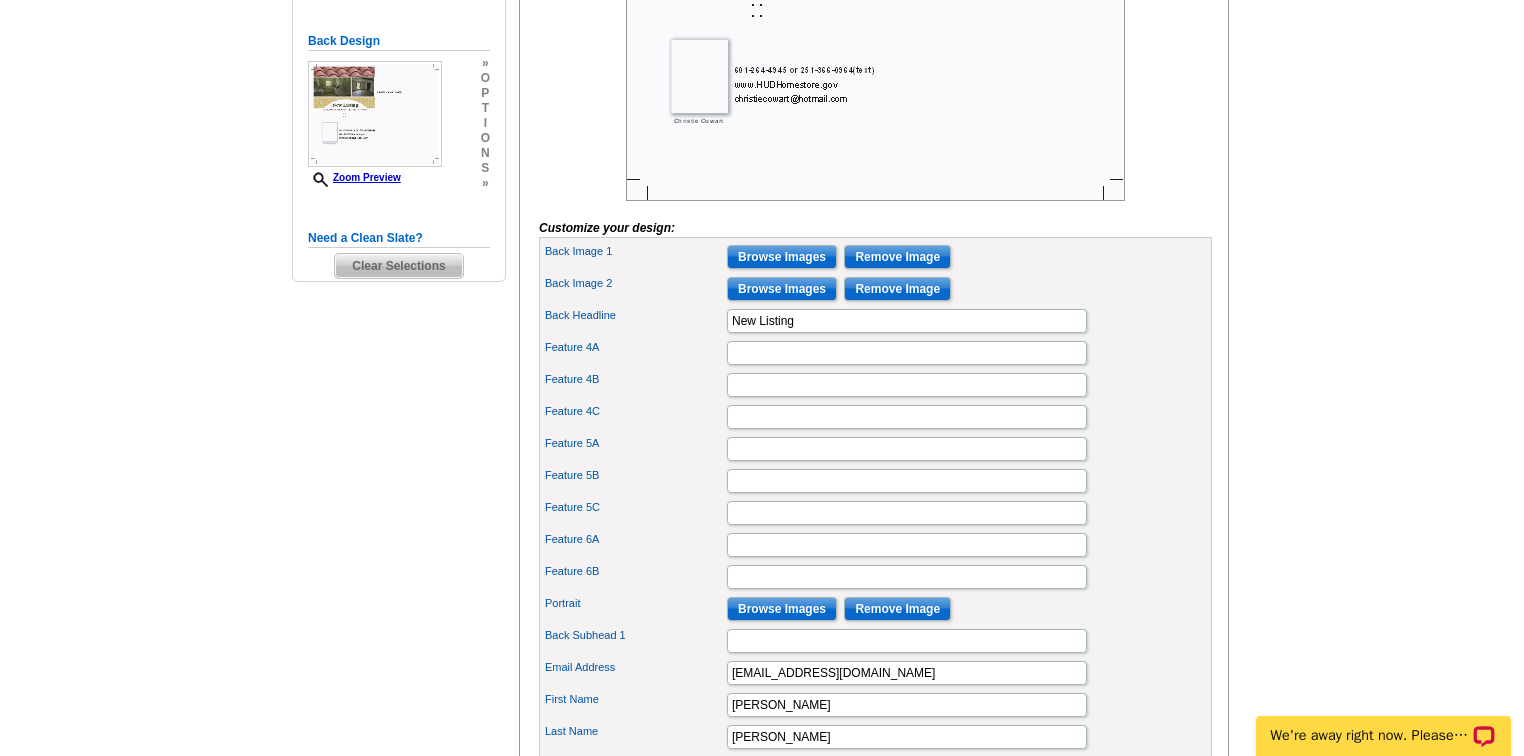 scroll, scrollTop: 560, scrollLeft: 0, axis: vertical 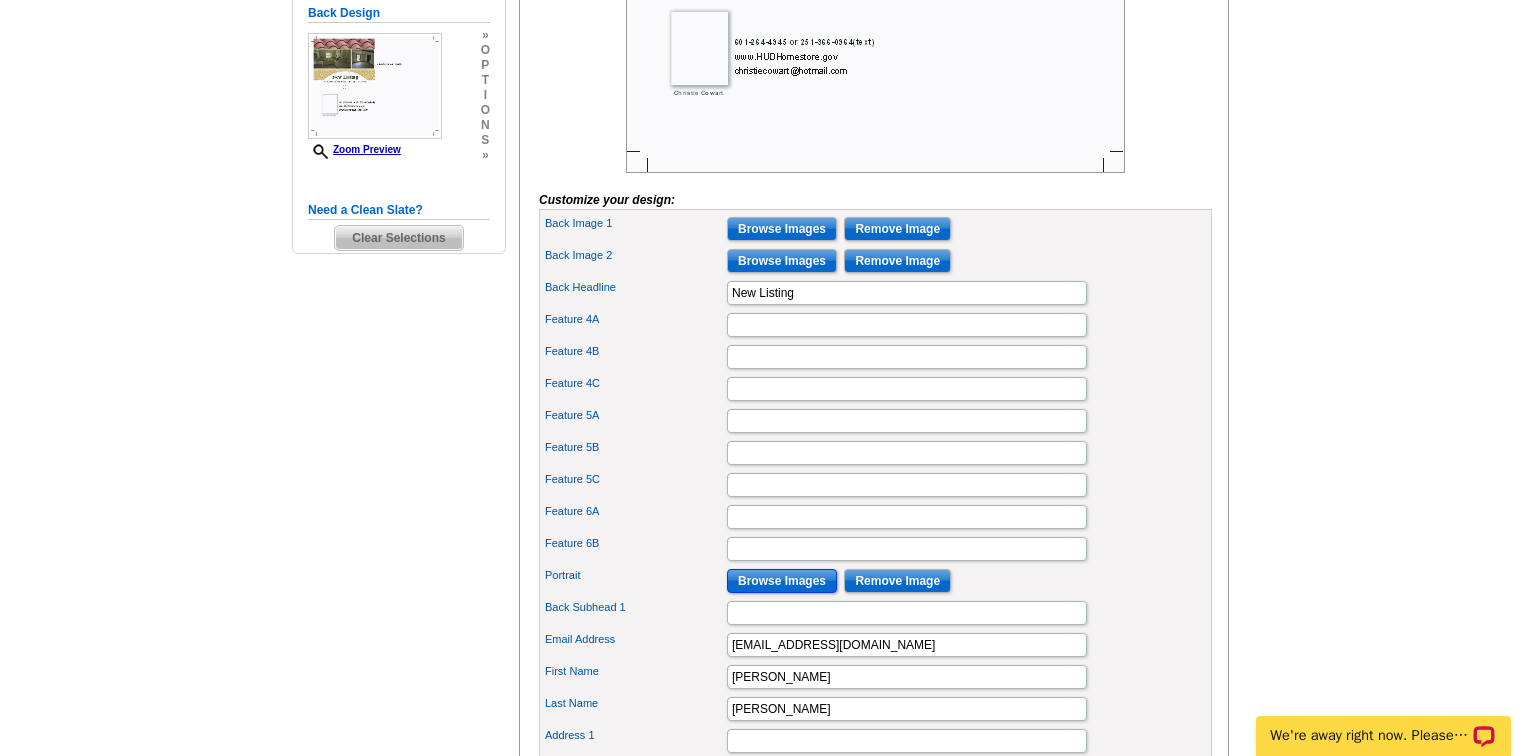 click on "Browse Images" at bounding box center (782, 581) 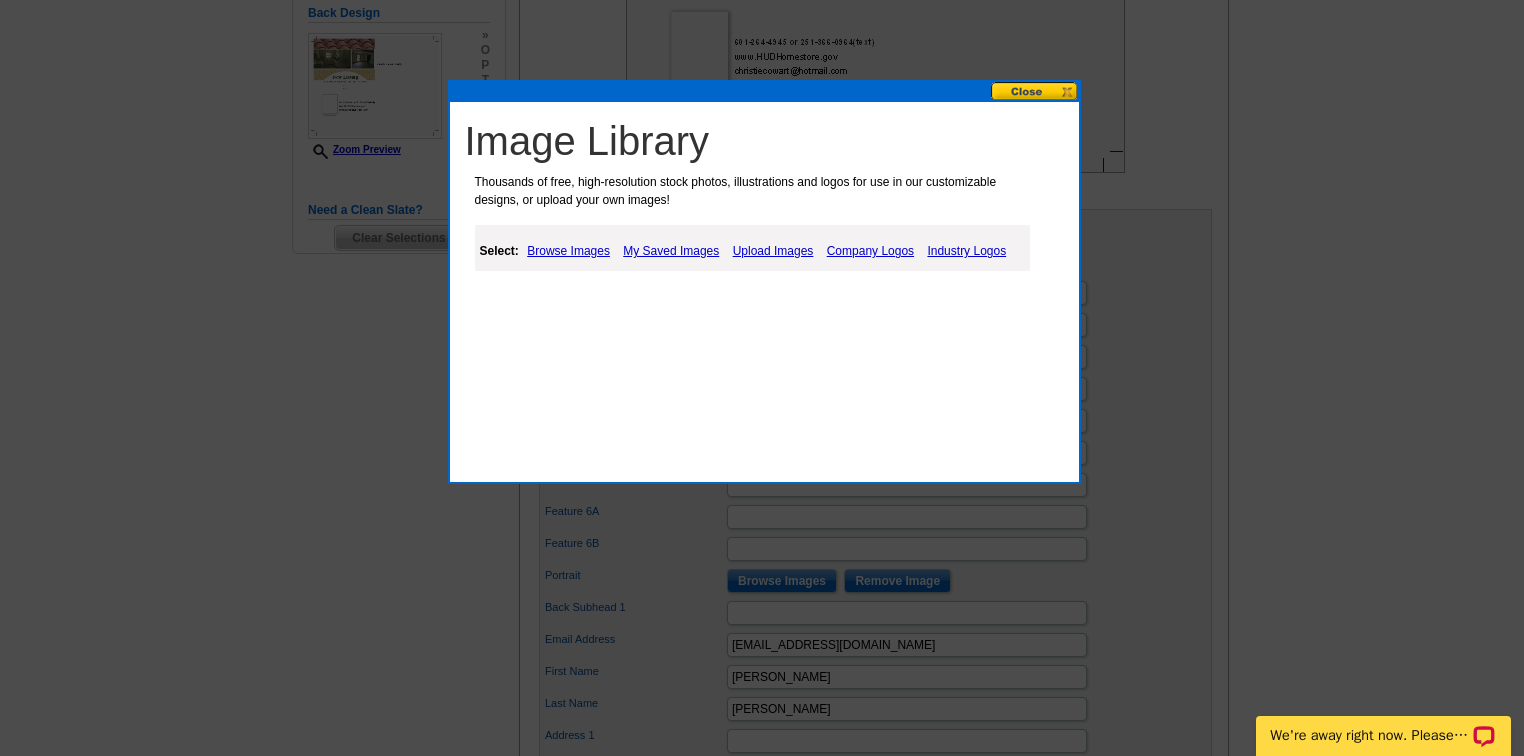 click on "My Saved Images" at bounding box center (671, 251) 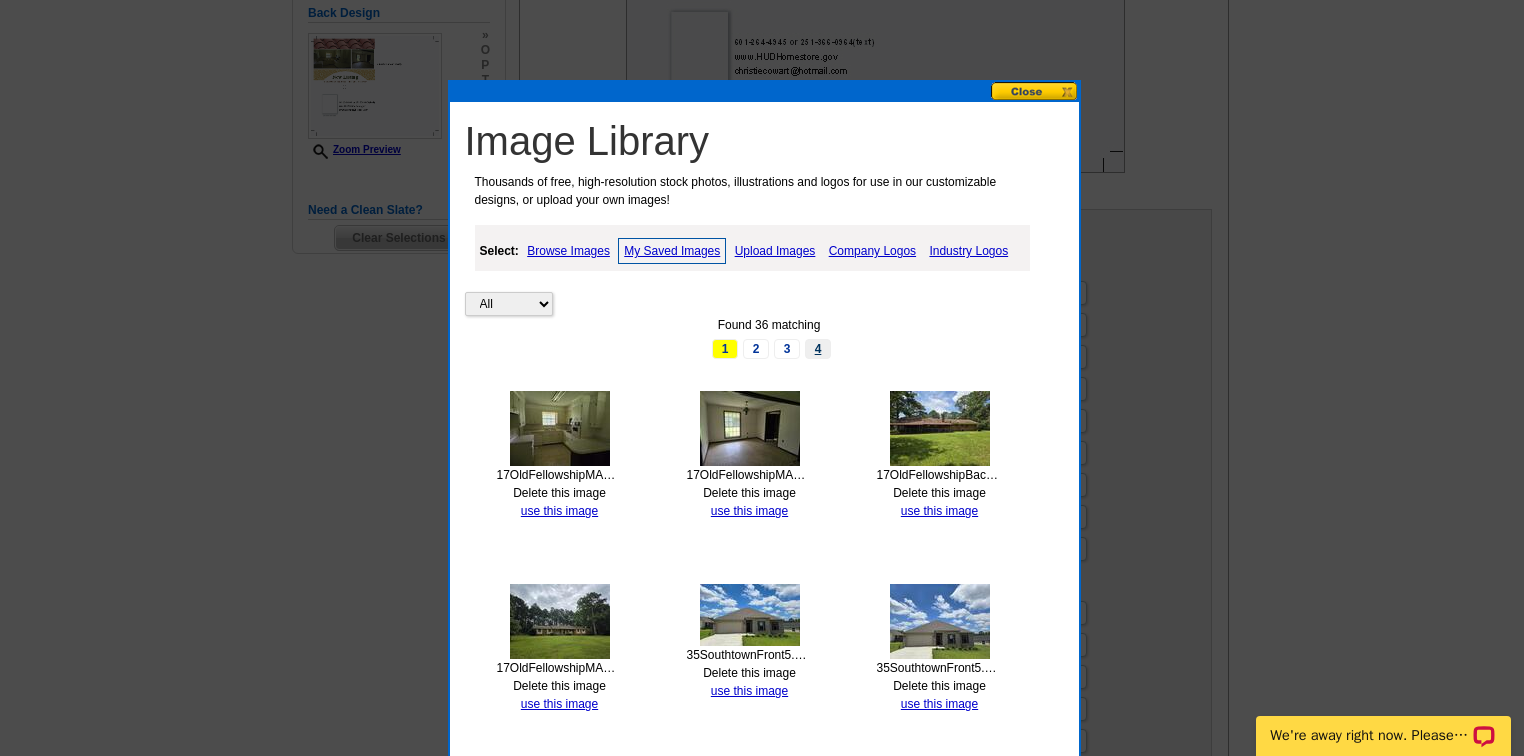 click on "4" at bounding box center [818, 349] 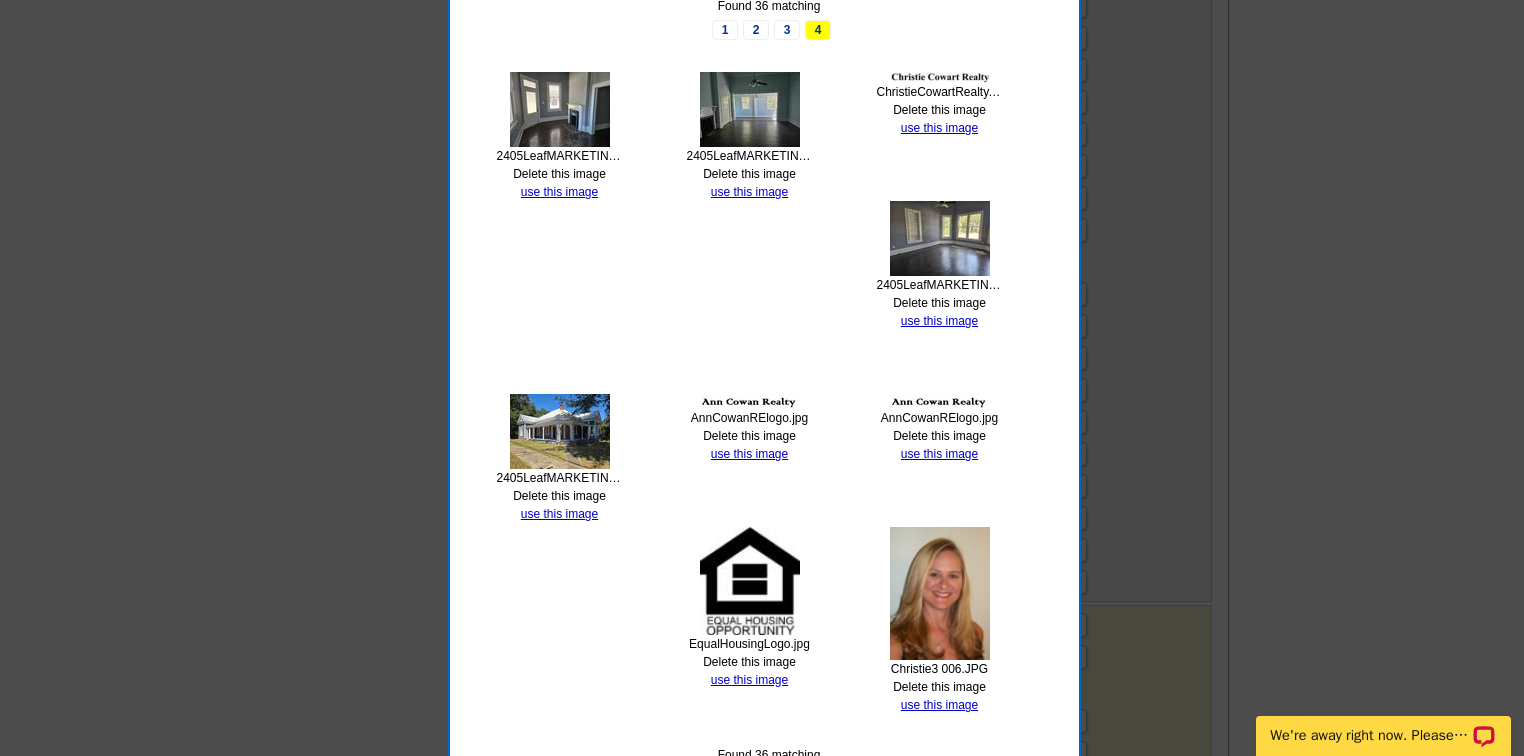 scroll, scrollTop: 880, scrollLeft: 0, axis: vertical 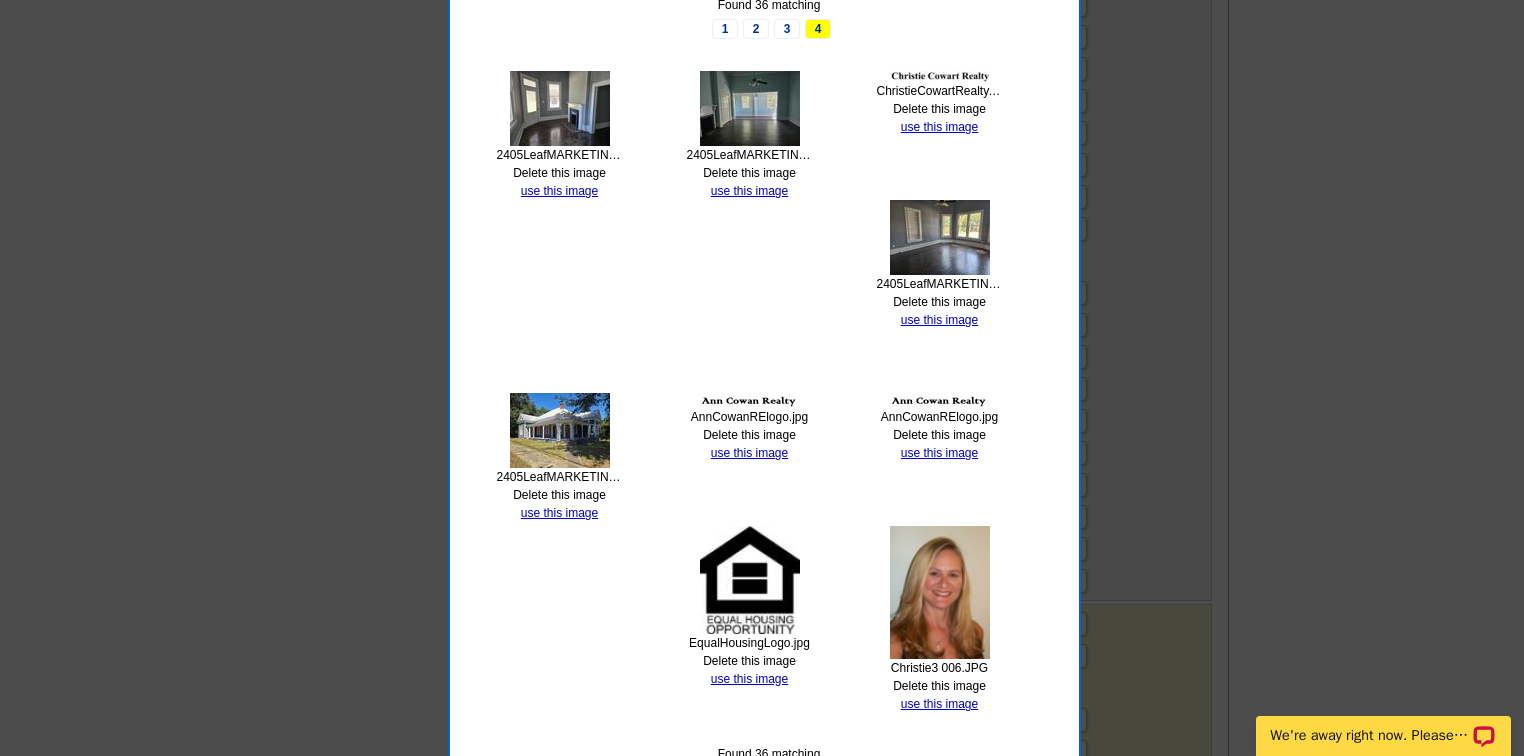 click at bounding box center (940, 592) 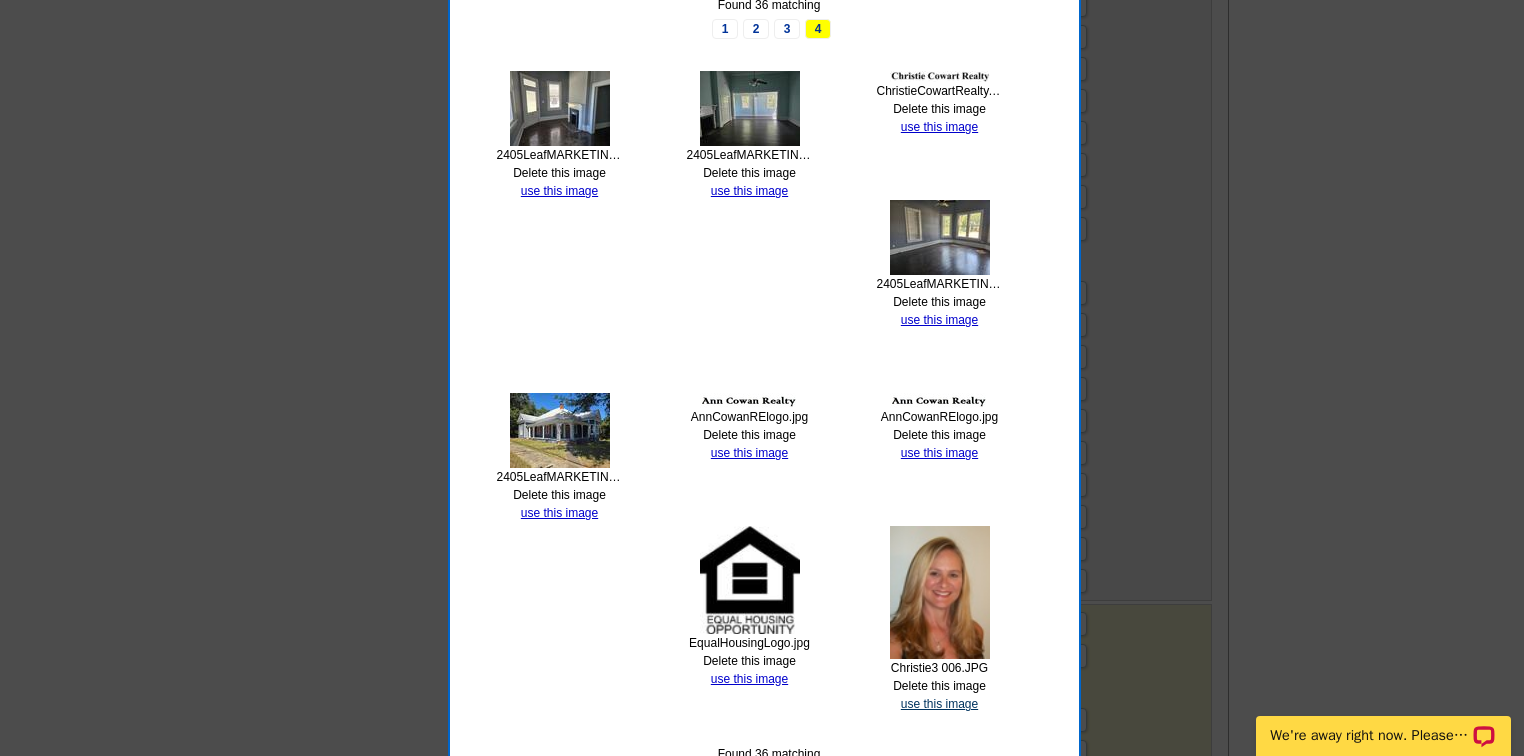 click on "use this image" at bounding box center [939, 704] 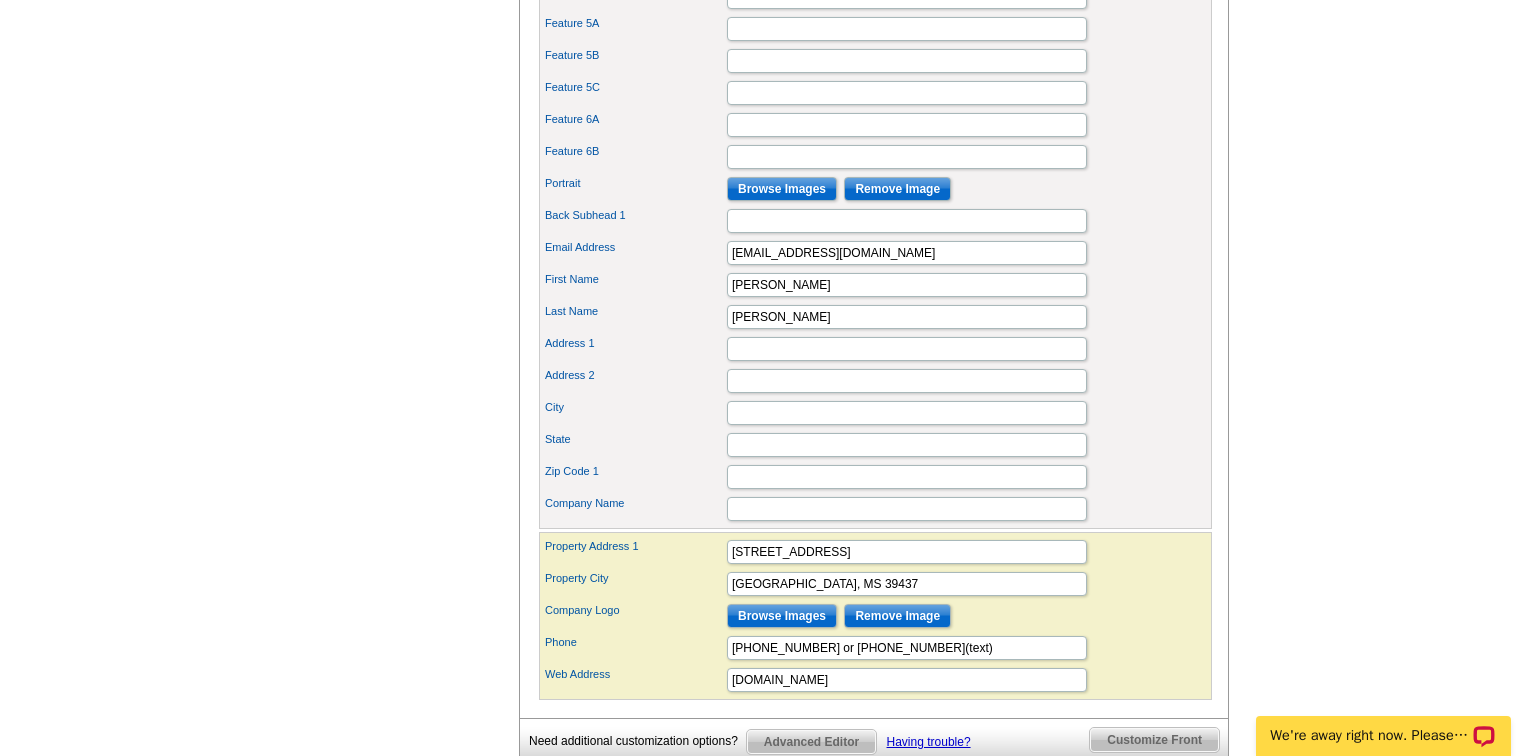 scroll, scrollTop: 960, scrollLeft: 0, axis: vertical 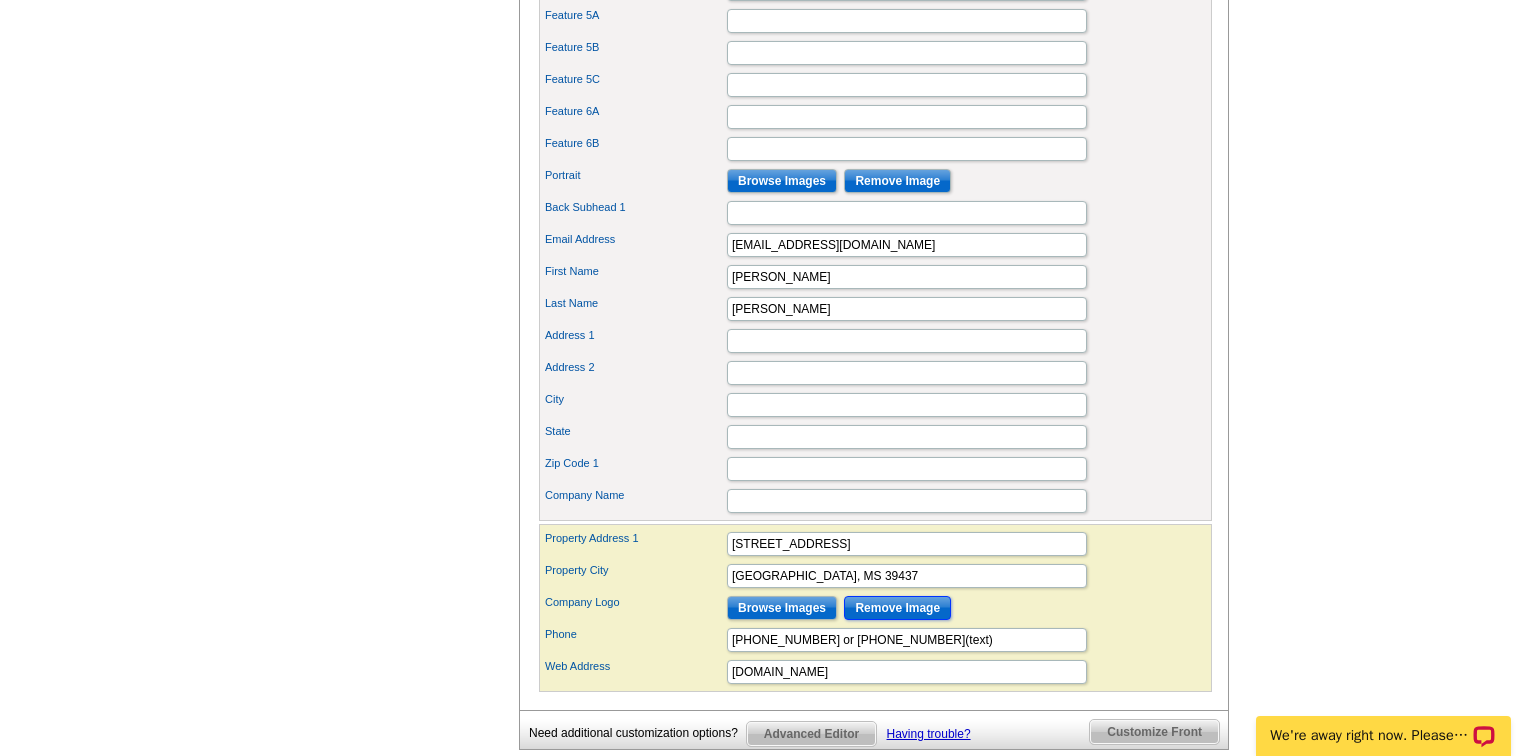 click on "Remove Image" at bounding box center [897, 608] 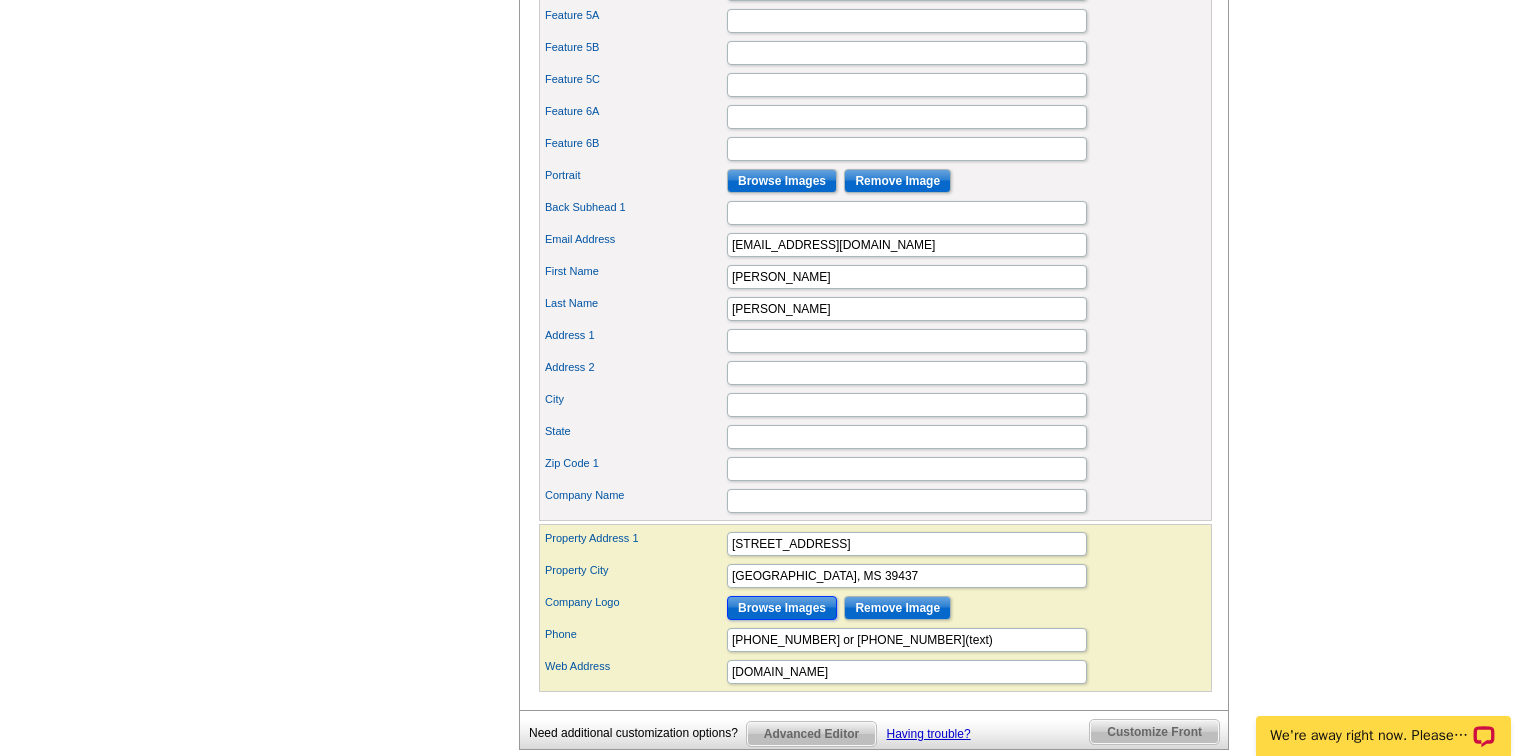 click on "Browse Images" at bounding box center [782, 608] 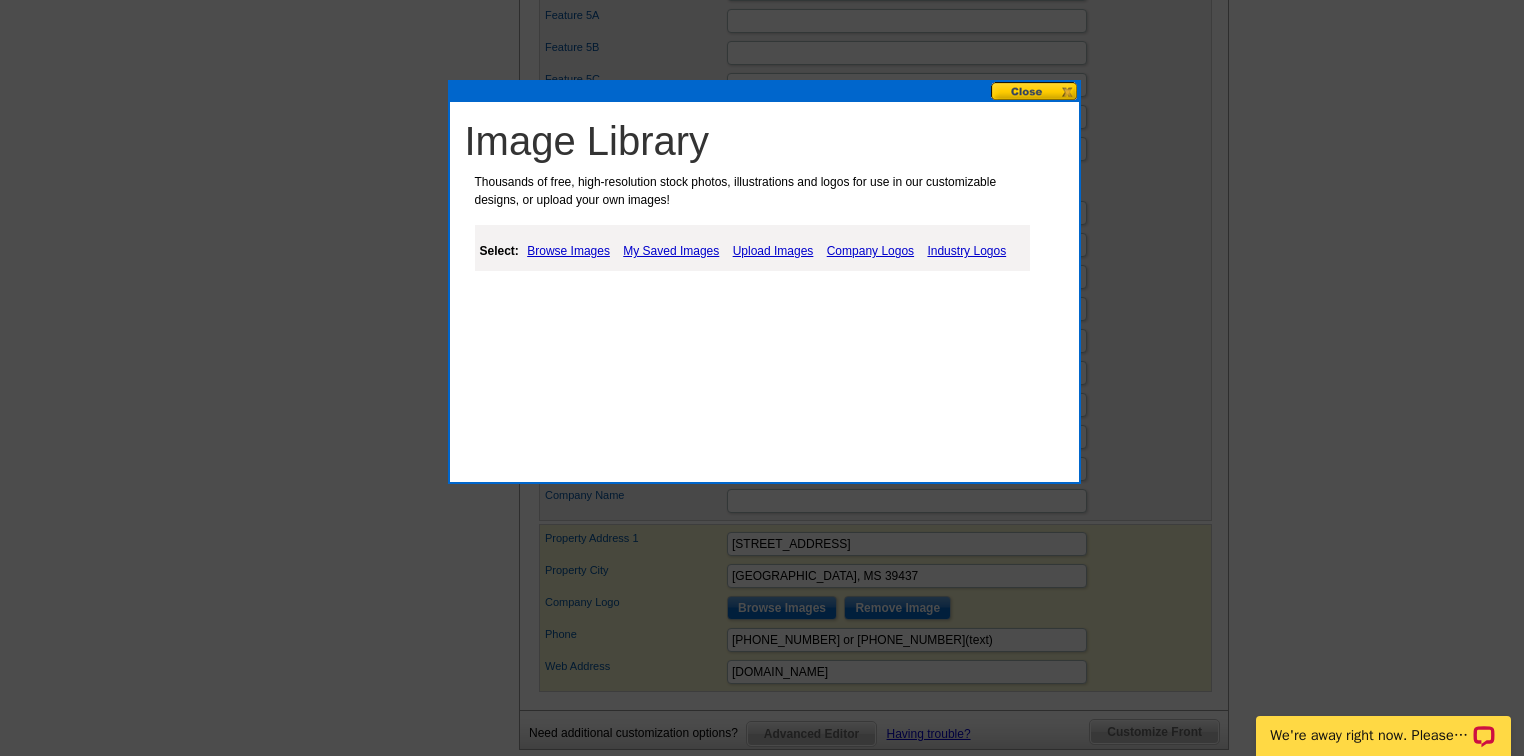 click on "My Saved Images" at bounding box center (671, 251) 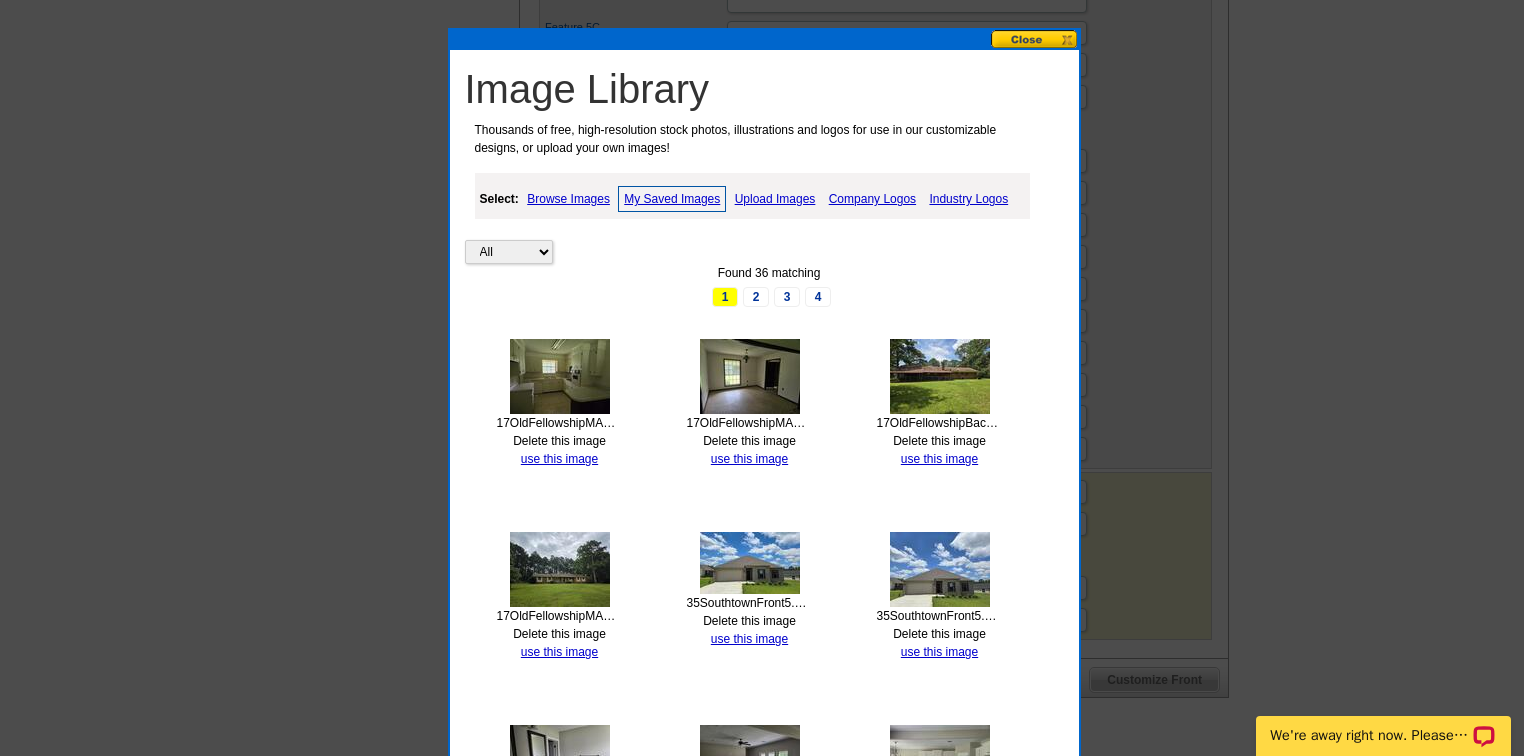 scroll, scrollTop: 1040, scrollLeft: 0, axis: vertical 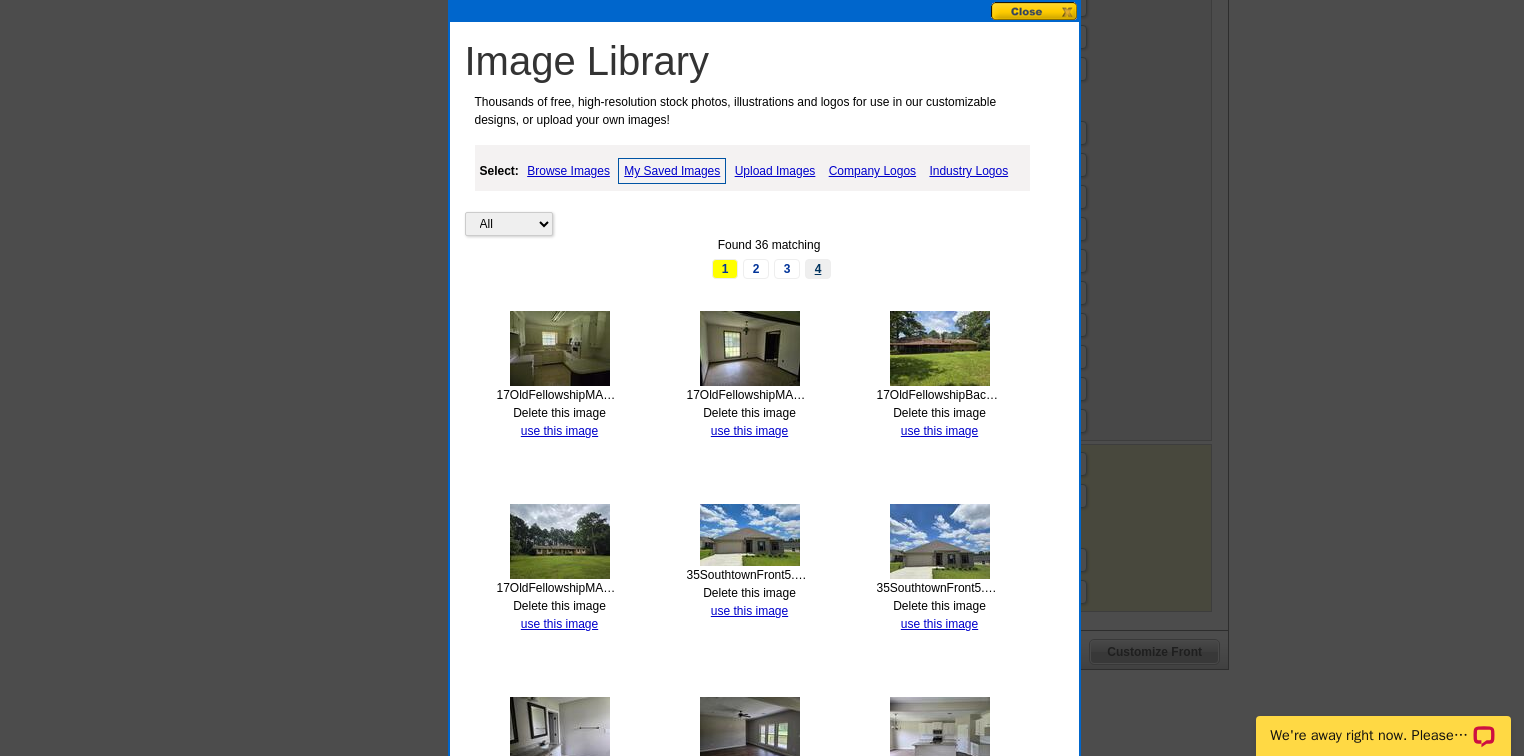 click on "4" at bounding box center [818, 269] 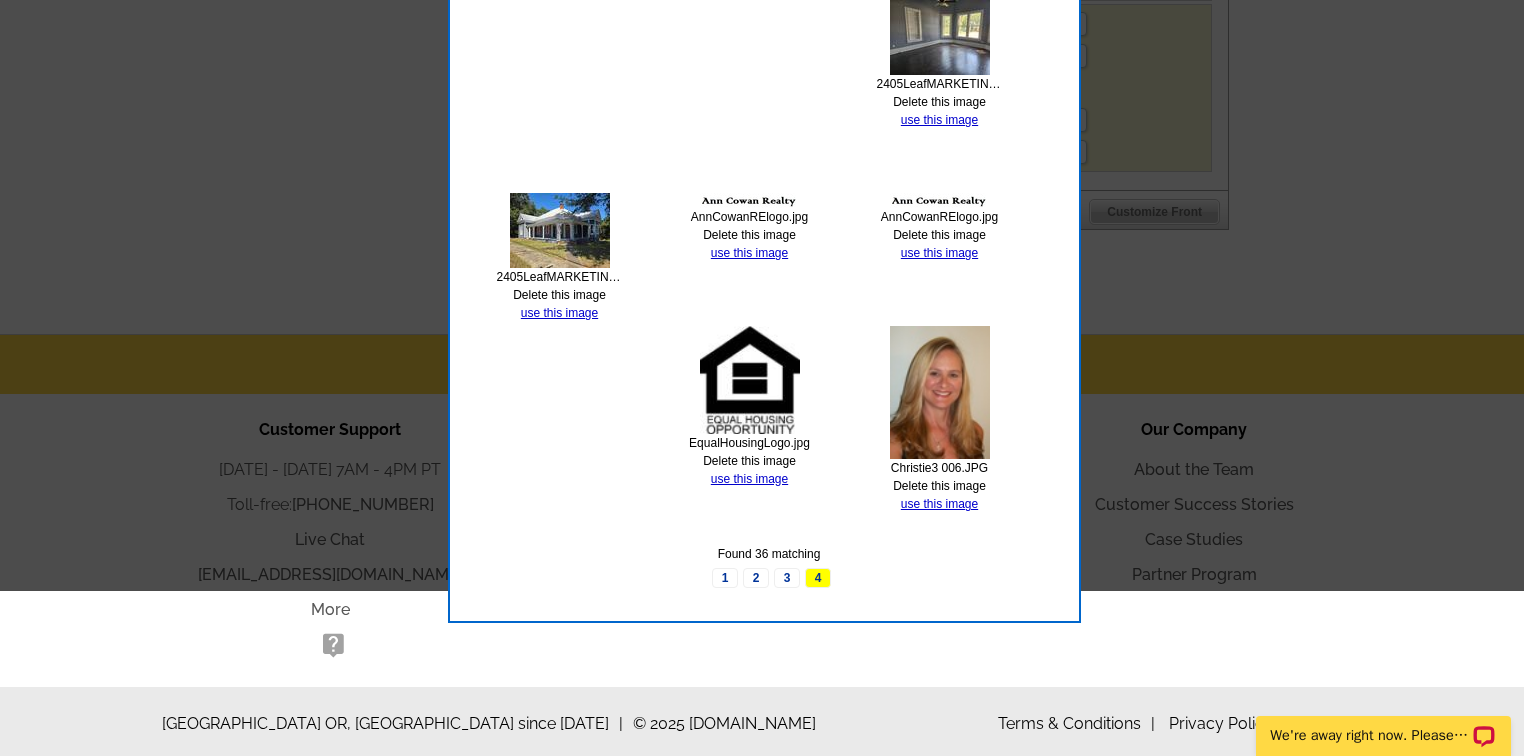 scroll, scrollTop: 1504, scrollLeft: 0, axis: vertical 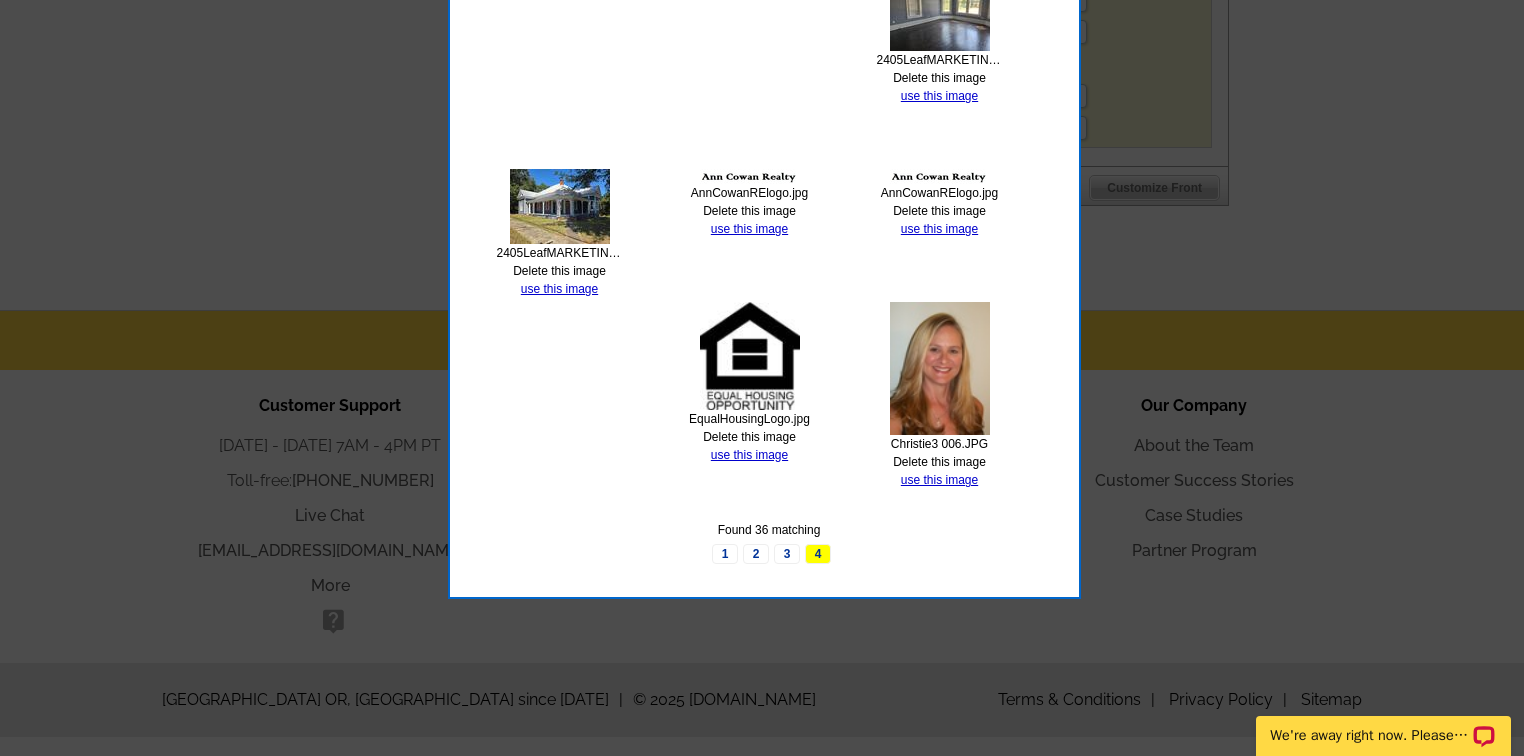 click at bounding box center (750, 356) 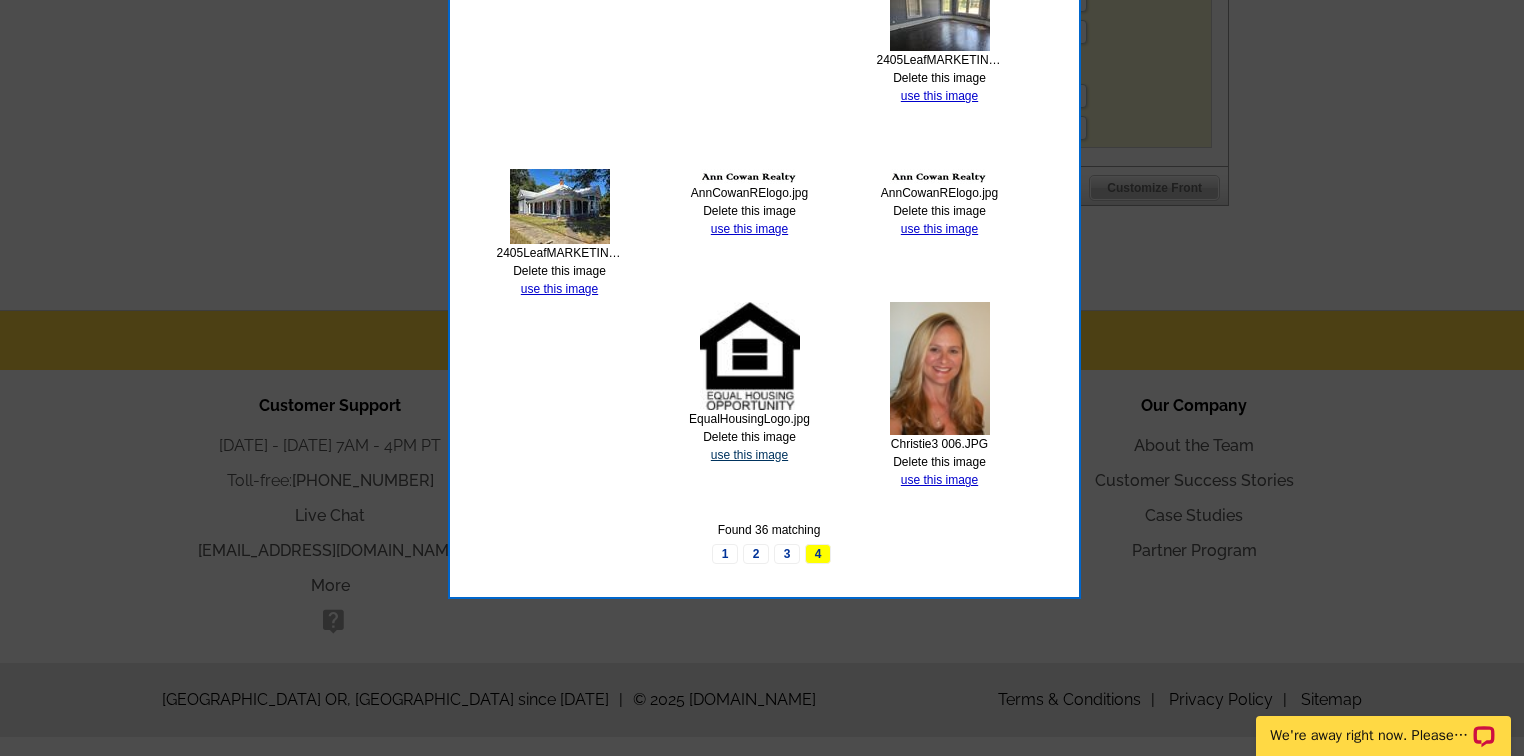 click on "use this image" at bounding box center (749, 455) 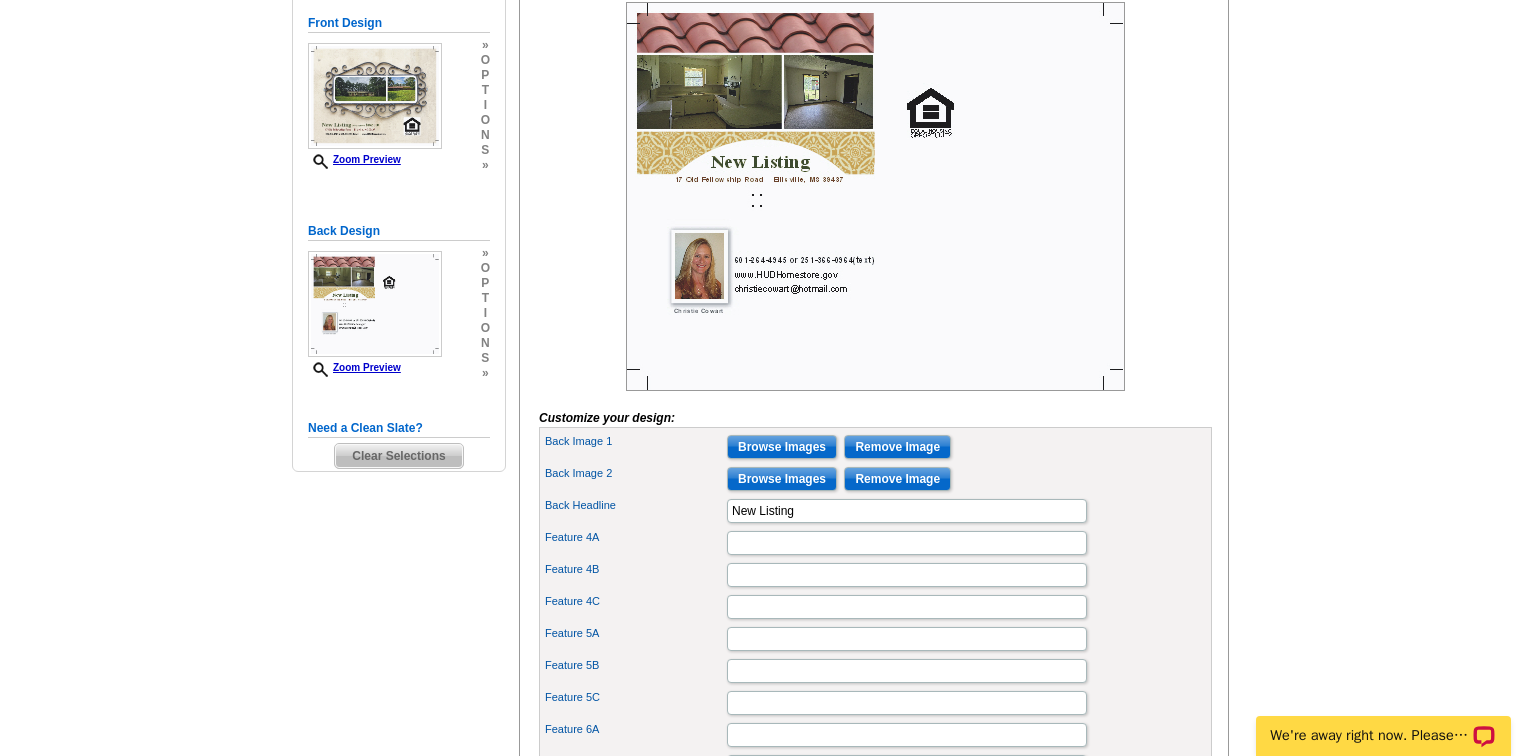 scroll, scrollTop: 320, scrollLeft: 0, axis: vertical 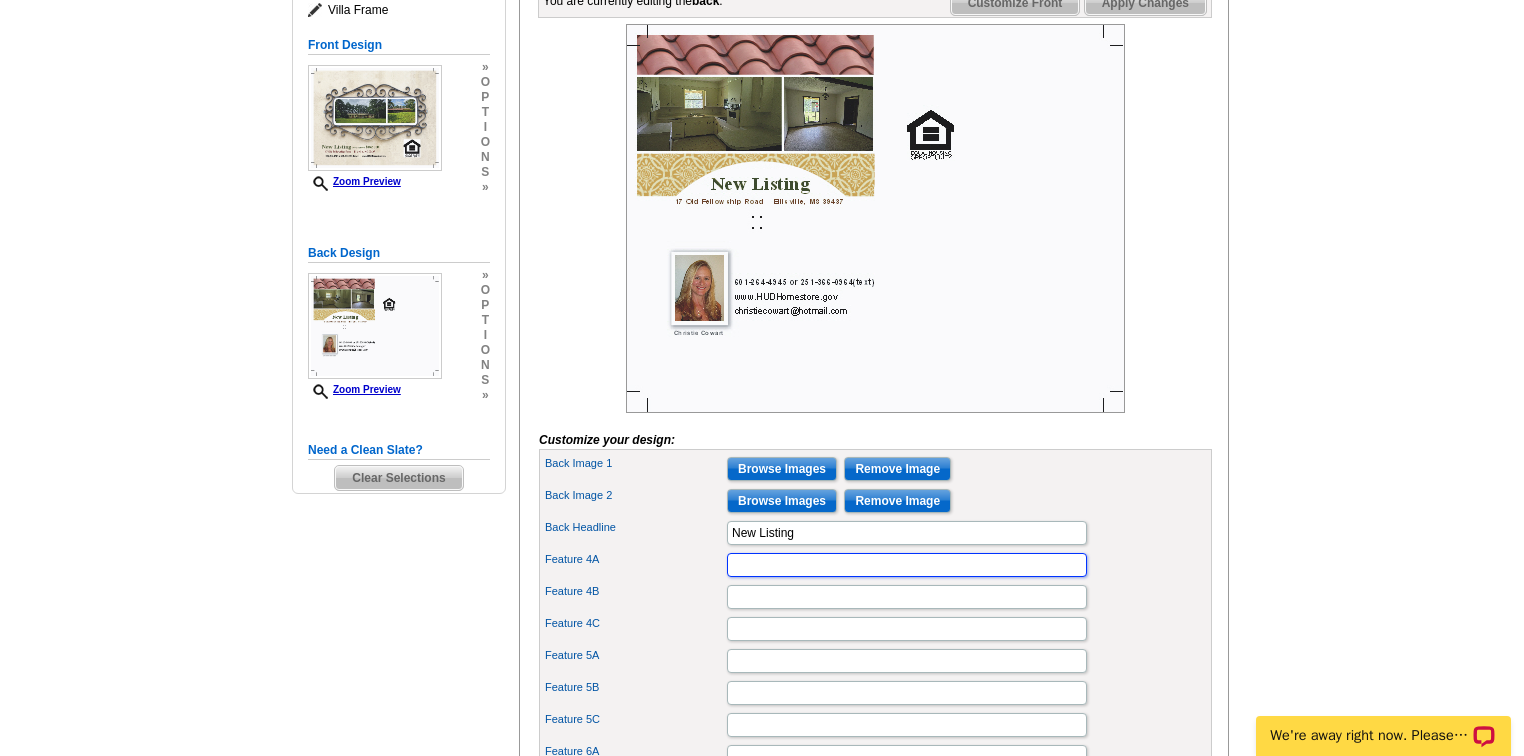 click on "Feature 4A" at bounding box center [907, 565] 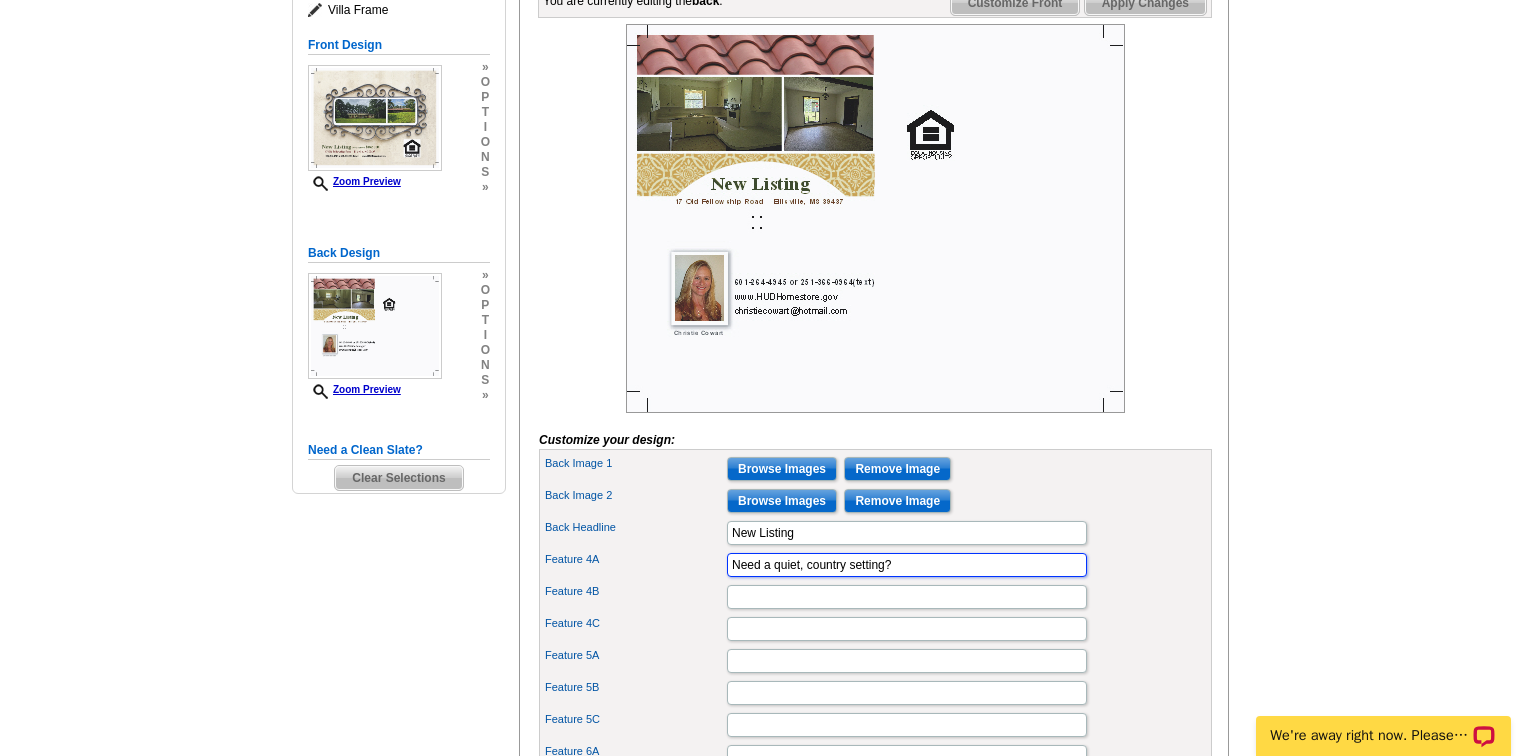 type on "Need a quiet, country setting?" 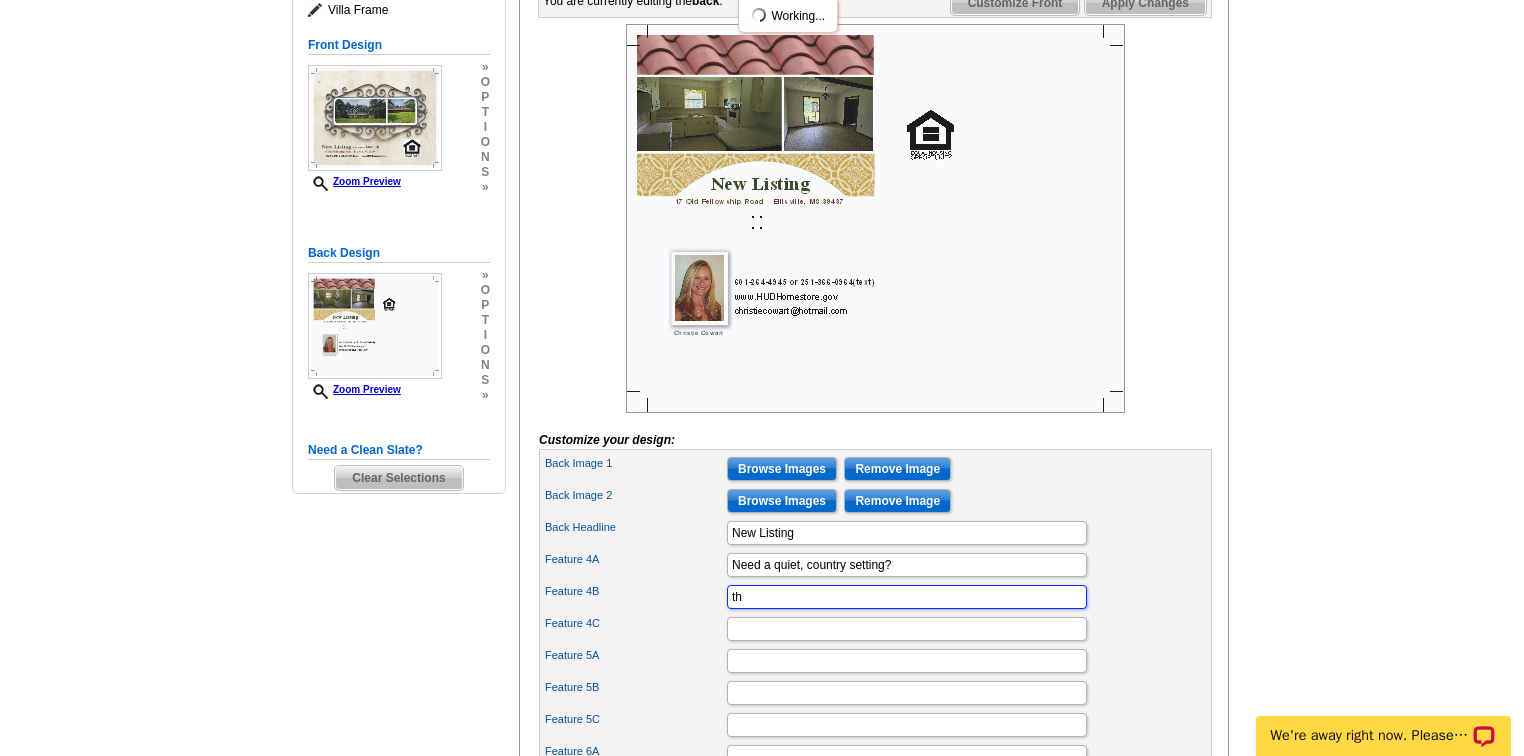 type on "t" 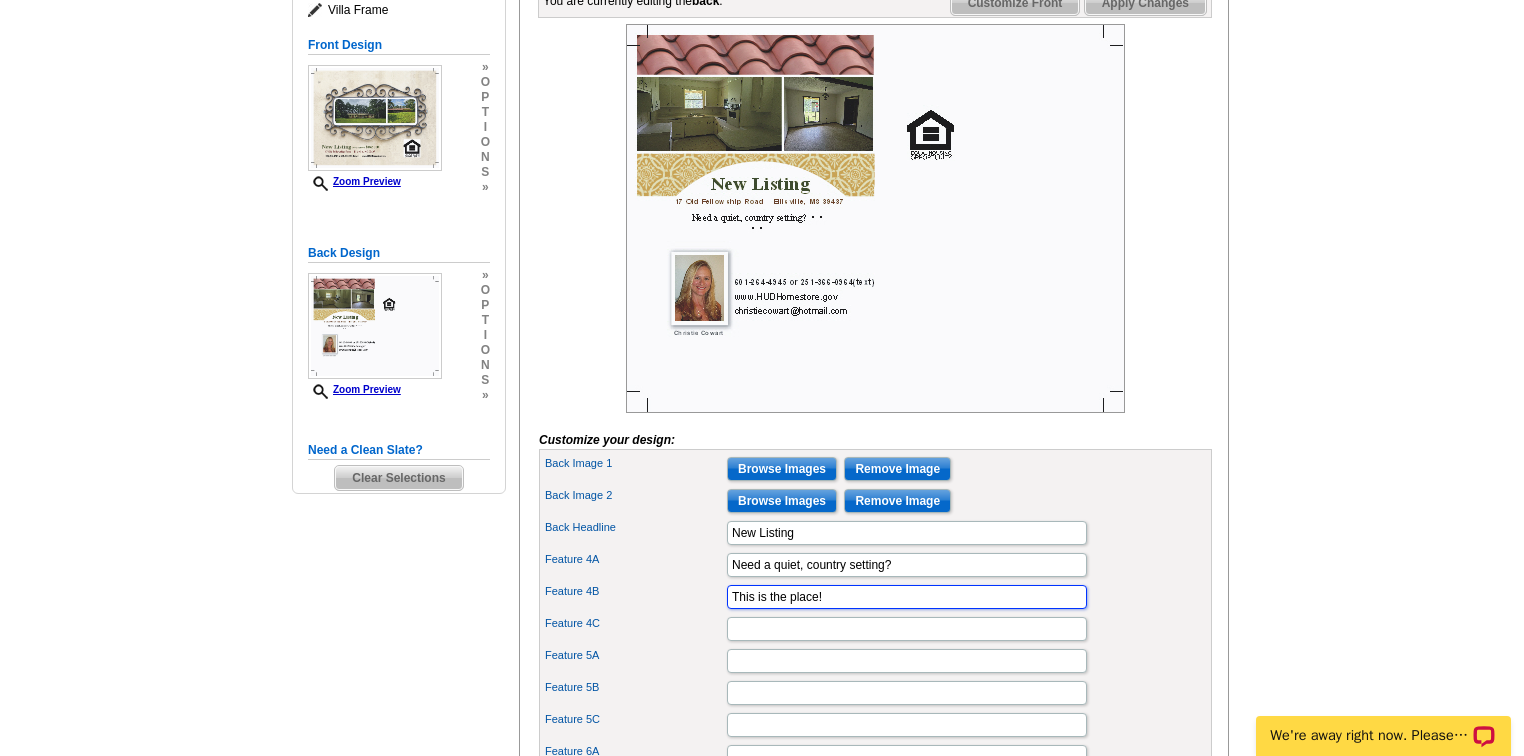 type on "This is the place!" 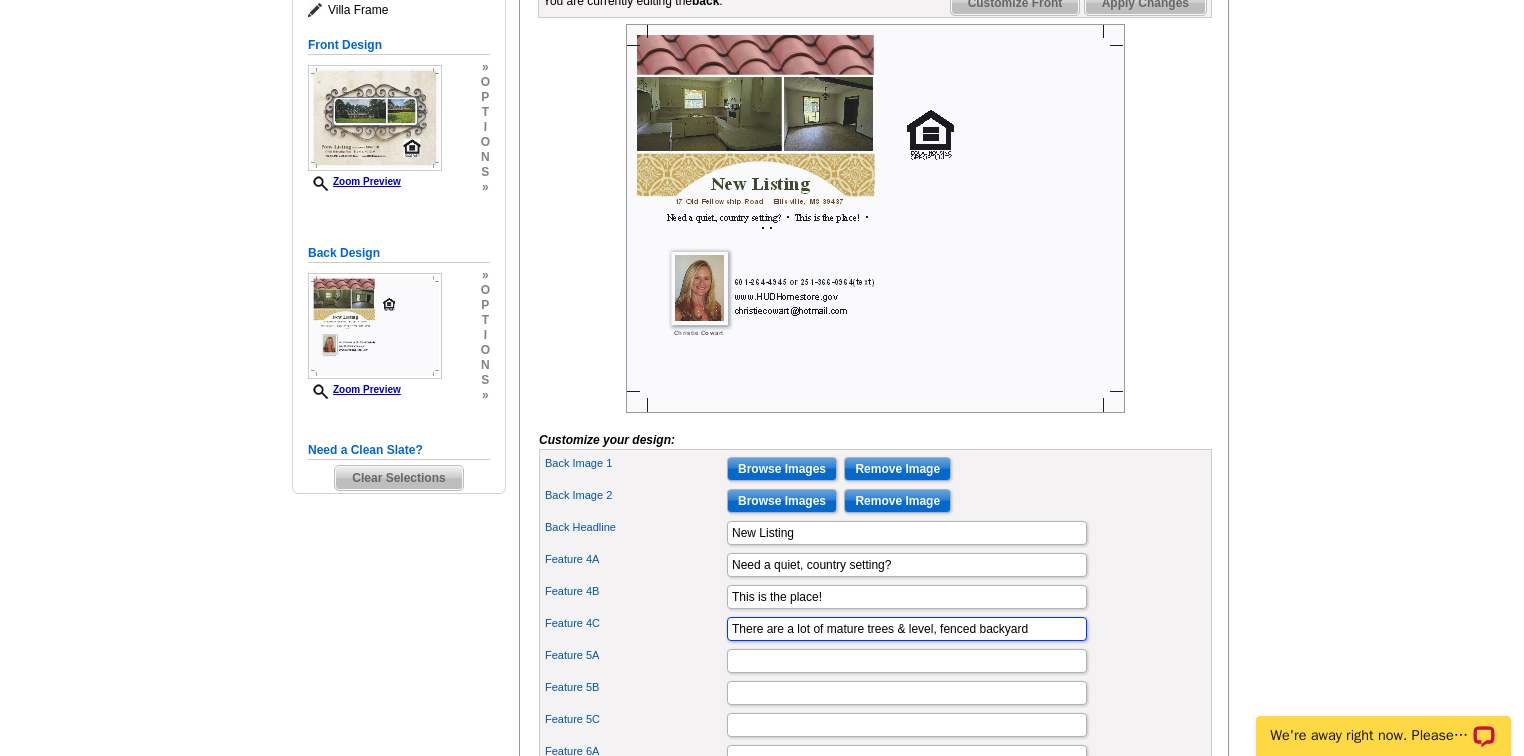 type on "There are a lot of mature trees & level, fenced backyard" 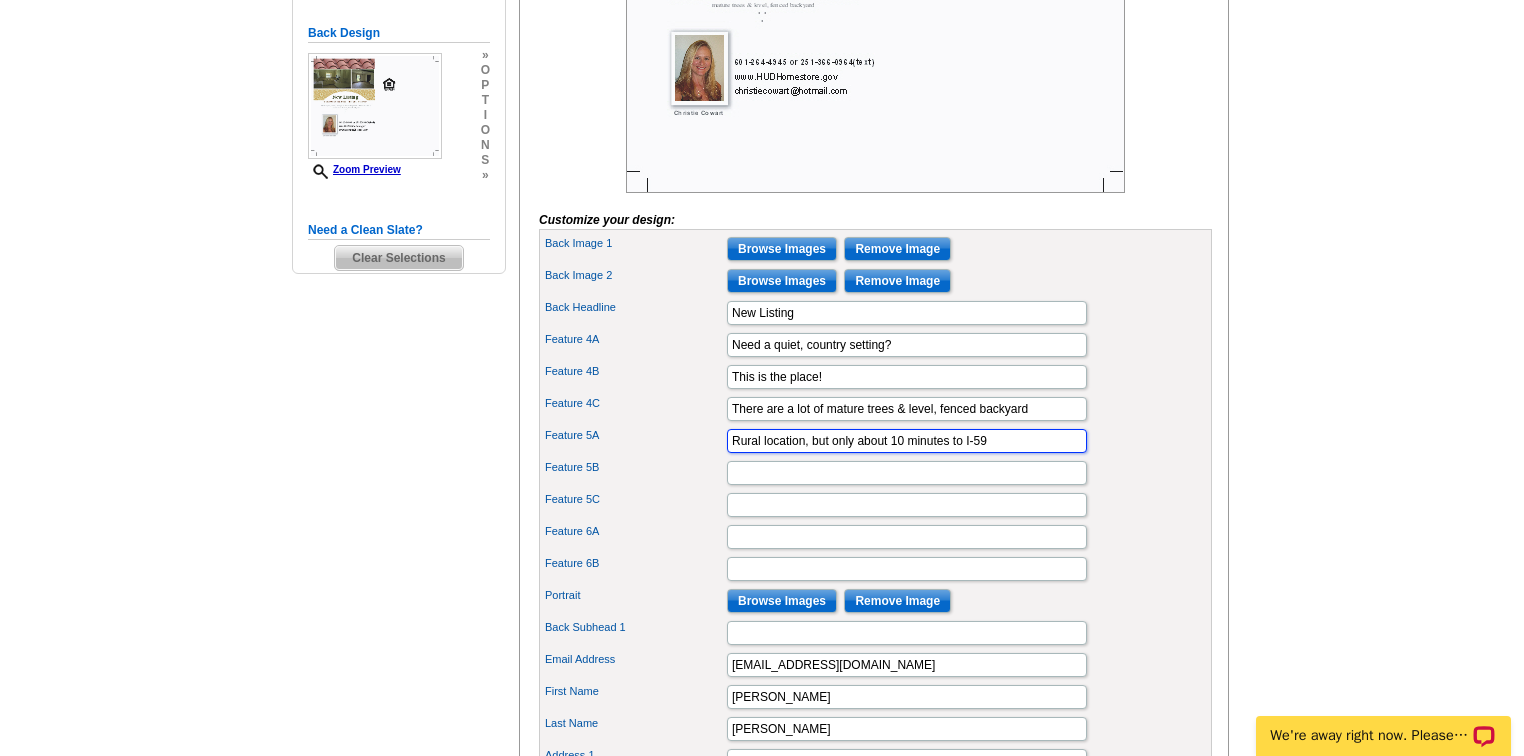 scroll, scrollTop: 560, scrollLeft: 0, axis: vertical 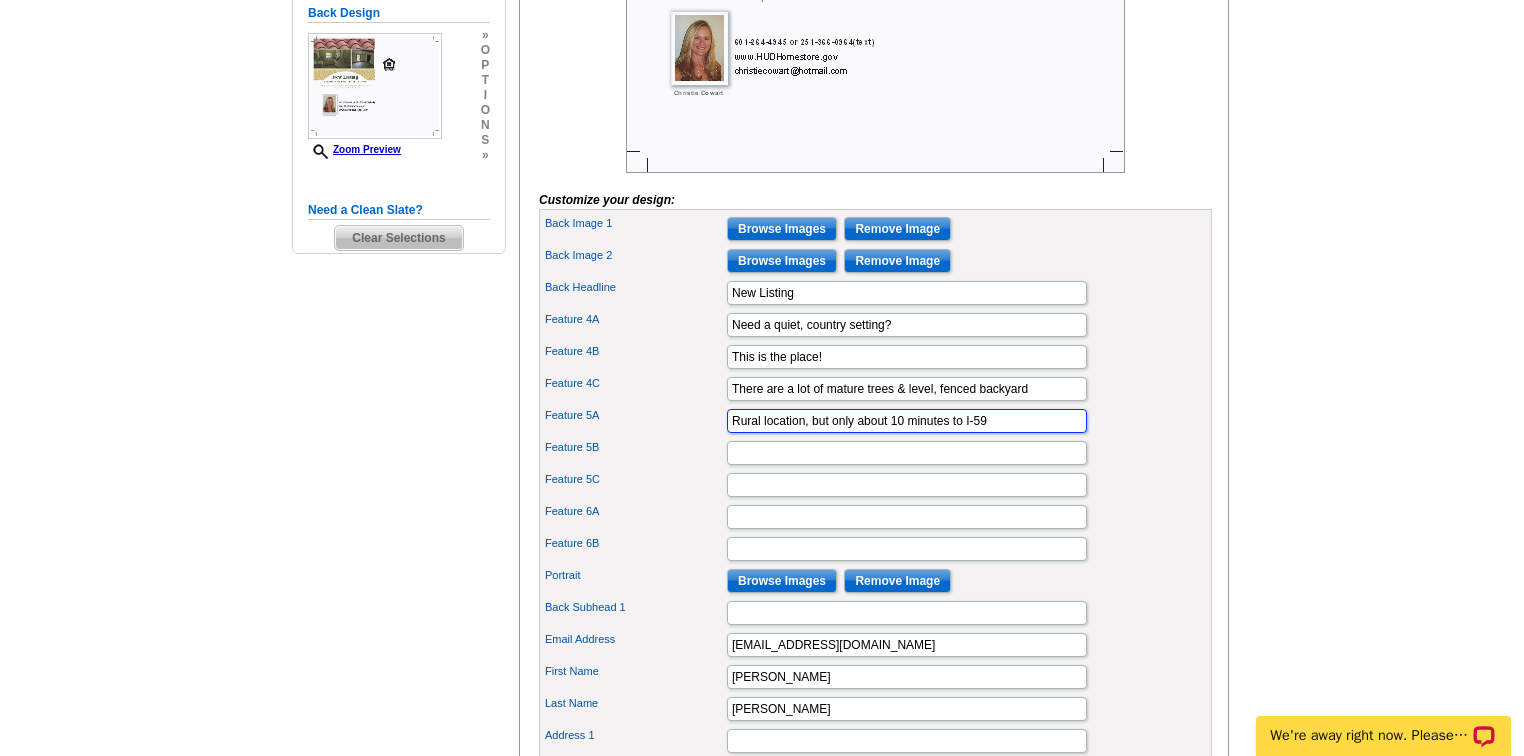 type on "Rural location, but only about 10 minutes to I-59" 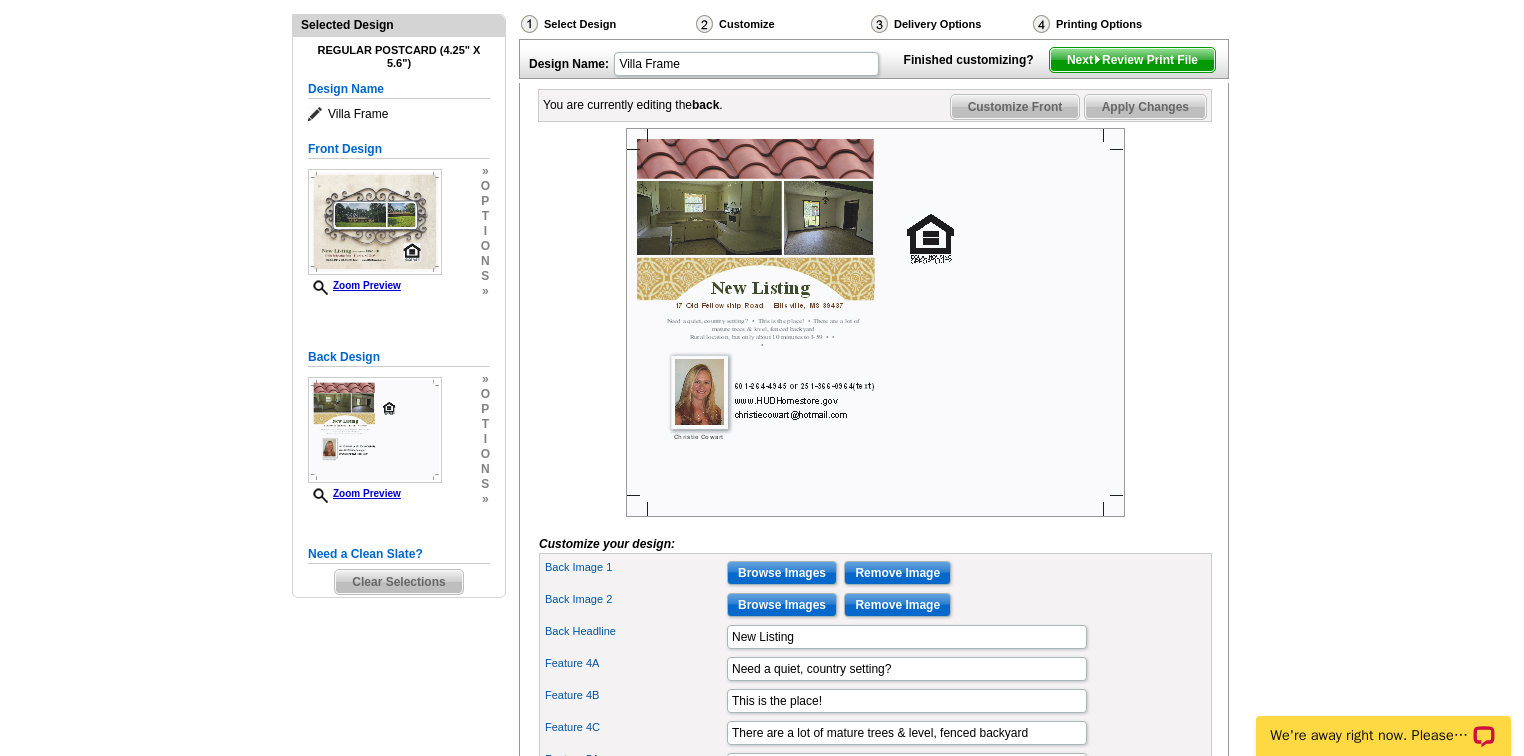 scroll, scrollTop: 160, scrollLeft: 0, axis: vertical 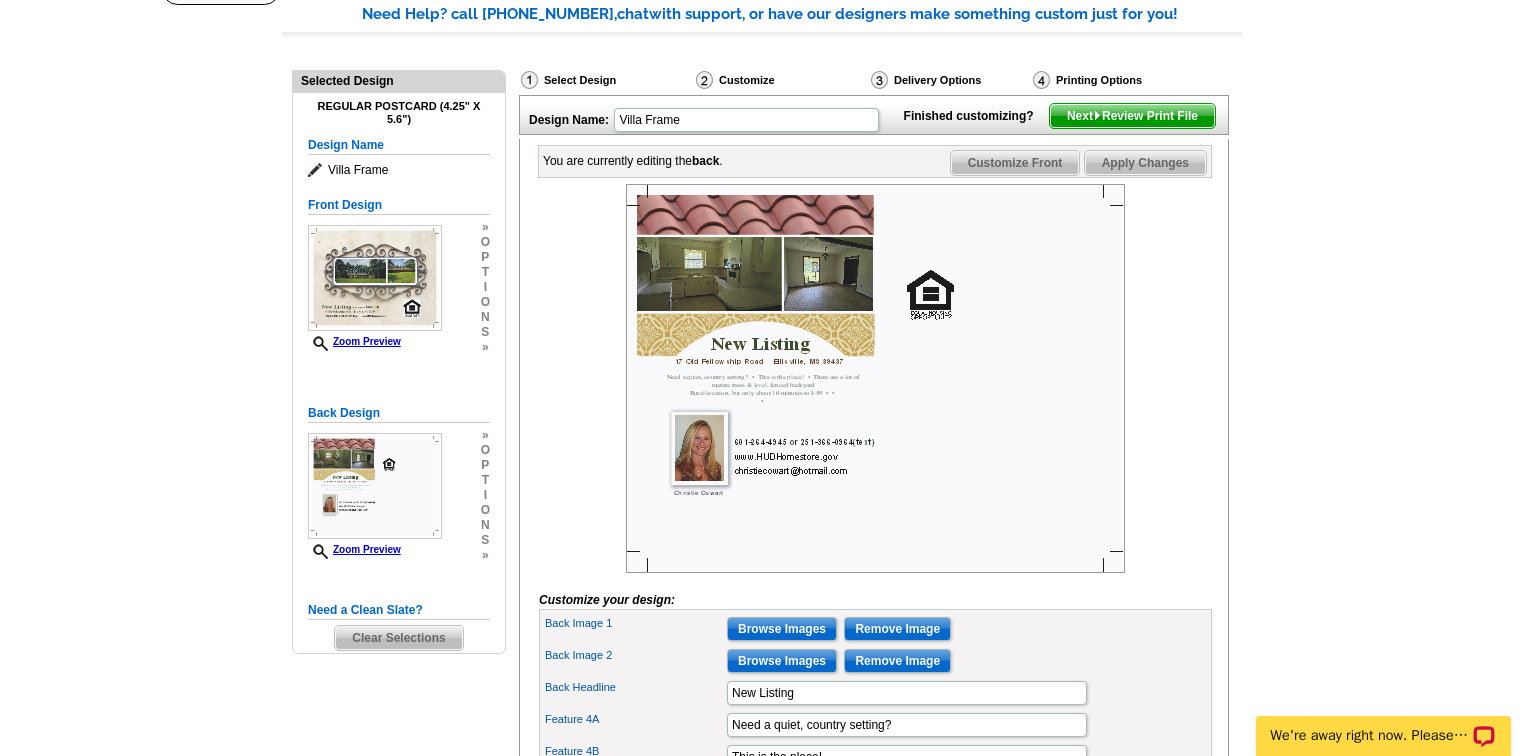 click on "Next   Review Print File" at bounding box center [1132, 116] 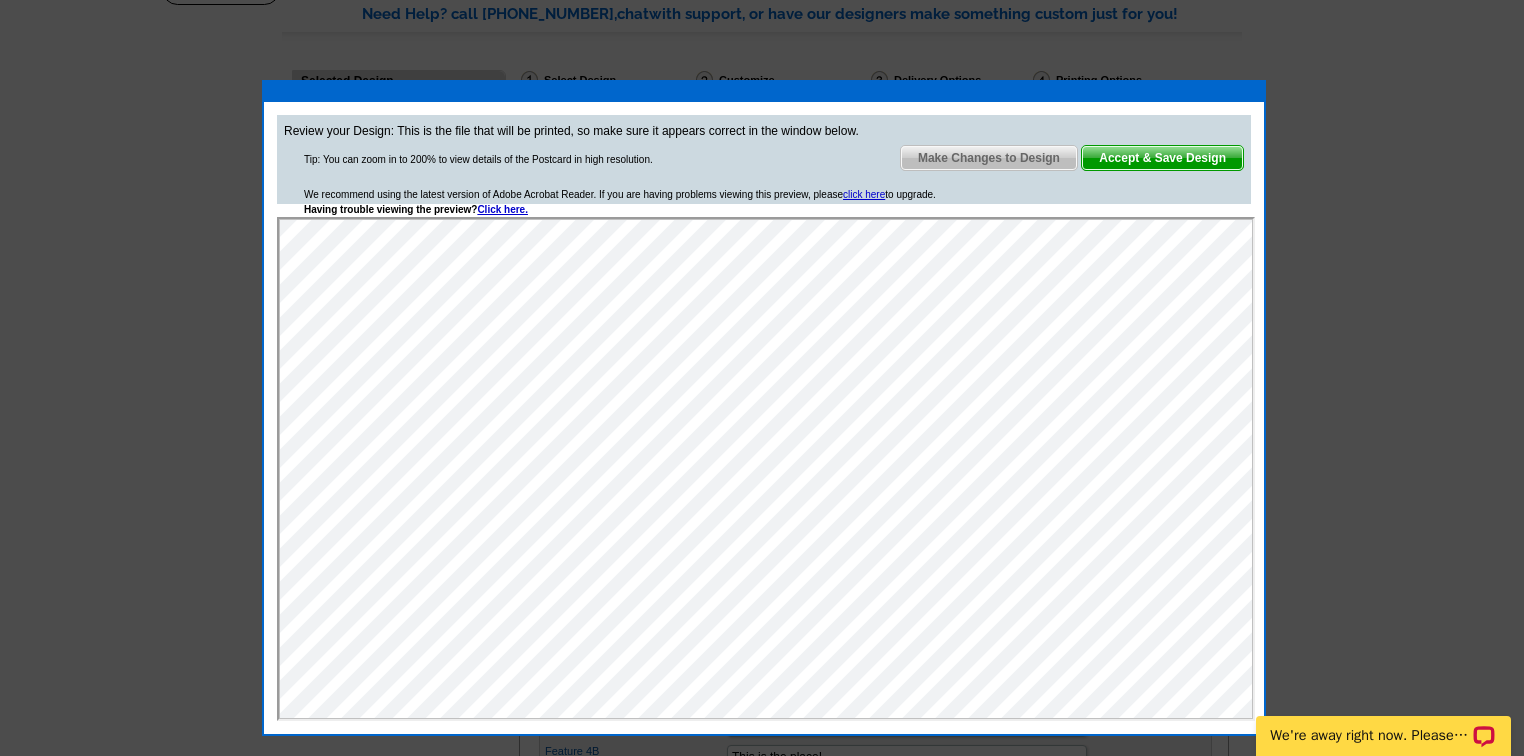 scroll, scrollTop: 0, scrollLeft: 0, axis: both 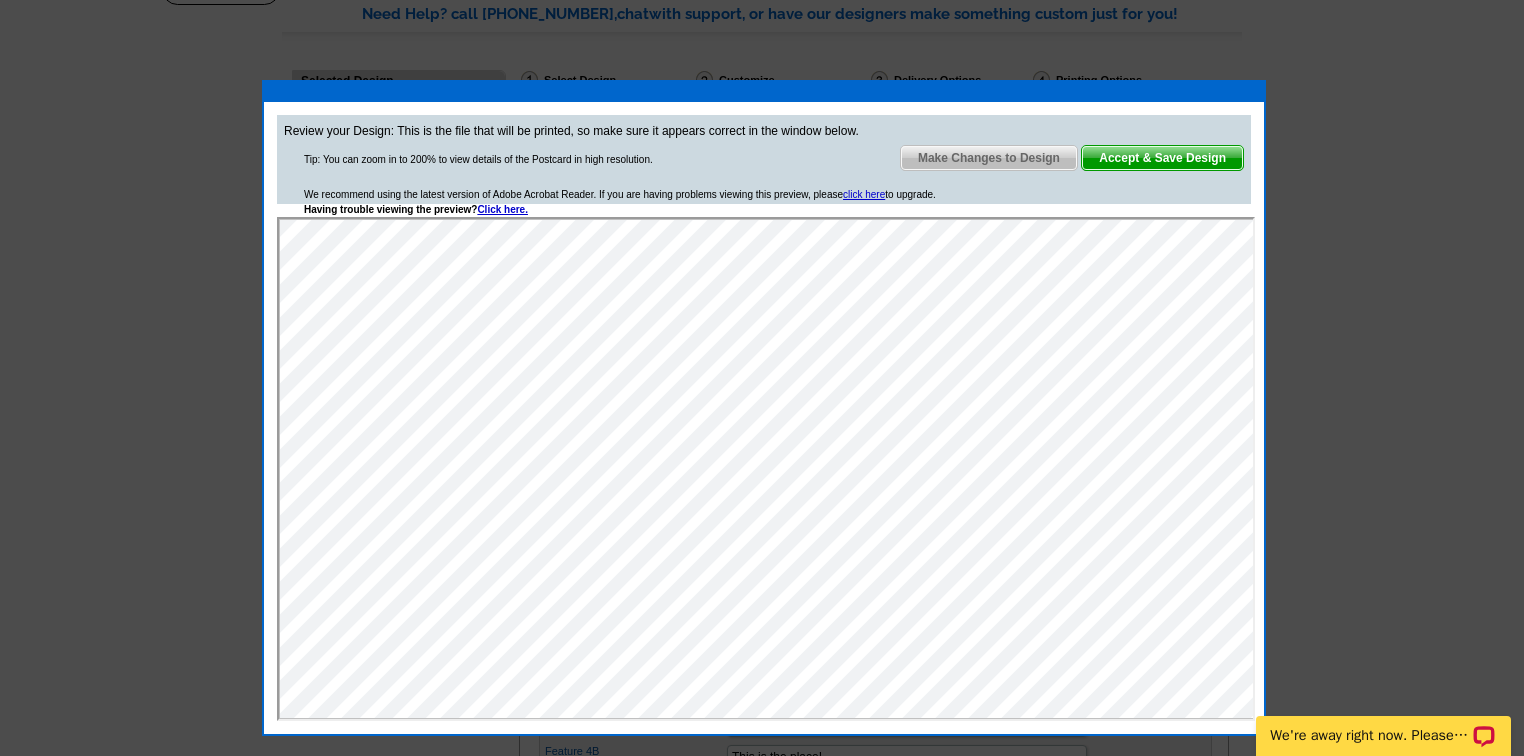 click on "Make Changes to Design" at bounding box center (989, 158) 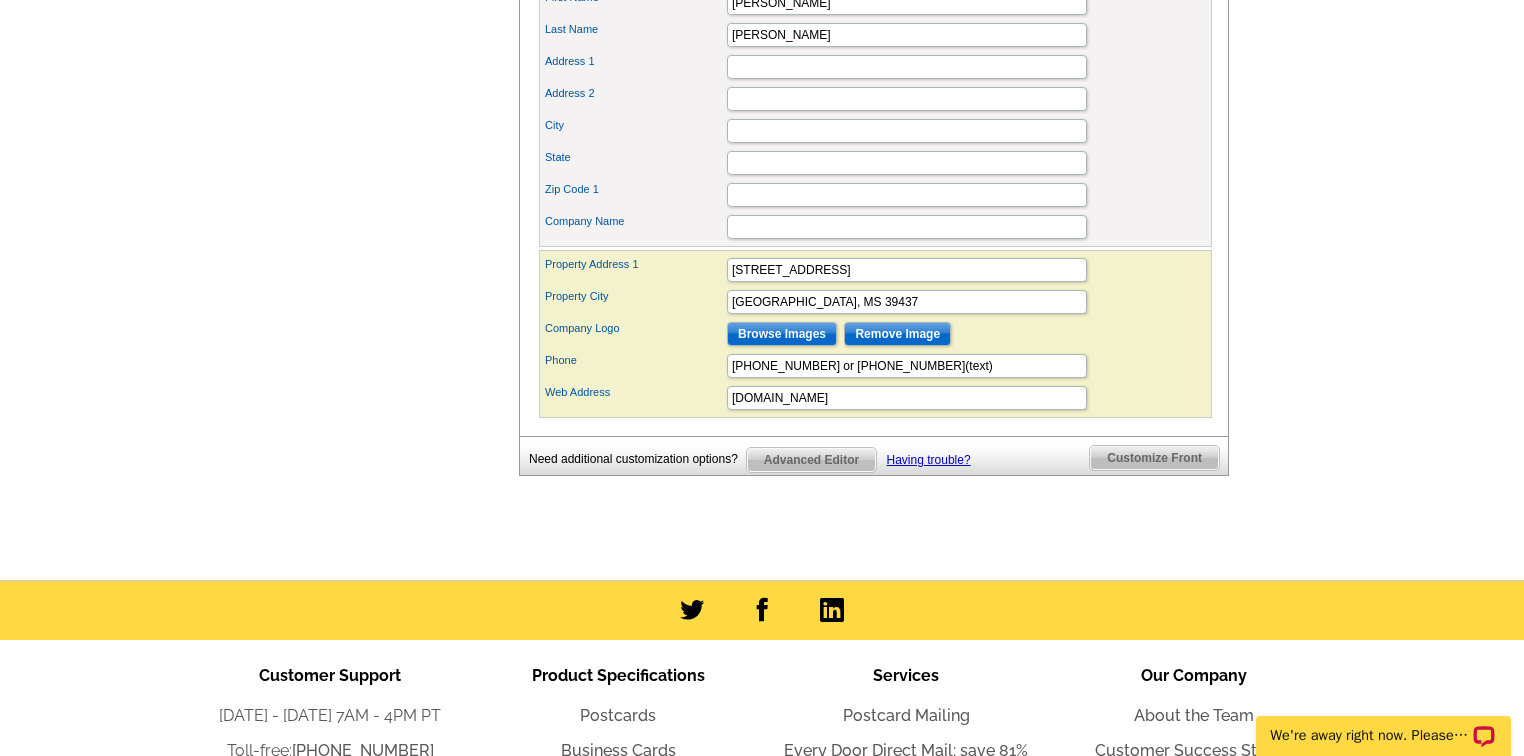 scroll, scrollTop: 1280, scrollLeft: 0, axis: vertical 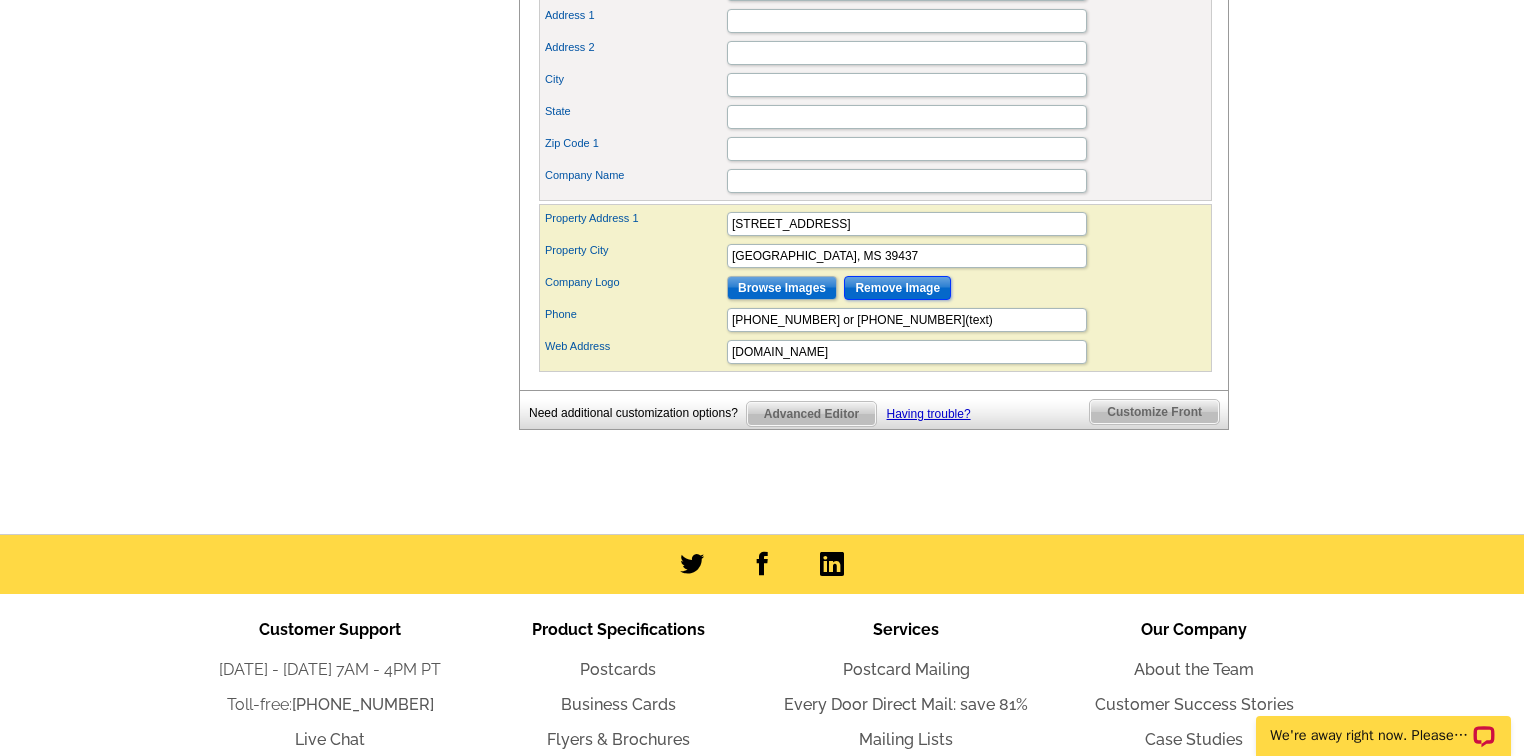 click on "Remove Image" at bounding box center [897, 288] 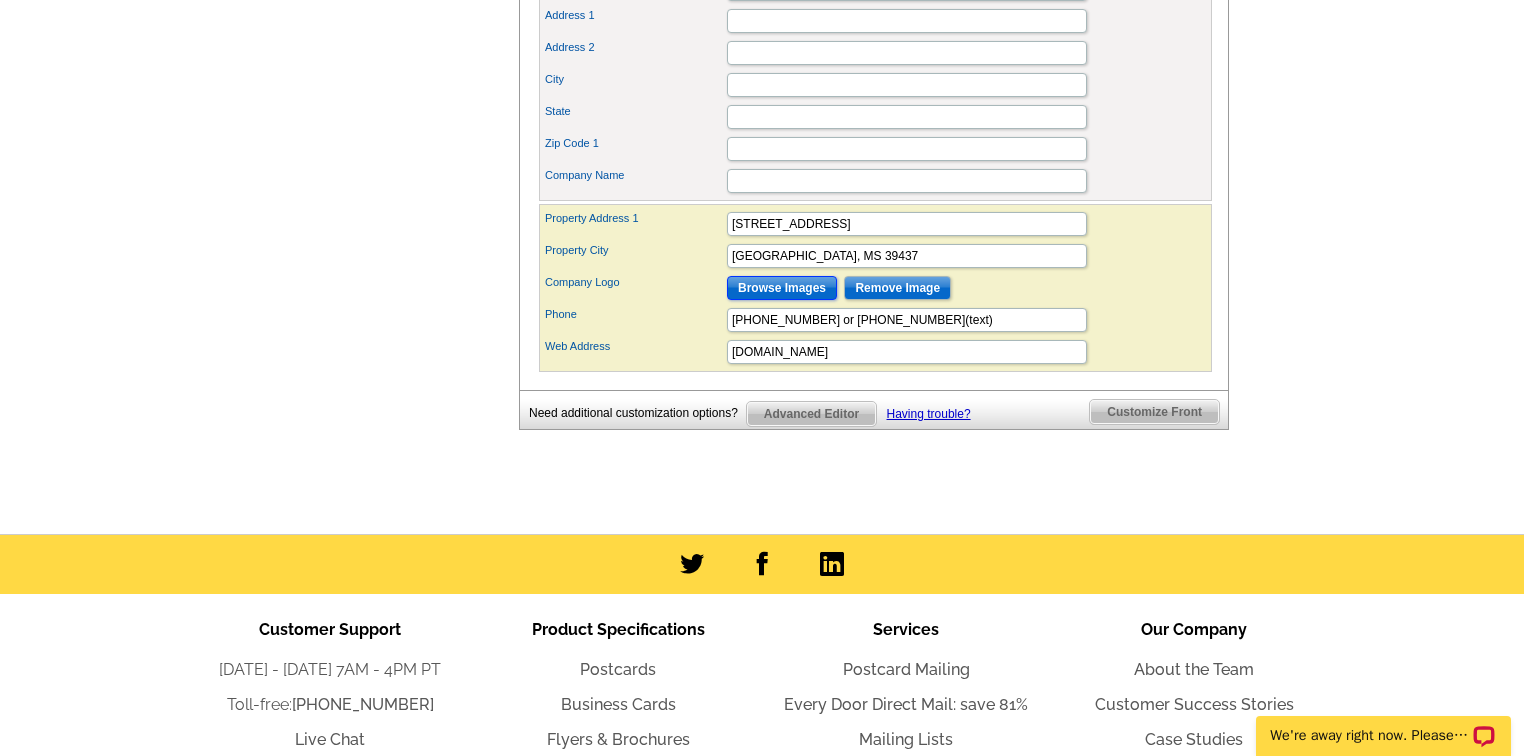 click on "Browse Images" at bounding box center [782, 288] 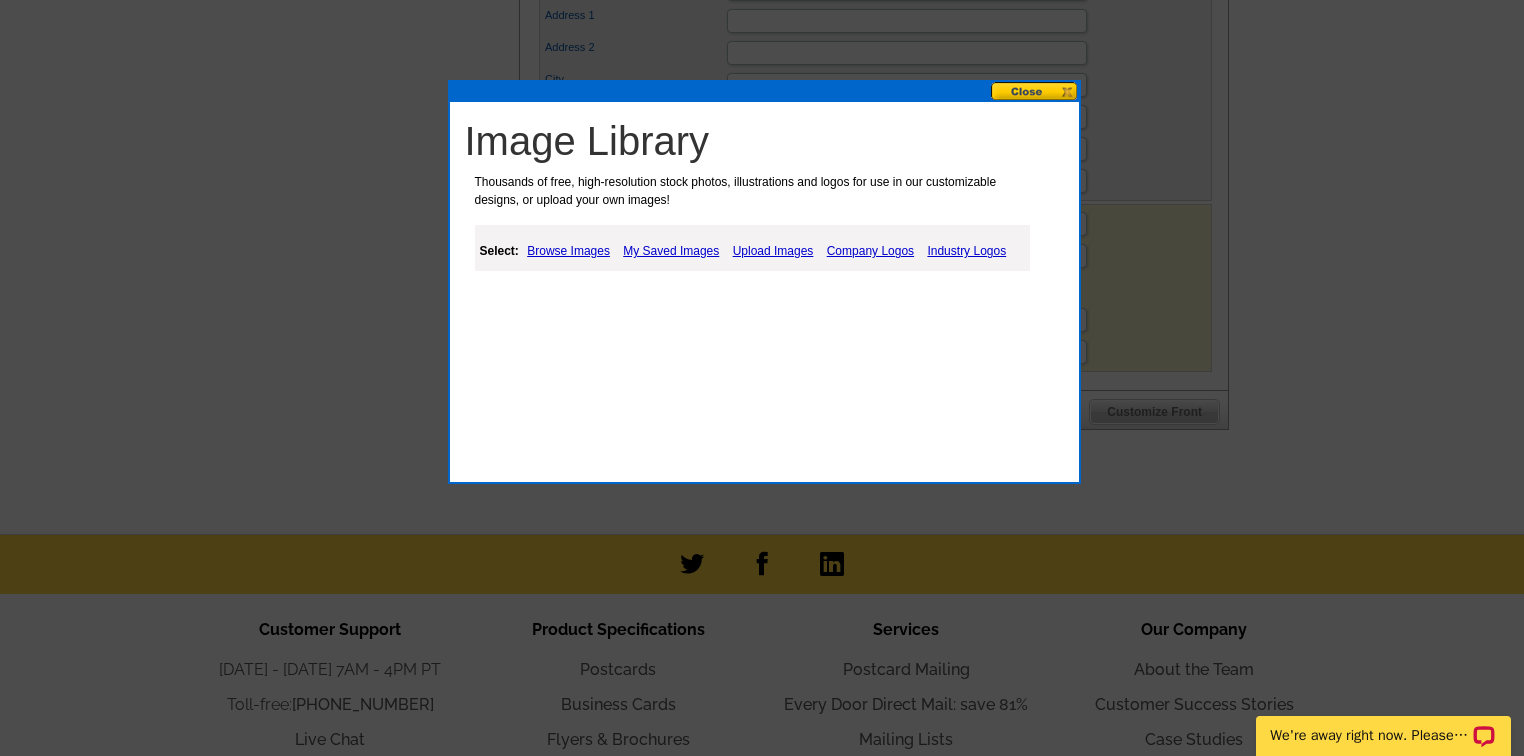 click on "My Saved Images" at bounding box center [671, 251] 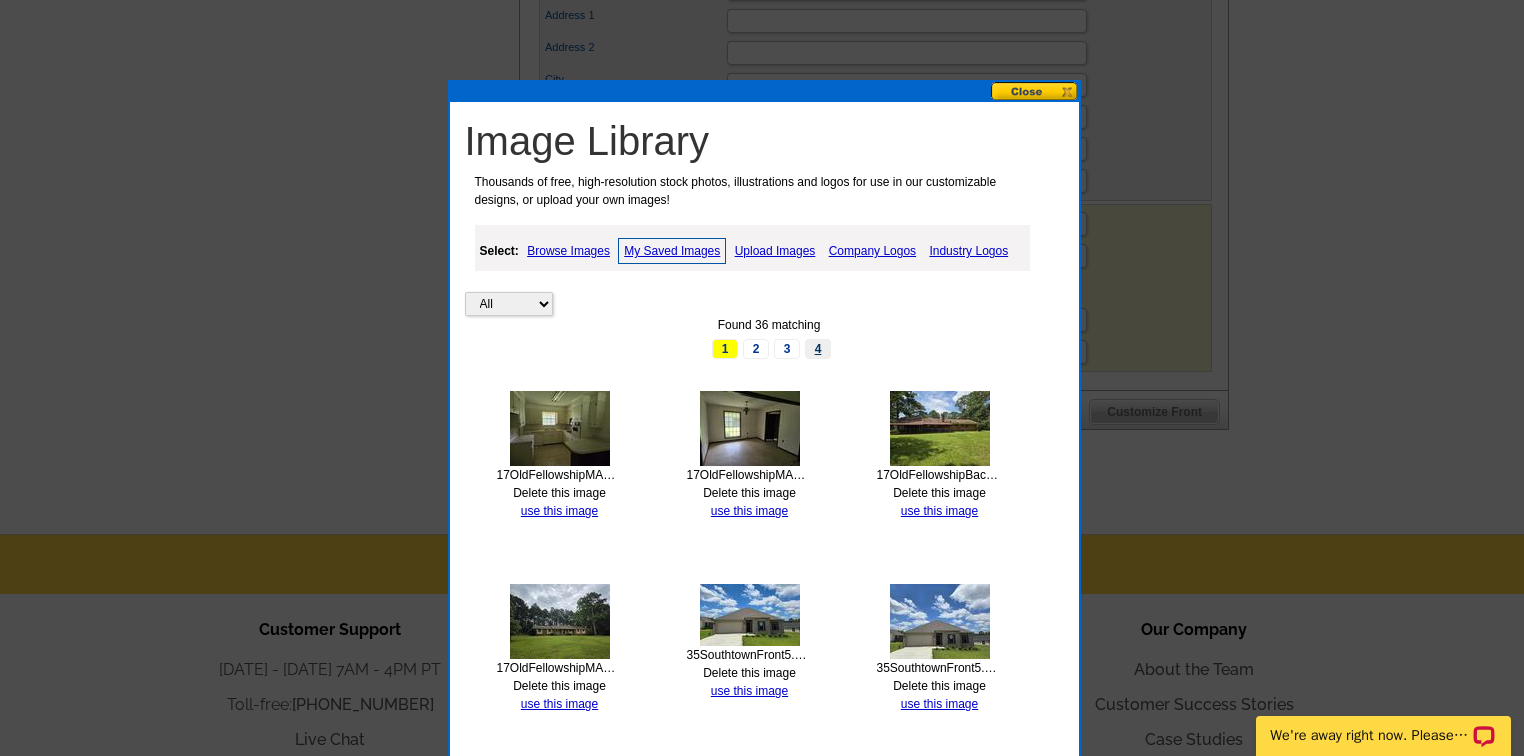 click on "4" at bounding box center (818, 349) 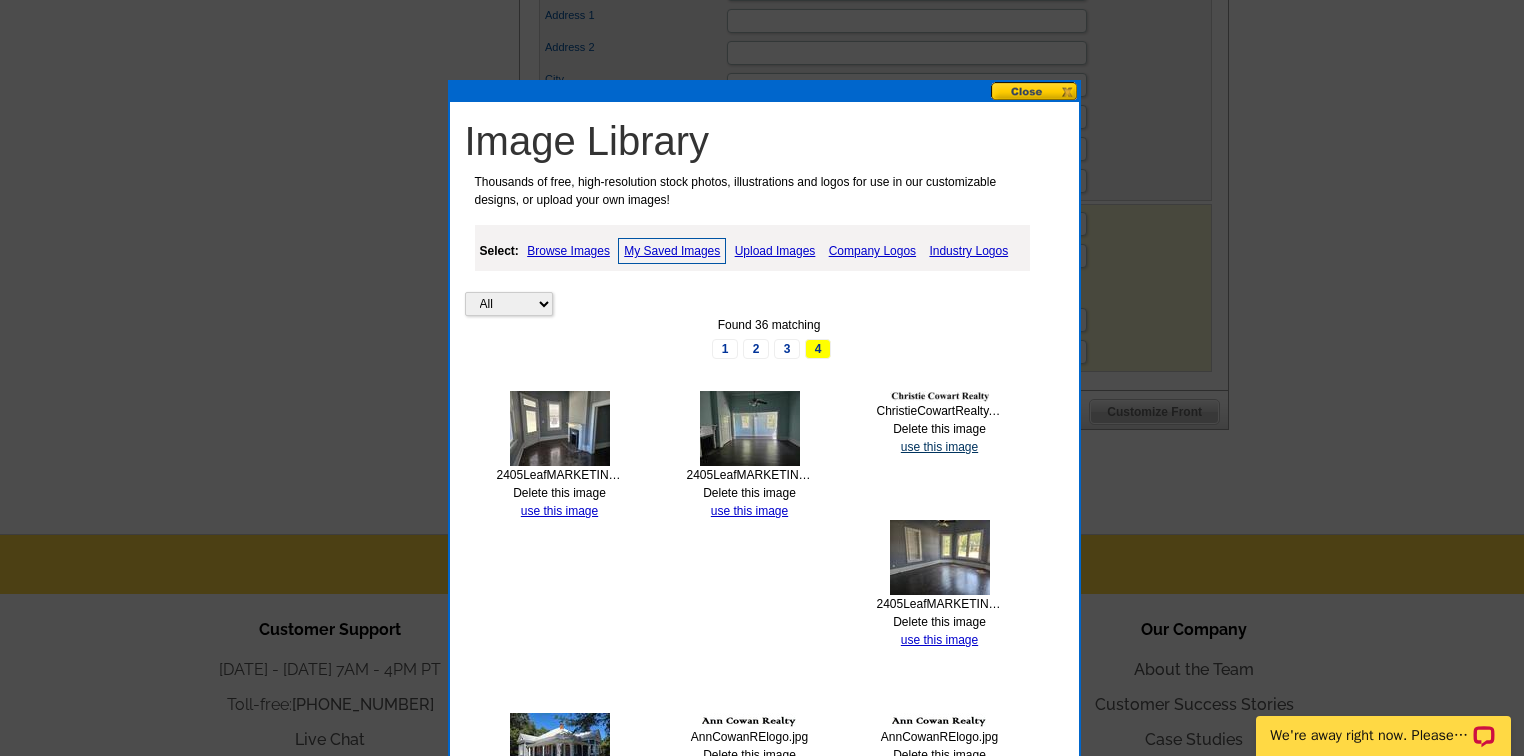 click on "use this image" at bounding box center (939, 447) 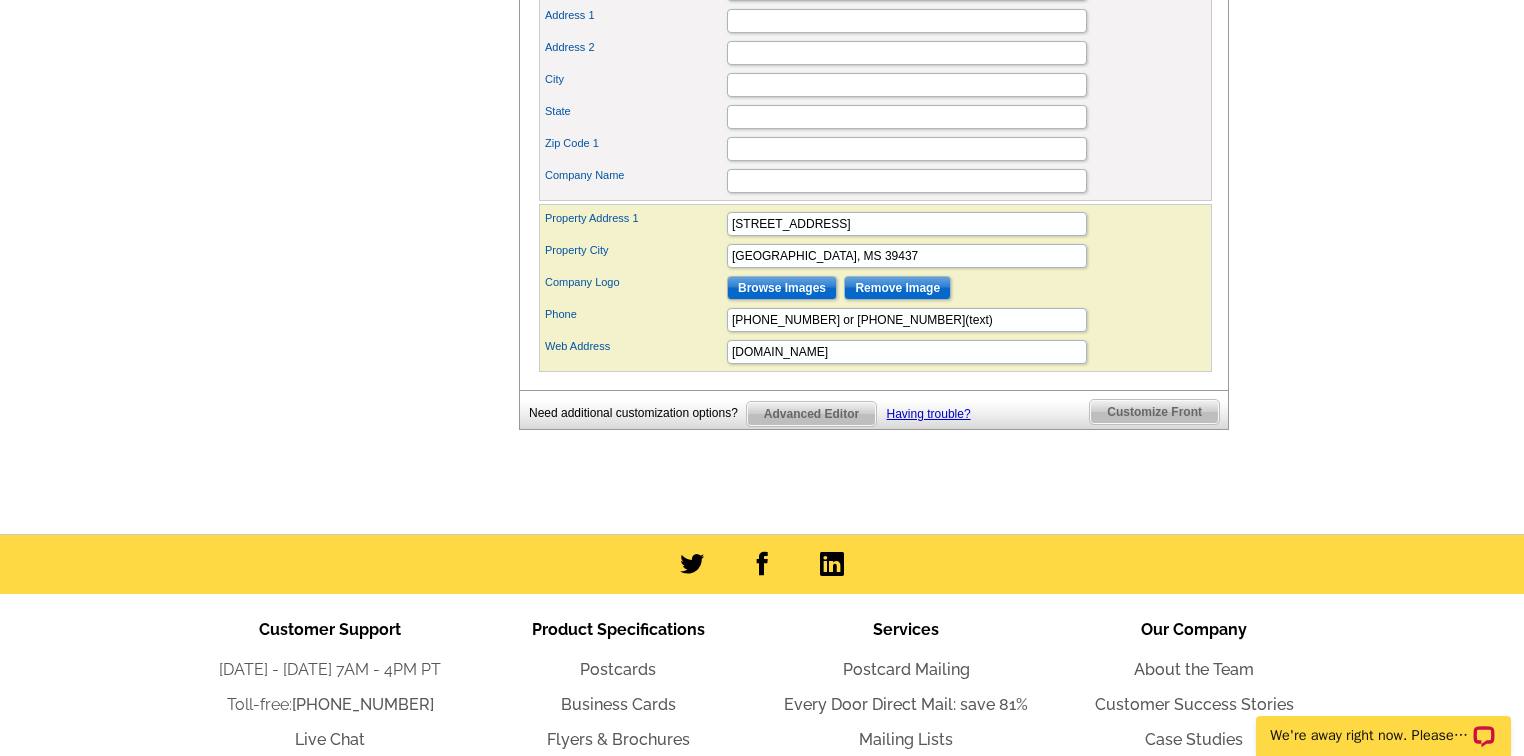 scroll, scrollTop: 0, scrollLeft: 0, axis: both 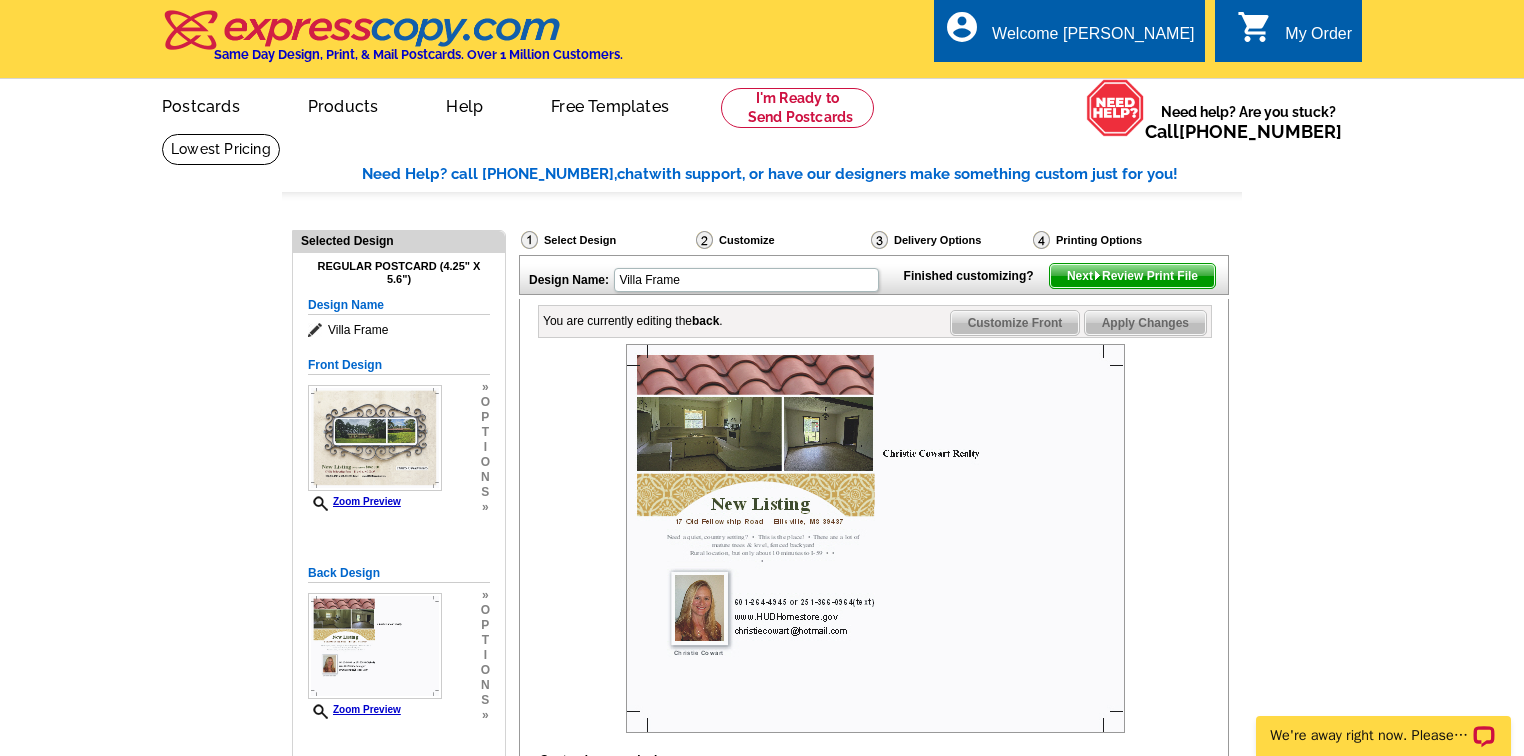 click at bounding box center (1097, 275) 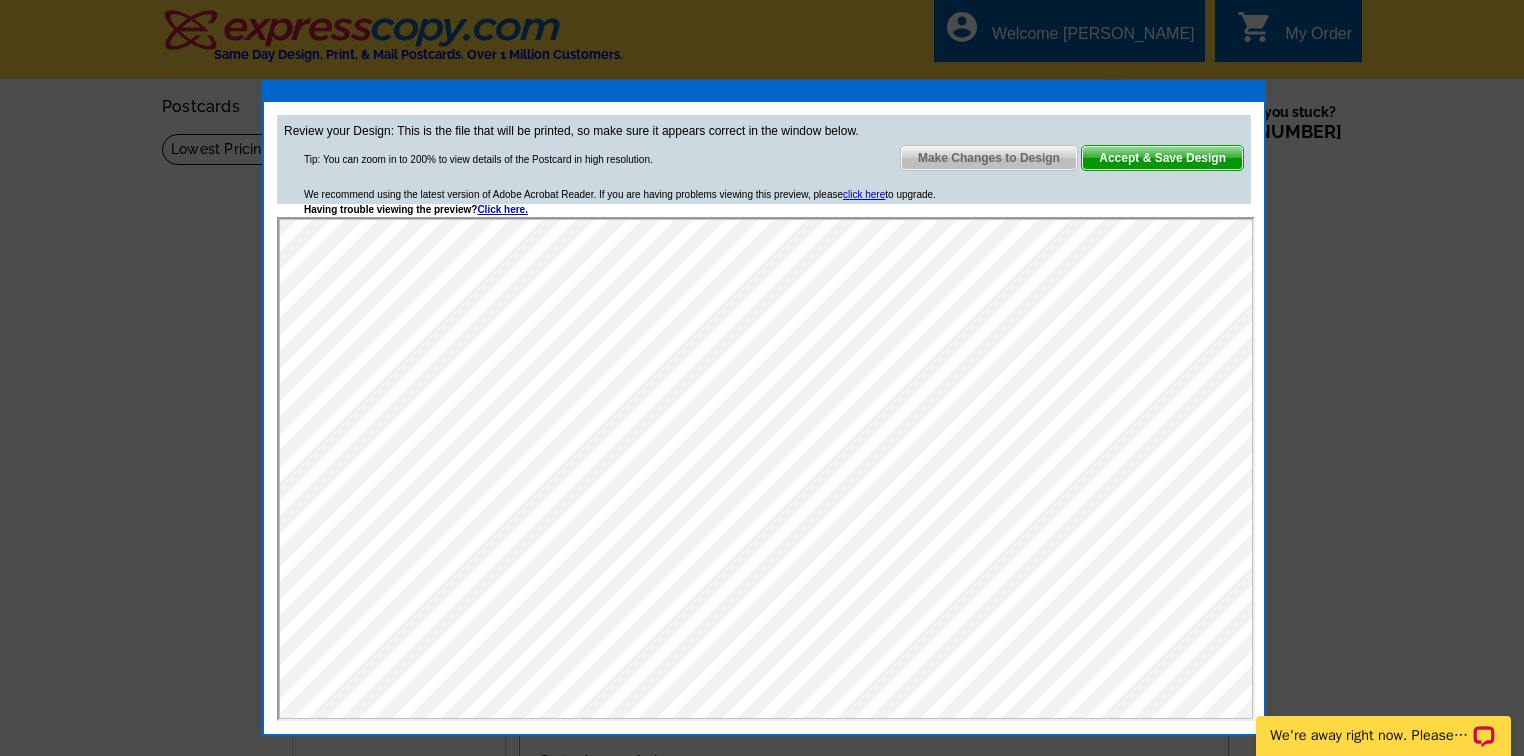 scroll, scrollTop: 0, scrollLeft: 0, axis: both 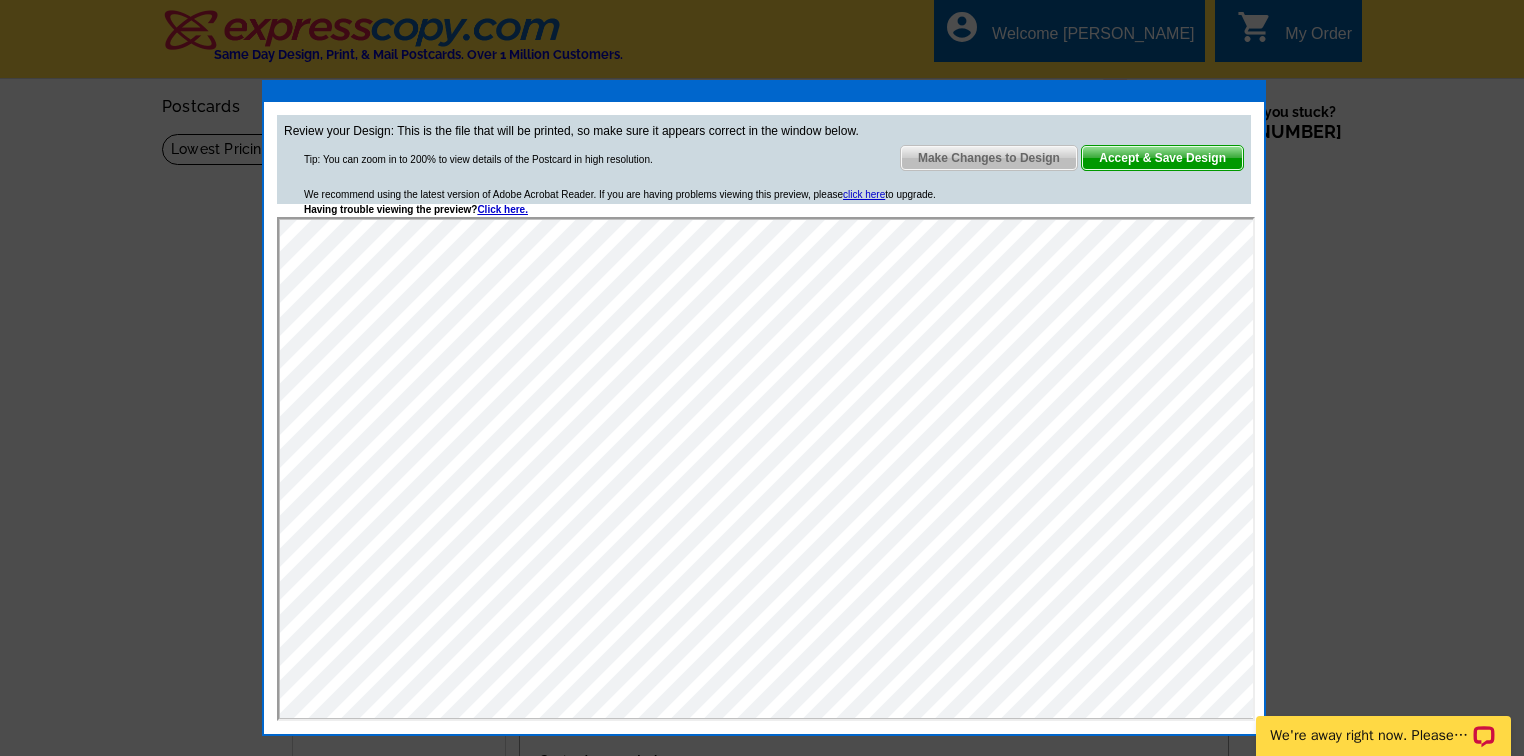 click on "Accept & Save Design" at bounding box center (1162, 158) 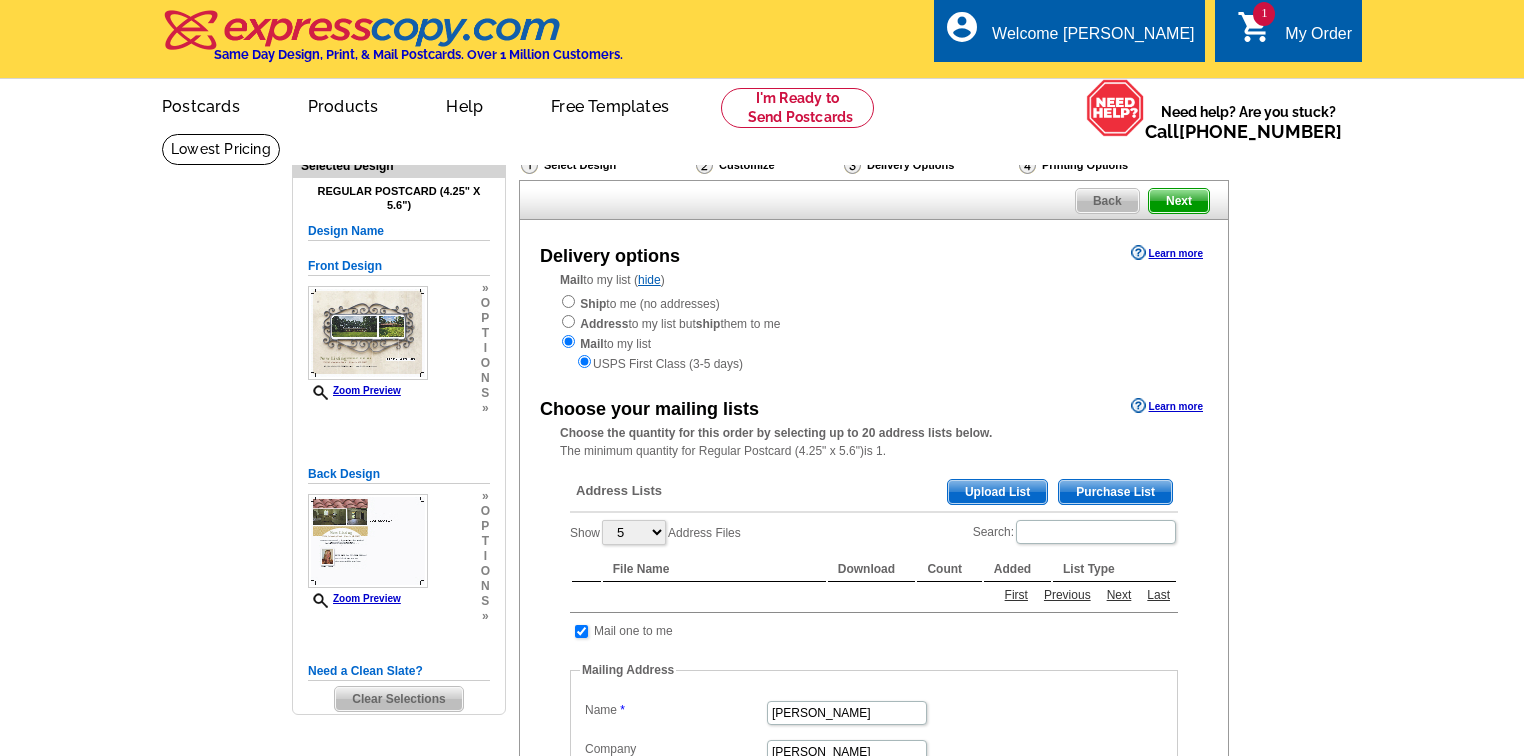 scroll, scrollTop: 0, scrollLeft: 0, axis: both 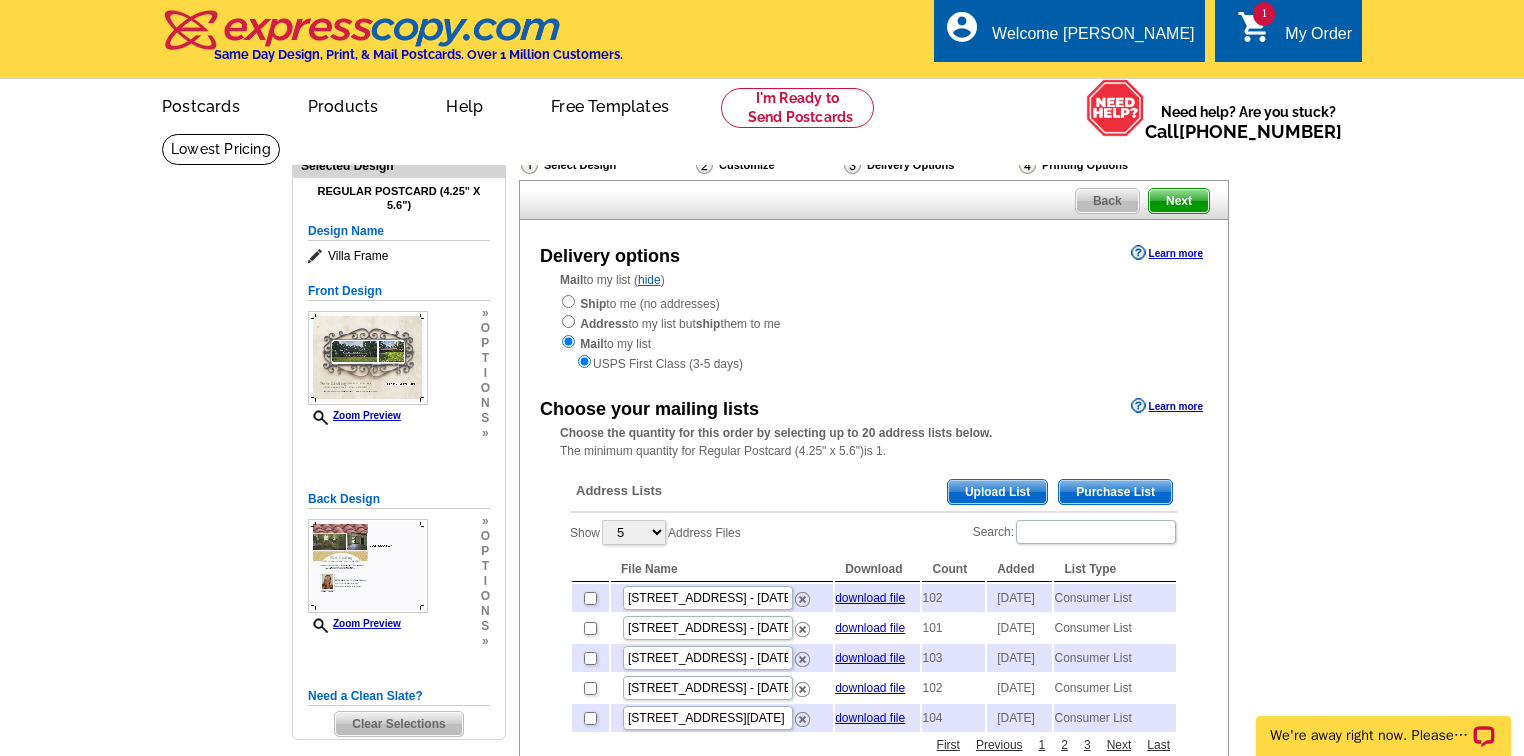 click on "Purchase List" at bounding box center [1115, 492] 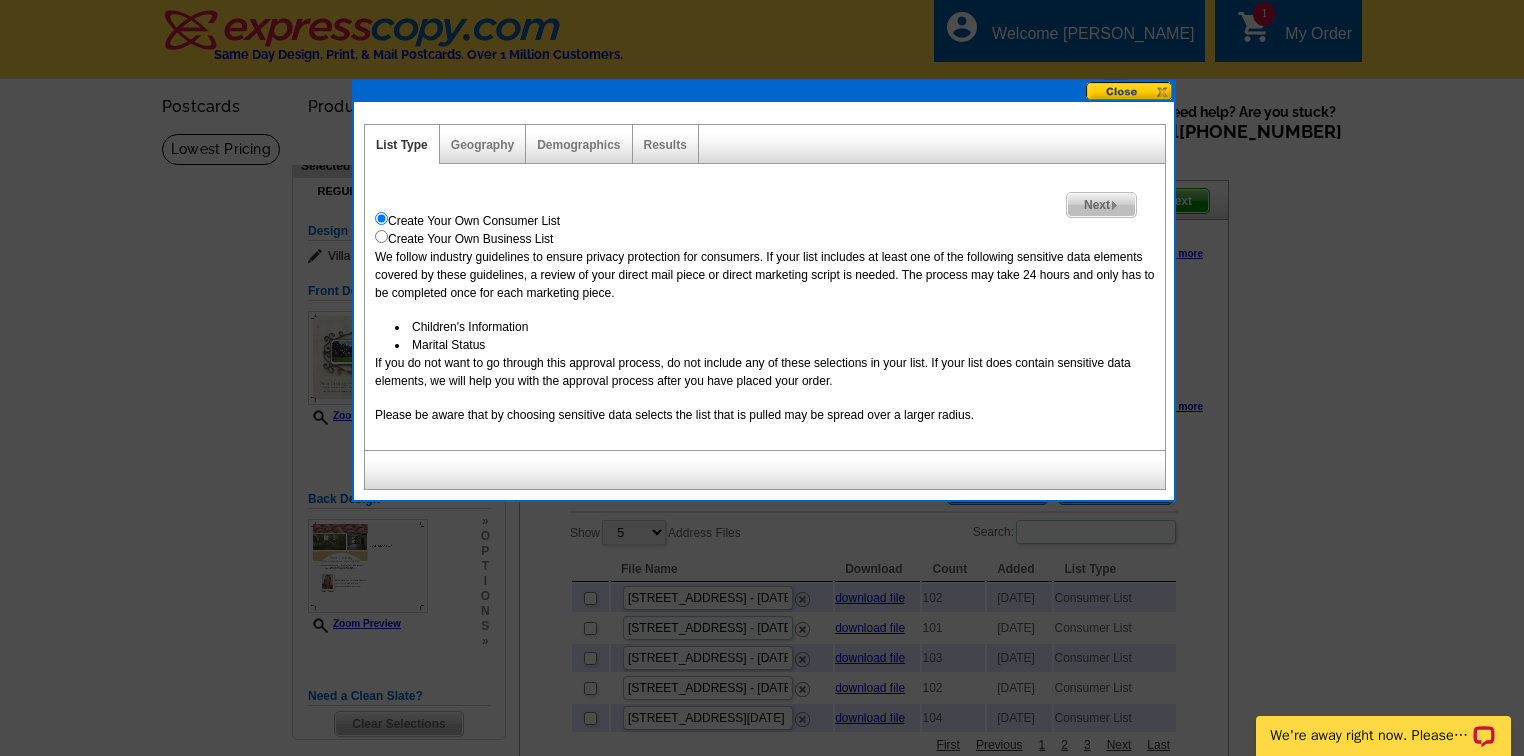 click on "Next" at bounding box center (1101, 205) 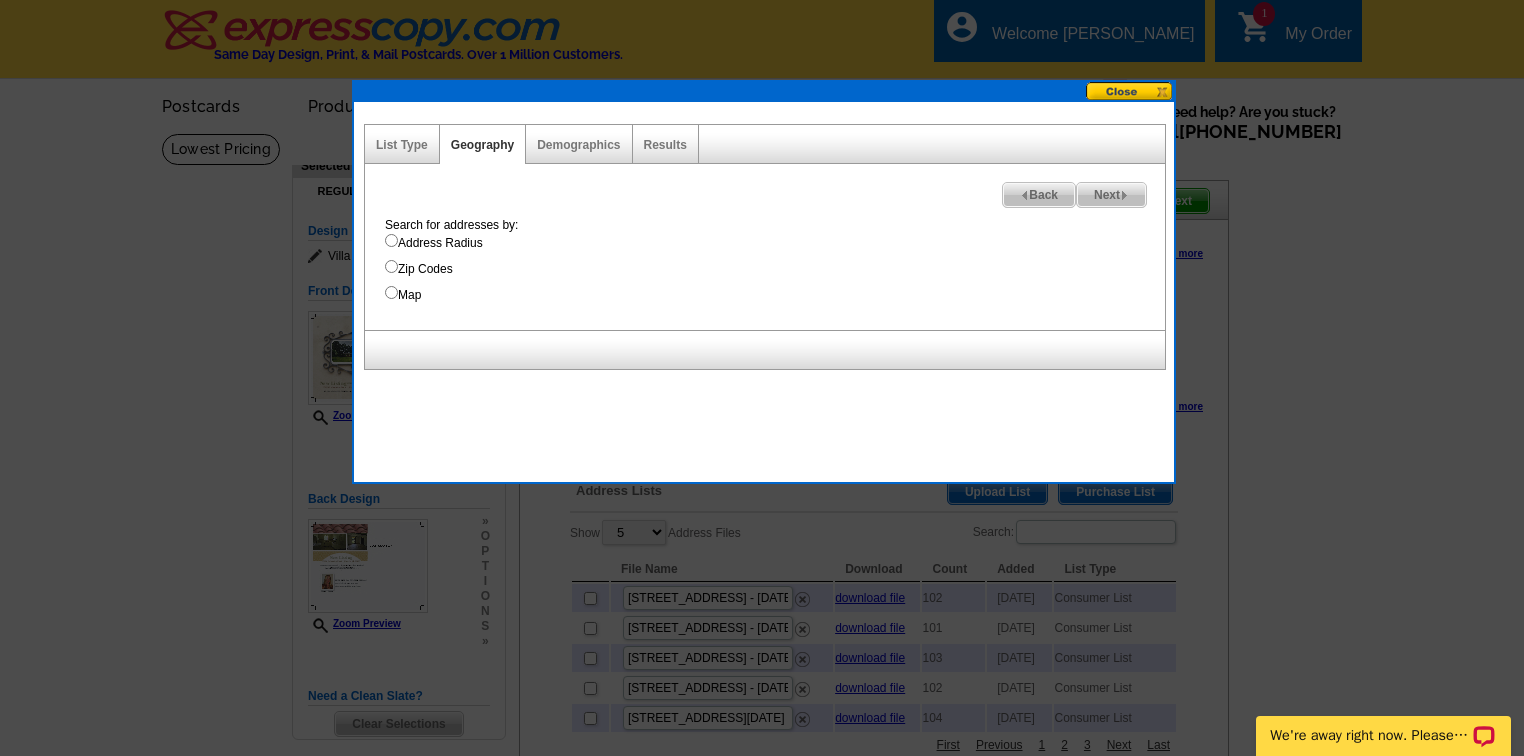 click on "Address Radius" at bounding box center (391, 240) 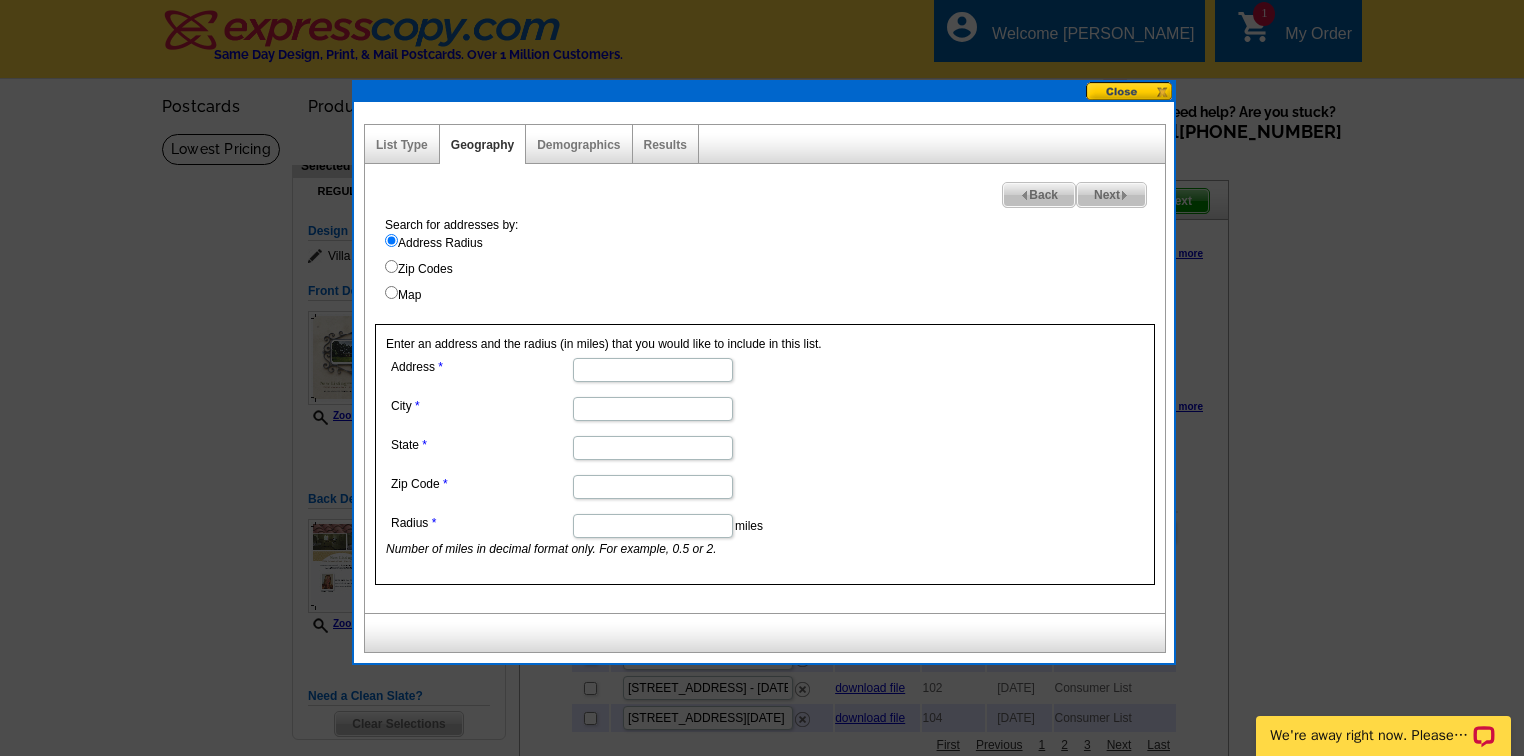 click on "Address" at bounding box center [653, 370] 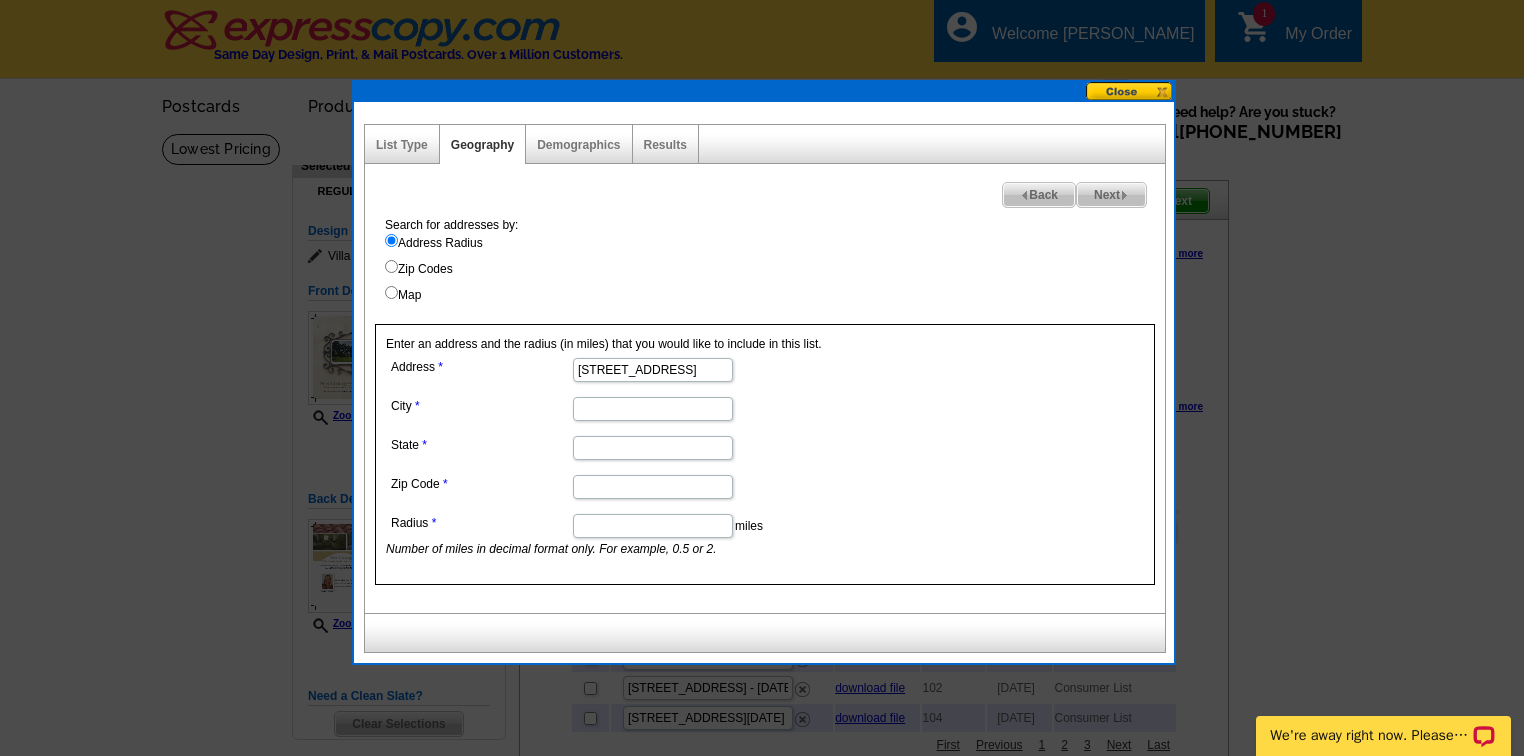 type on "17 Old Fellowship Road" 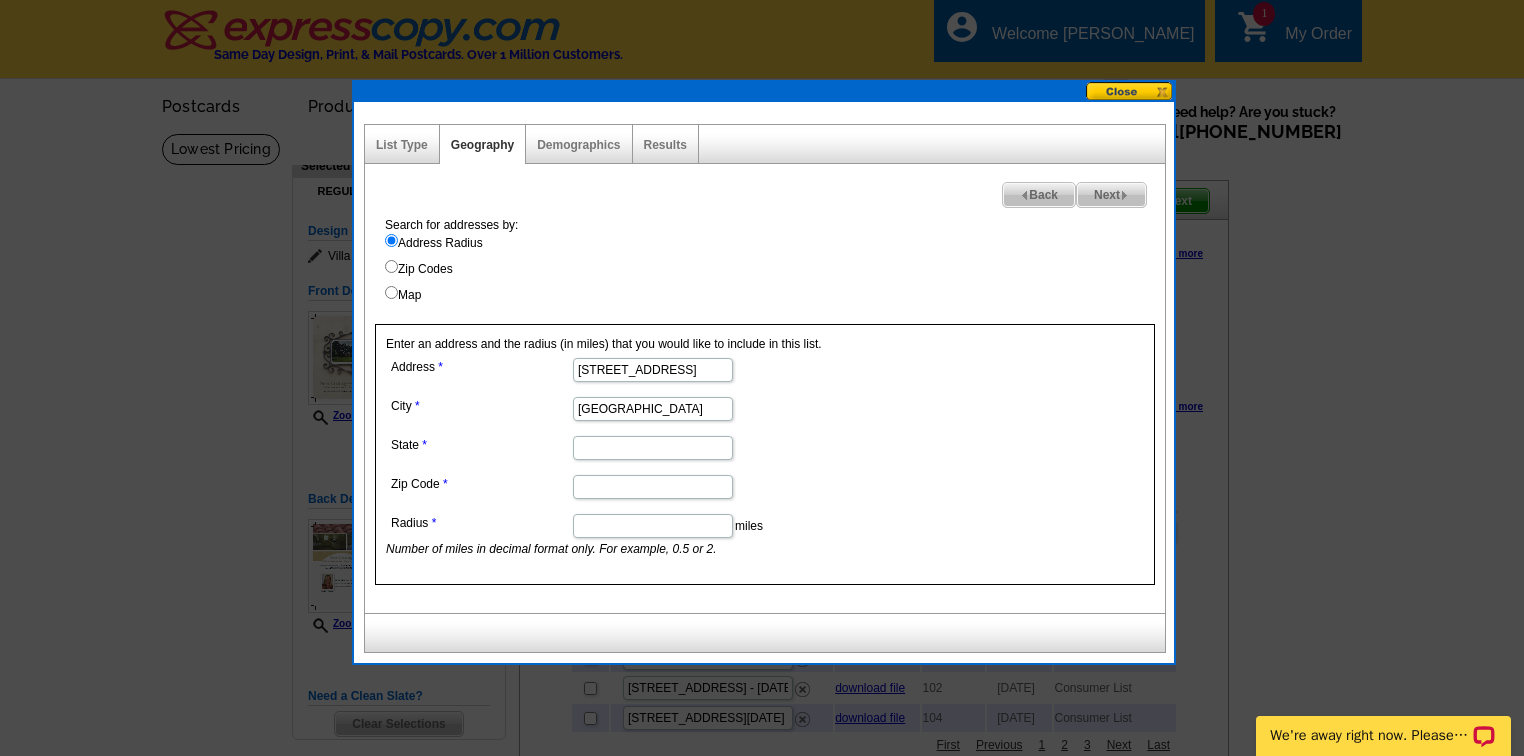 type on "Ellisville" 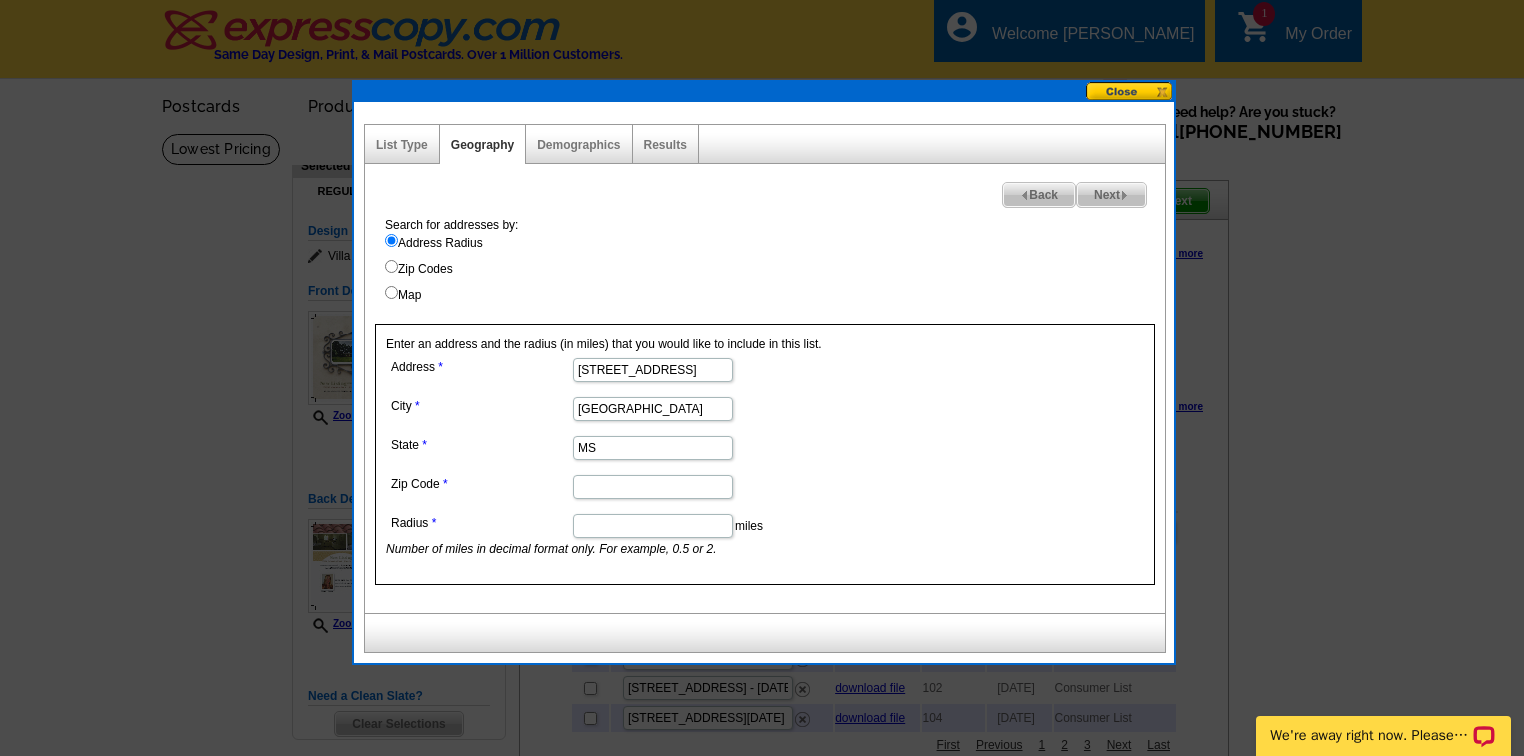 type on "MS" 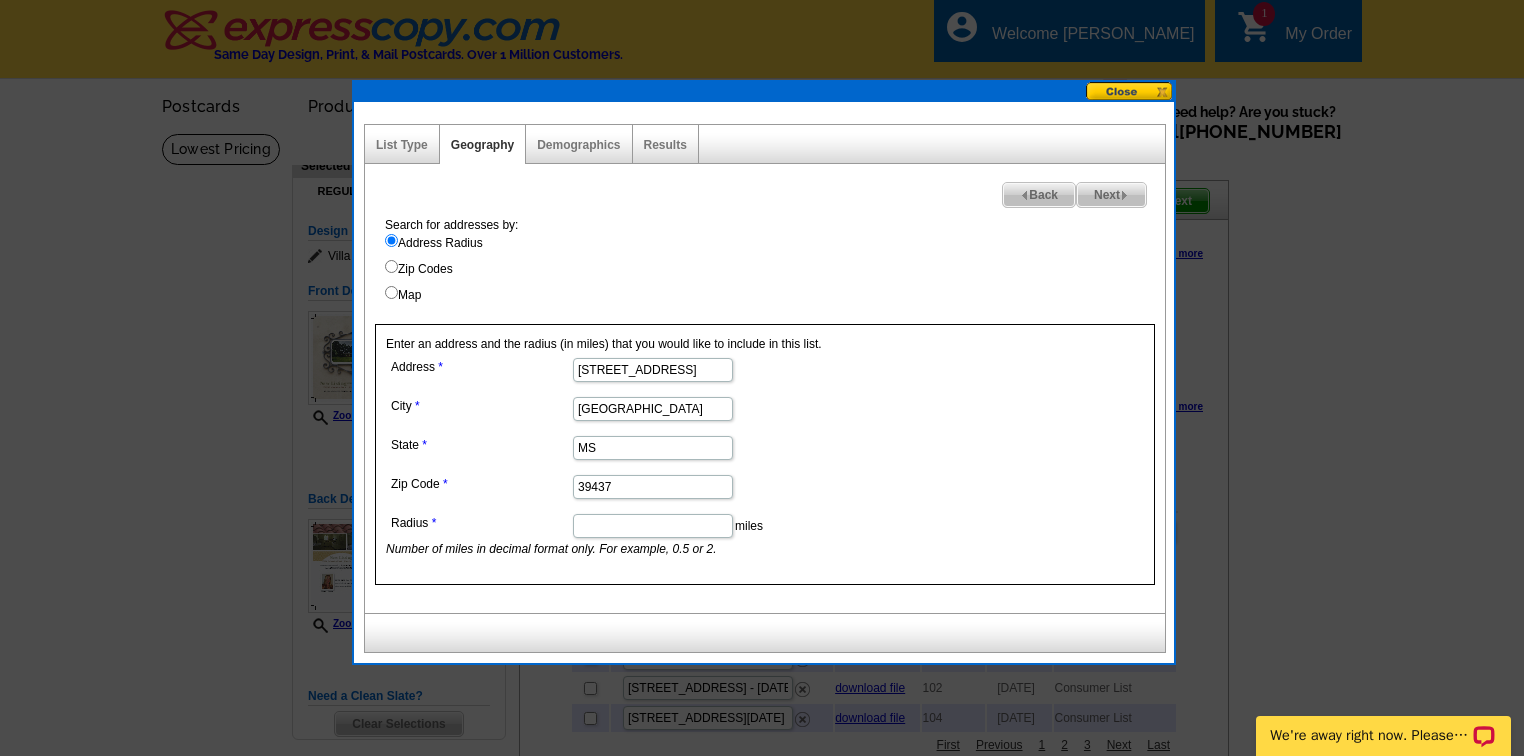 type on "39437" 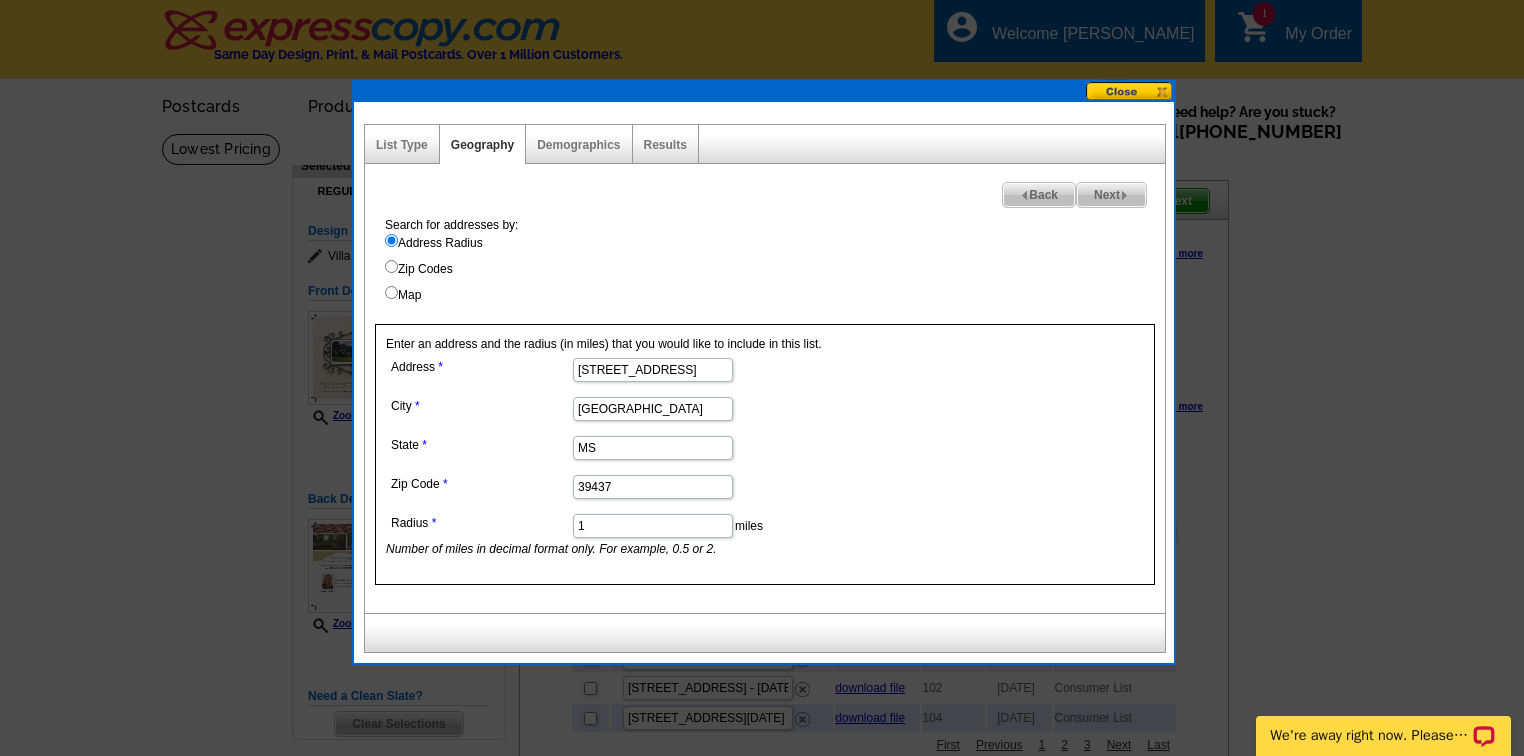 type on "1" 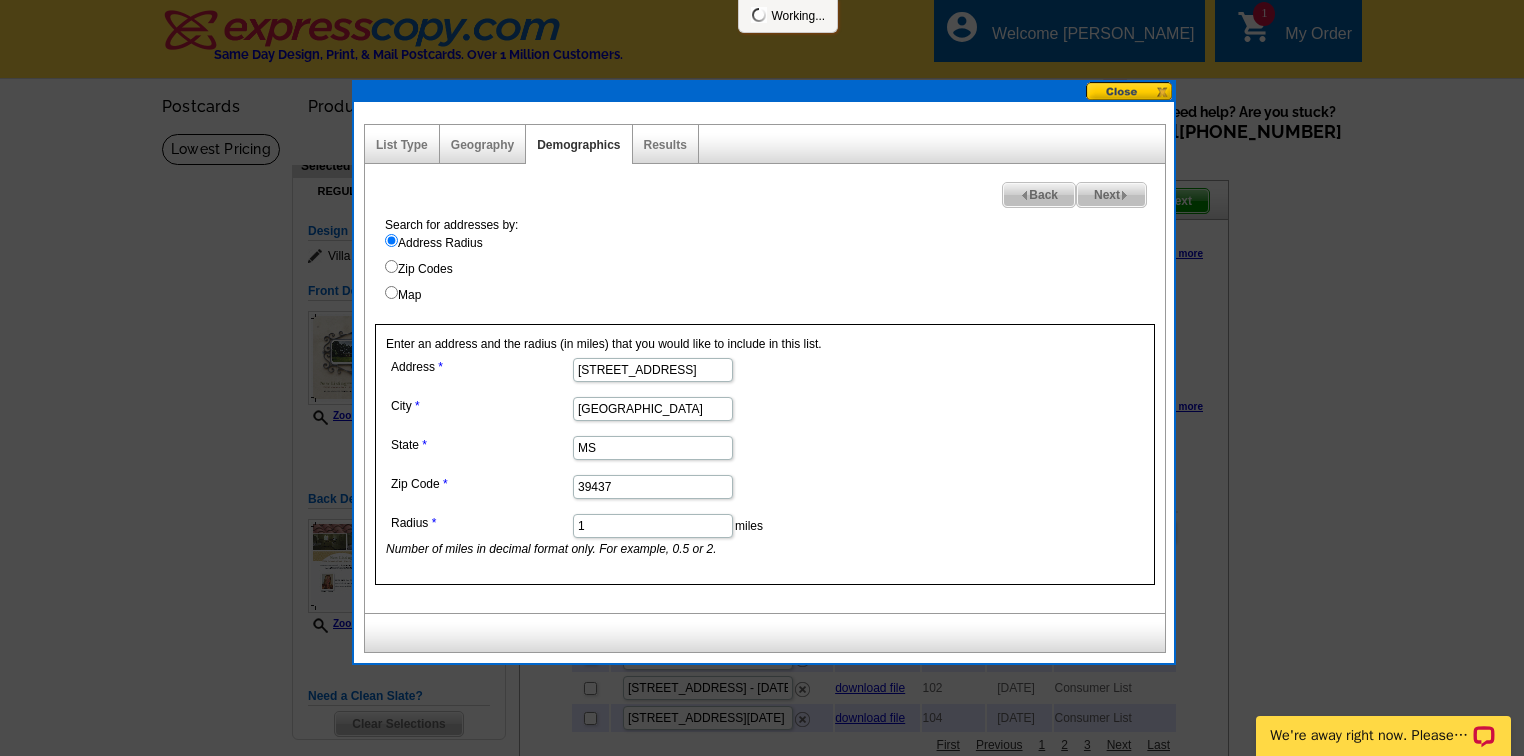 select 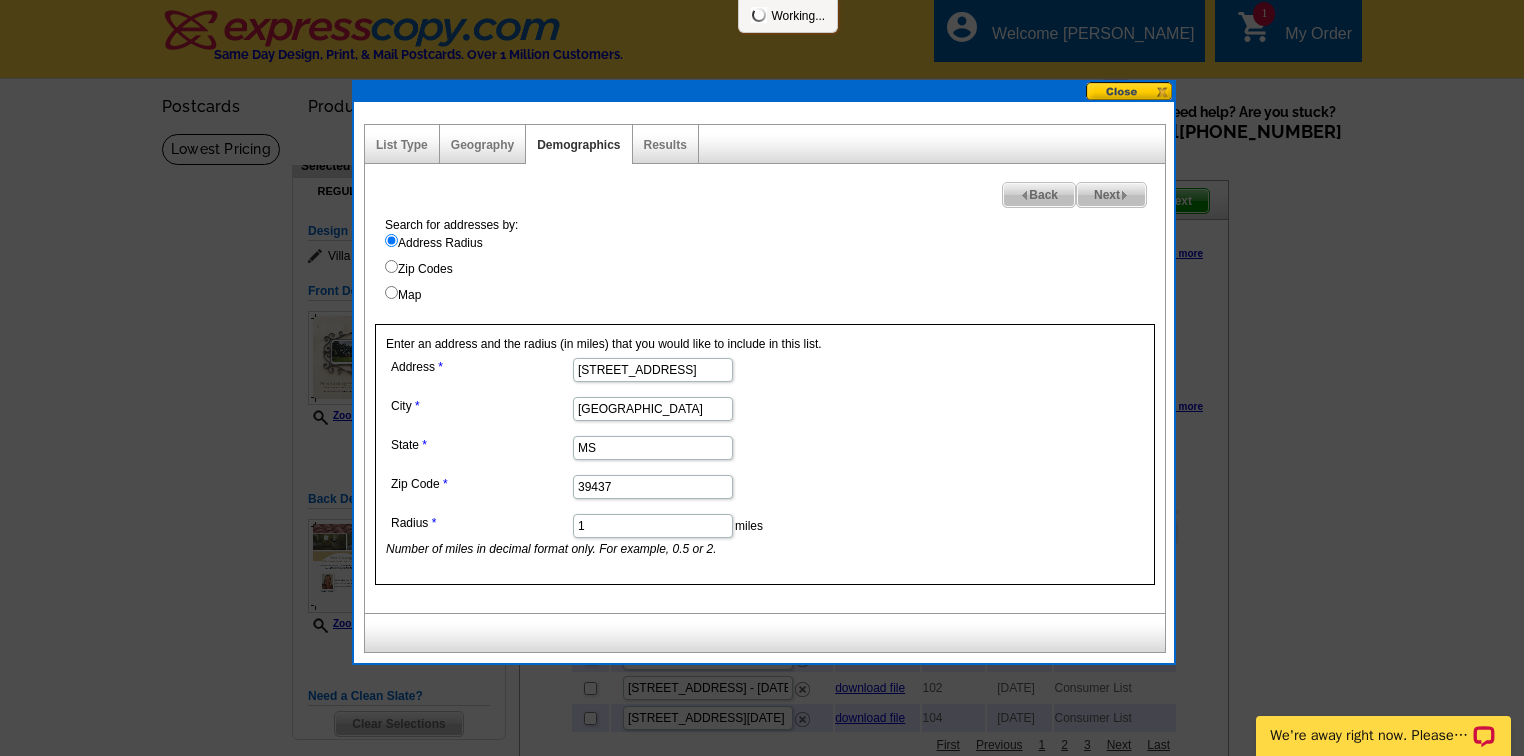 select 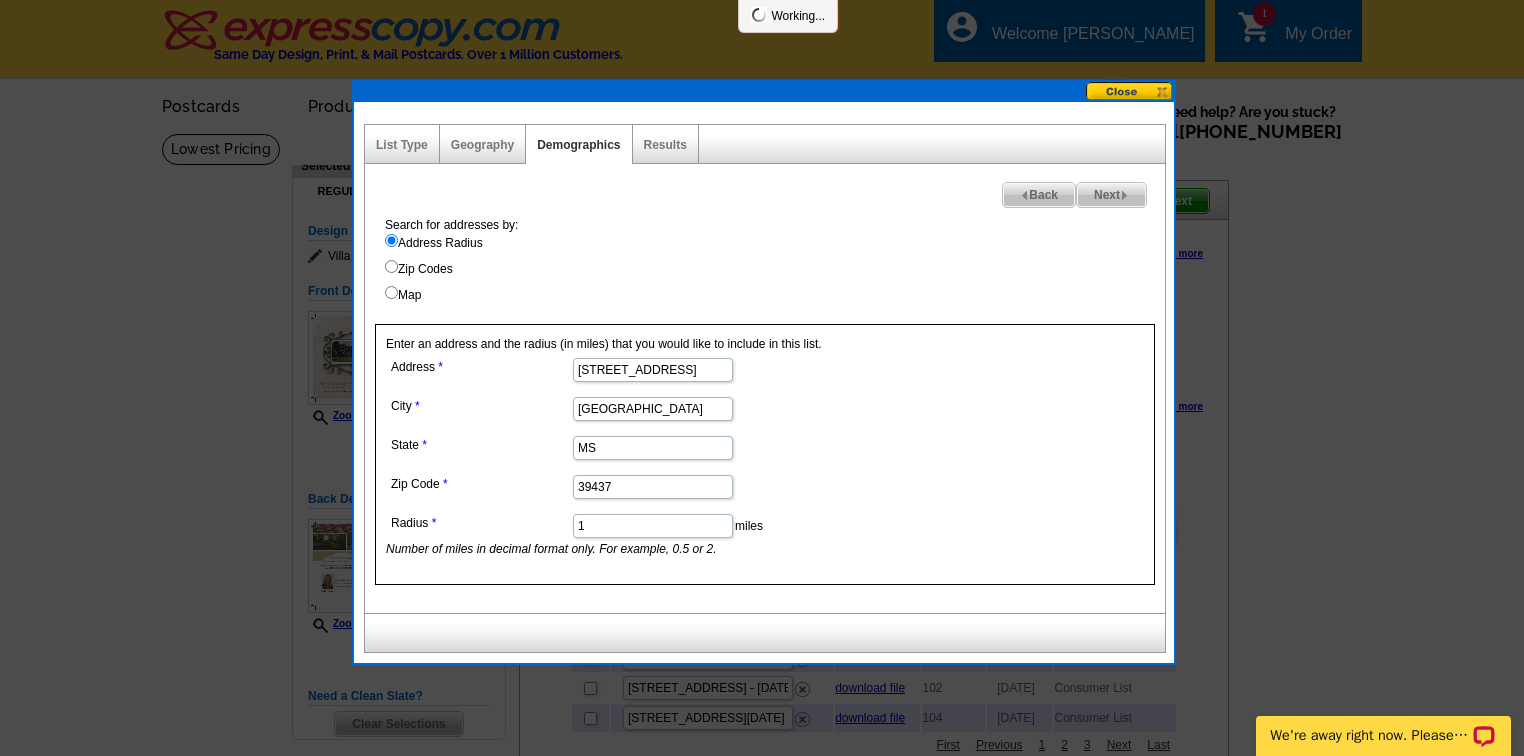 select 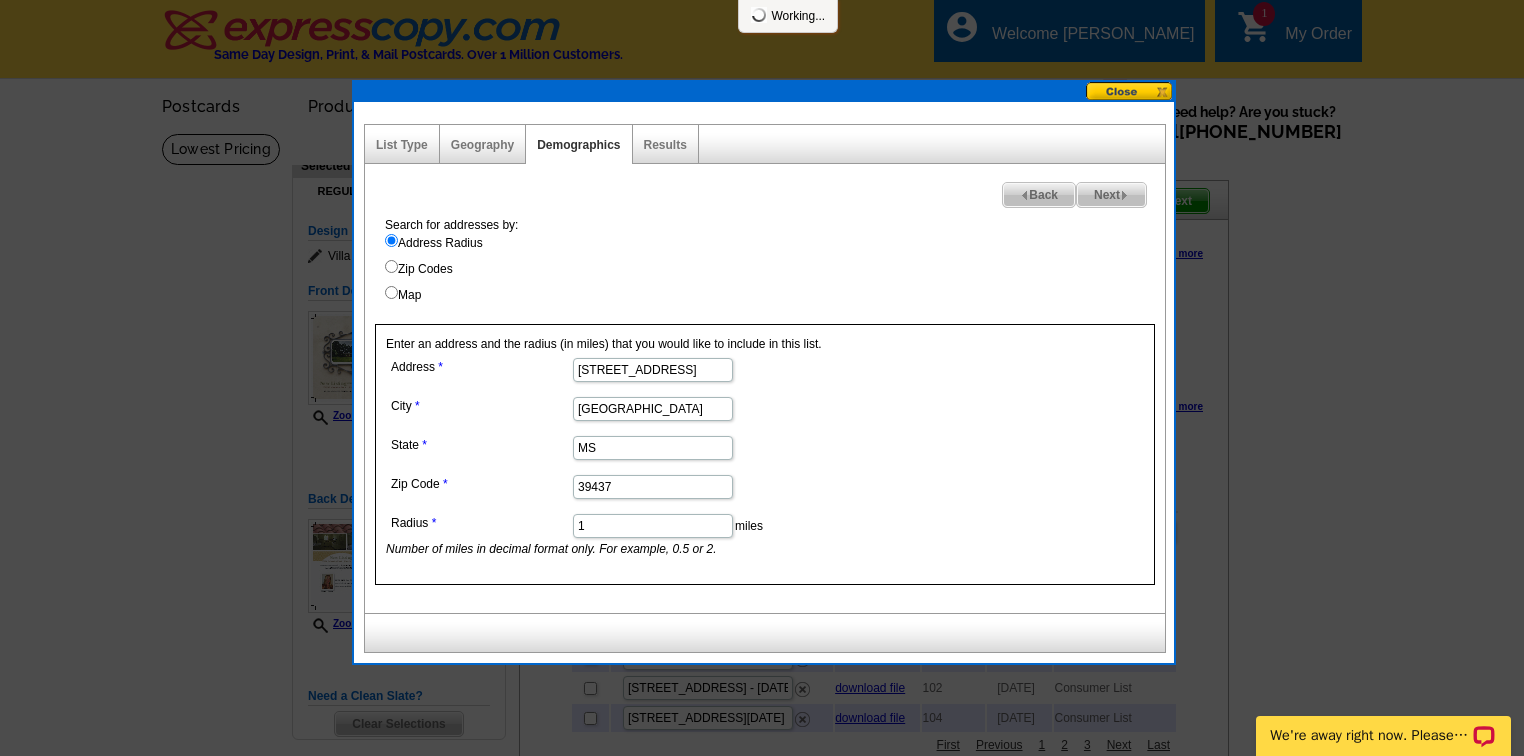 select 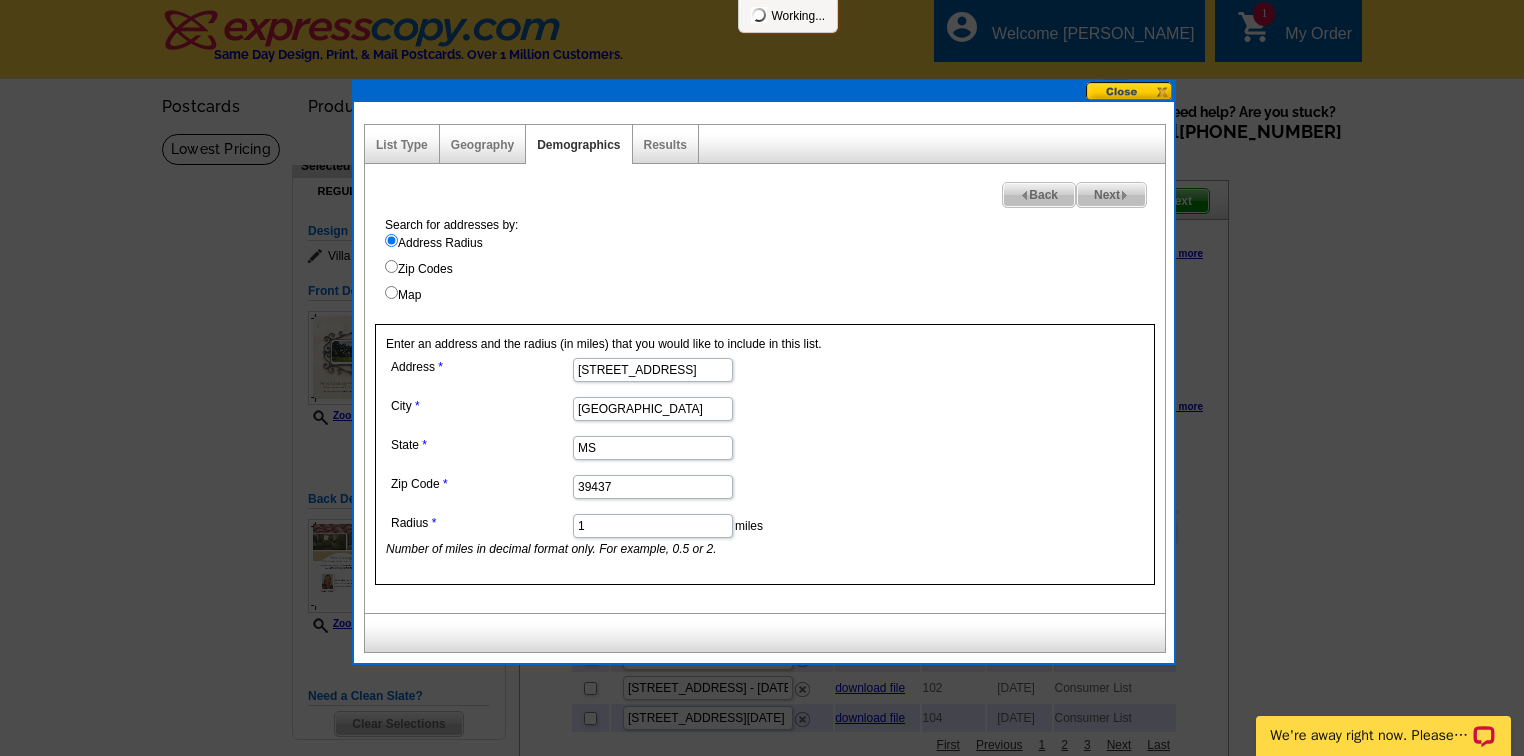 select 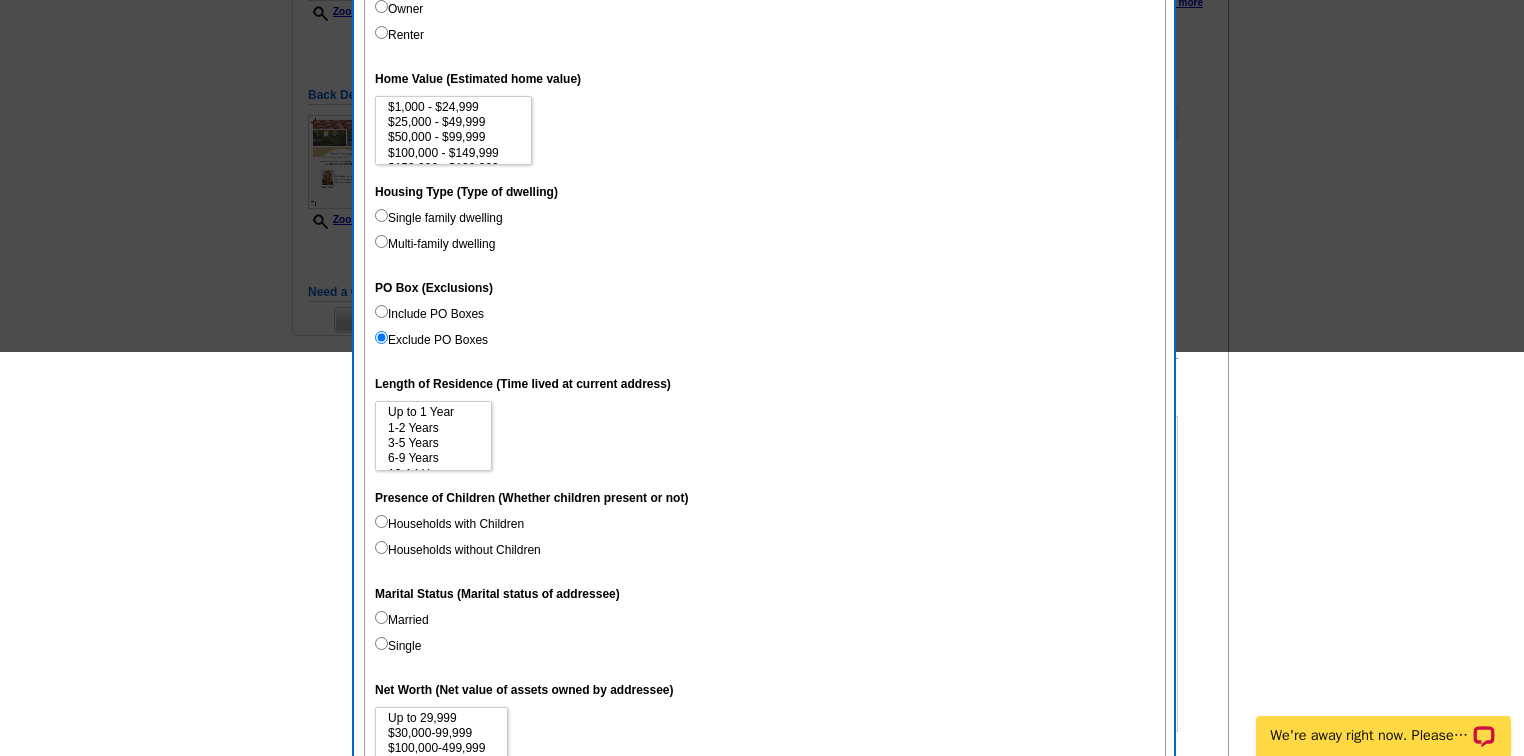 scroll, scrollTop: 0, scrollLeft: 0, axis: both 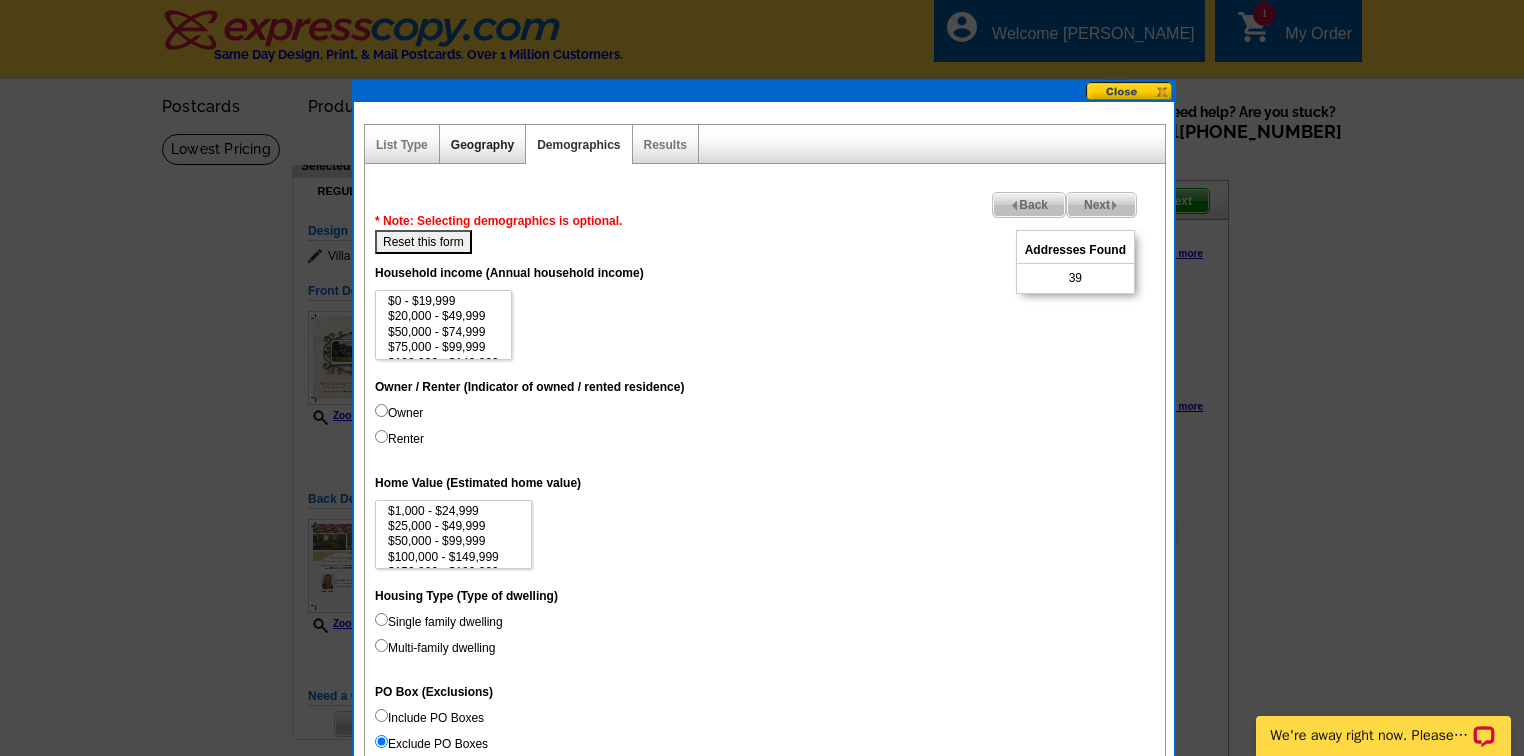click on "Geography" at bounding box center [482, 145] 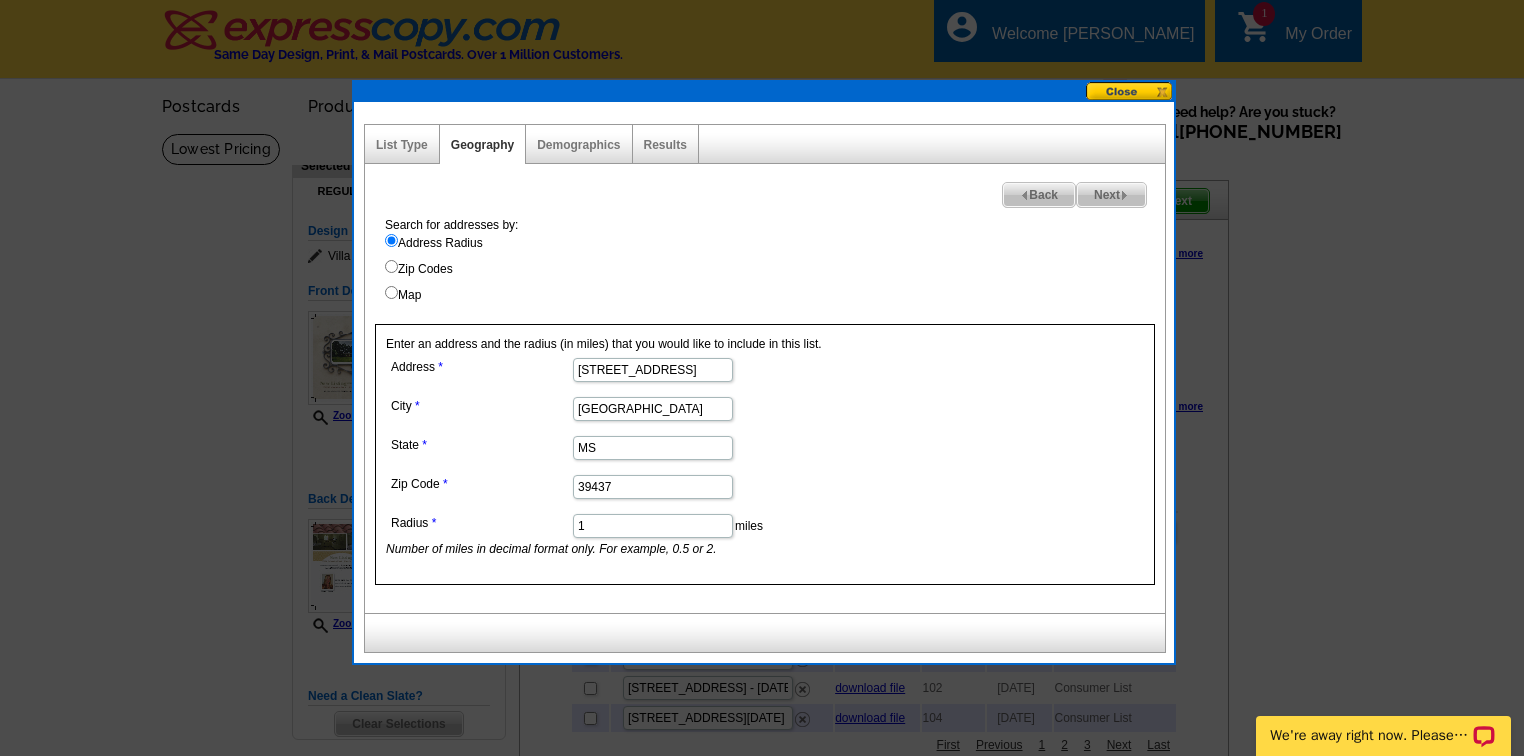 click on "1" at bounding box center (653, 526) 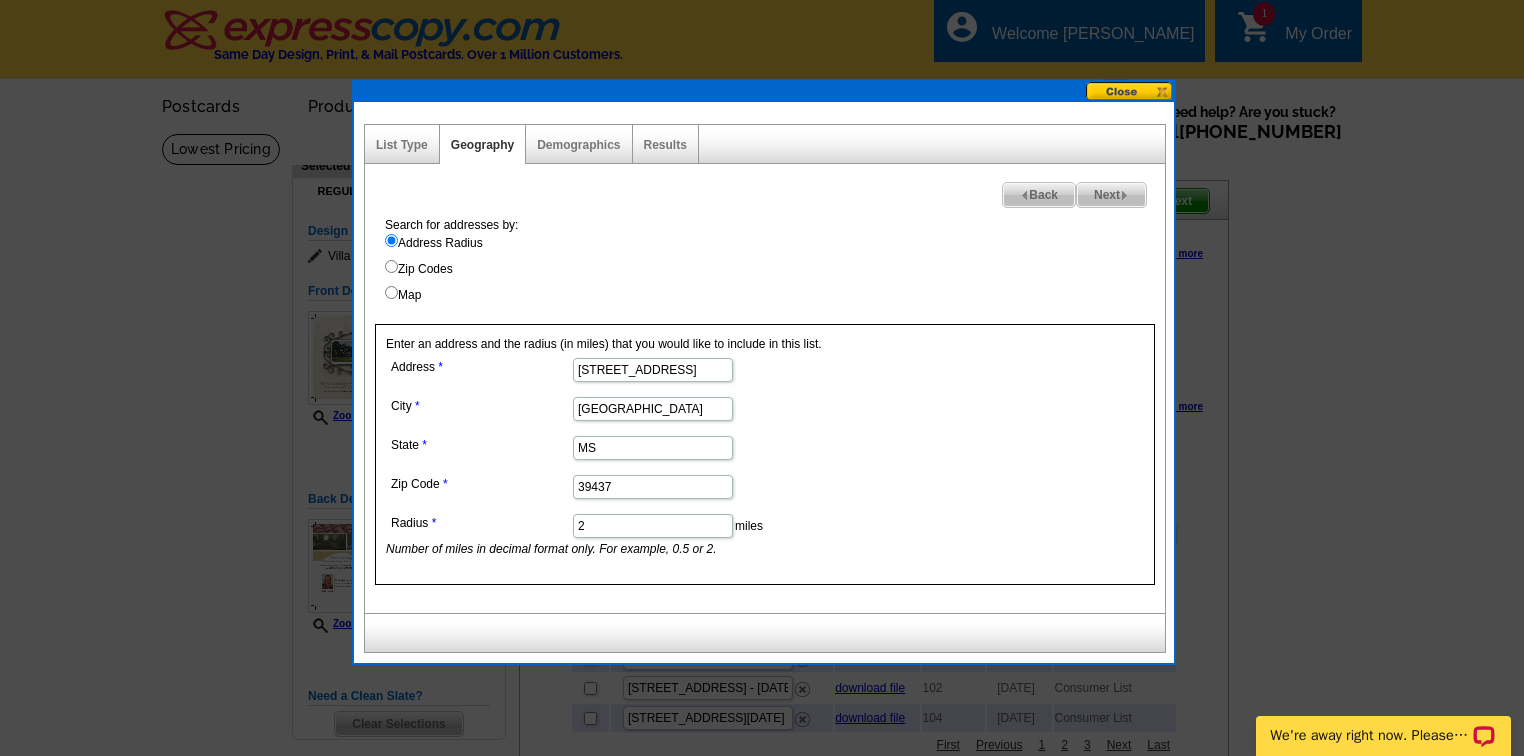 type on "2" 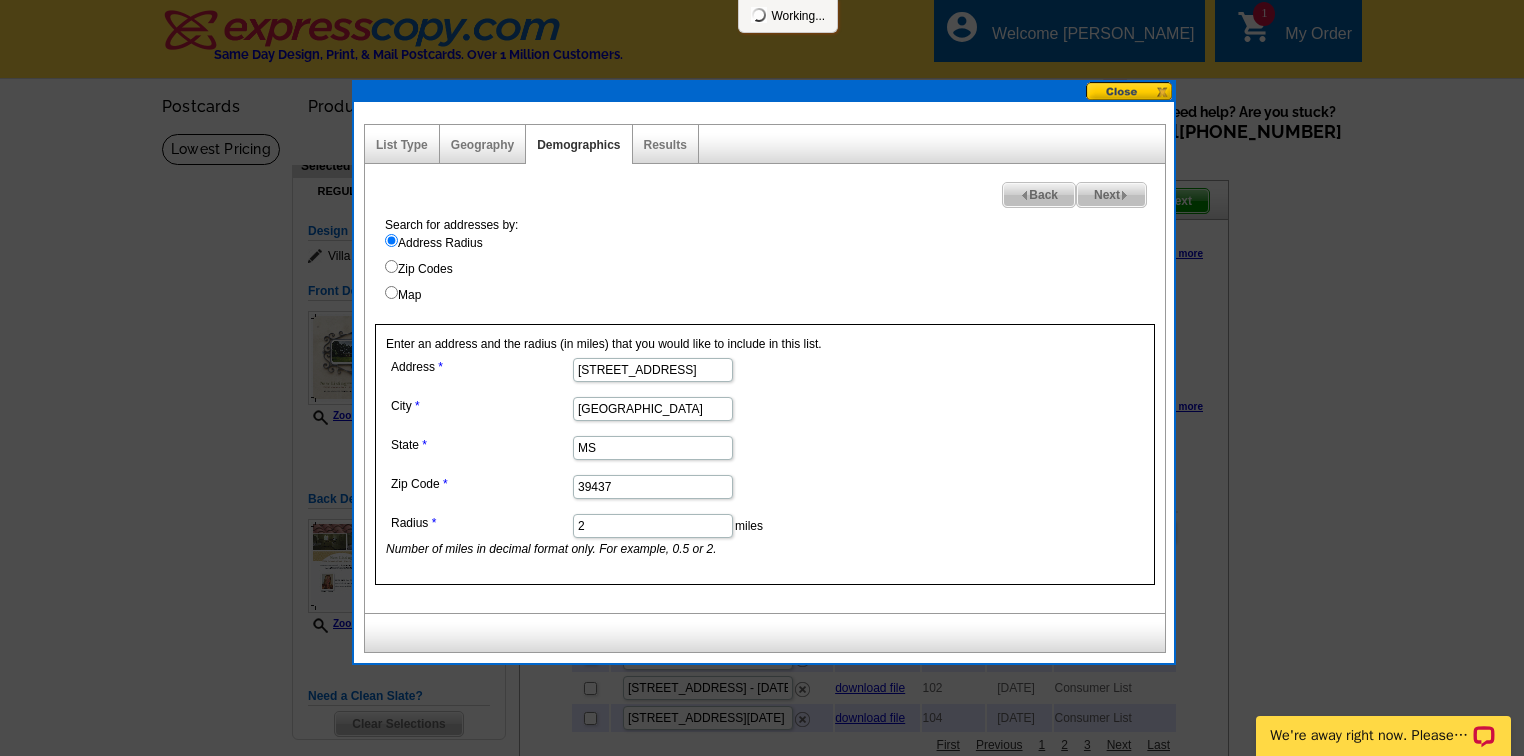 select 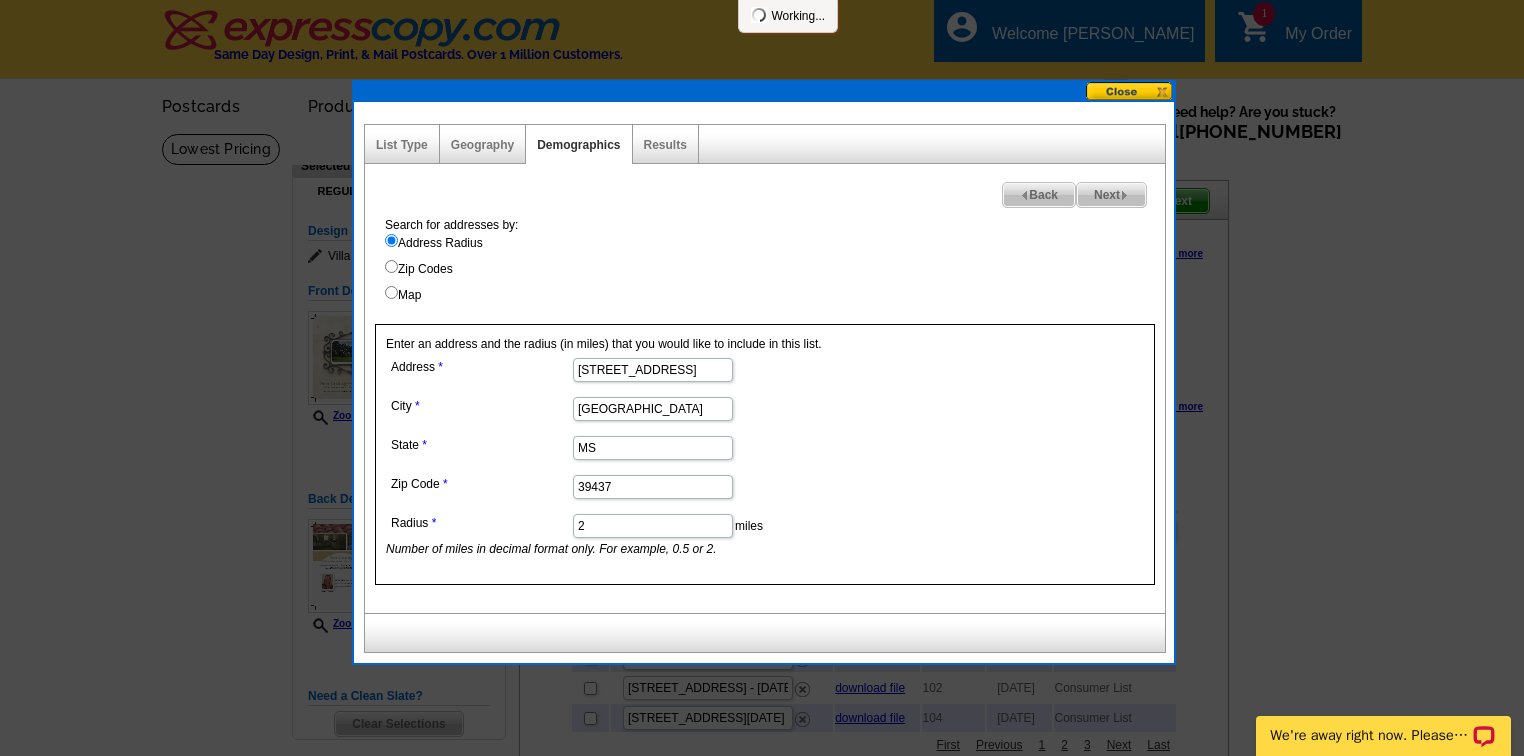 select 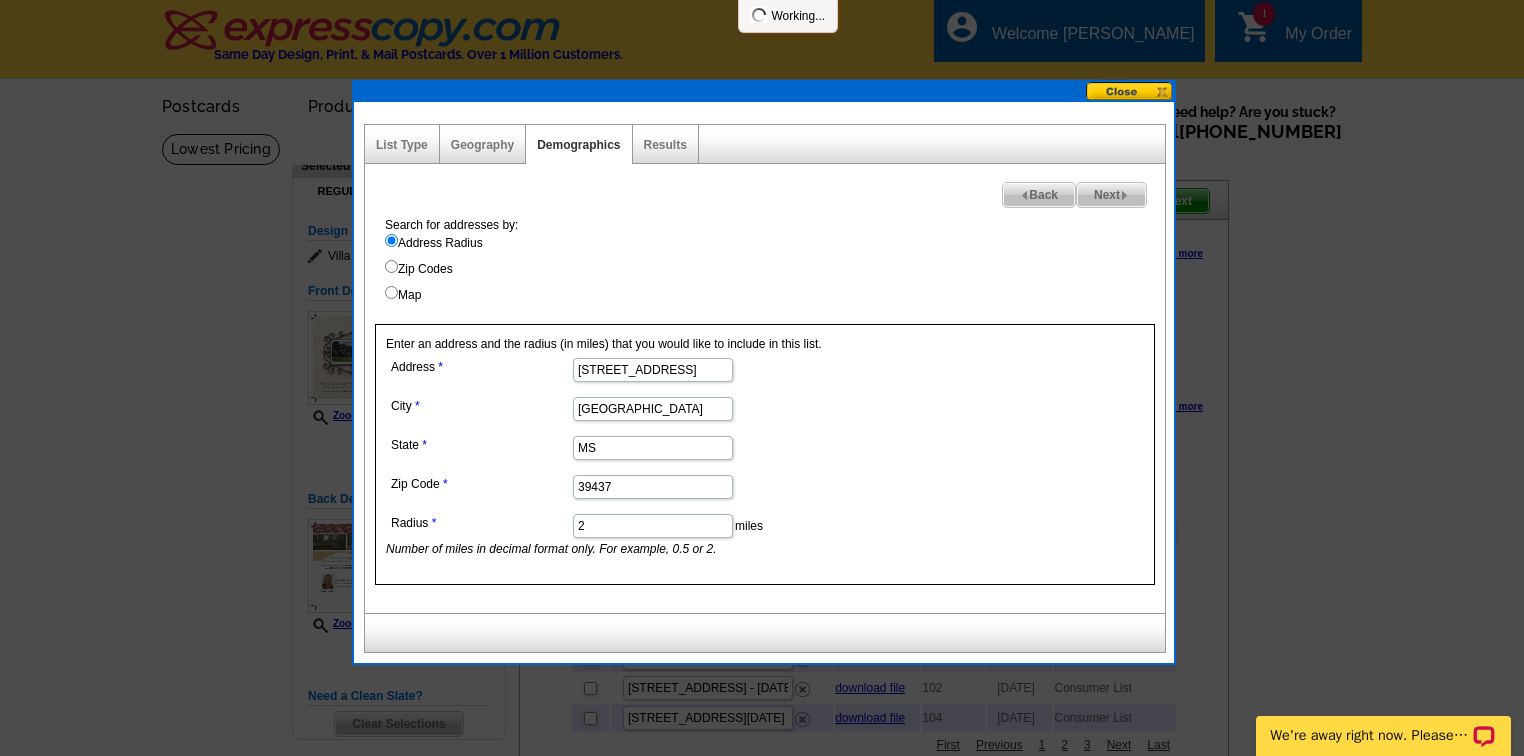 select 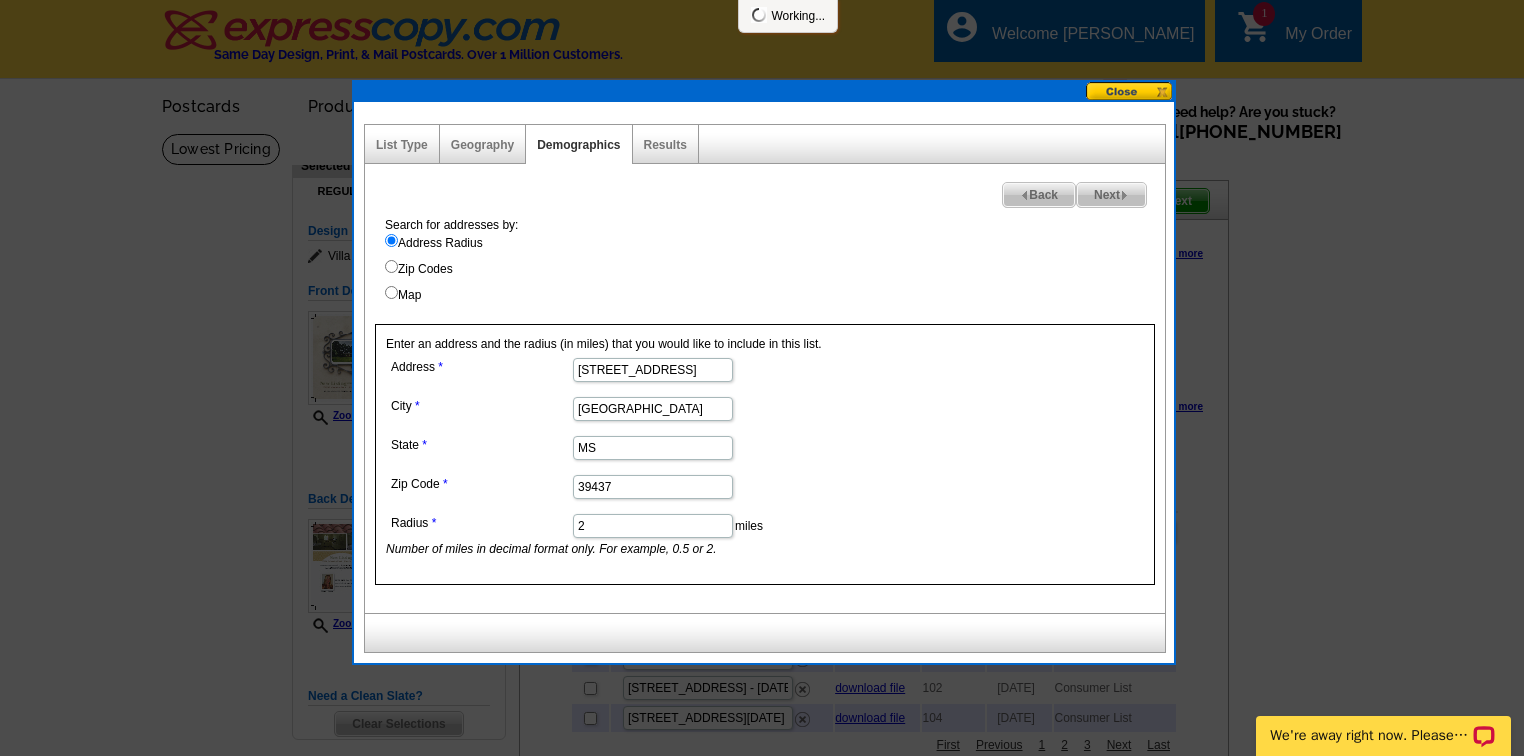 select 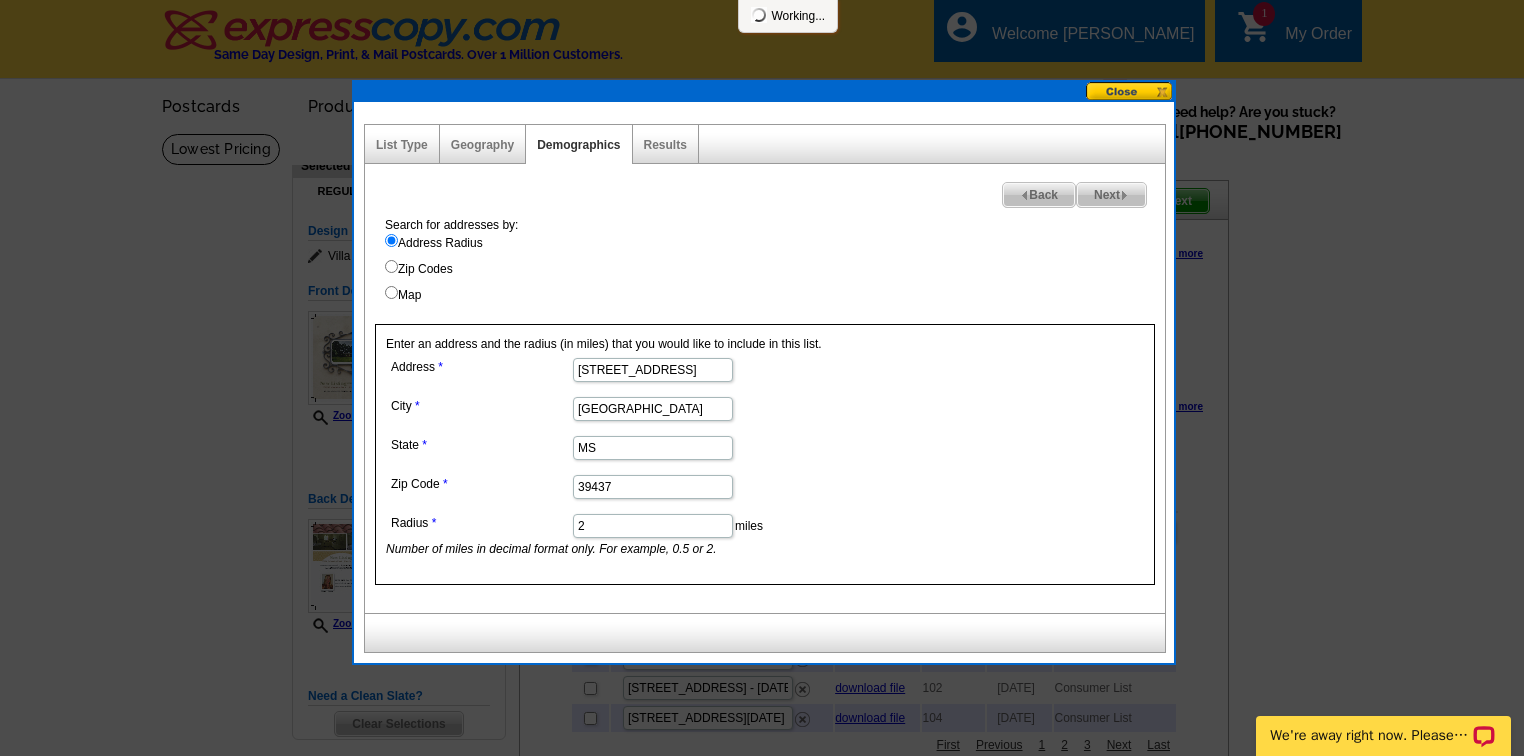 select 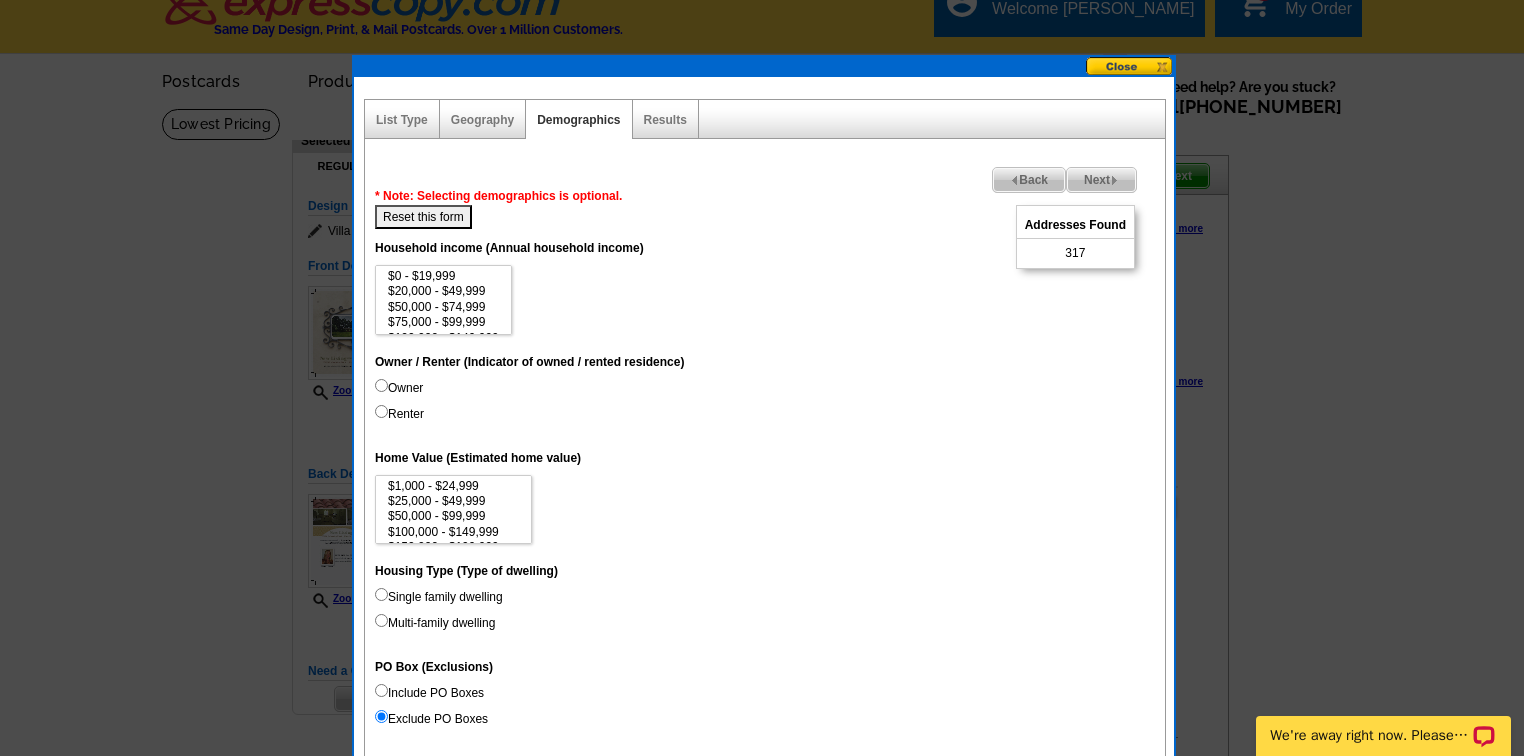 scroll, scrollTop: 0, scrollLeft: 0, axis: both 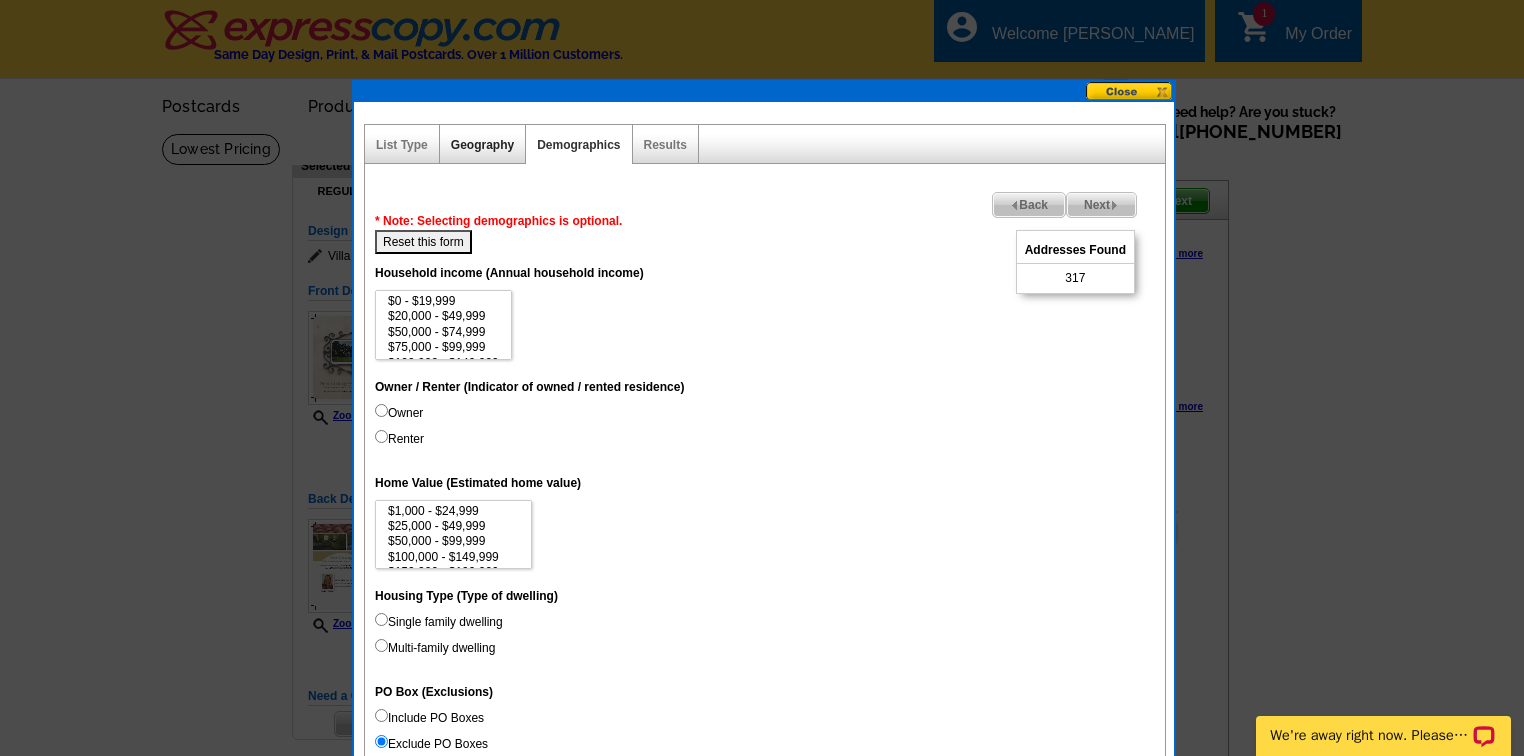 click on "Geography" at bounding box center (482, 145) 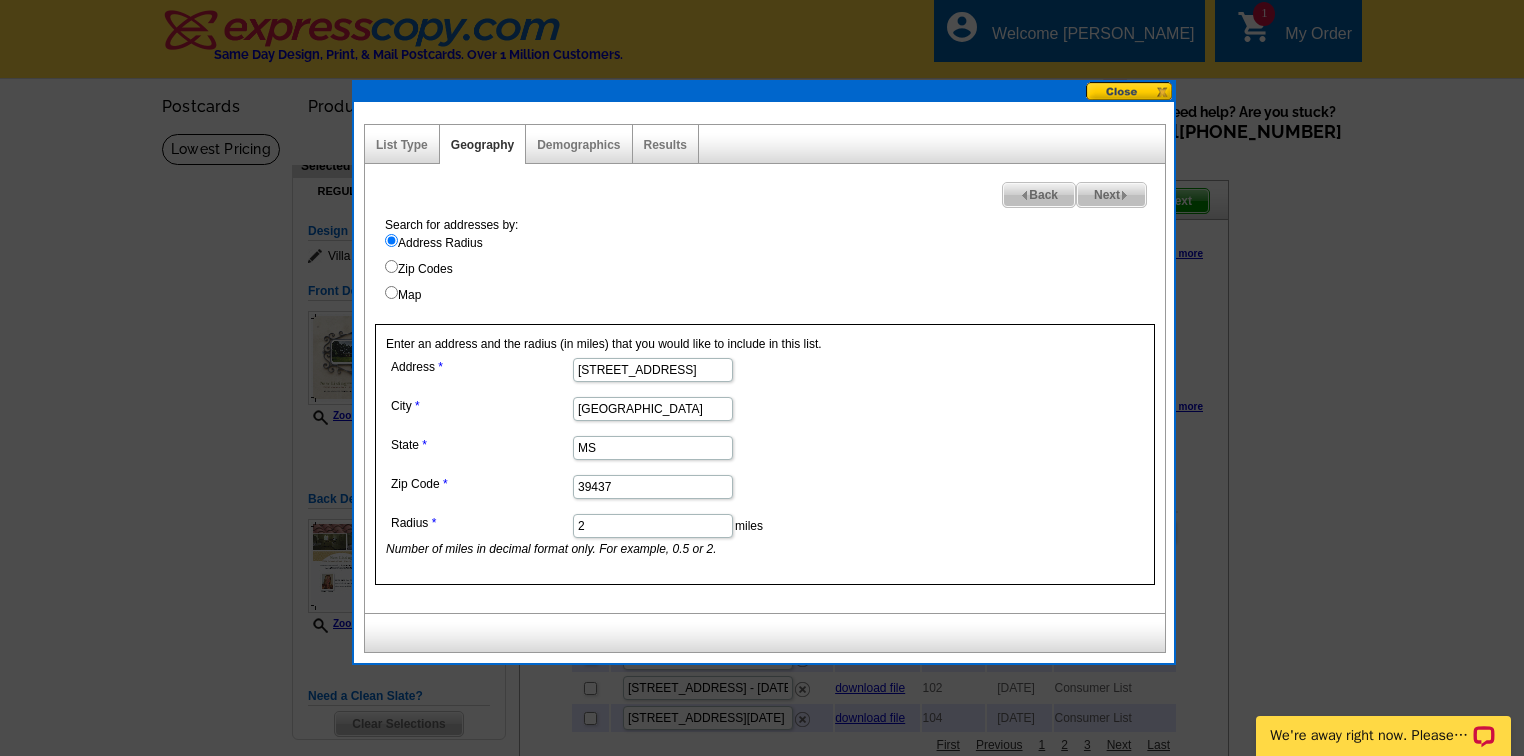 click on "2" at bounding box center (653, 526) 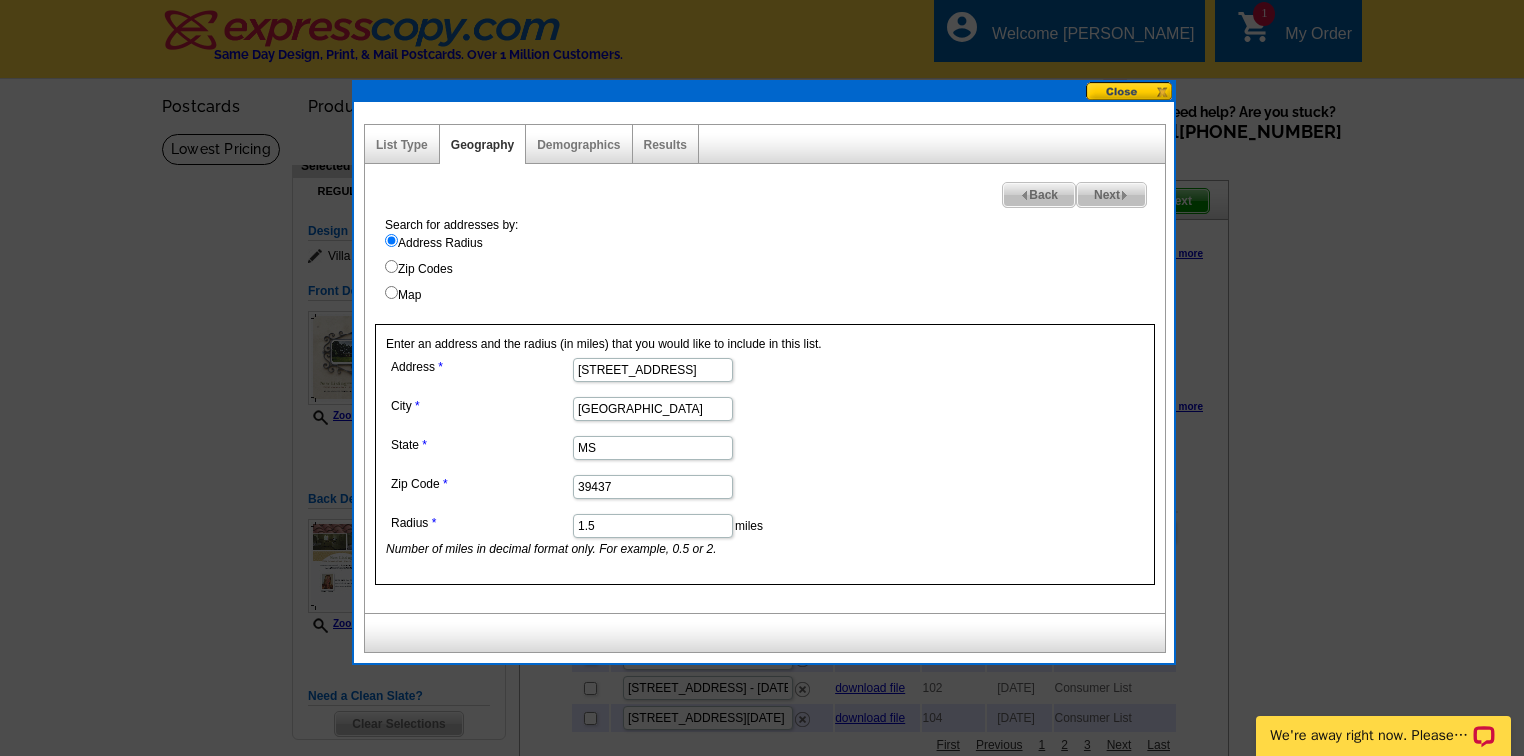 type on "1.5" 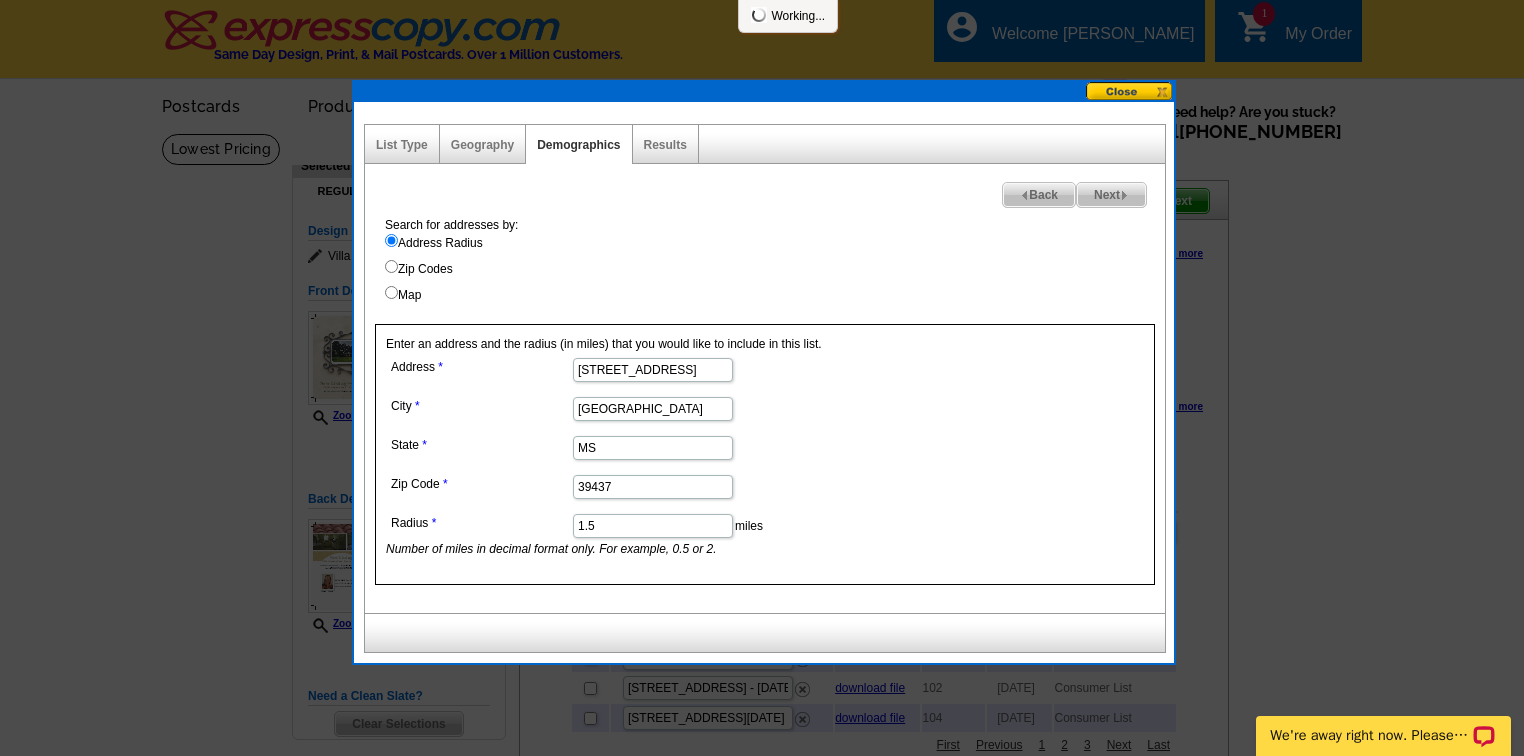 select 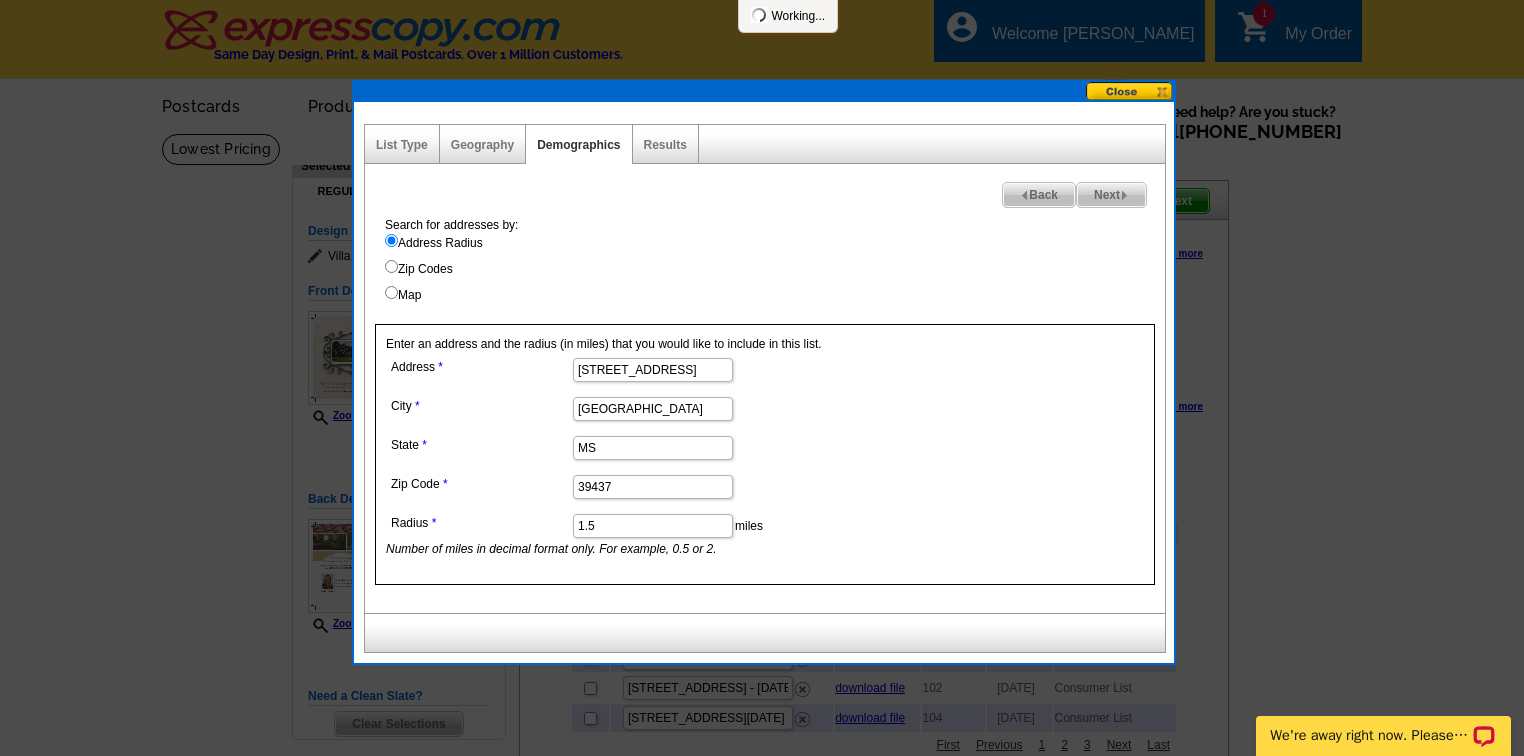 select 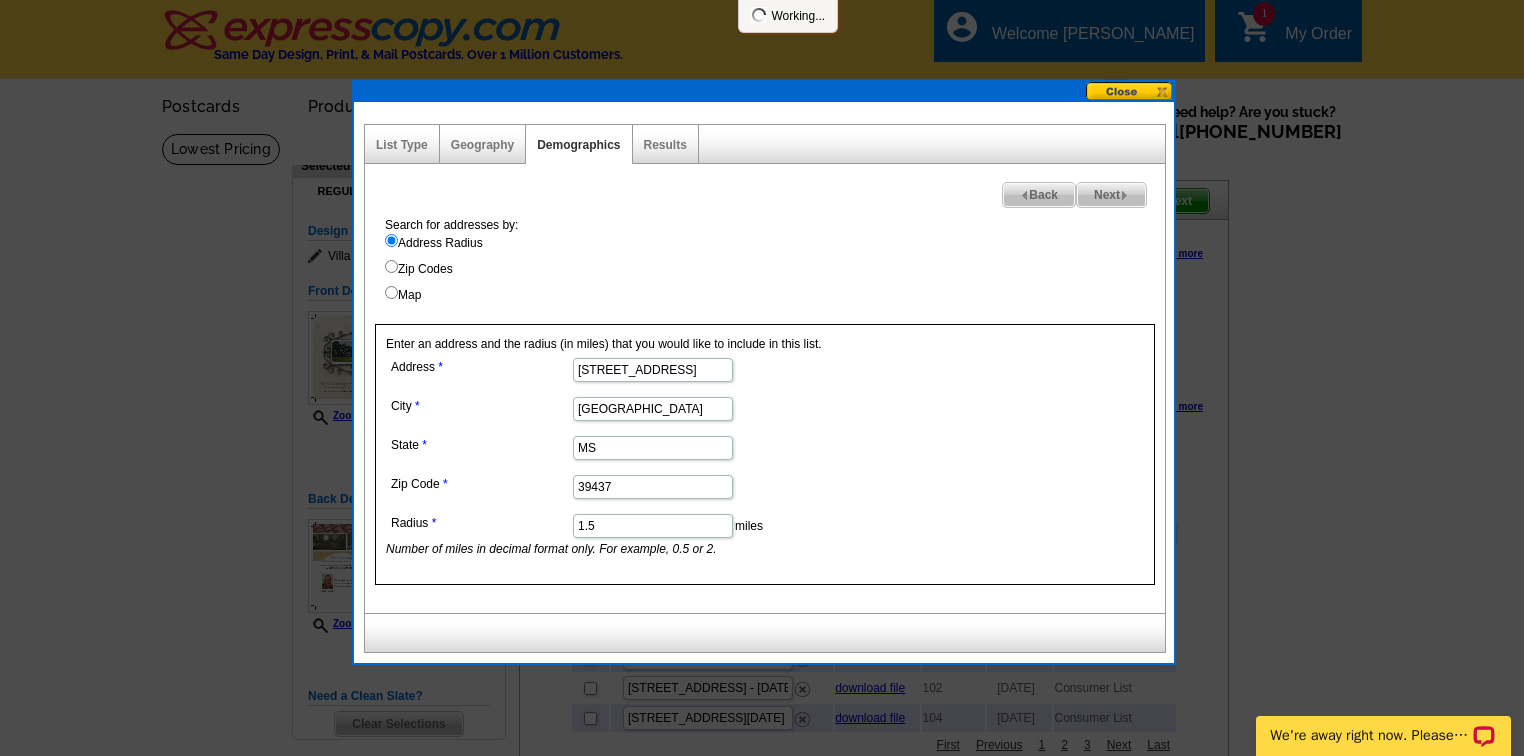 select 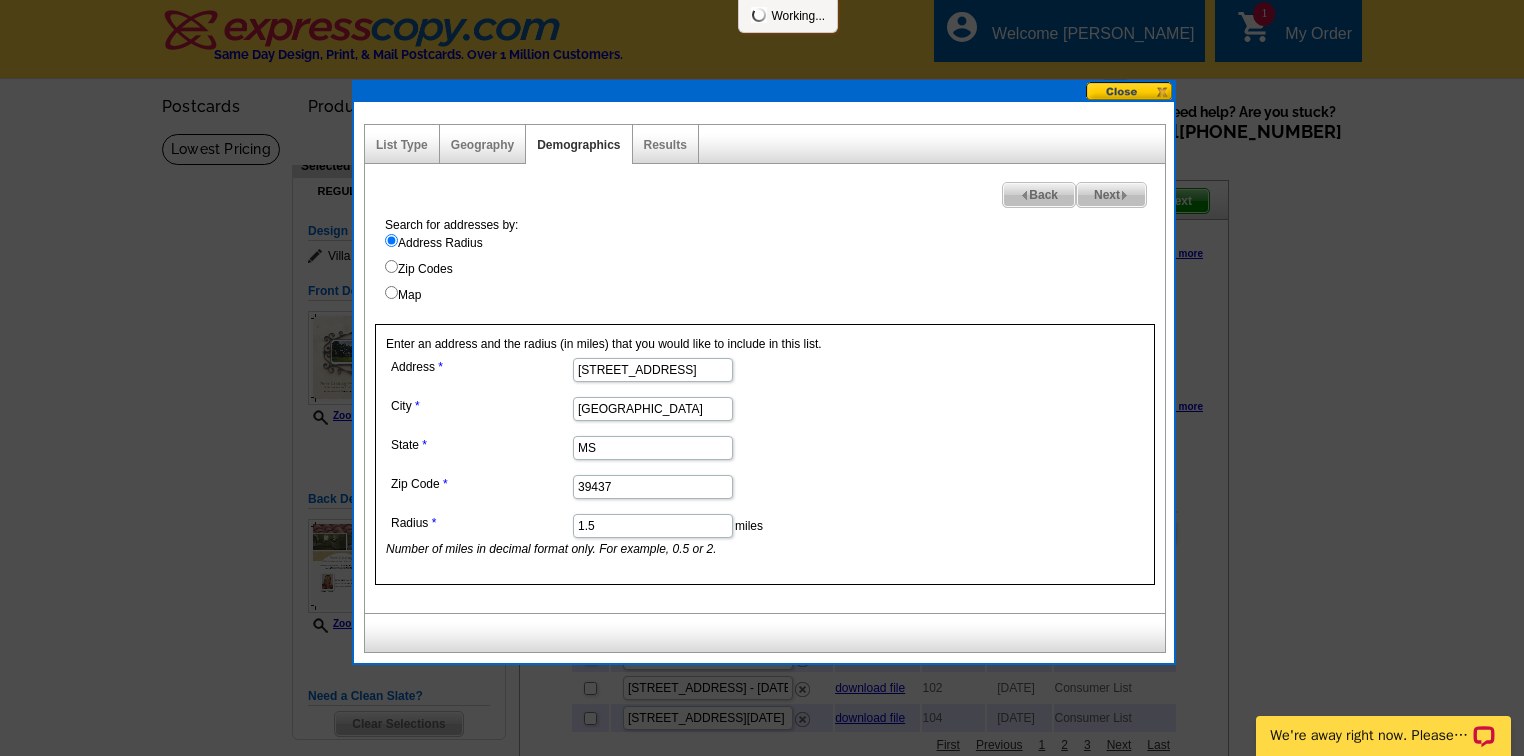 select 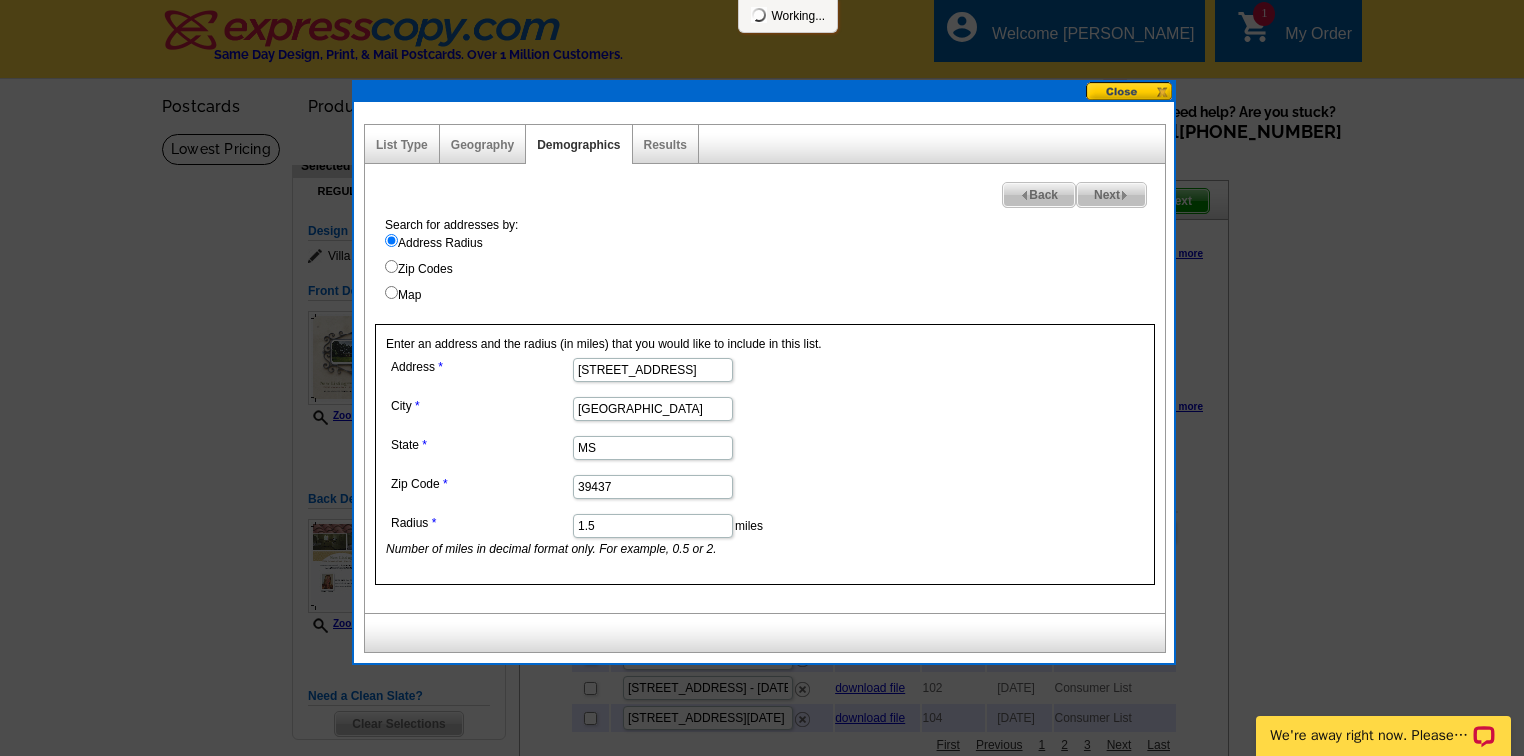 select 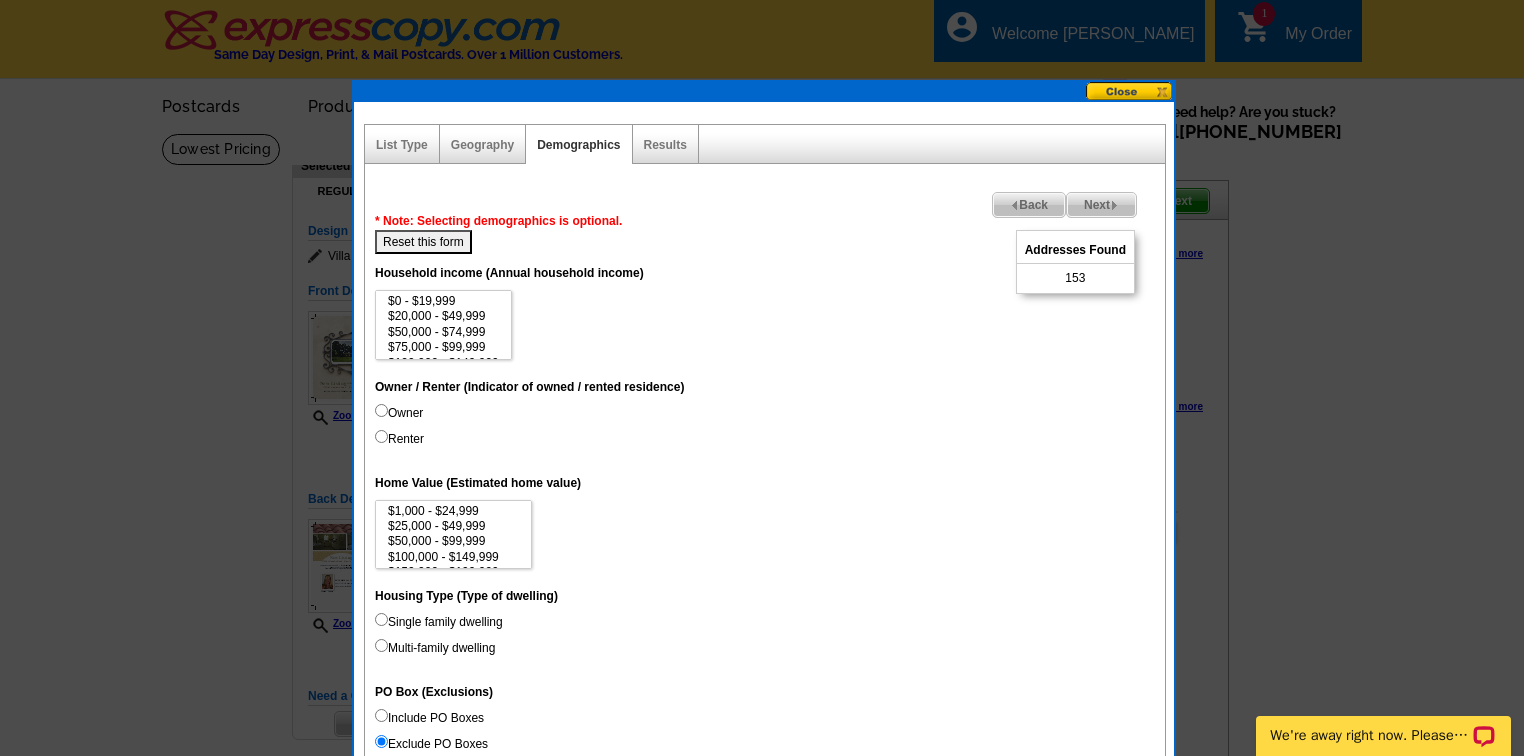 click on "Back" at bounding box center (1029, 205) 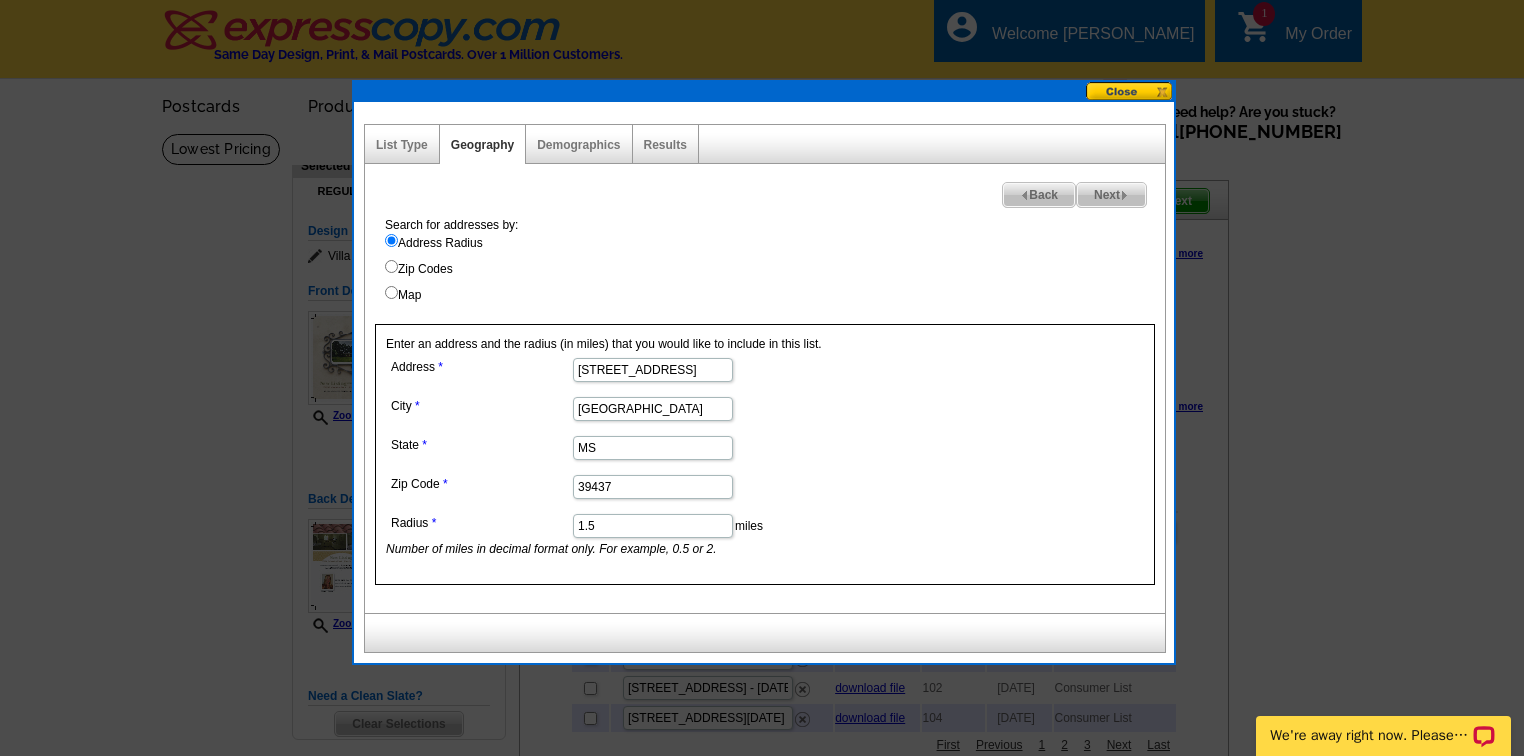 click on "1.5" at bounding box center [653, 526] 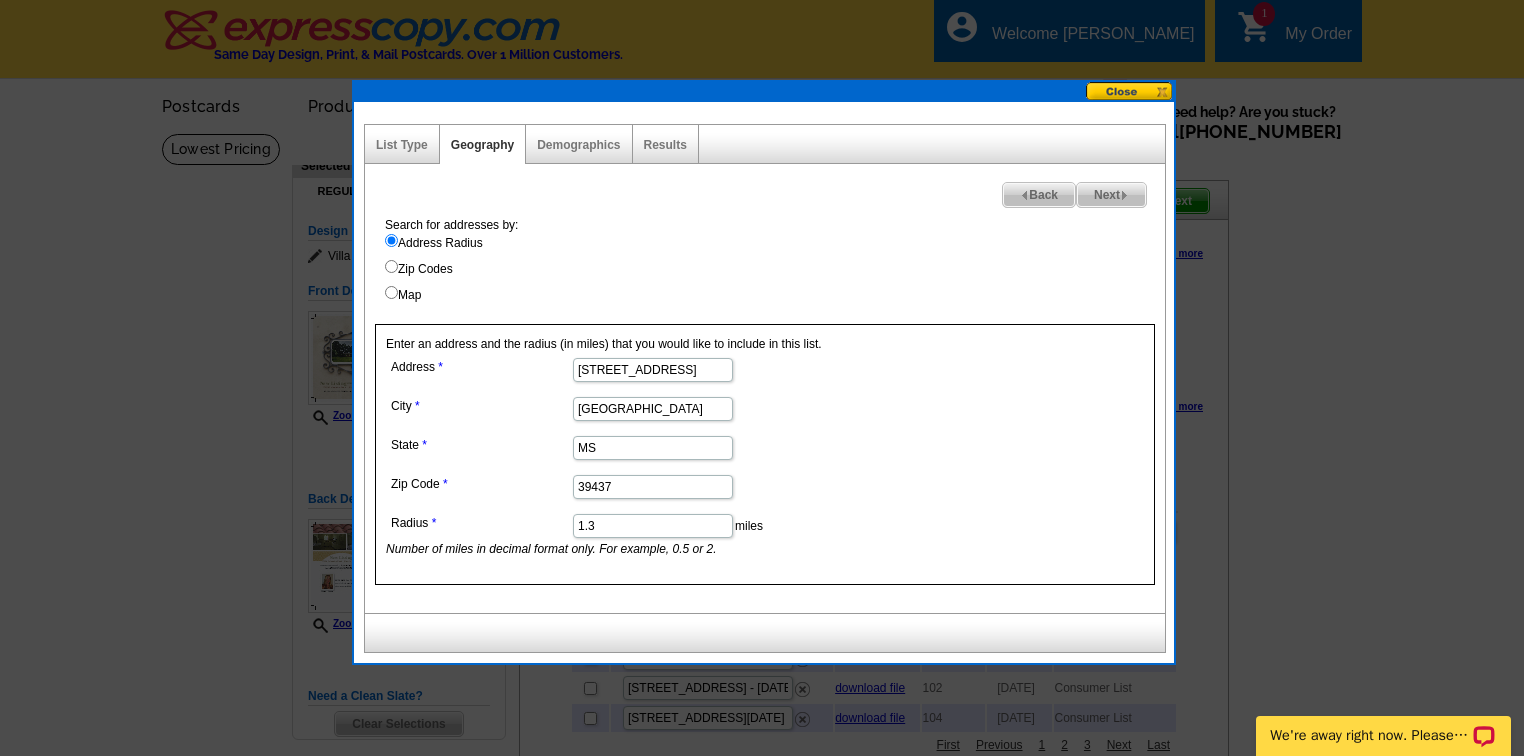 drag, startPoint x: 605, startPoint y: 524, endPoint x: 805, endPoint y: 375, distance: 249.40128 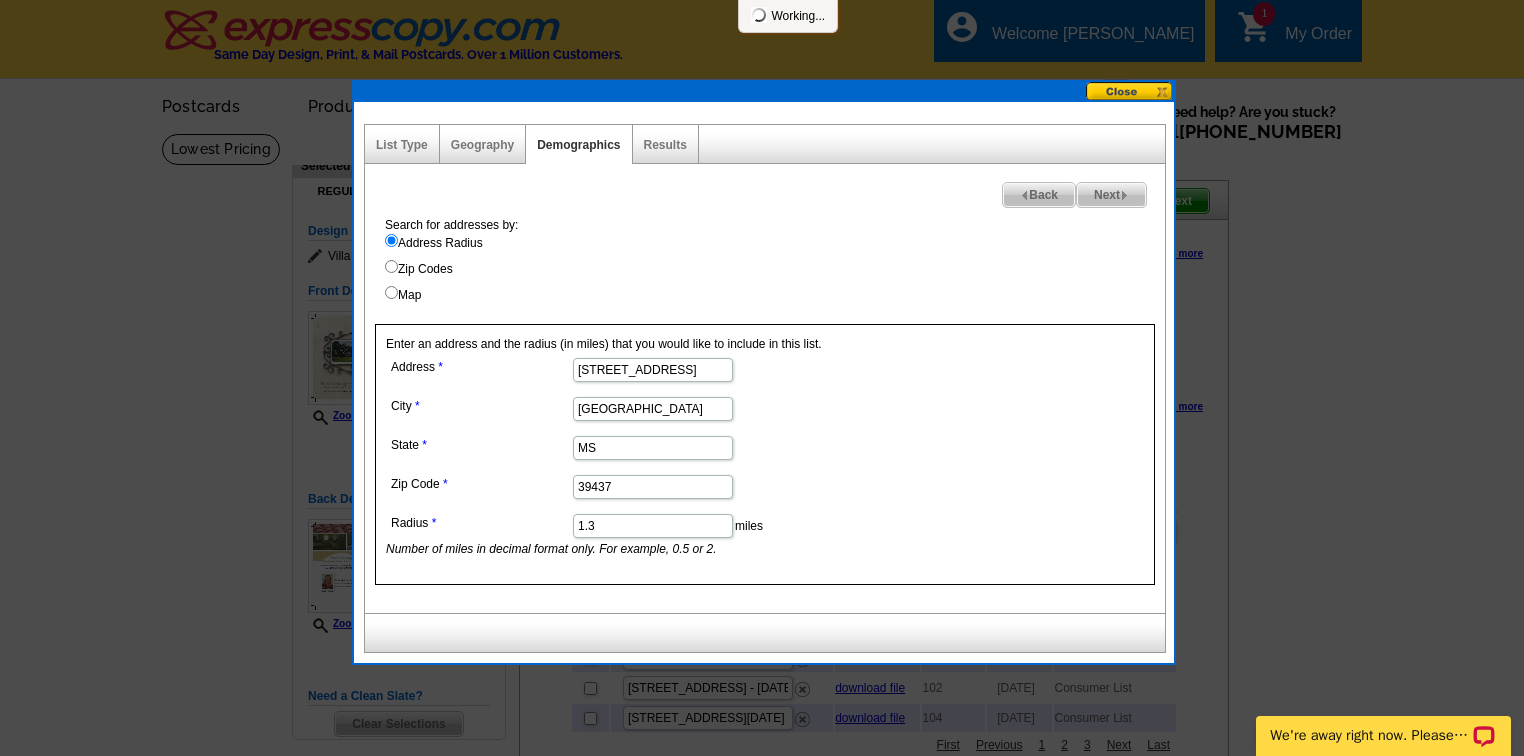 select 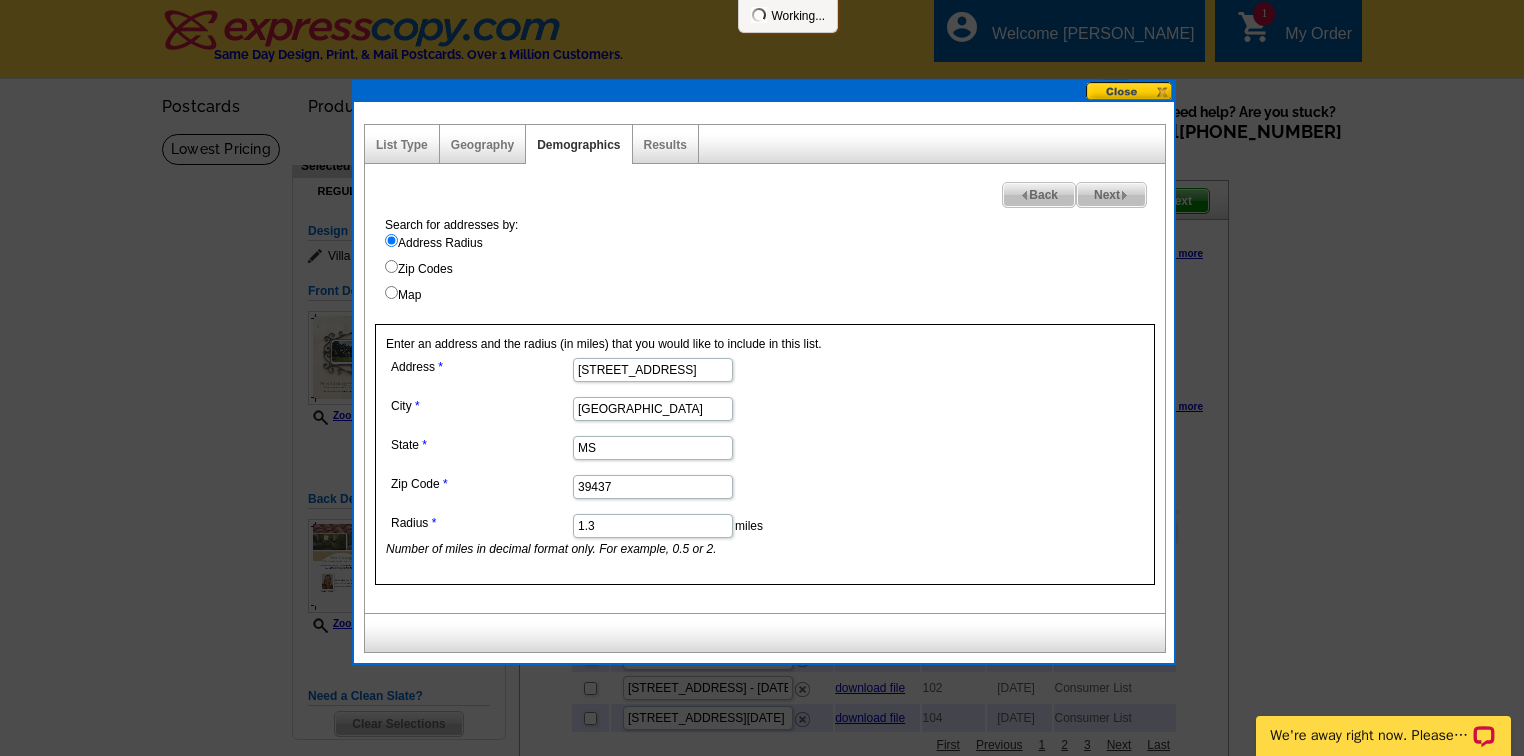 select 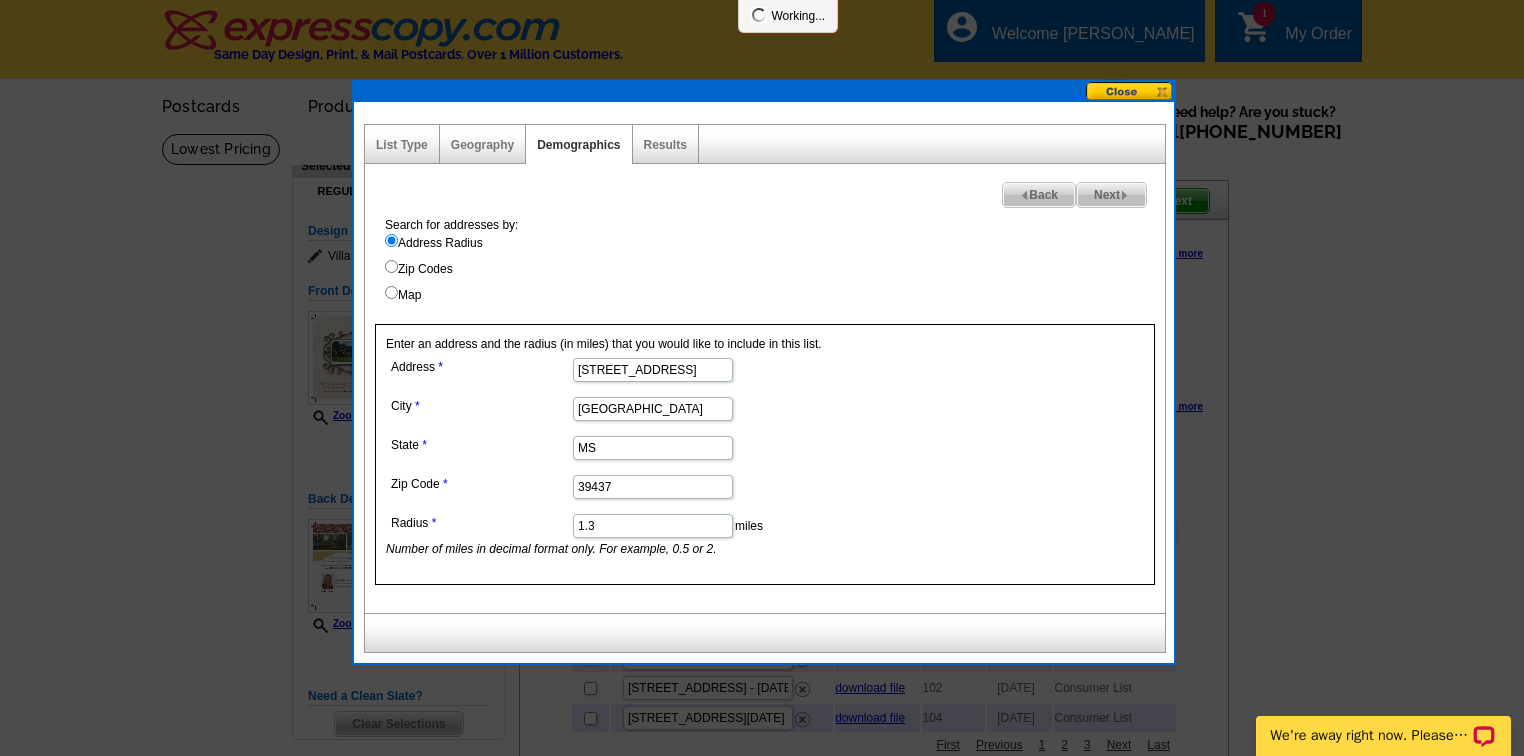 select 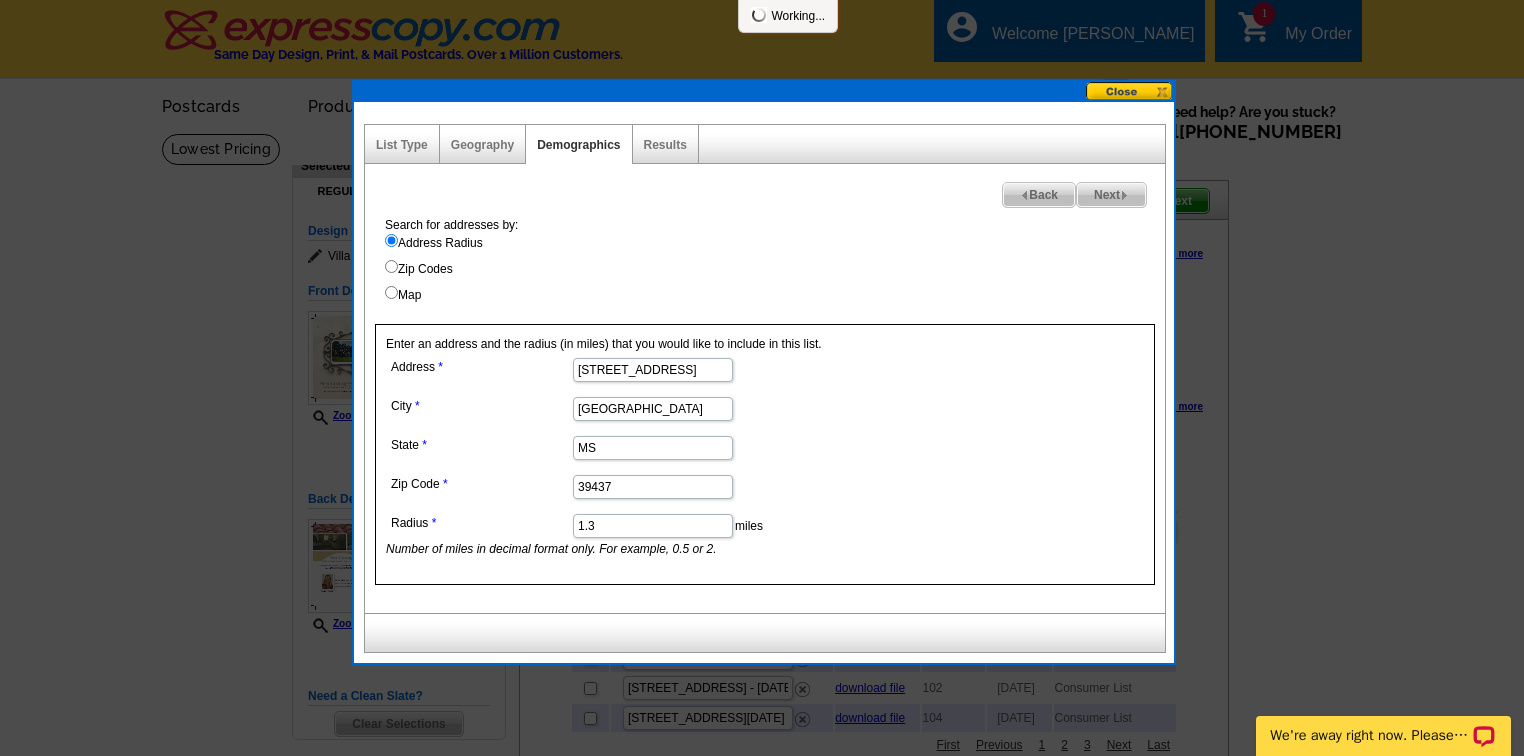 select 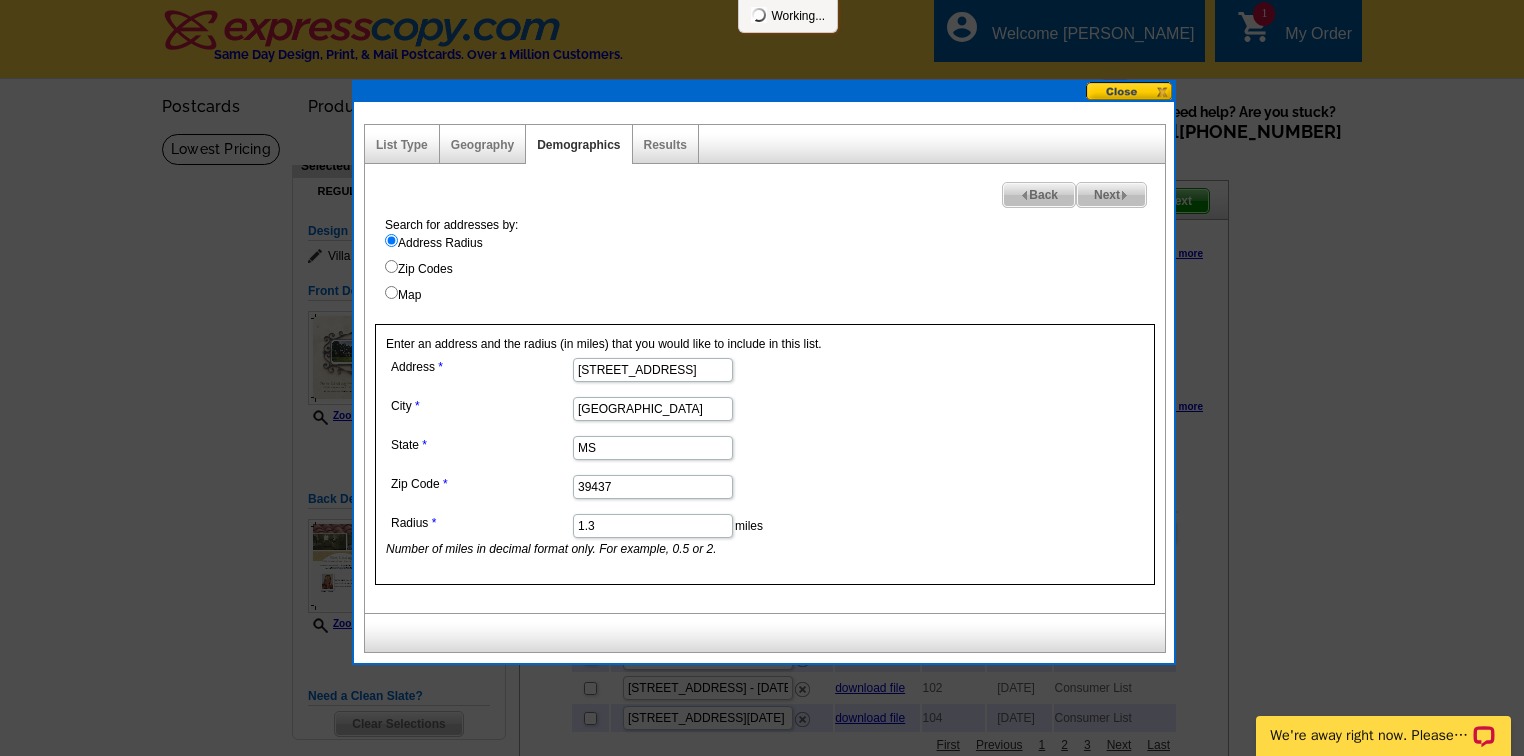select 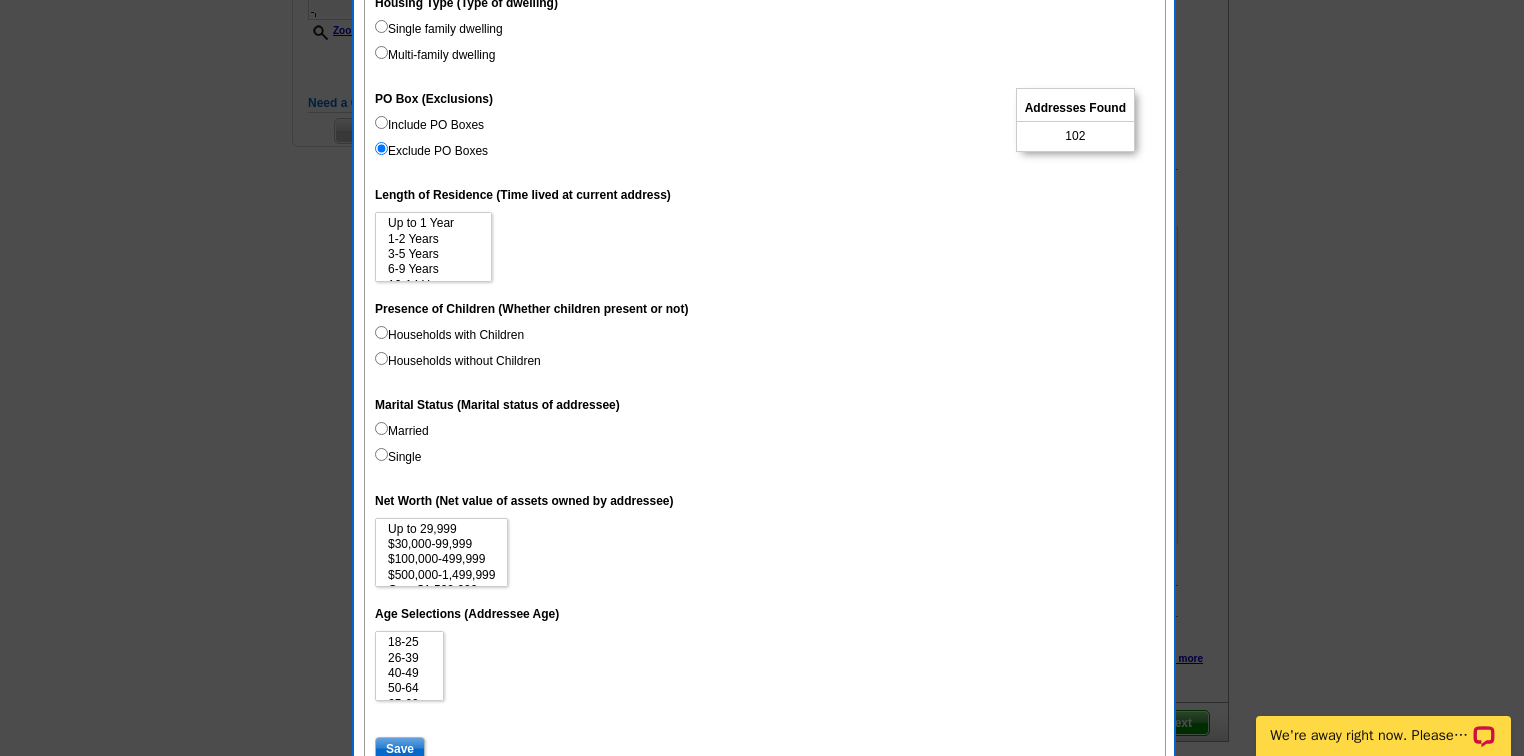scroll, scrollTop: 720, scrollLeft: 0, axis: vertical 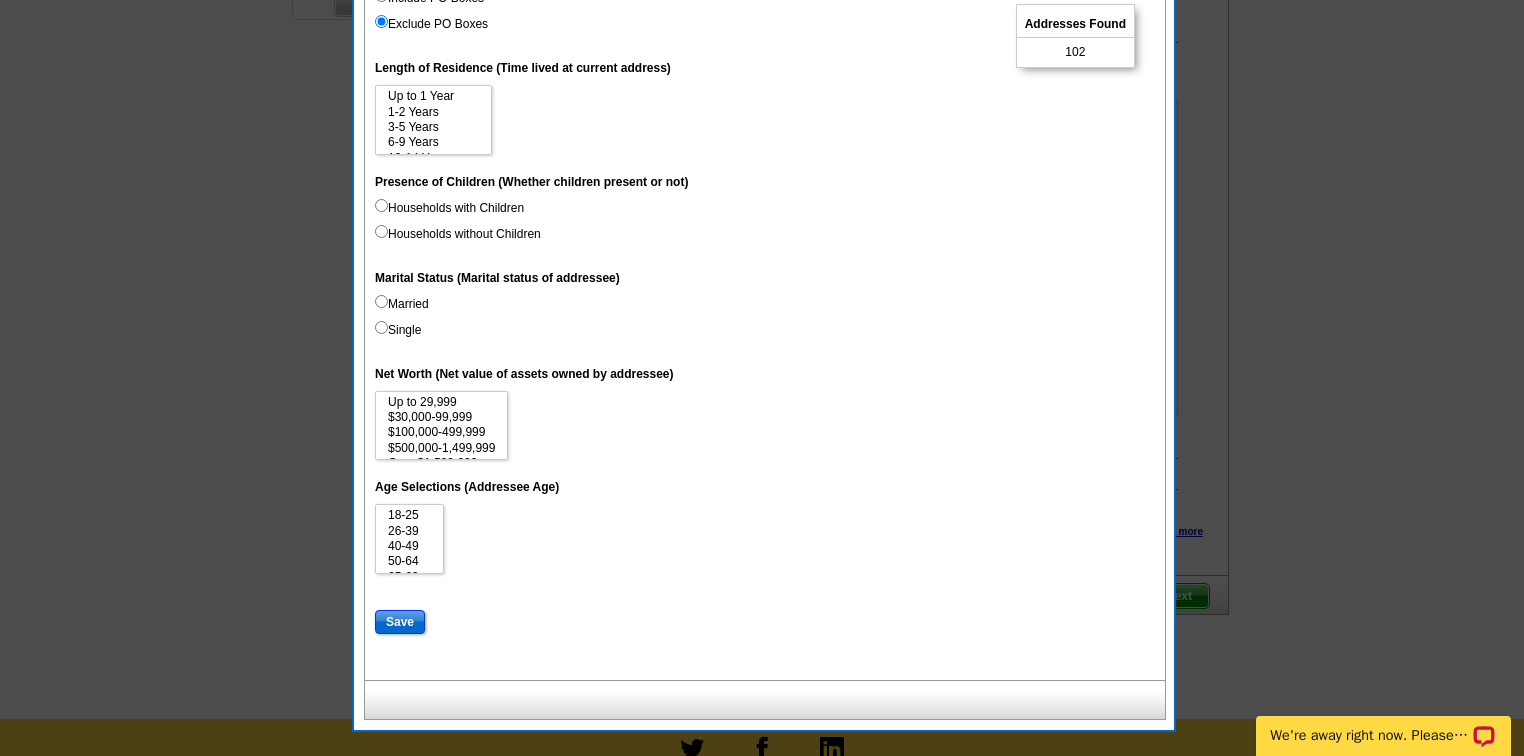 click on "Save" at bounding box center (400, 622) 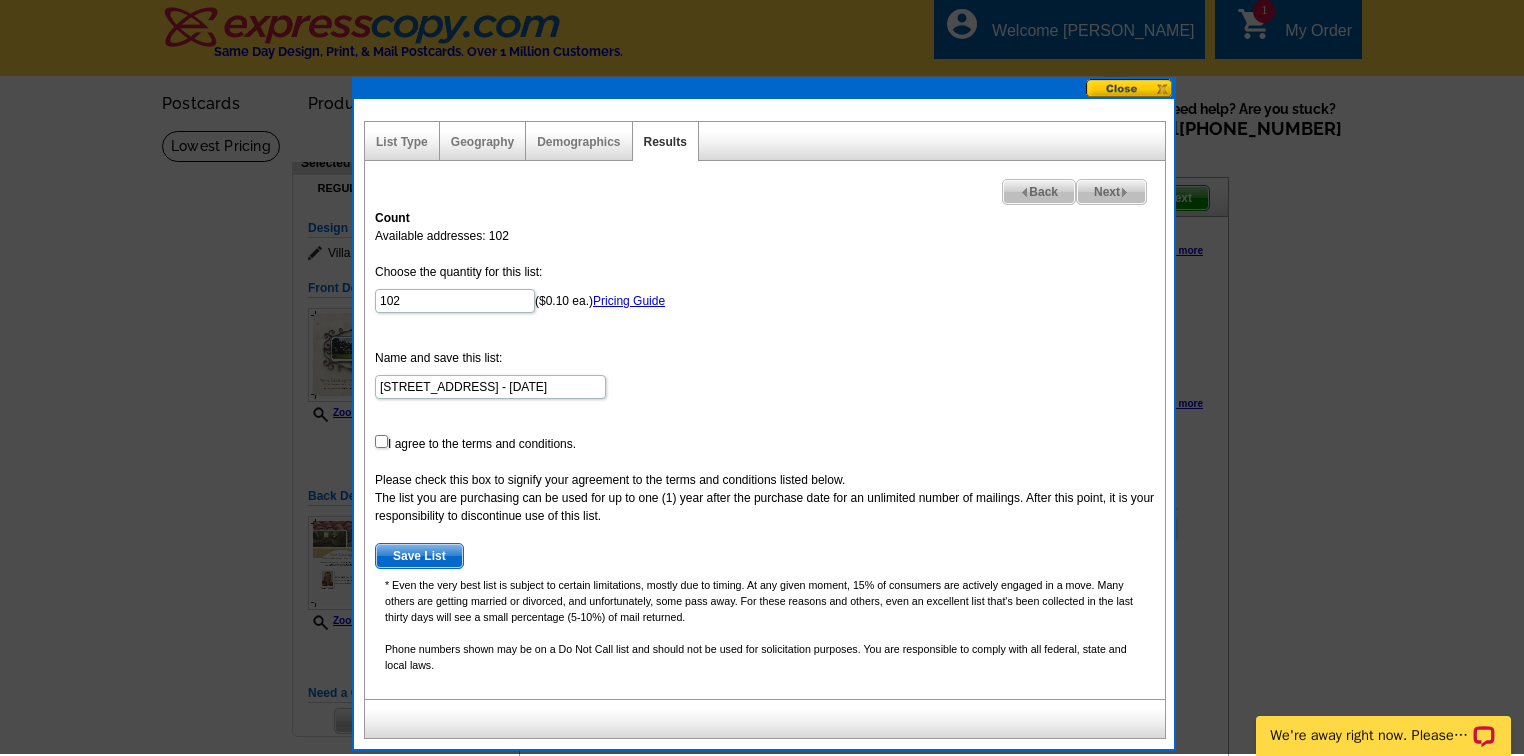 scroll, scrollTop: 0, scrollLeft: 0, axis: both 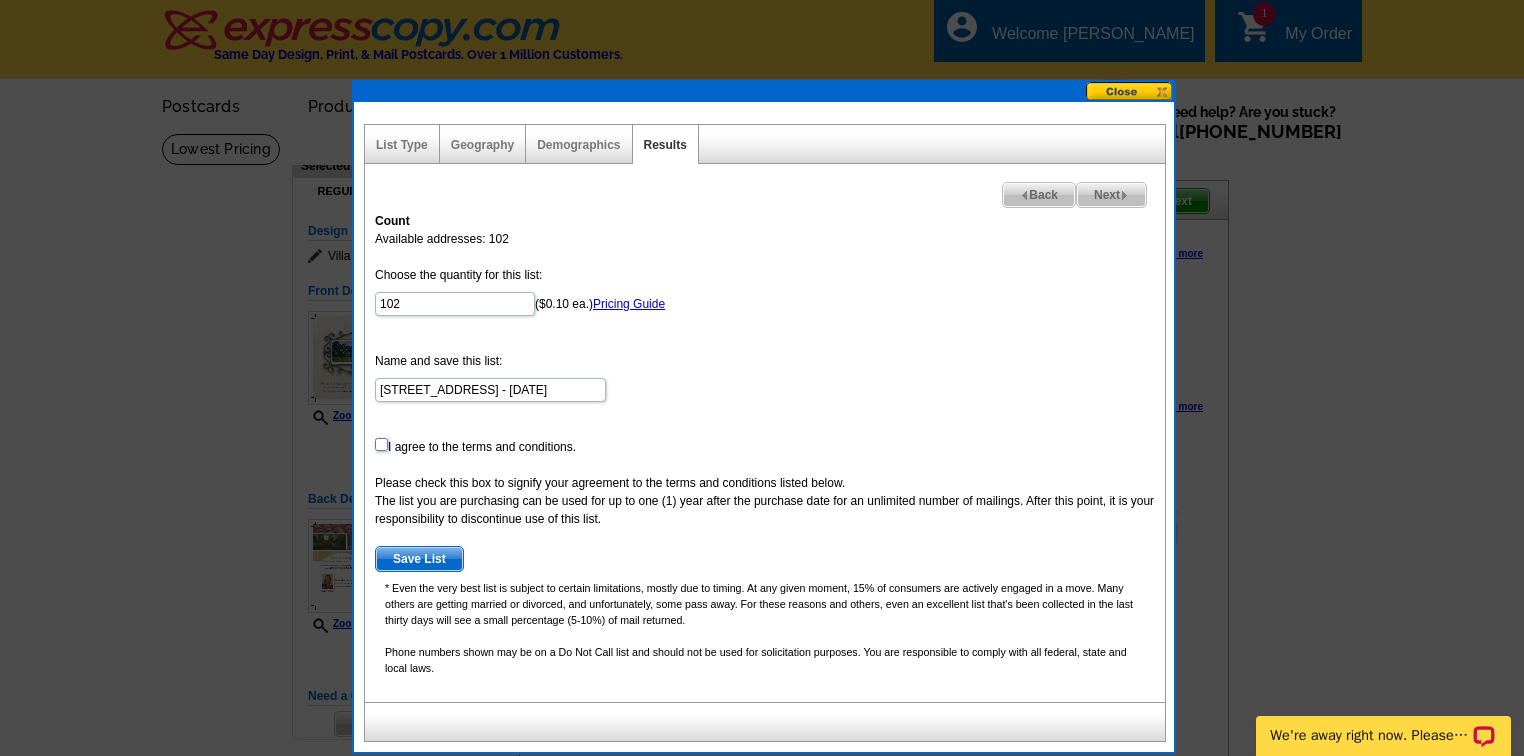 click at bounding box center [381, 444] 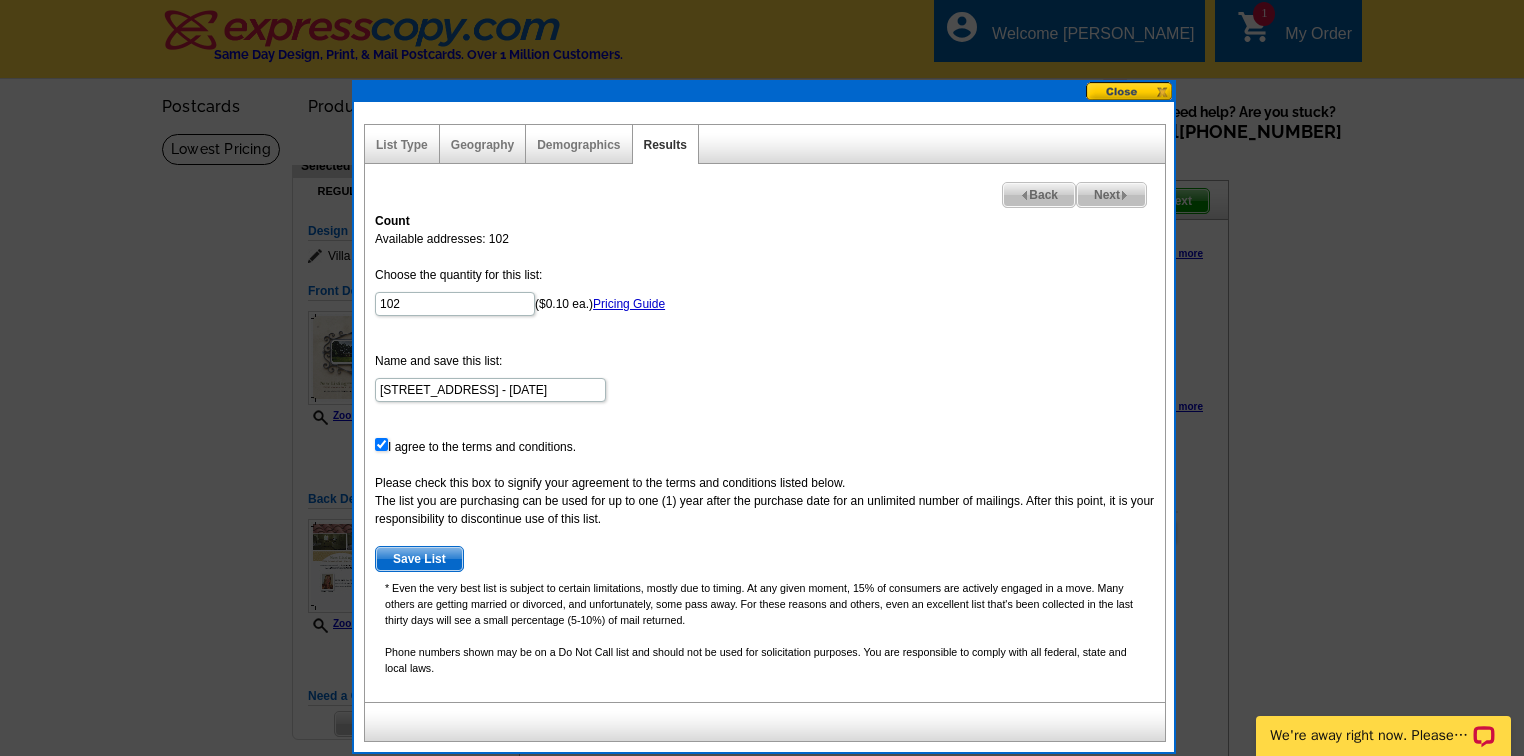 click on "Save List" at bounding box center [419, 559] 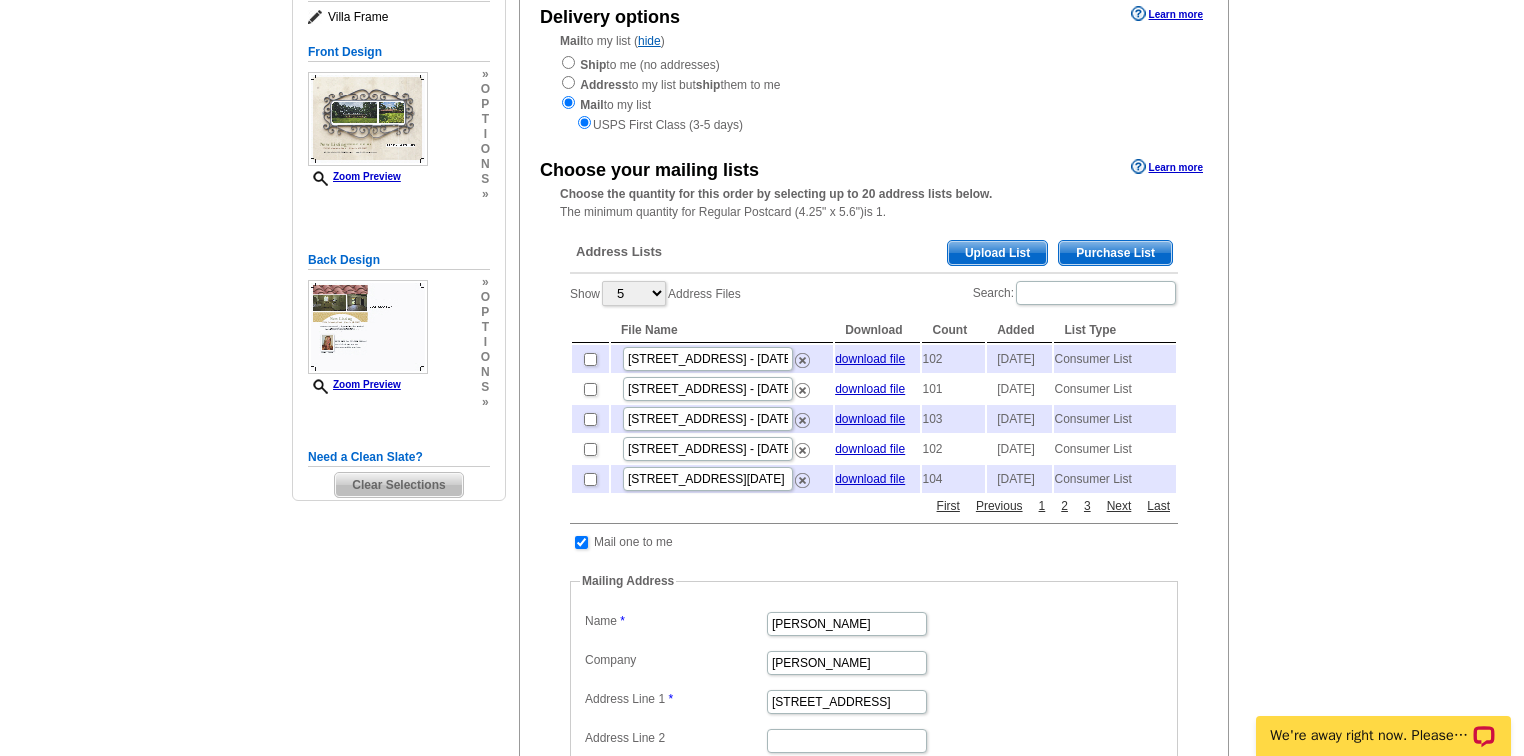 scroll, scrollTop: 240, scrollLeft: 0, axis: vertical 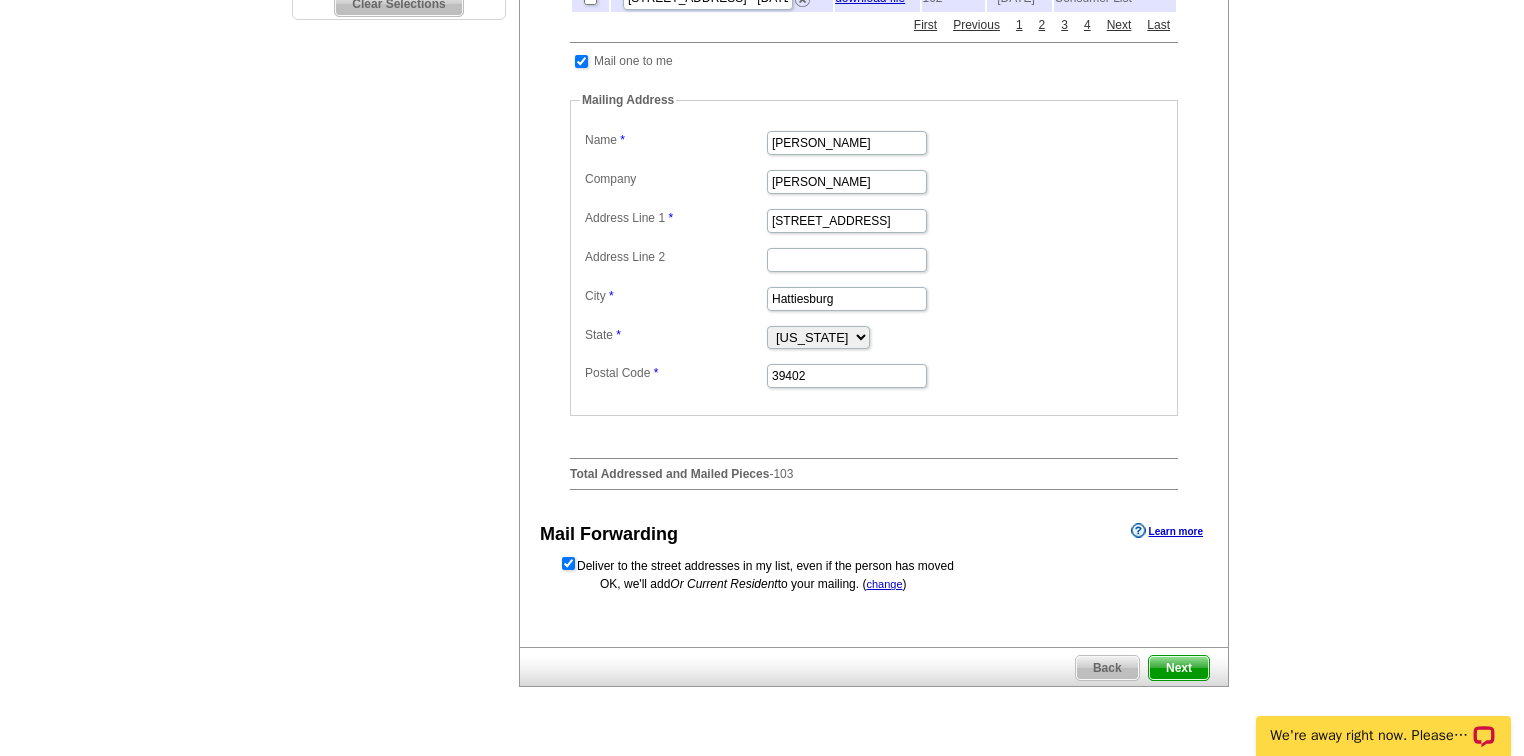 click on "Next" at bounding box center [1179, 668] 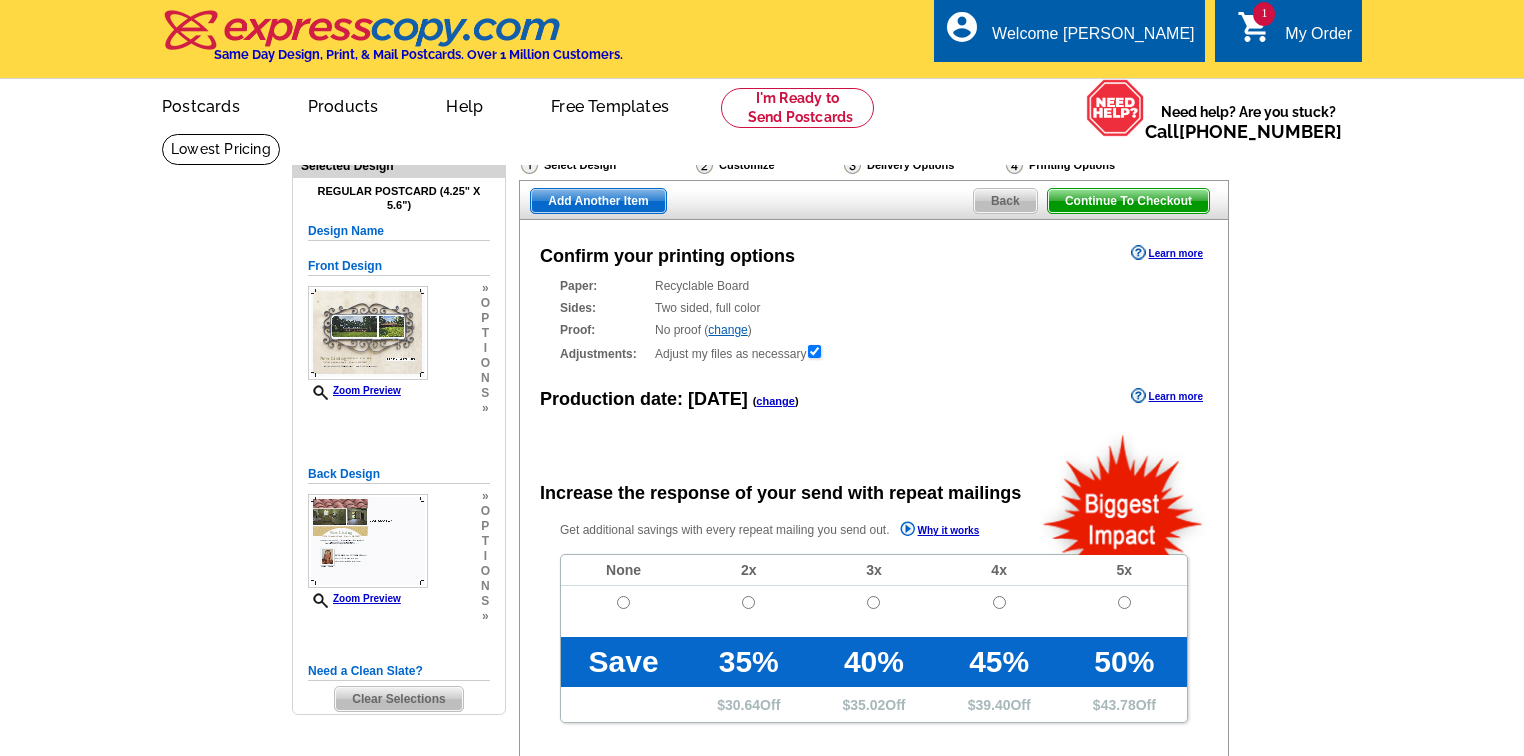 scroll, scrollTop: 0, scrollLeft: 0, axis: both 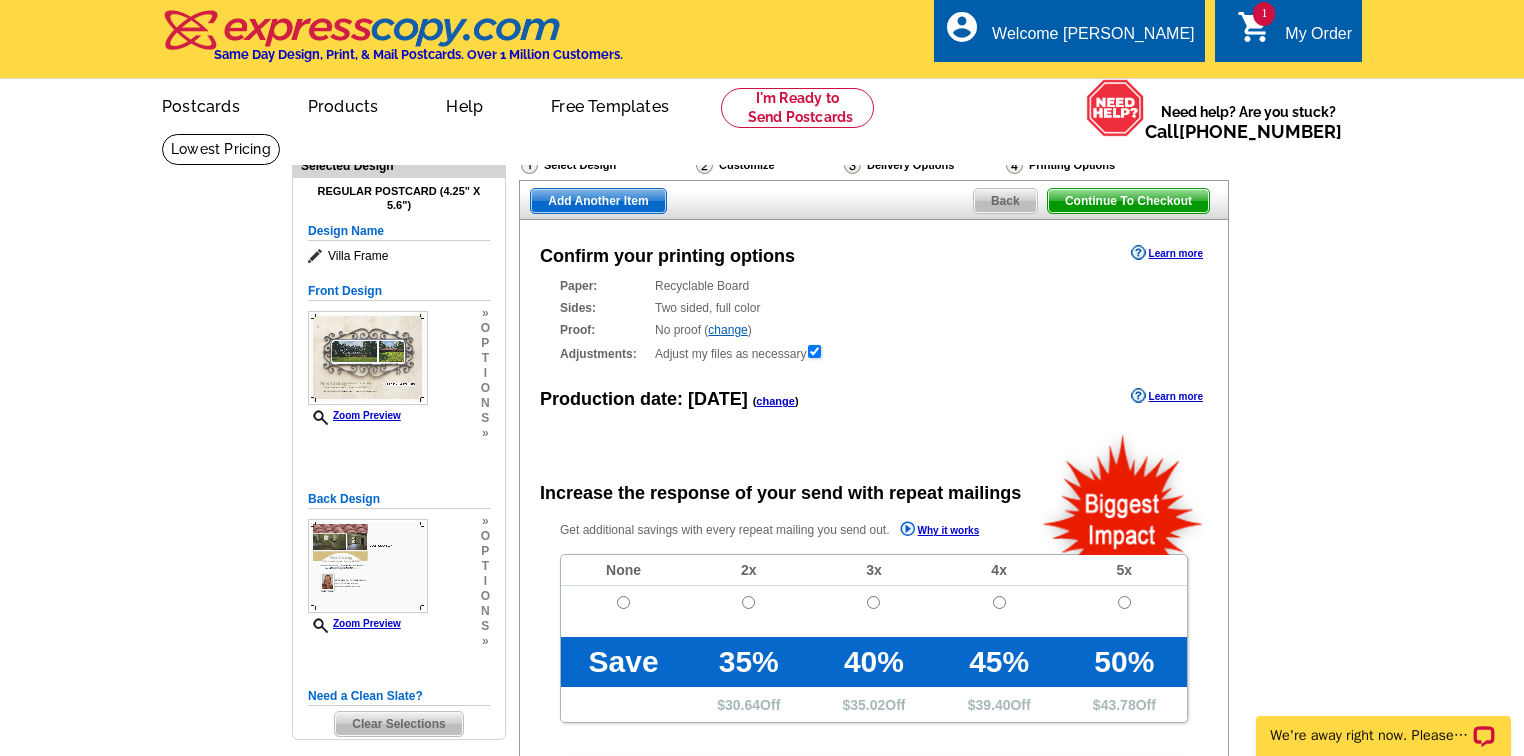 radio on "false" 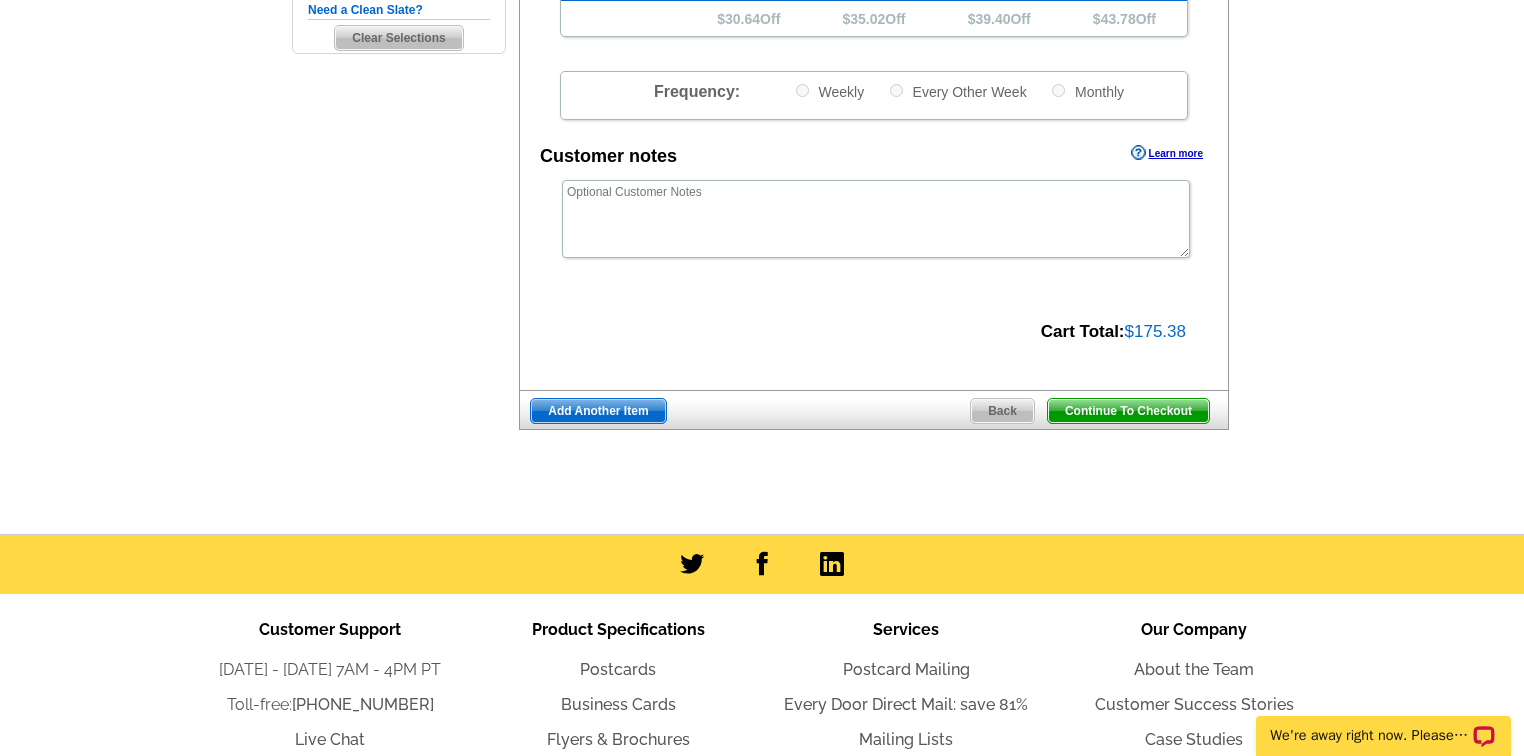 scroll, scrollTop: 720, scrollLeft: 0, axis: vertical 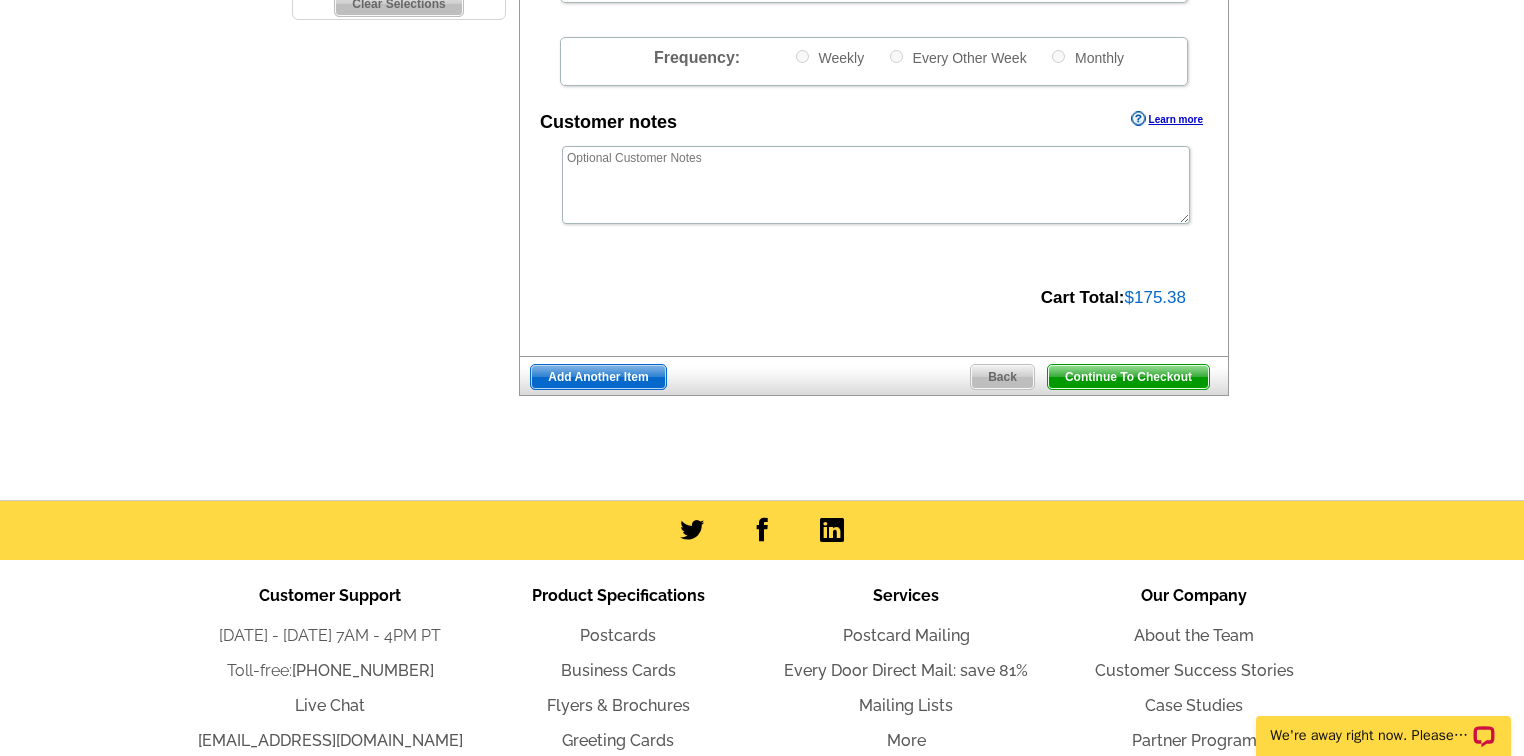 click on "Continue To Checkout" at bounding box center (1128, 377) 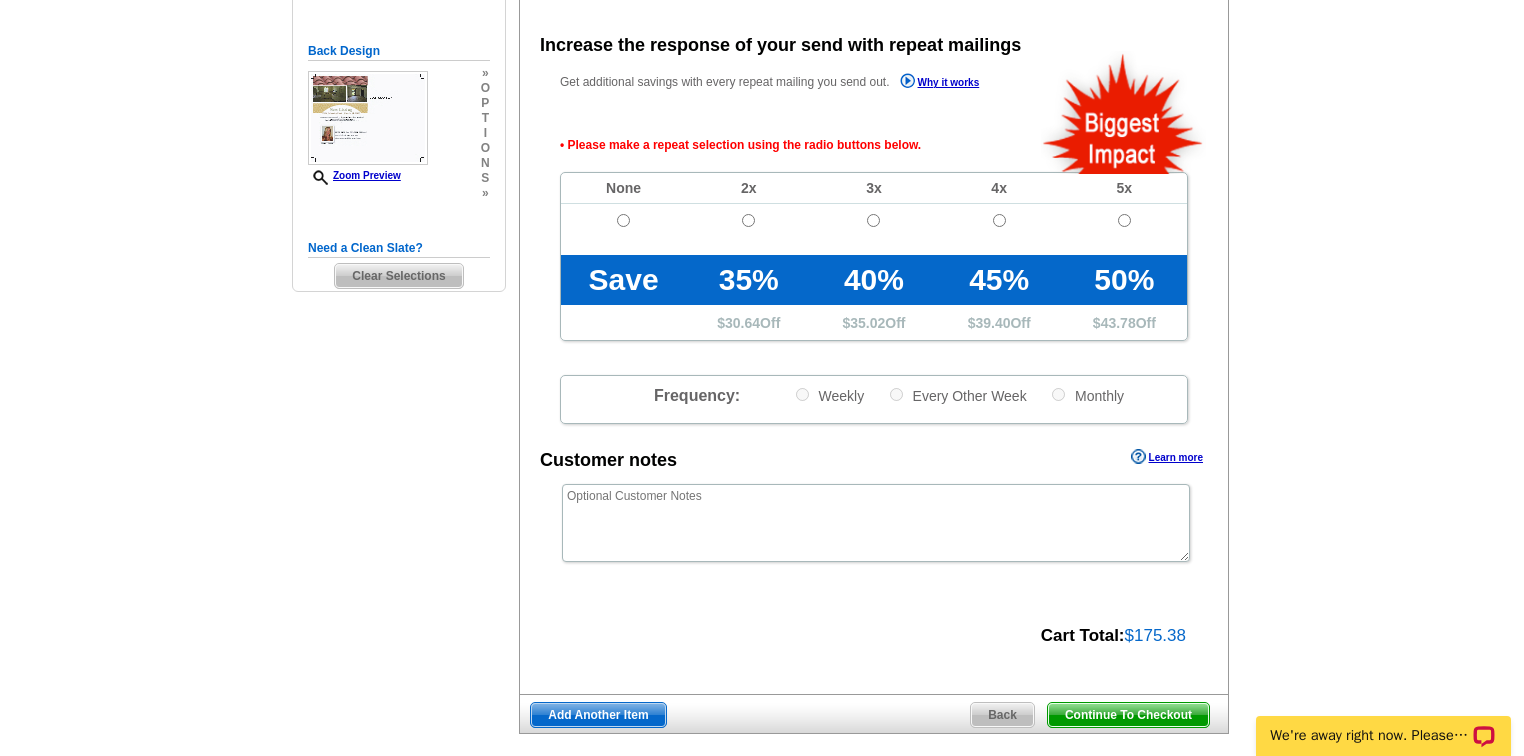 scroll, scrollTop: 448, scrollLeft: 0, axis: vertical 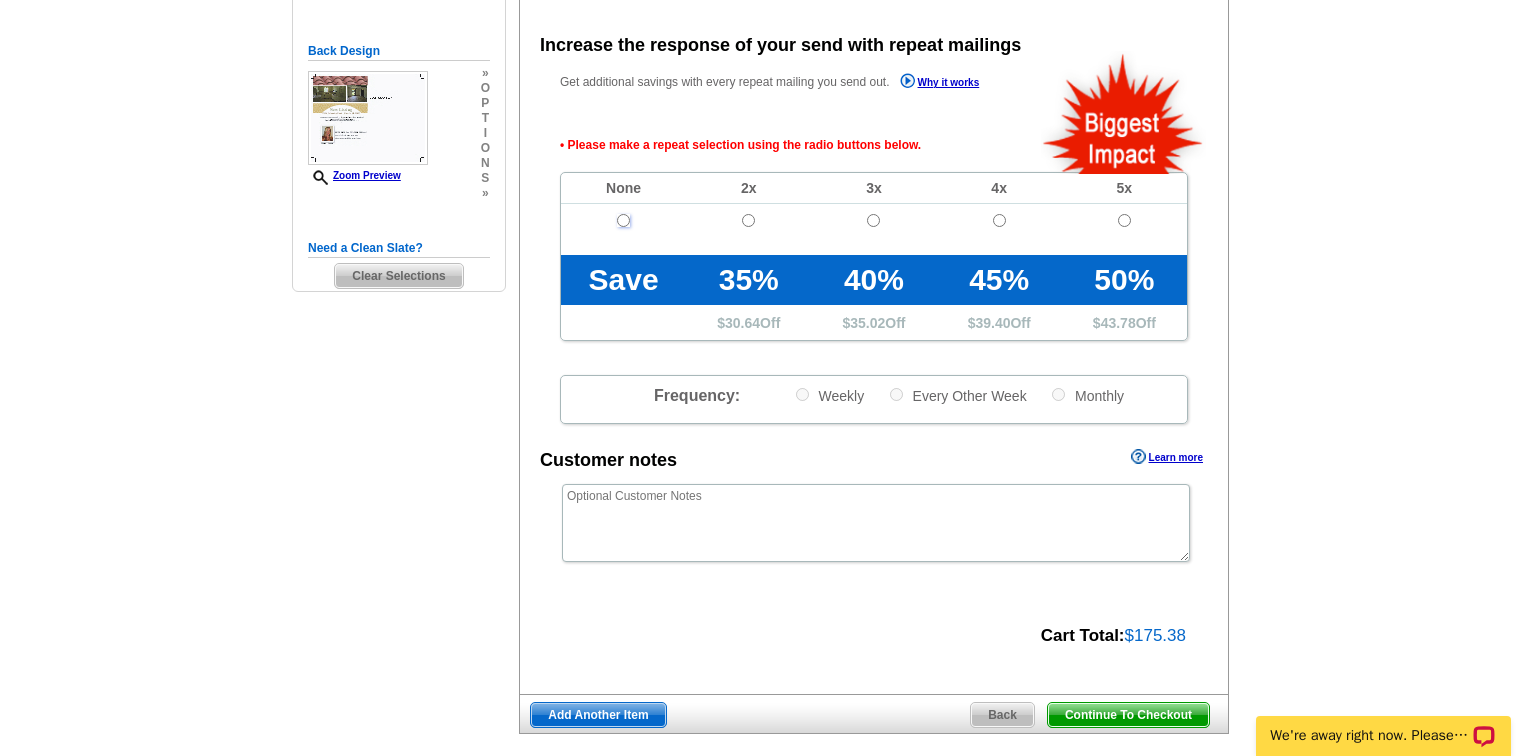 click at bounding box center [623, 220] 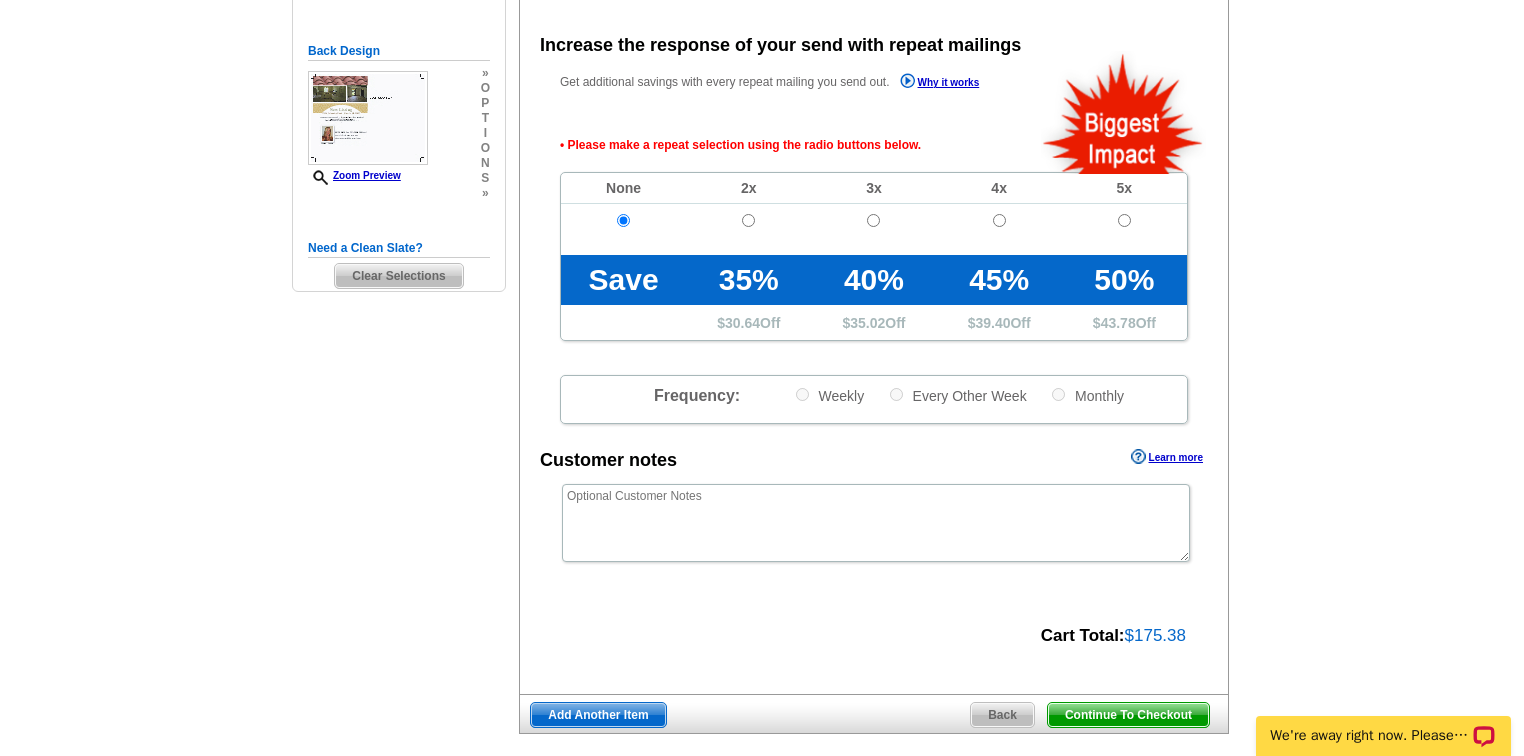 click on "Continue To Checkout" at bounding box center (1128, 715) 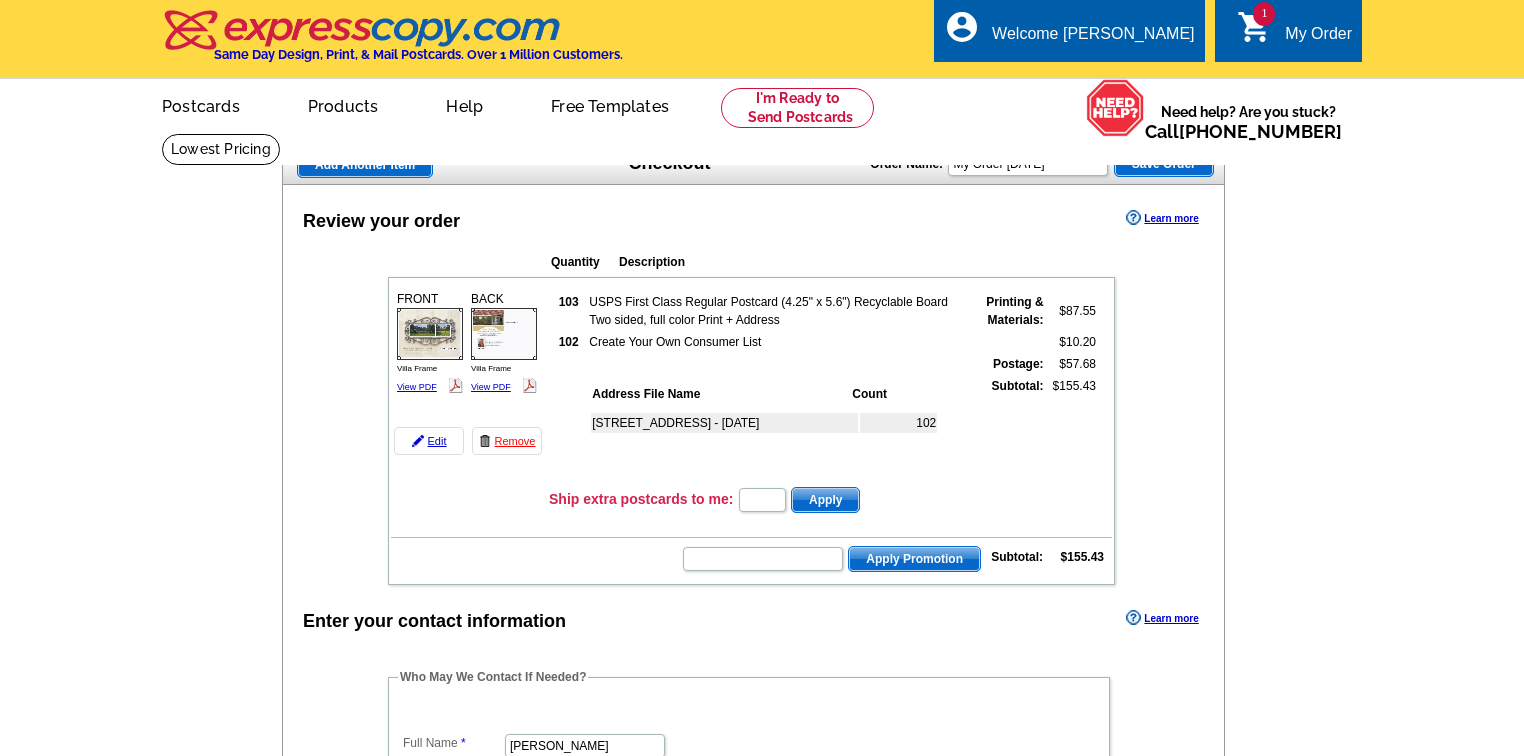 scroll, scrollTop: 0, scrollLeft: 0, axis: both 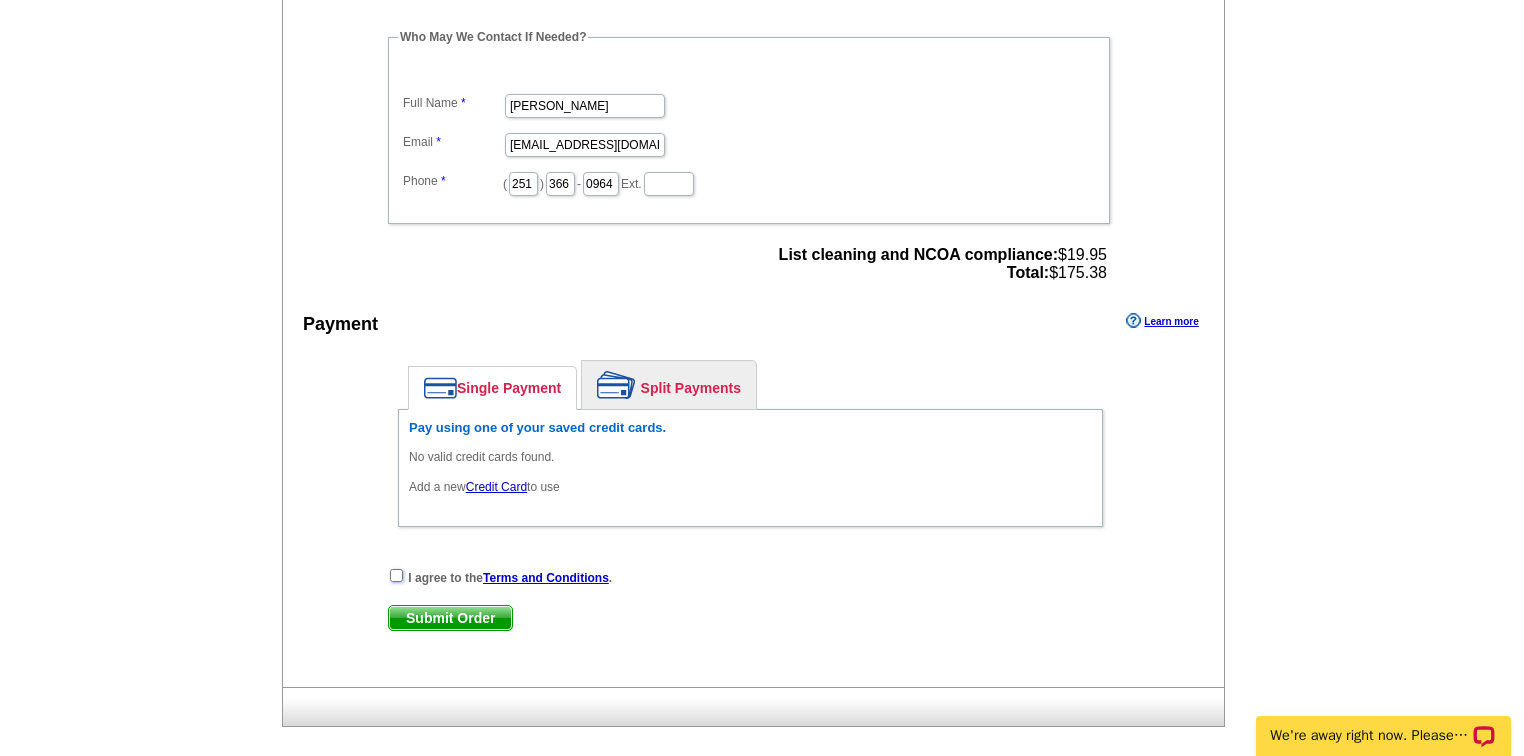 click at bounding box center (396, 575) 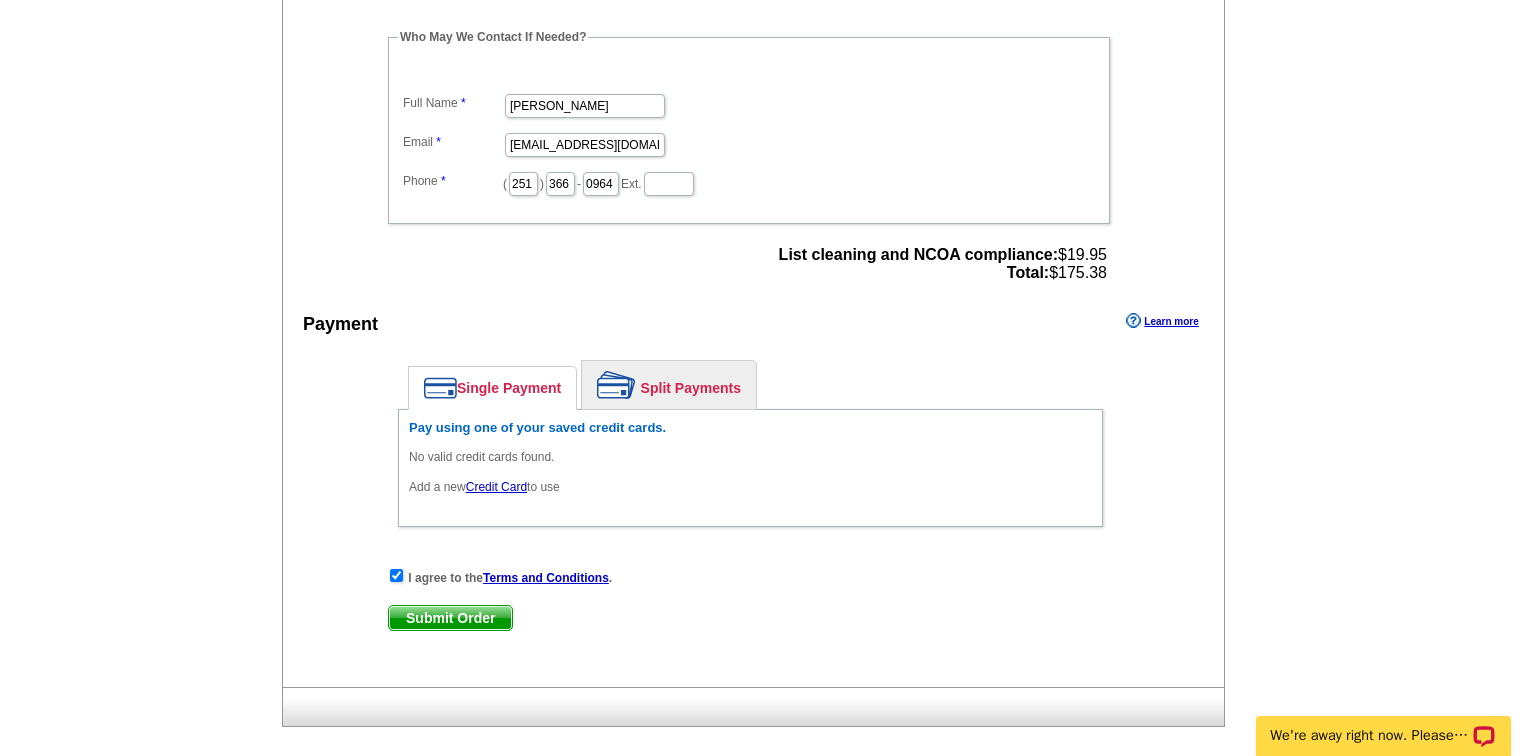 click on "Submit Order" at bounding box center [450, 618] 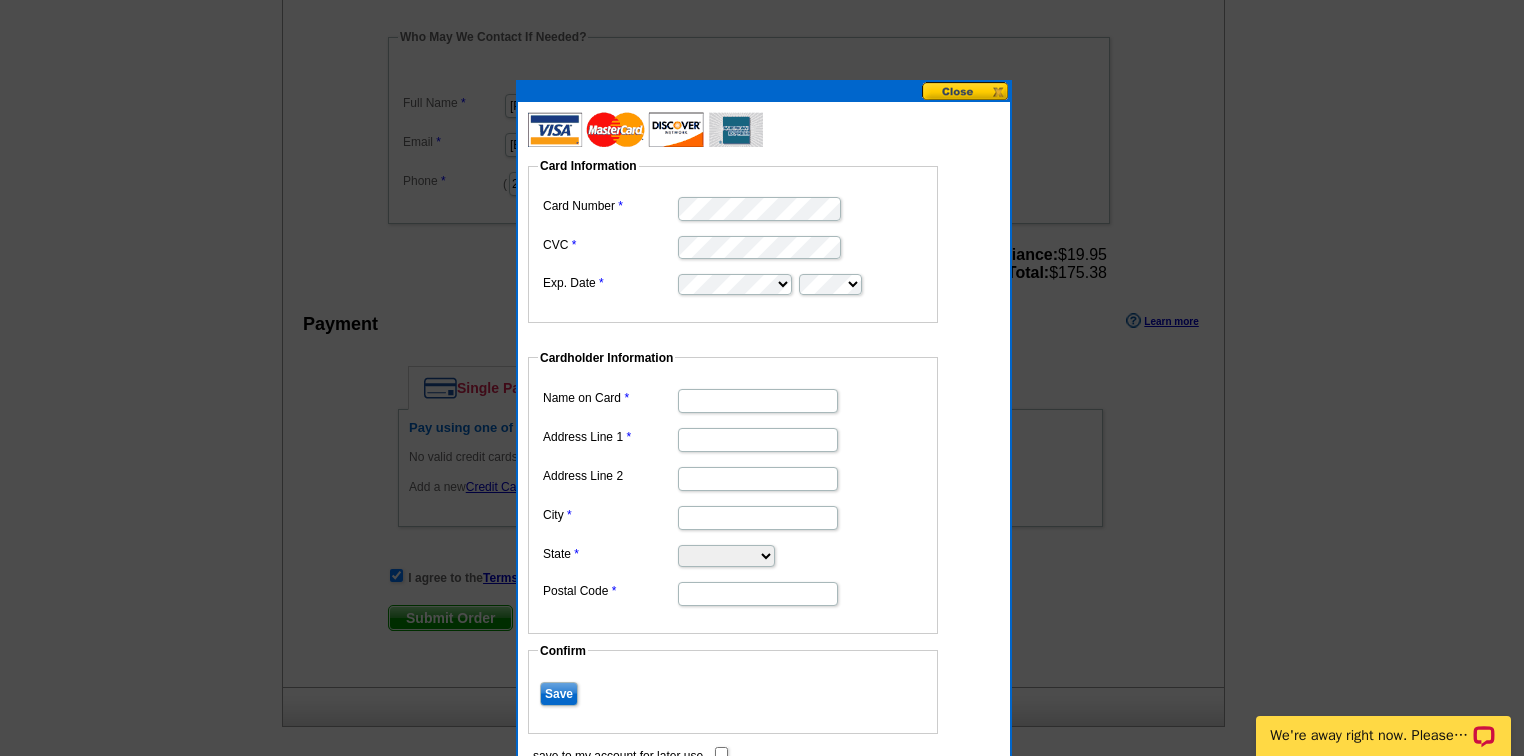 type on "[PERSON_NAME] [PERSON_NAME]" 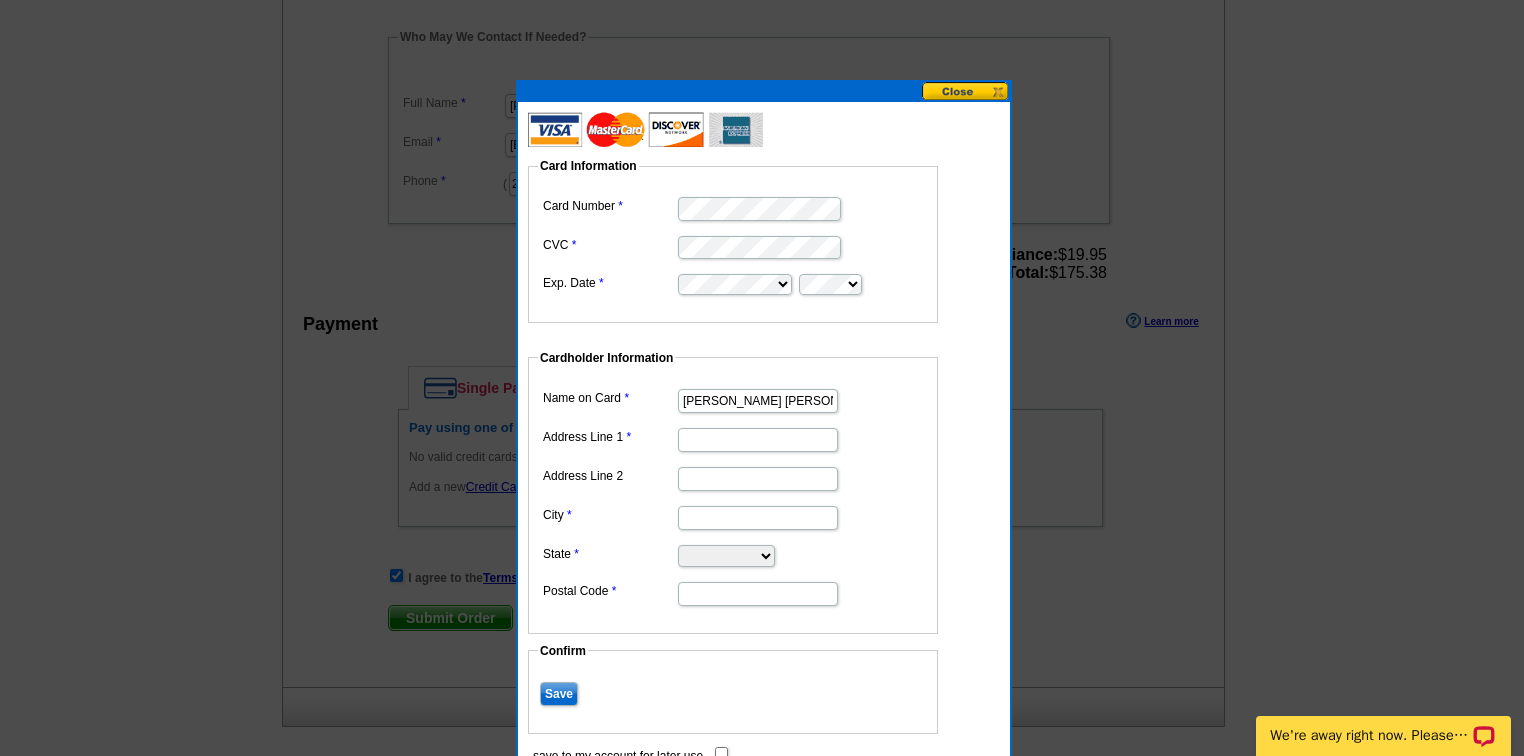 scroll, scrollTop: 0, scrollLeft: 0, axis: both 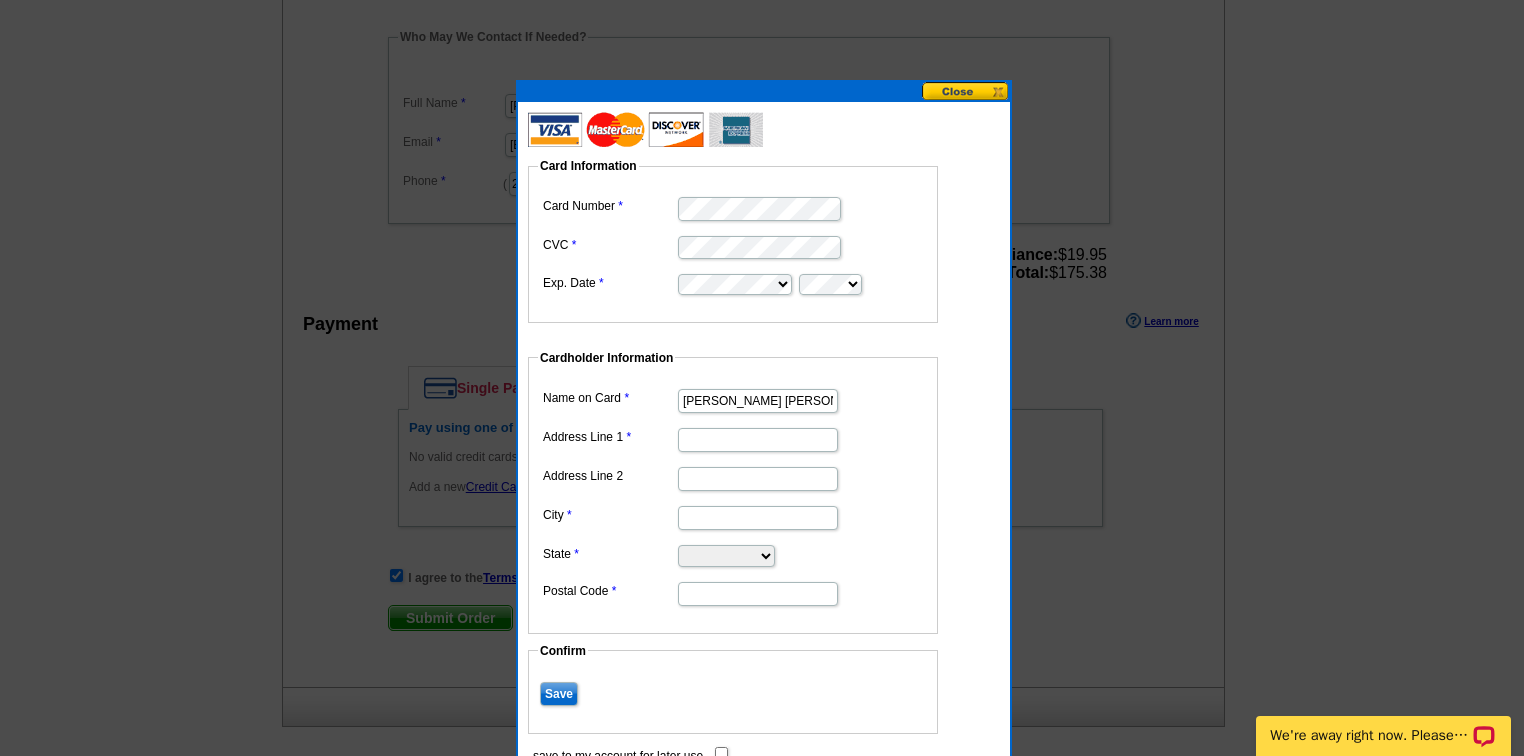click on "Address Line 1" at bounding box center (758, 440) 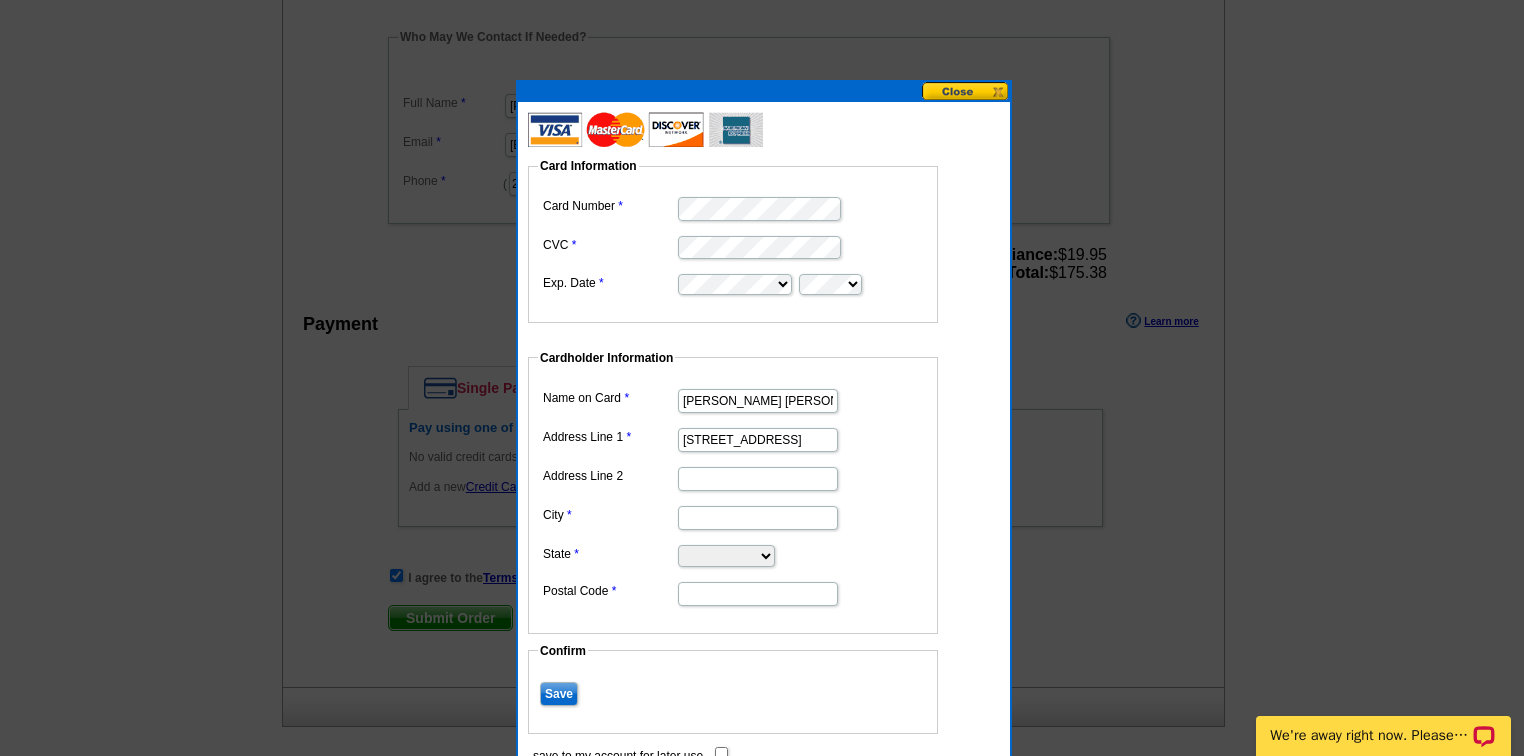 type on "Hattiesburg" 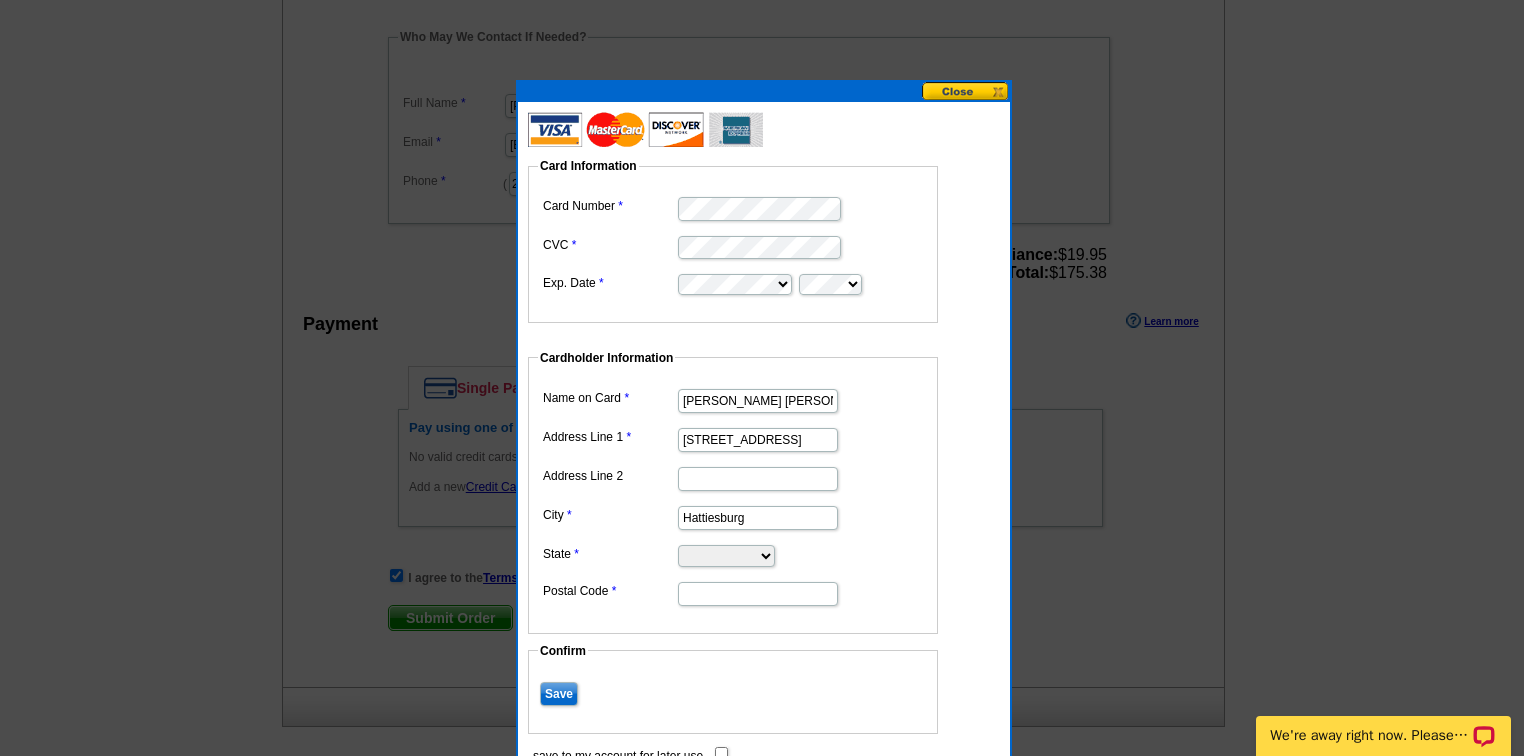 select on "MS" 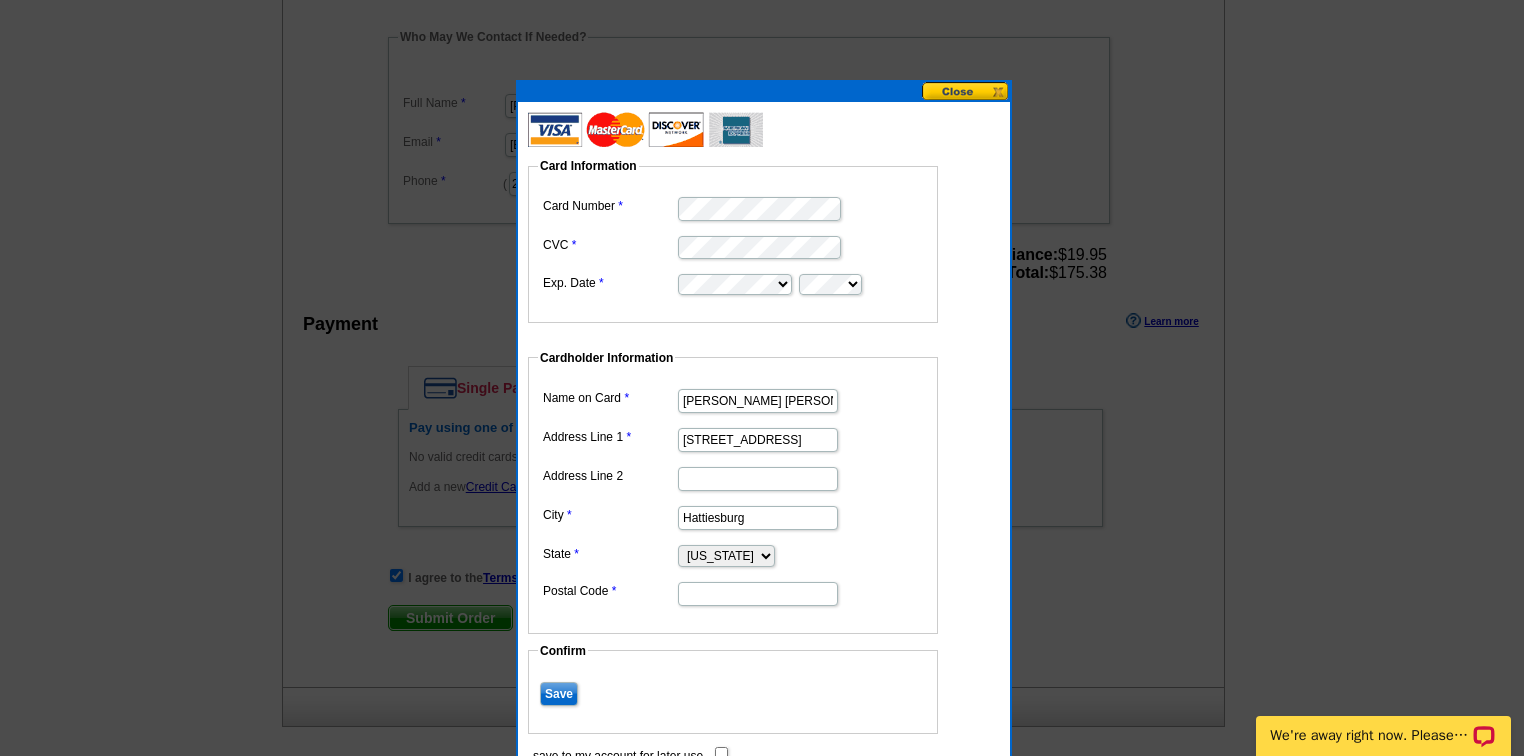 type on "39402" 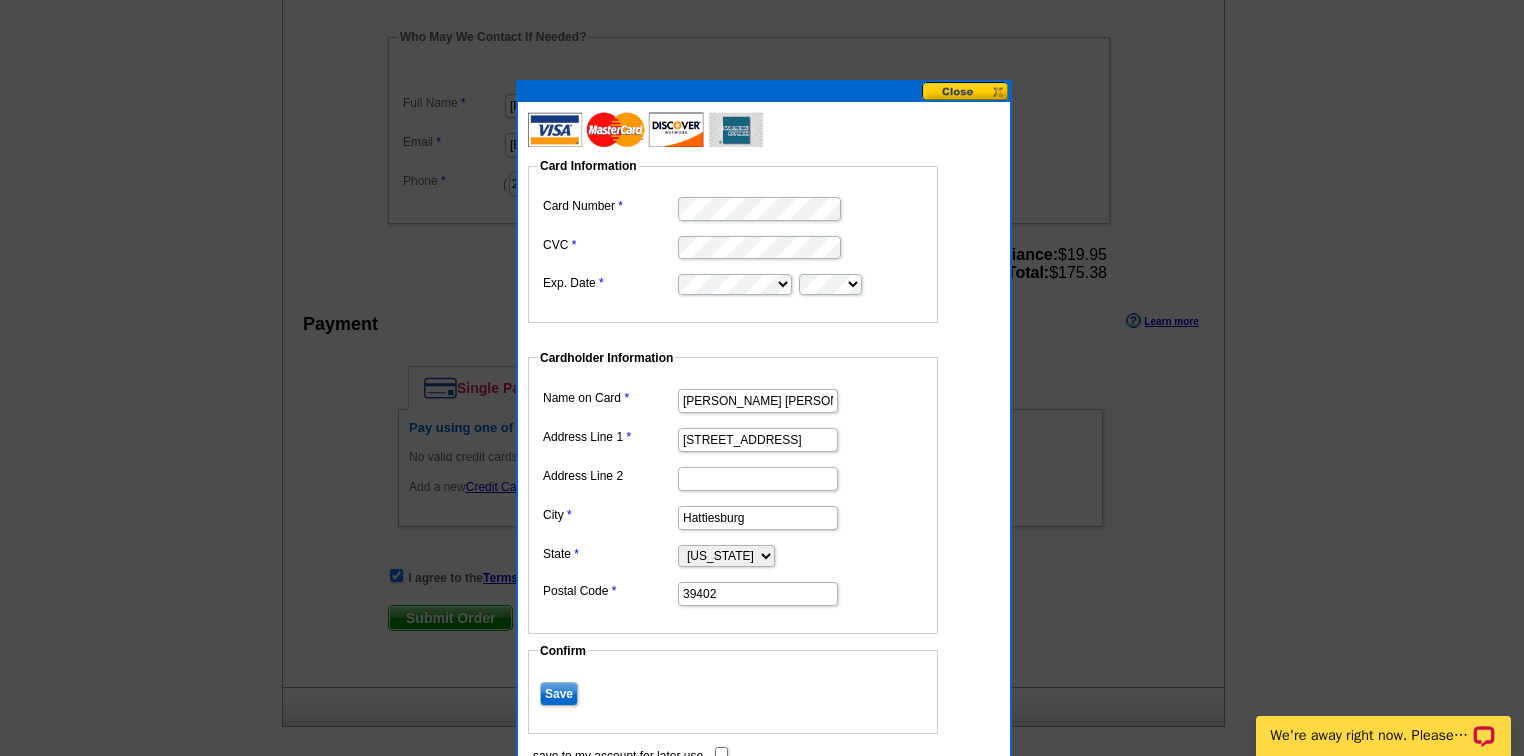 click on "Save" at bounding box center (559, 694) 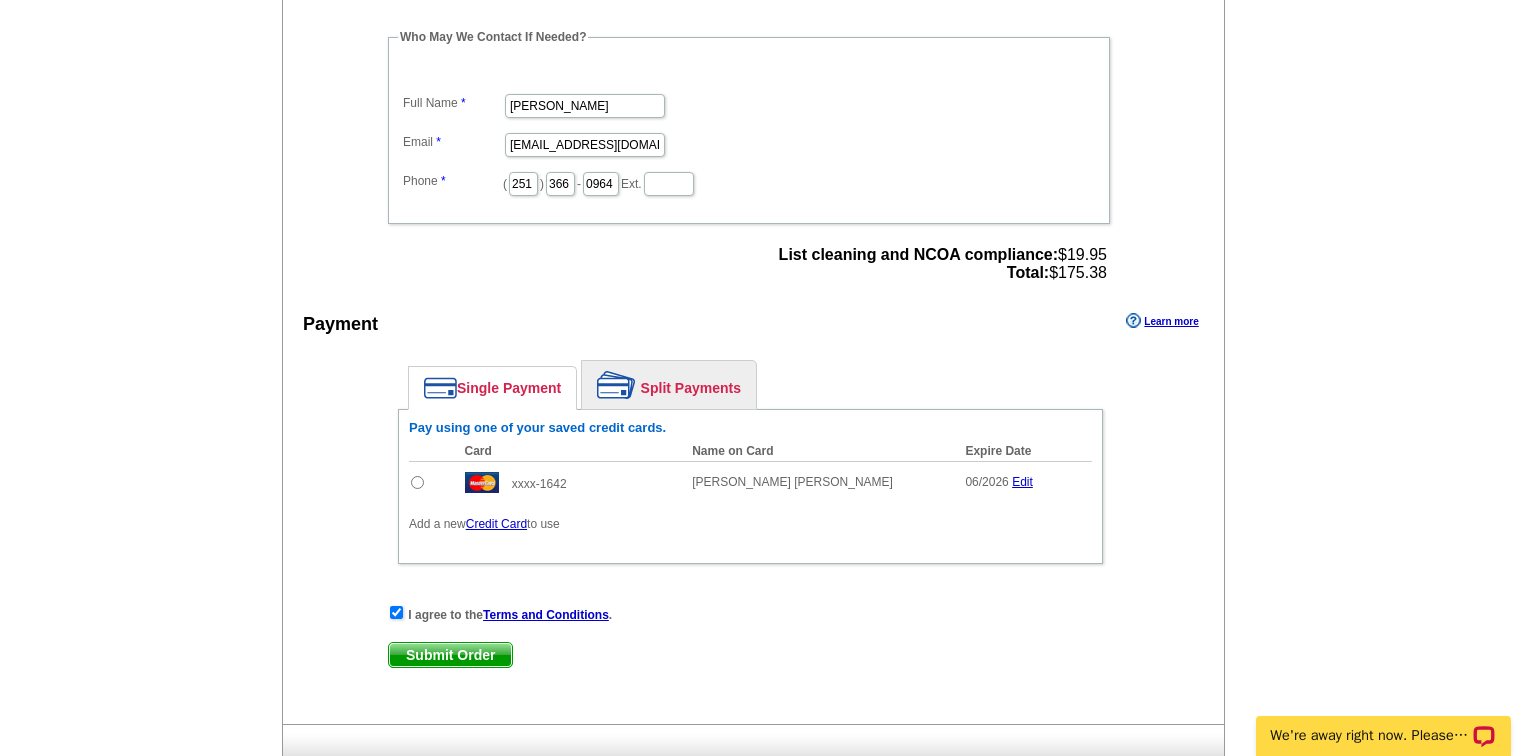 click at bounding box center (417, 482) 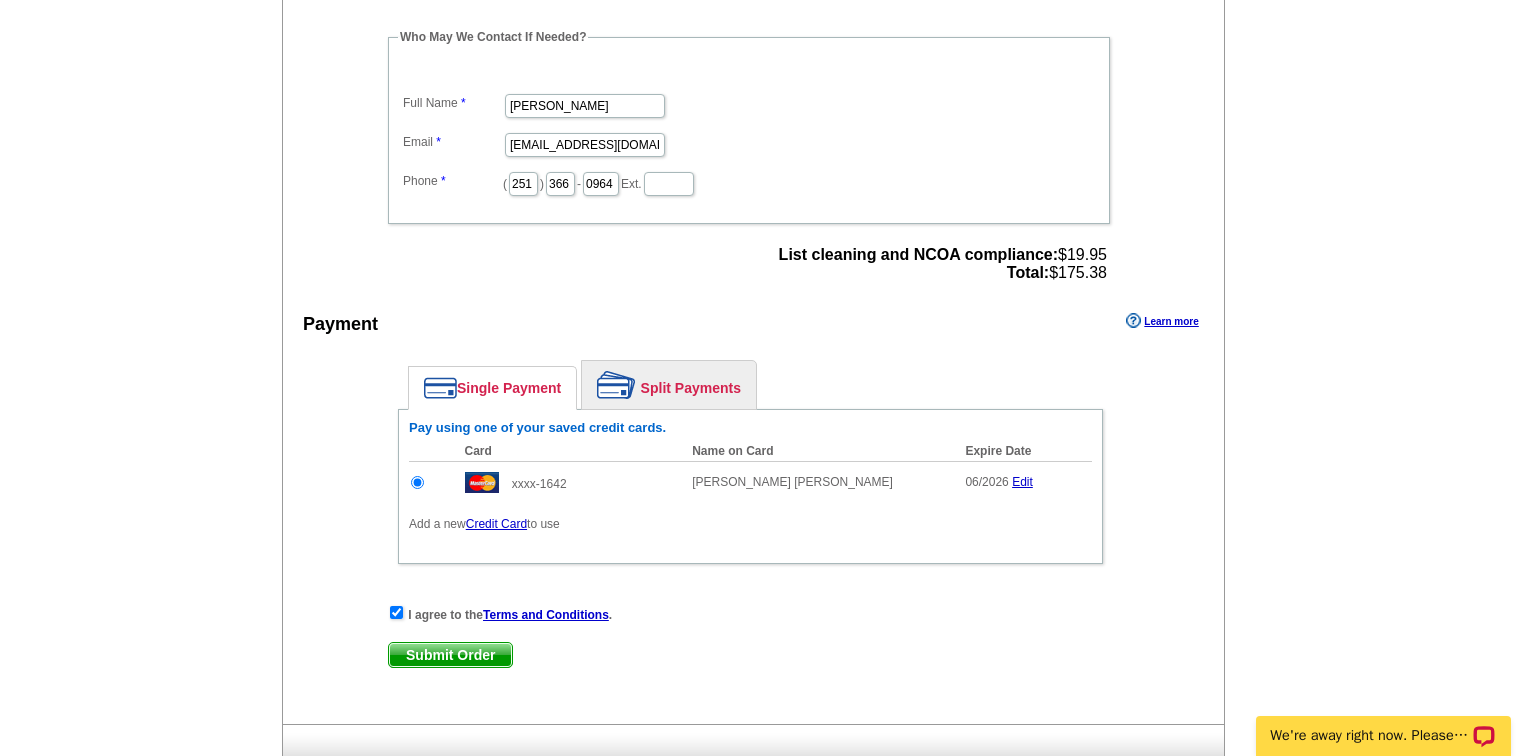 click on "Submit Order" at bounding box center (450, 655) 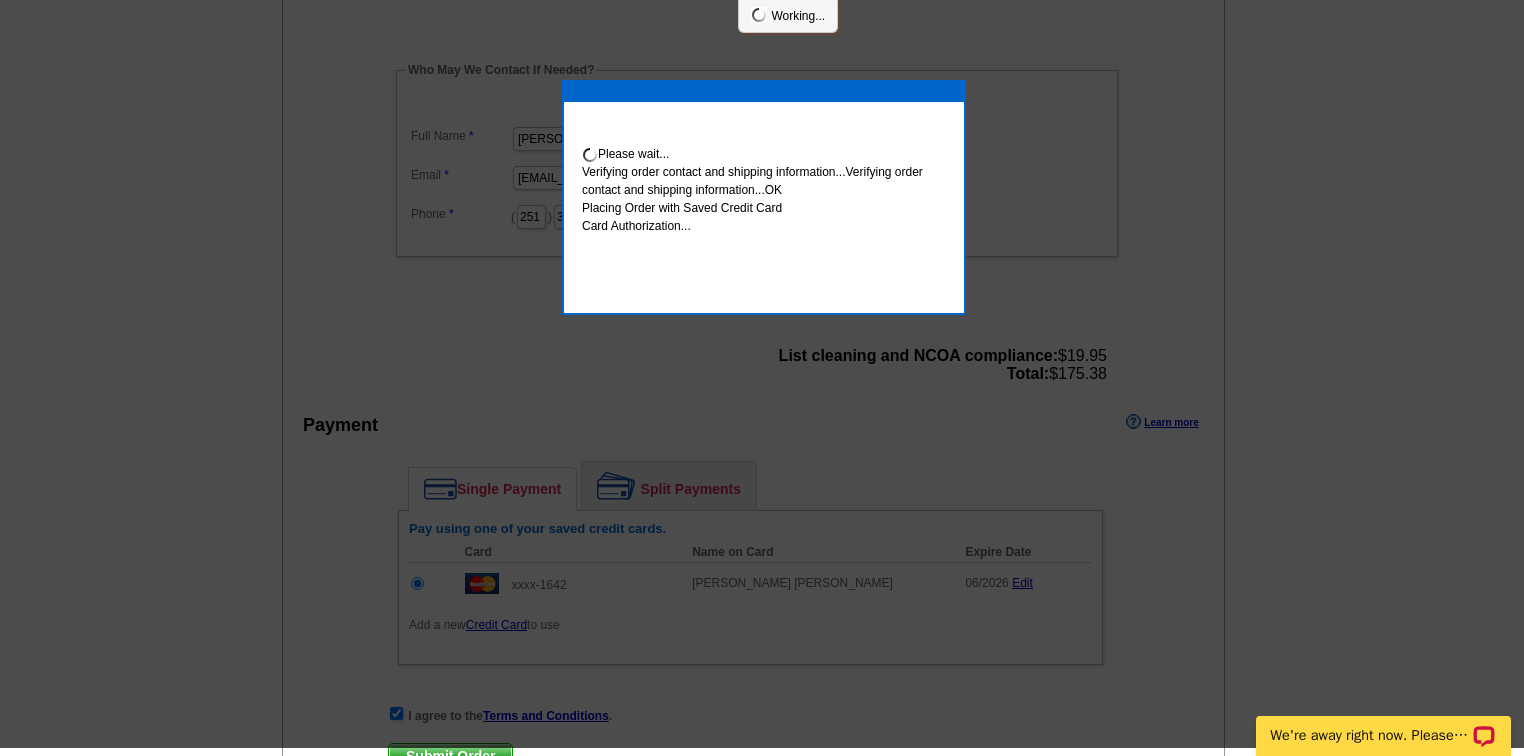 scroll, scrollTop: 632, scrollLeft: 0, axis: vertical 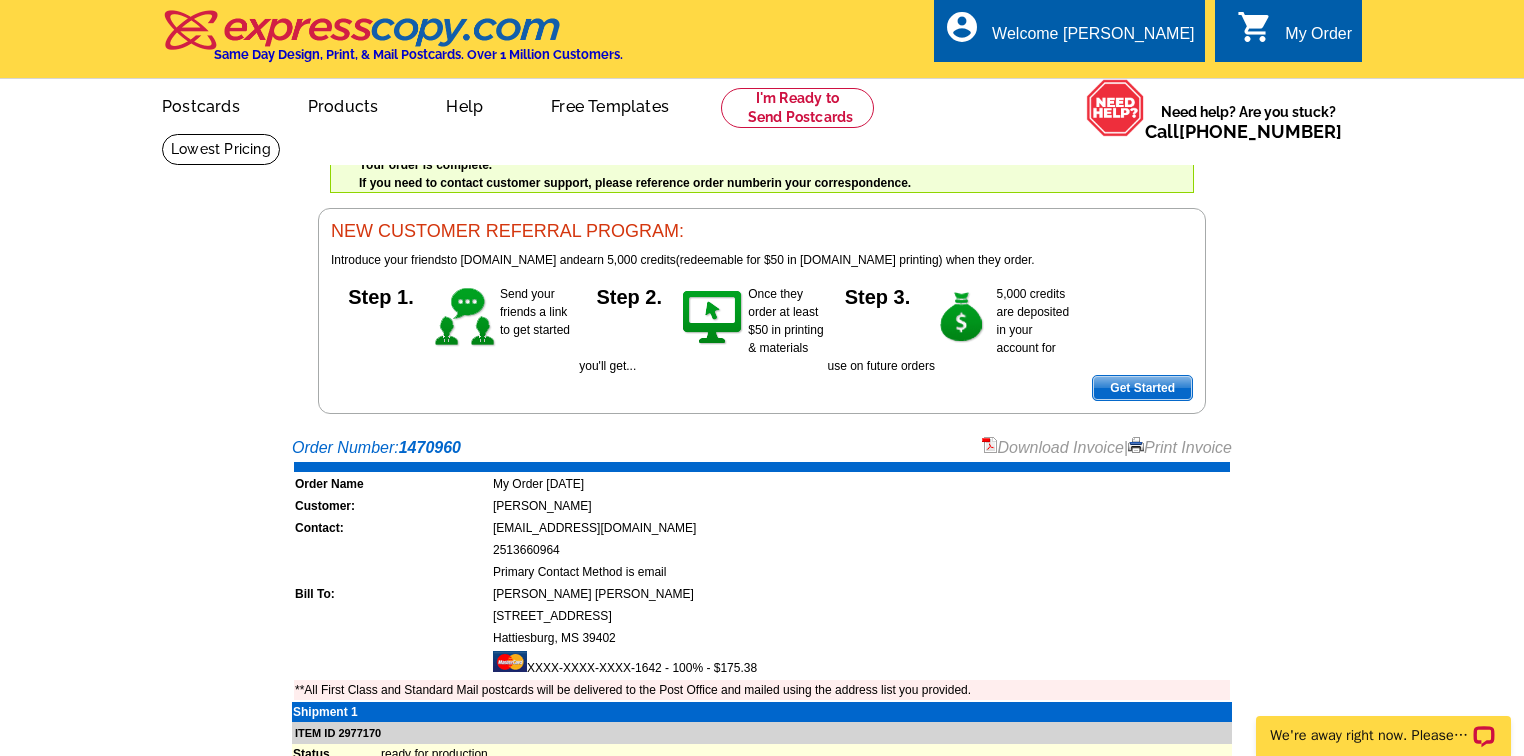click on "Download Invoice" at bounding box center (1053, 447) 